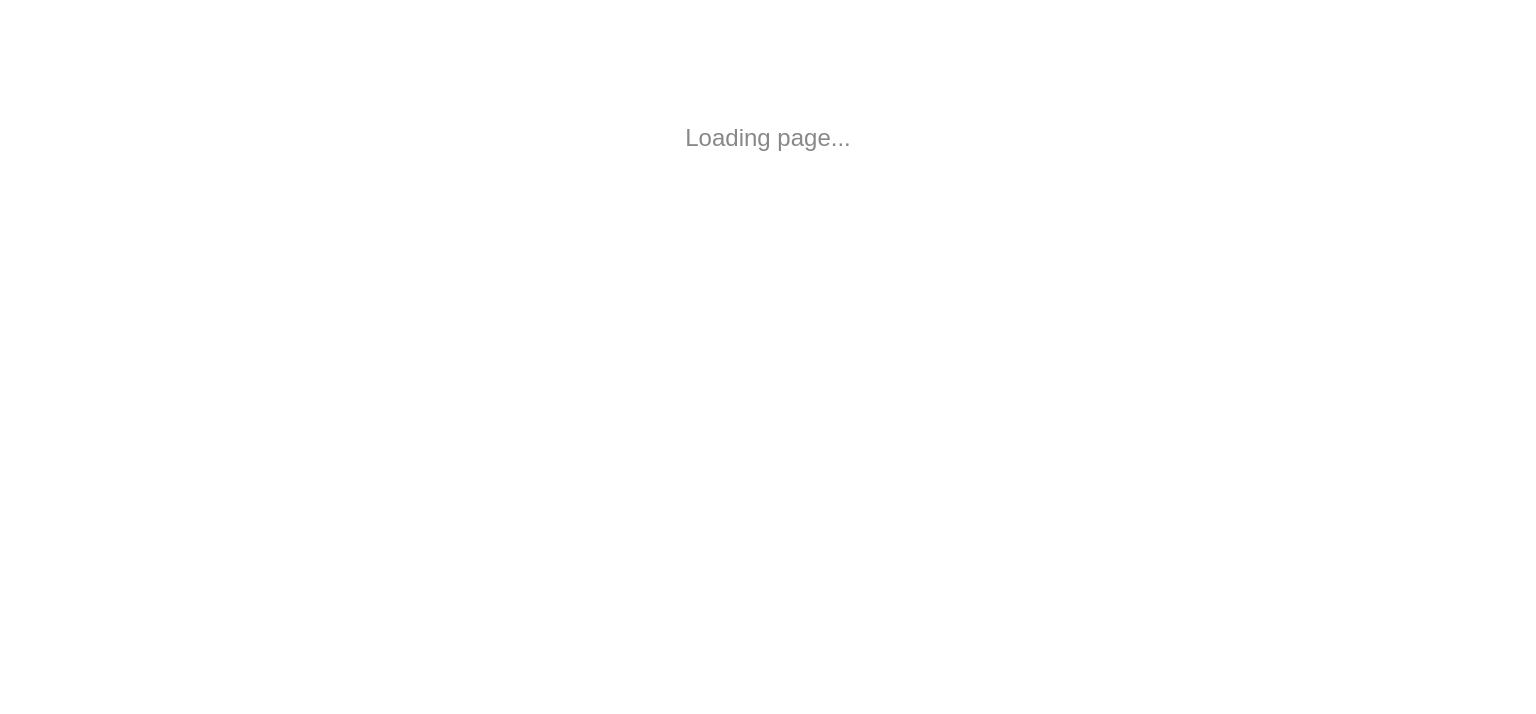 scroll, scrollTop: 0, scrollLeft: 0, axis: both 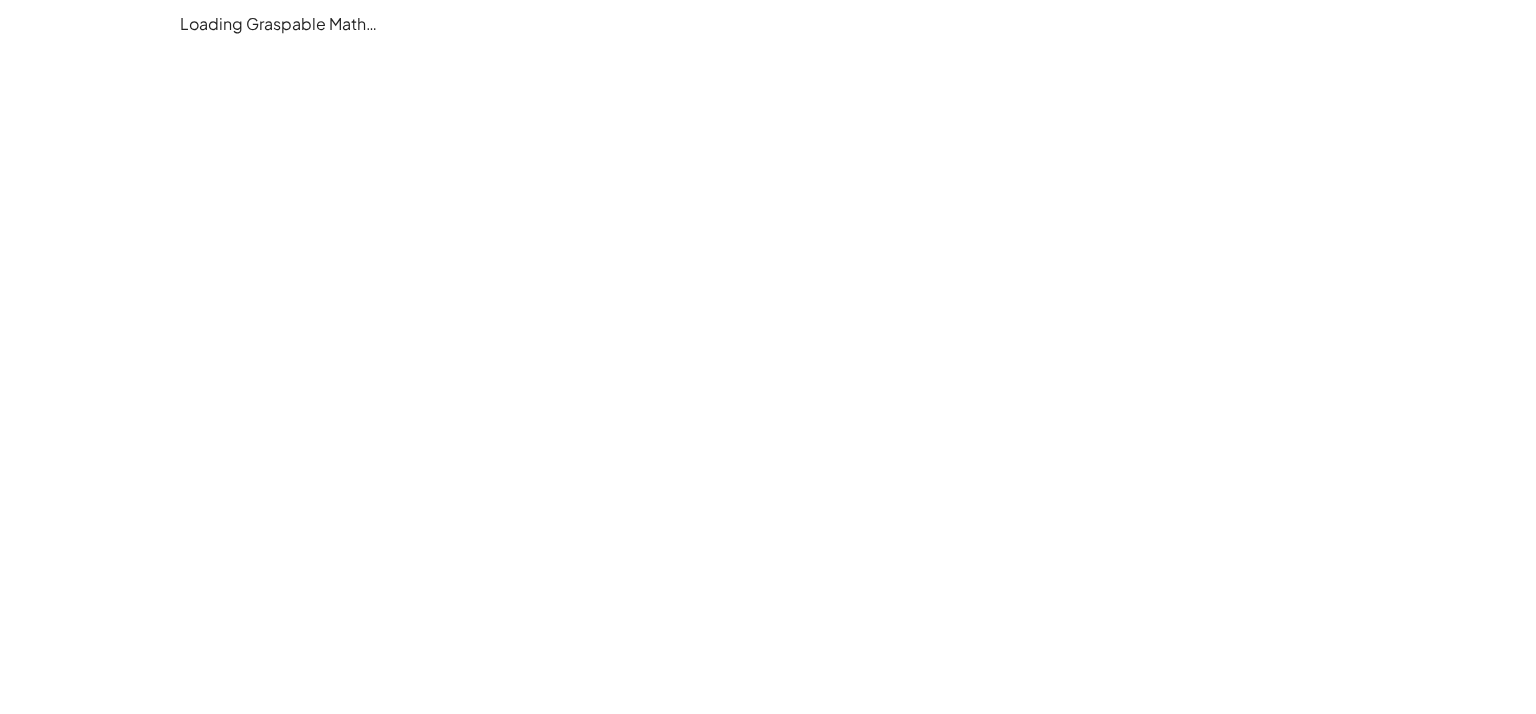 click on "Loading Graspable Math…" 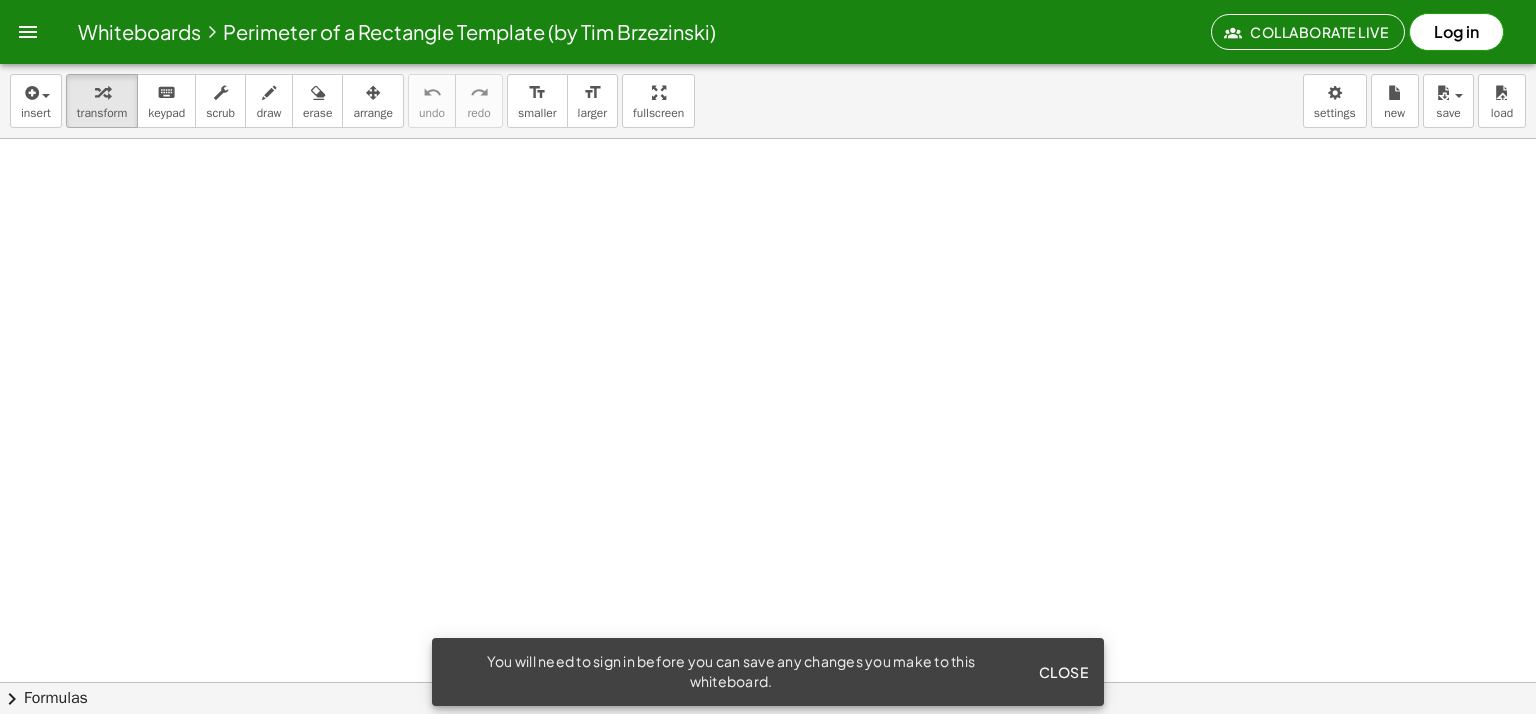 scroll, scrollTop: 100, scrollLeft: 0, axis: vertical 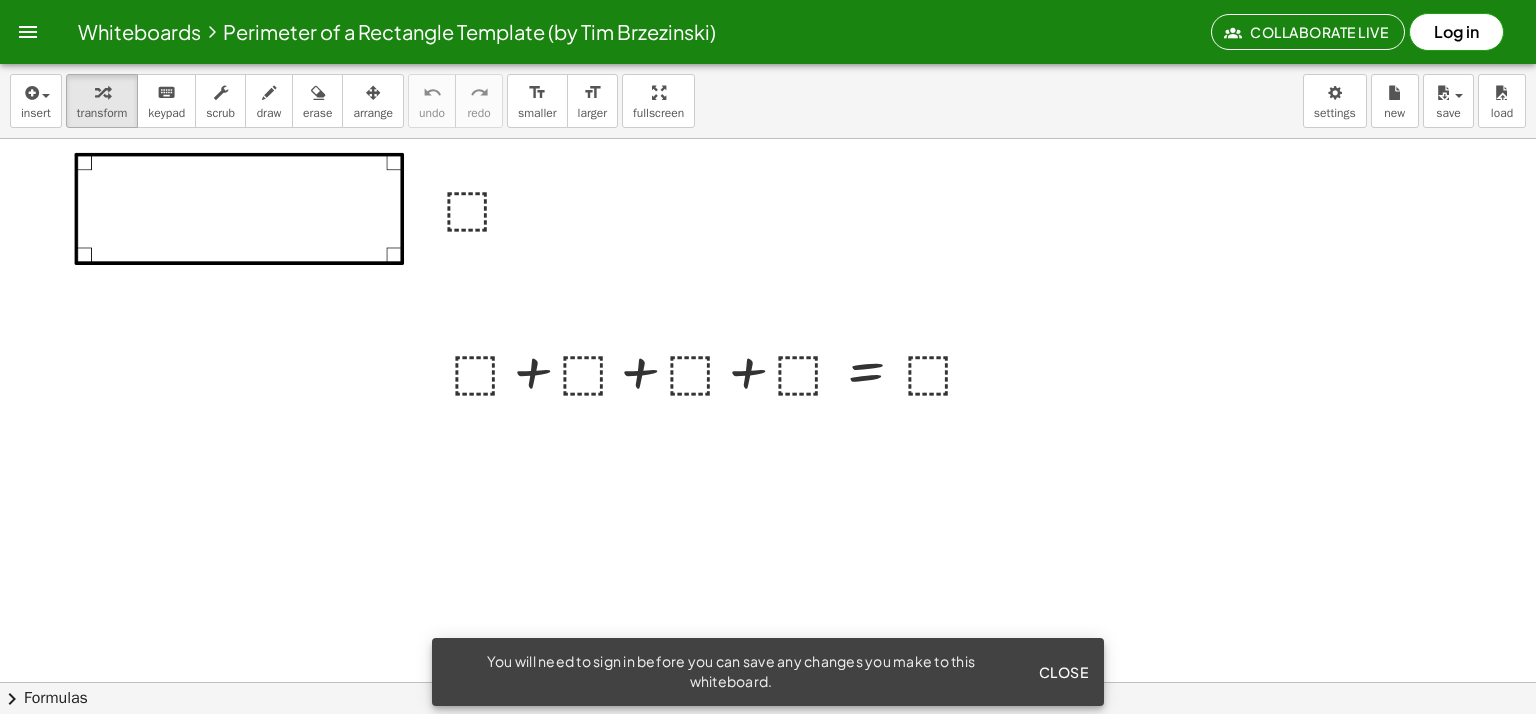 click at bounding box center [243, 216] 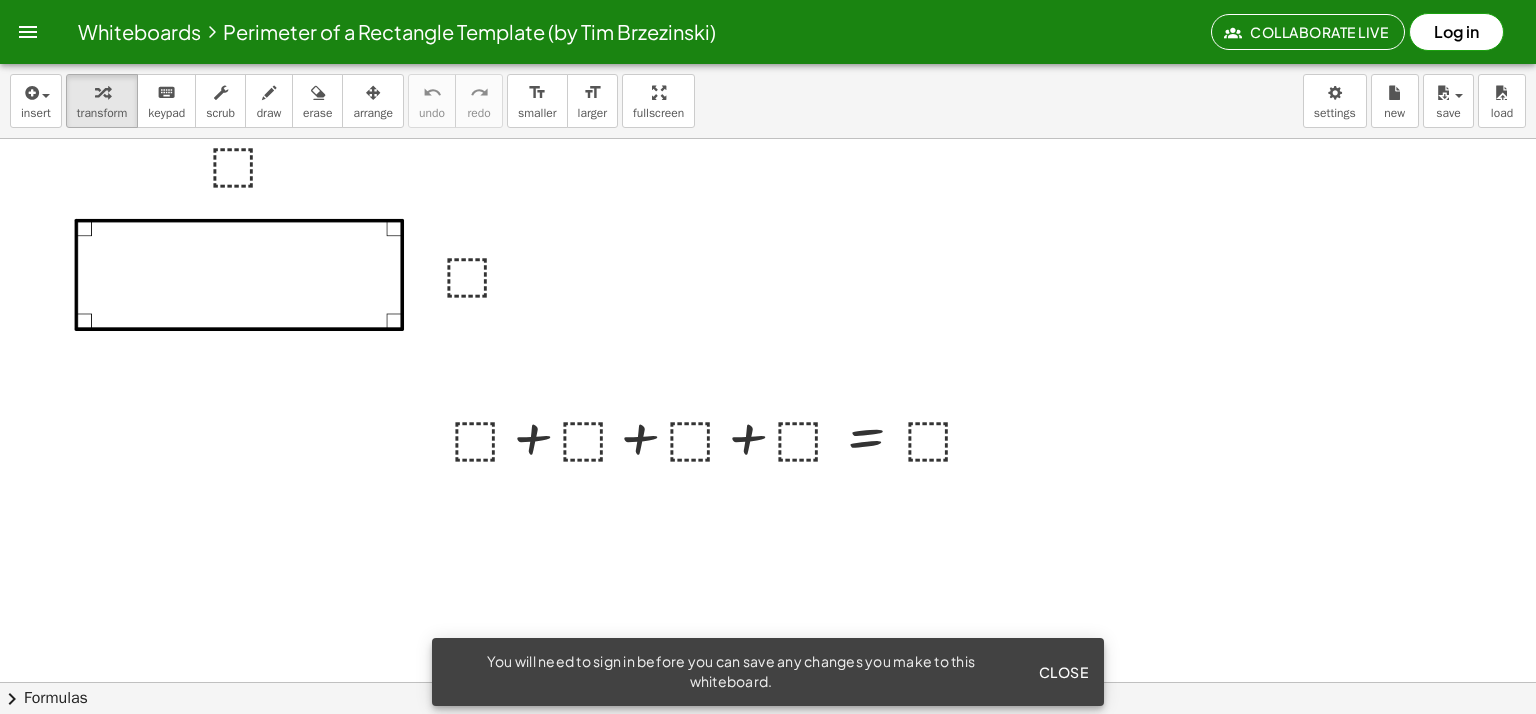 scroll, scrollTop: 0, scrollLeft: 0, axis: both 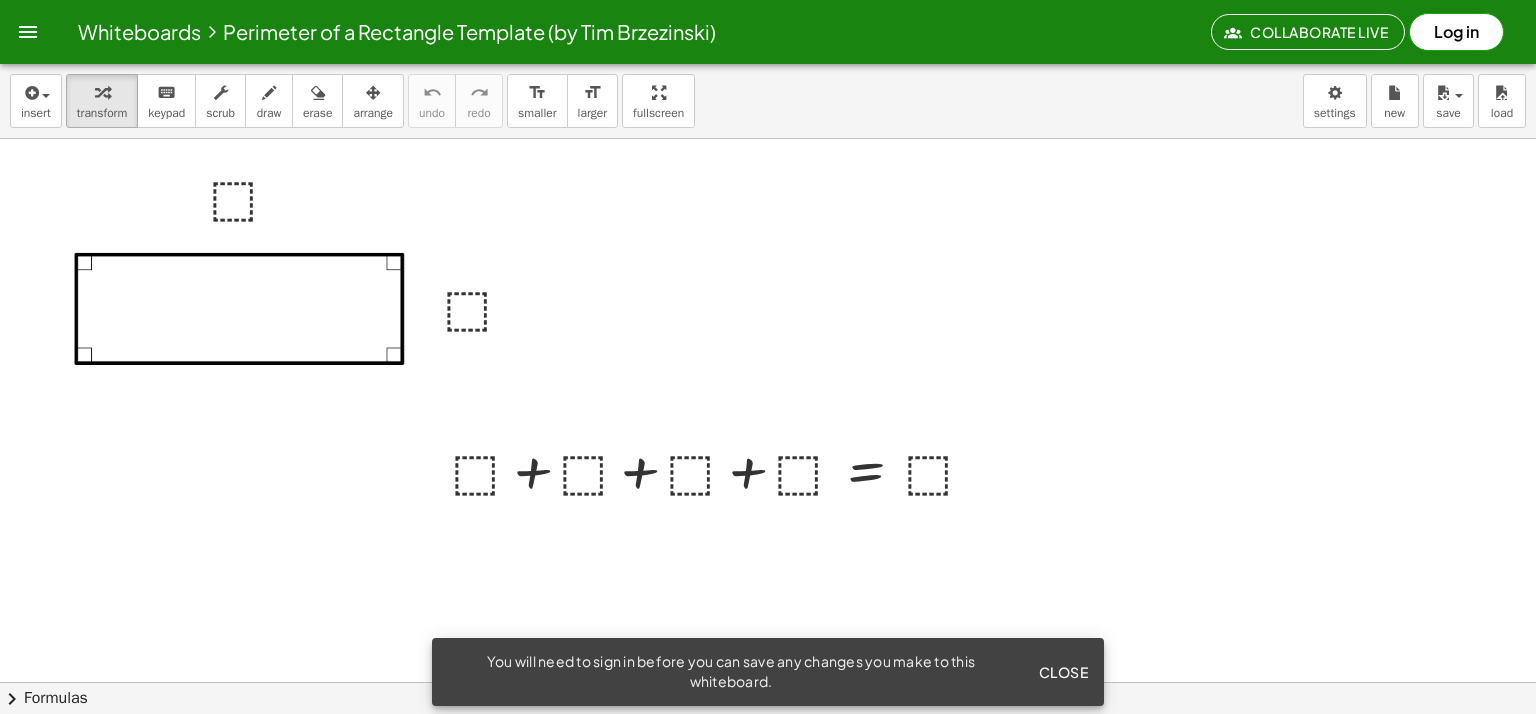 click at bounding box center [768, 746] 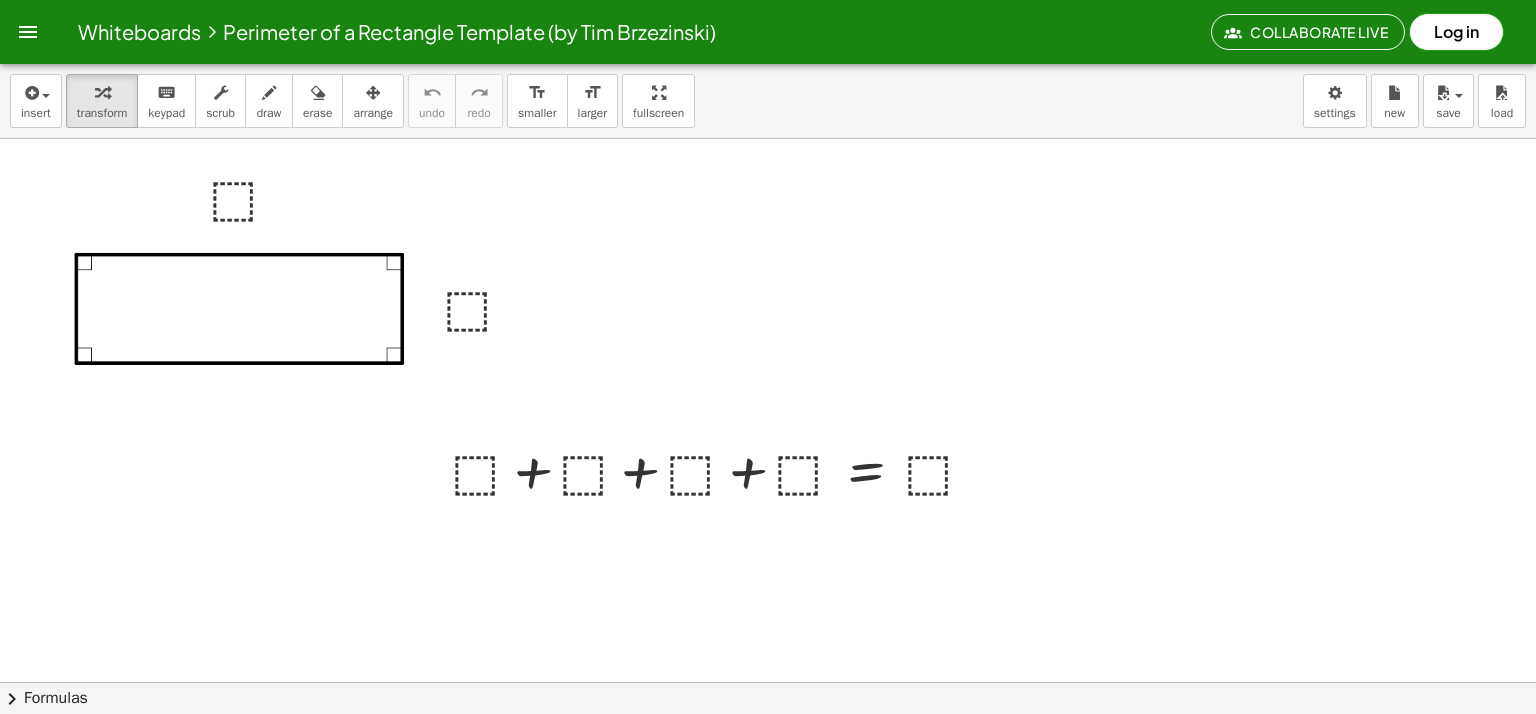 click at bounding box center (243, 316) 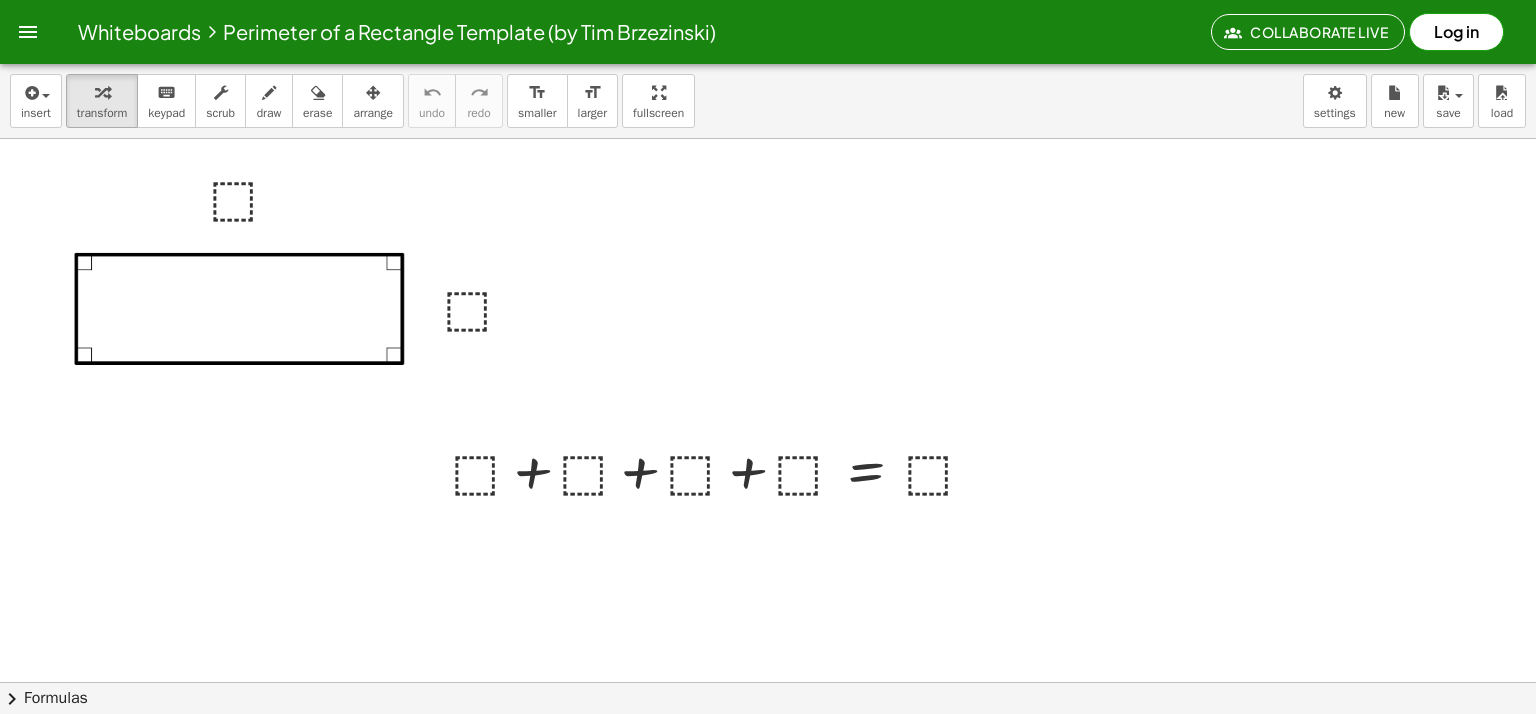 drag, startPoint x: 644, startPoint y: 137, endPoint x: 657, endPoint y: 164, distance: 29.966648 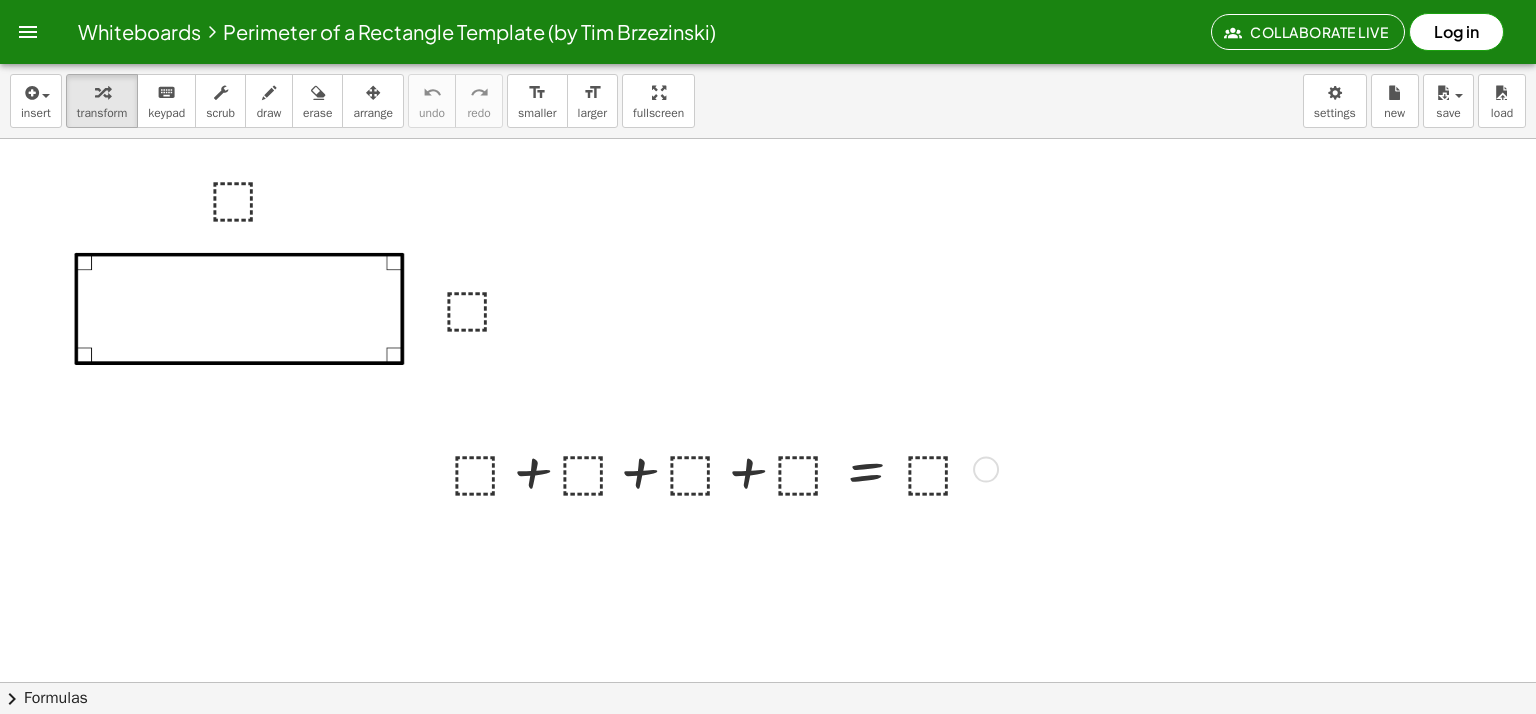 click at bounding box center (721, 468) 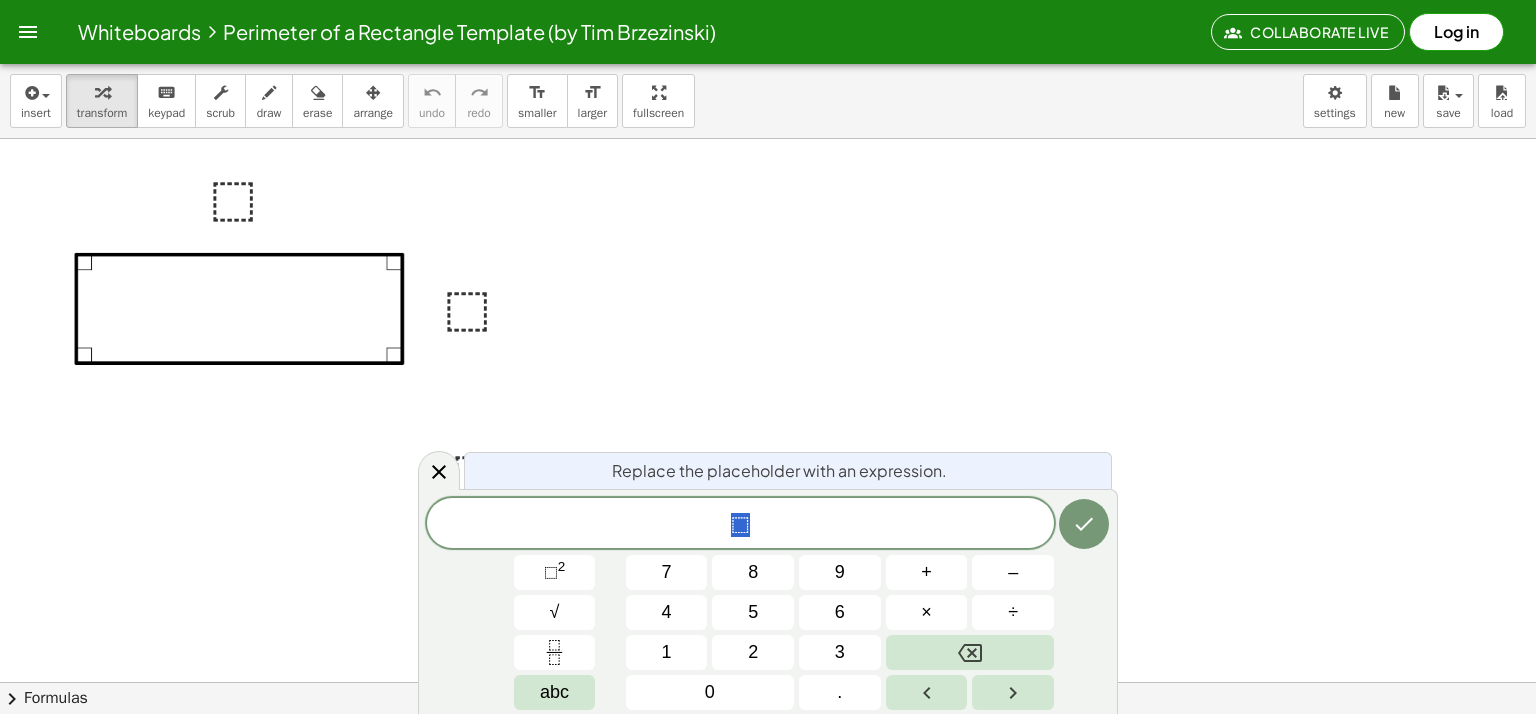 click on "Replace the placeholder with an expression." at bounding box center (788, 470) 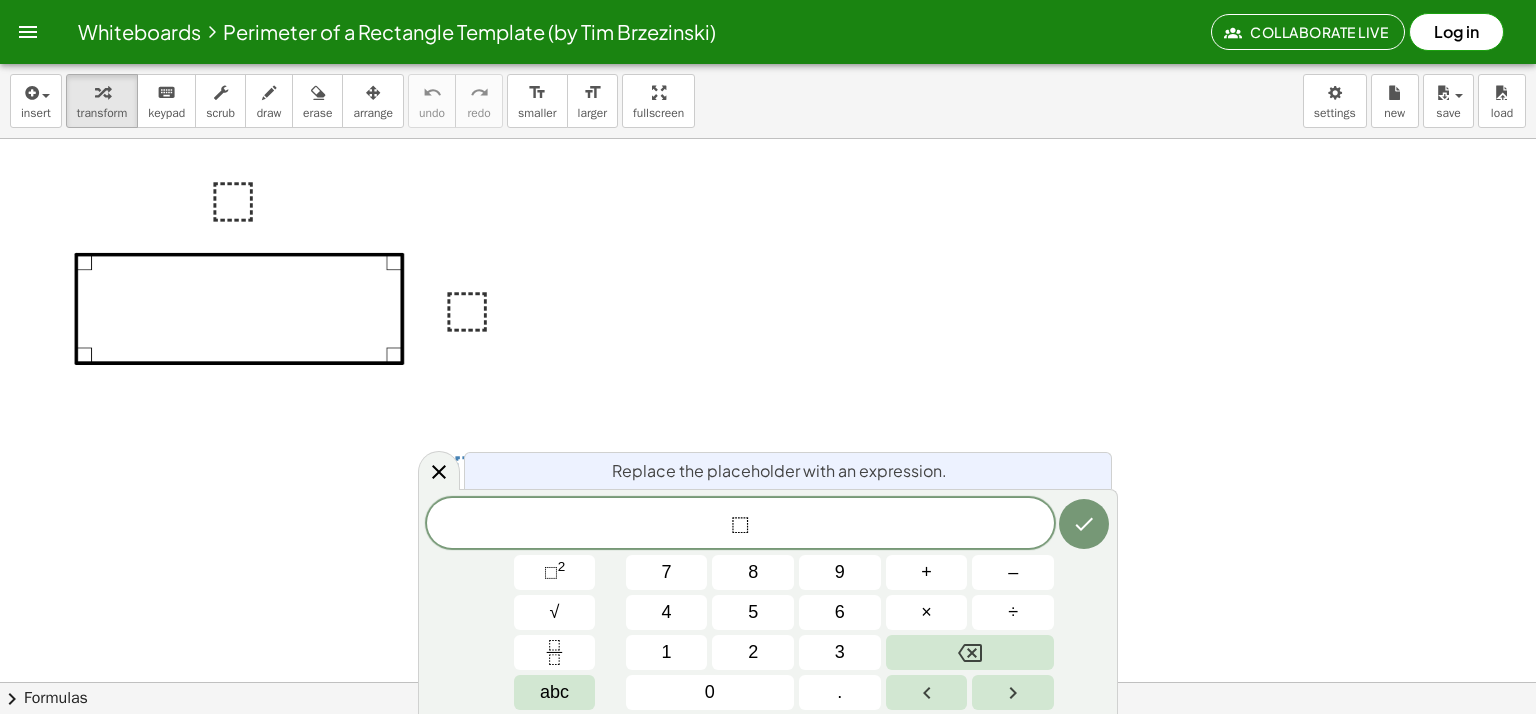 click on "Replace the placeholder with an expression." at bounding box center [788, 470] 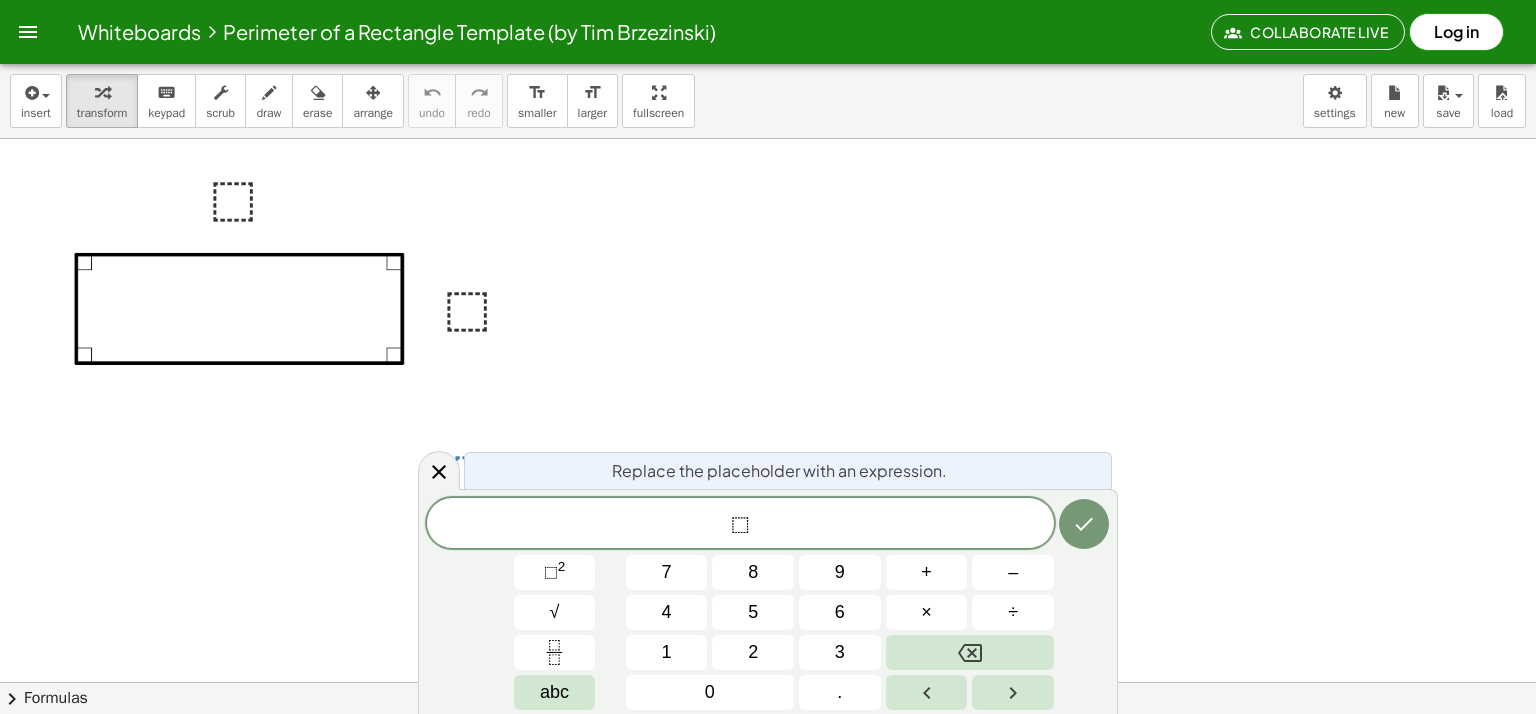 click on "⬚" at bounding box center (740, 525) 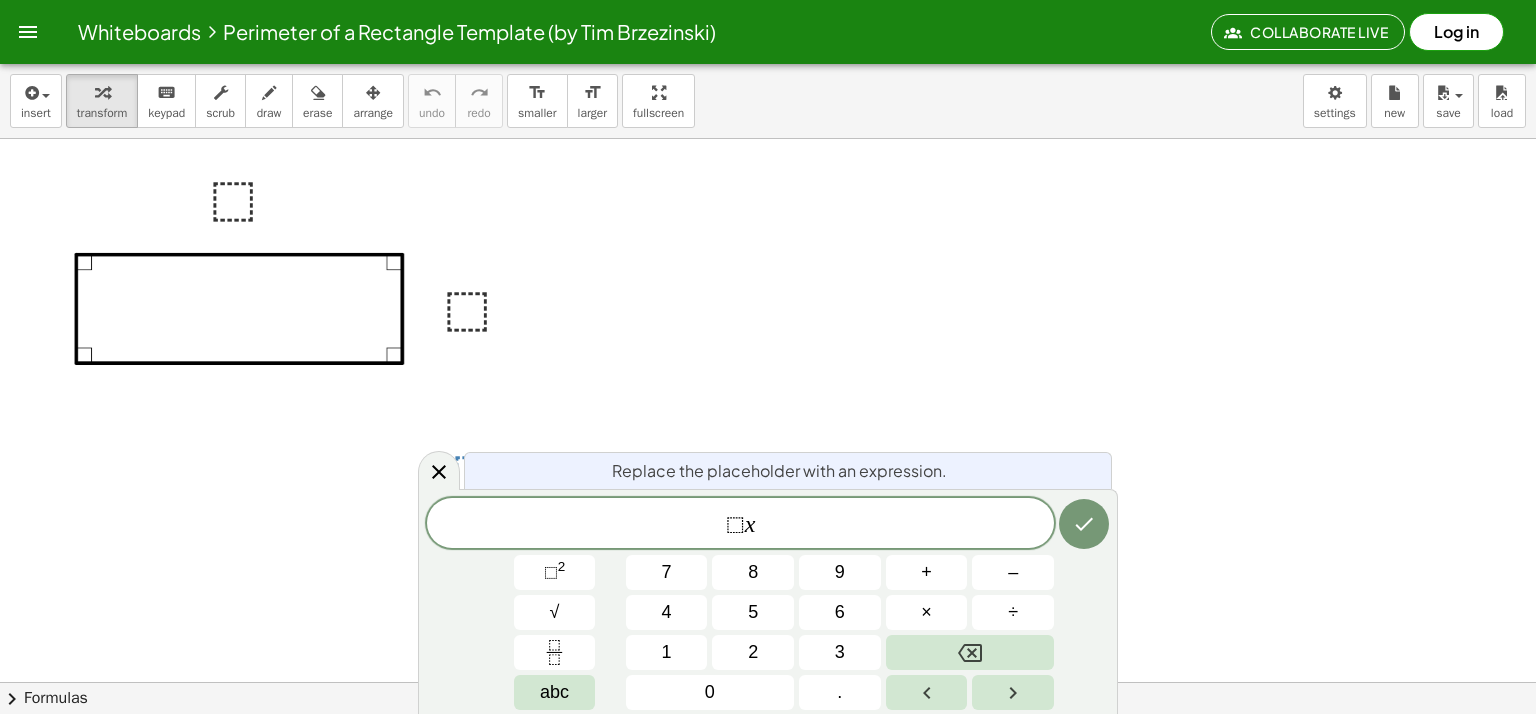 click 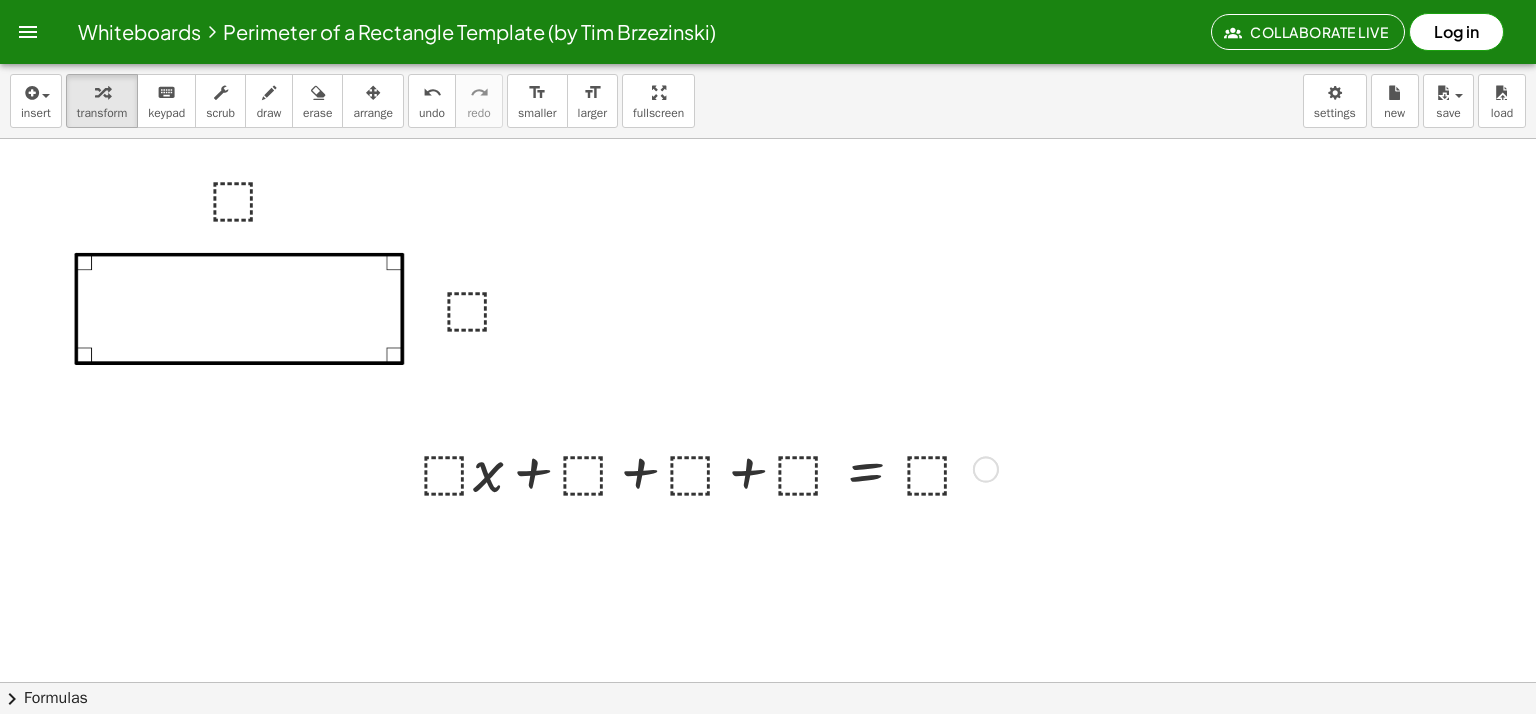 click at bounding box center (706, 468) 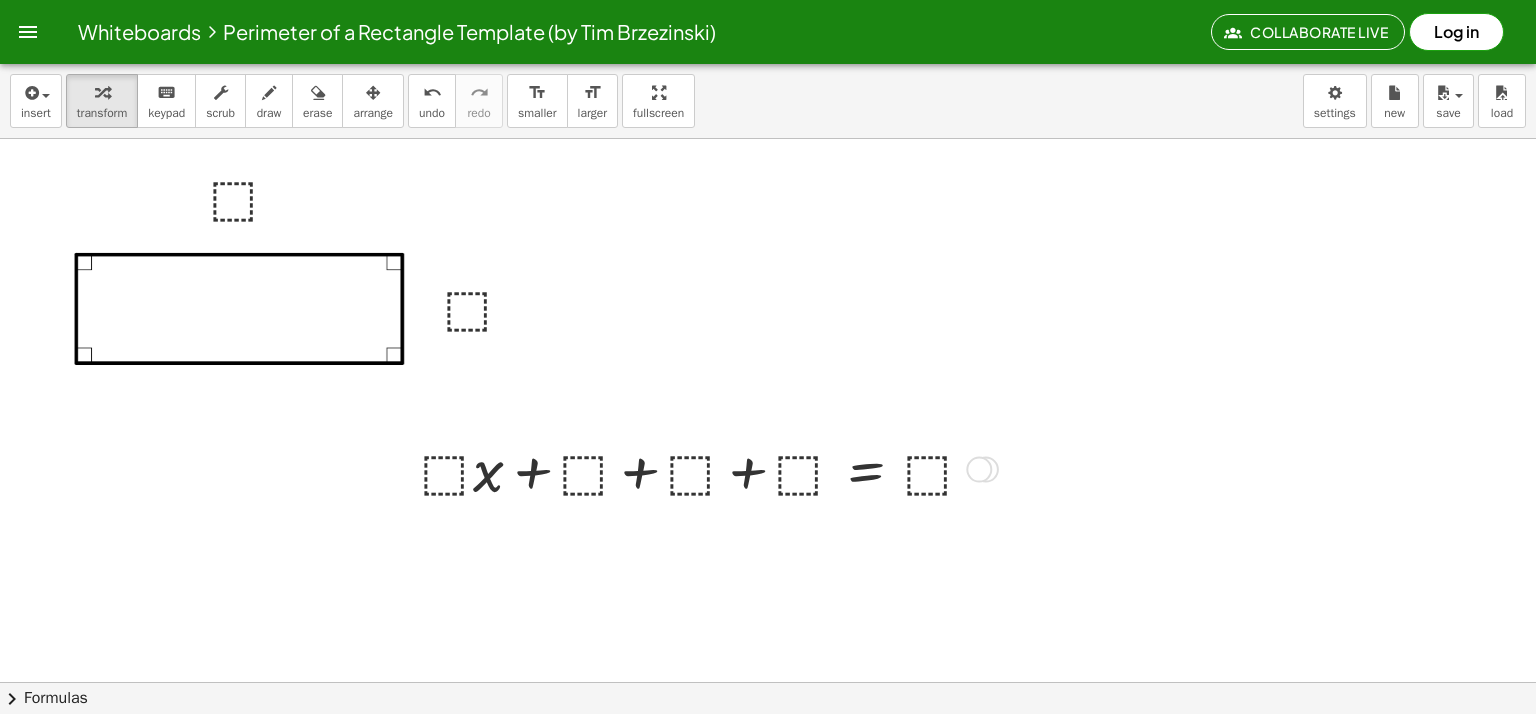 click at bounding box center (706, 468) 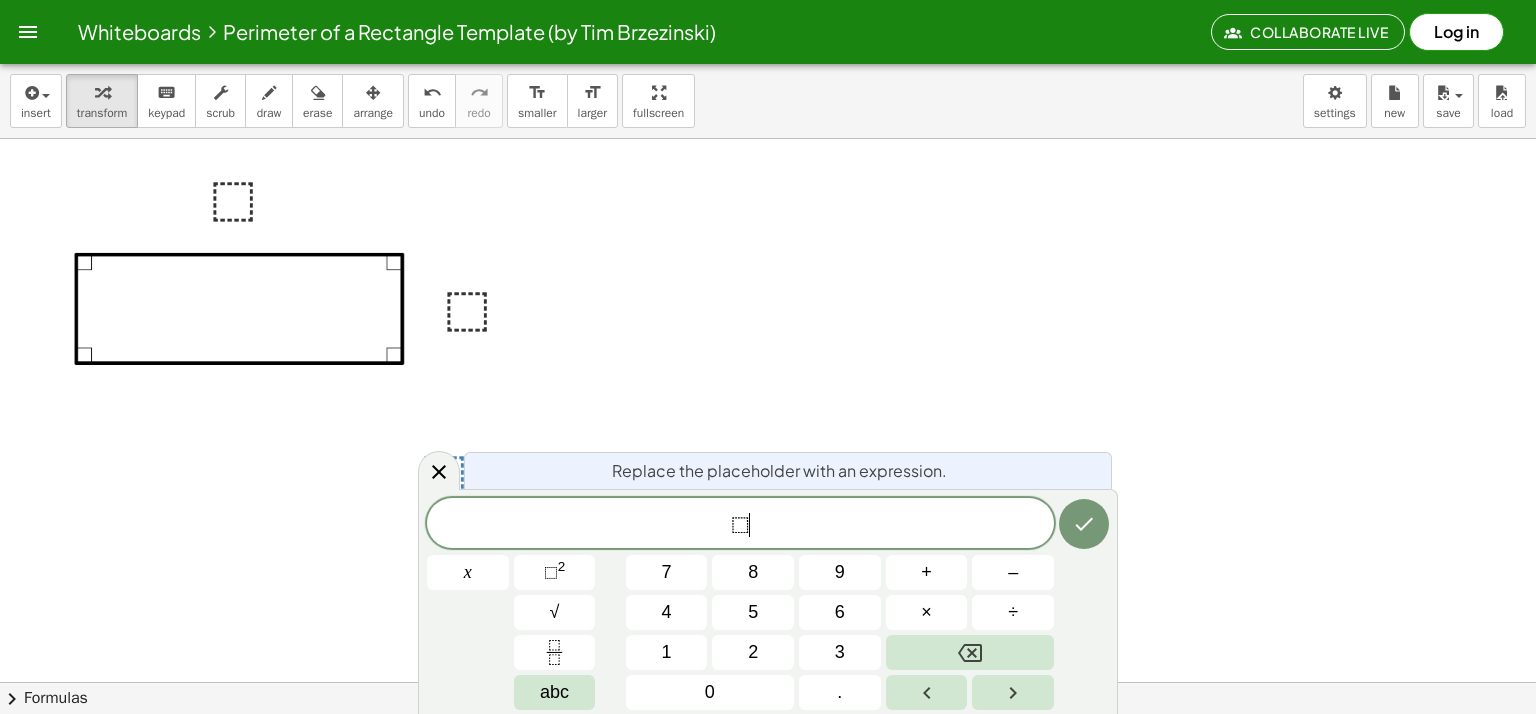 click on "⬚ ​" at bounding box center (740, 525) 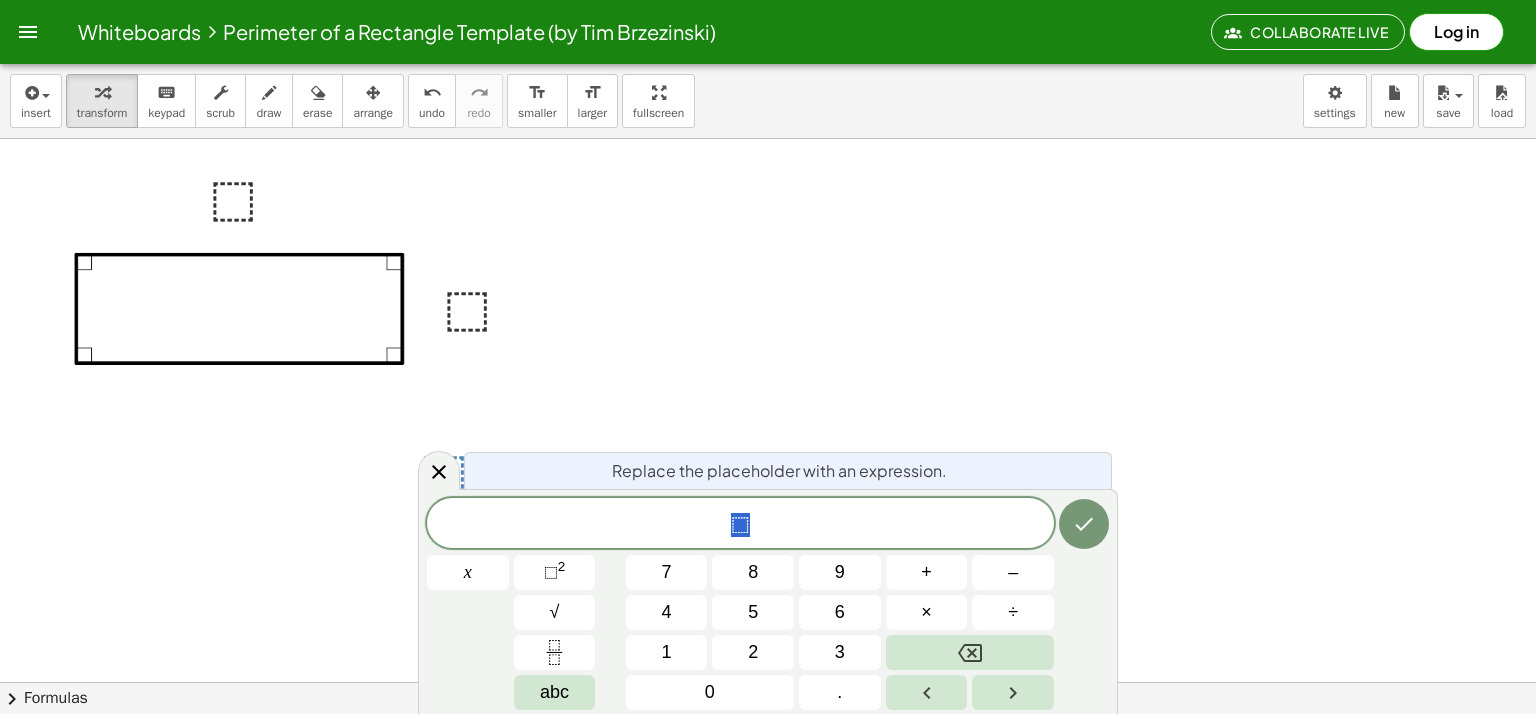 drag, startPoint x: 752, startPoint y: 519, endPoint x: 718, endPoint y: 519, distance: 34 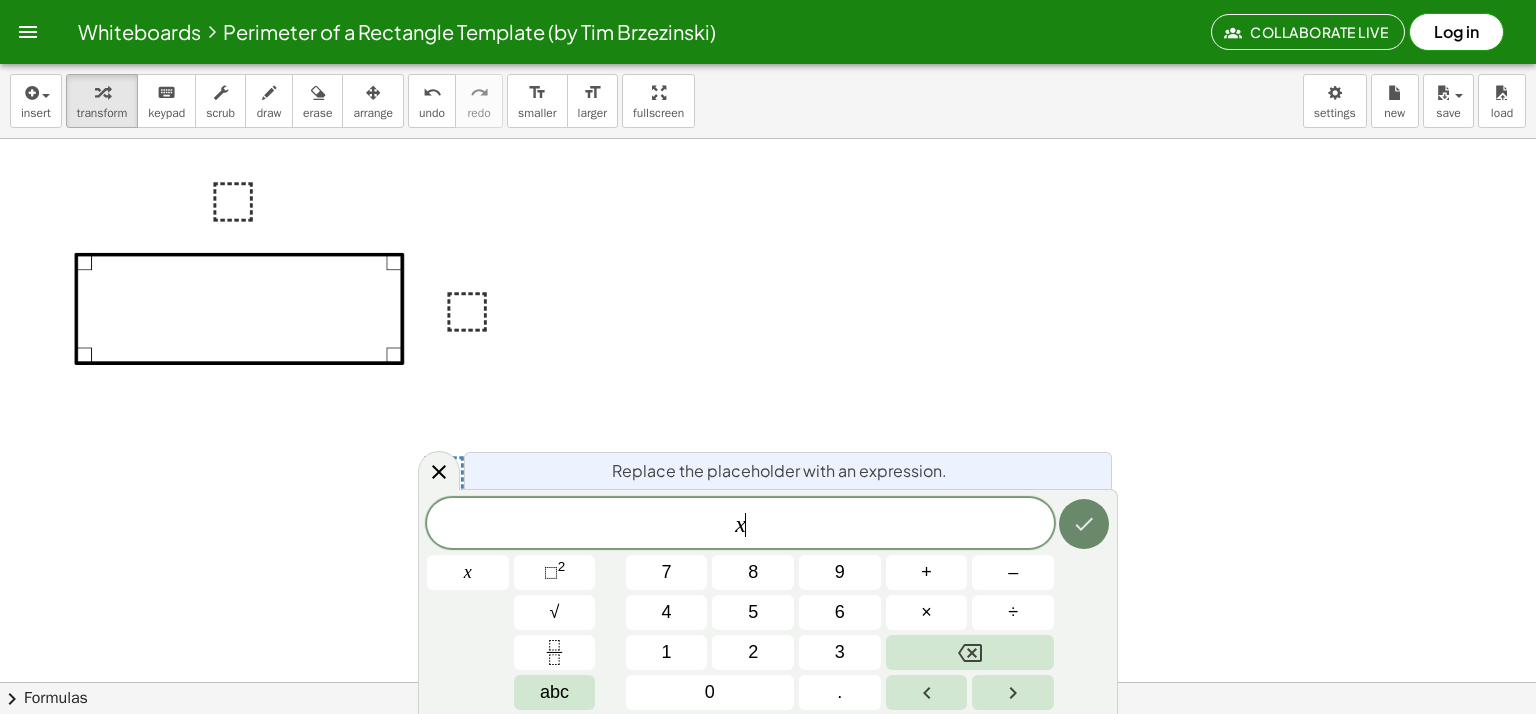 click 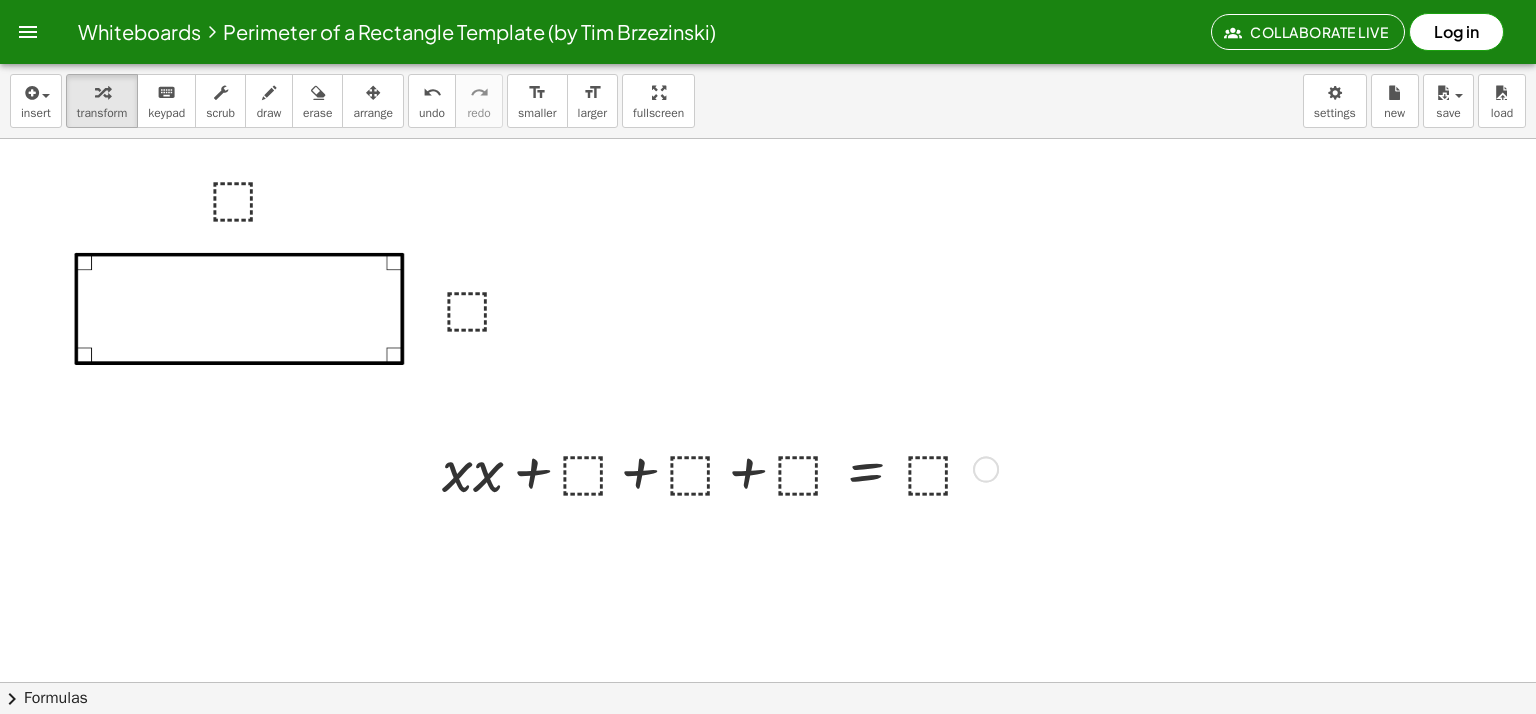 click at bounding box center (716, 468) 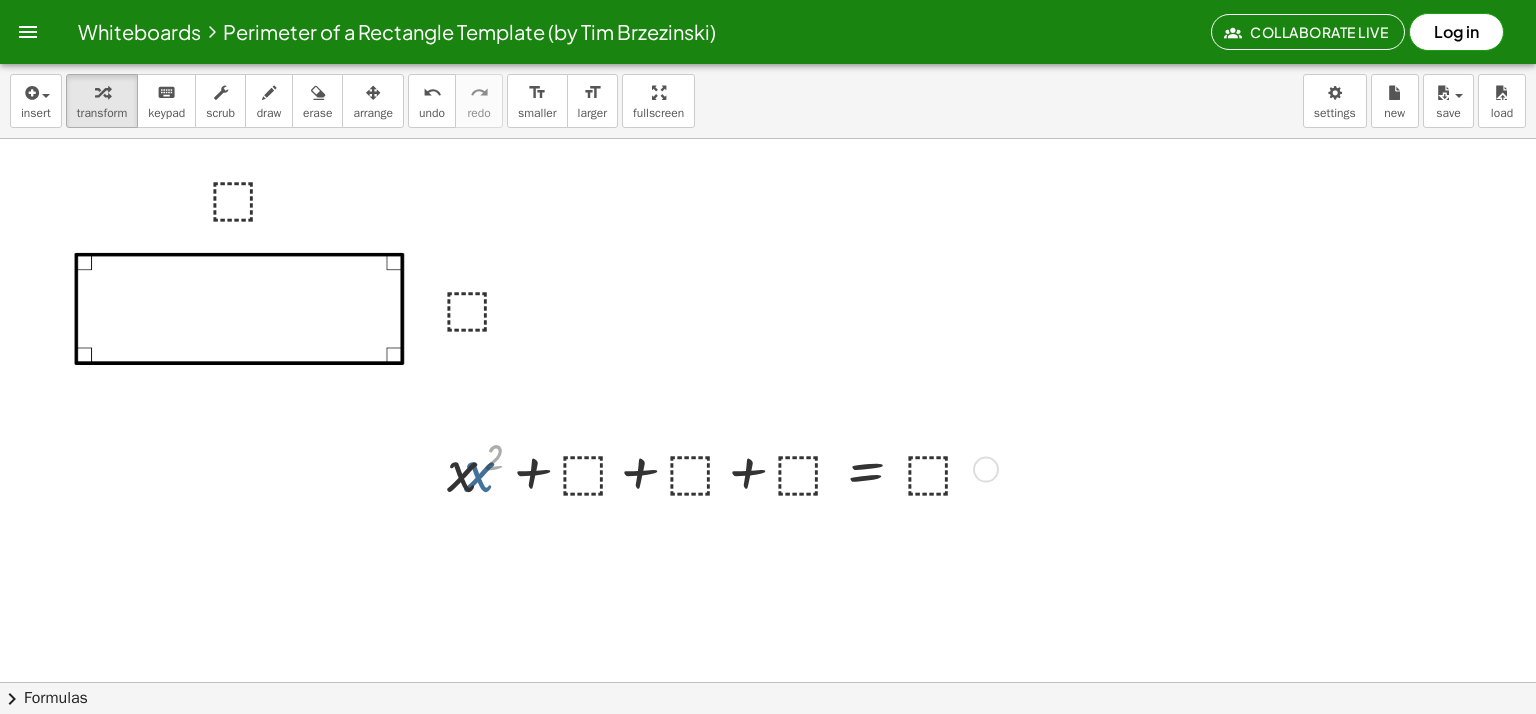 click at bounding box center [722, 468] 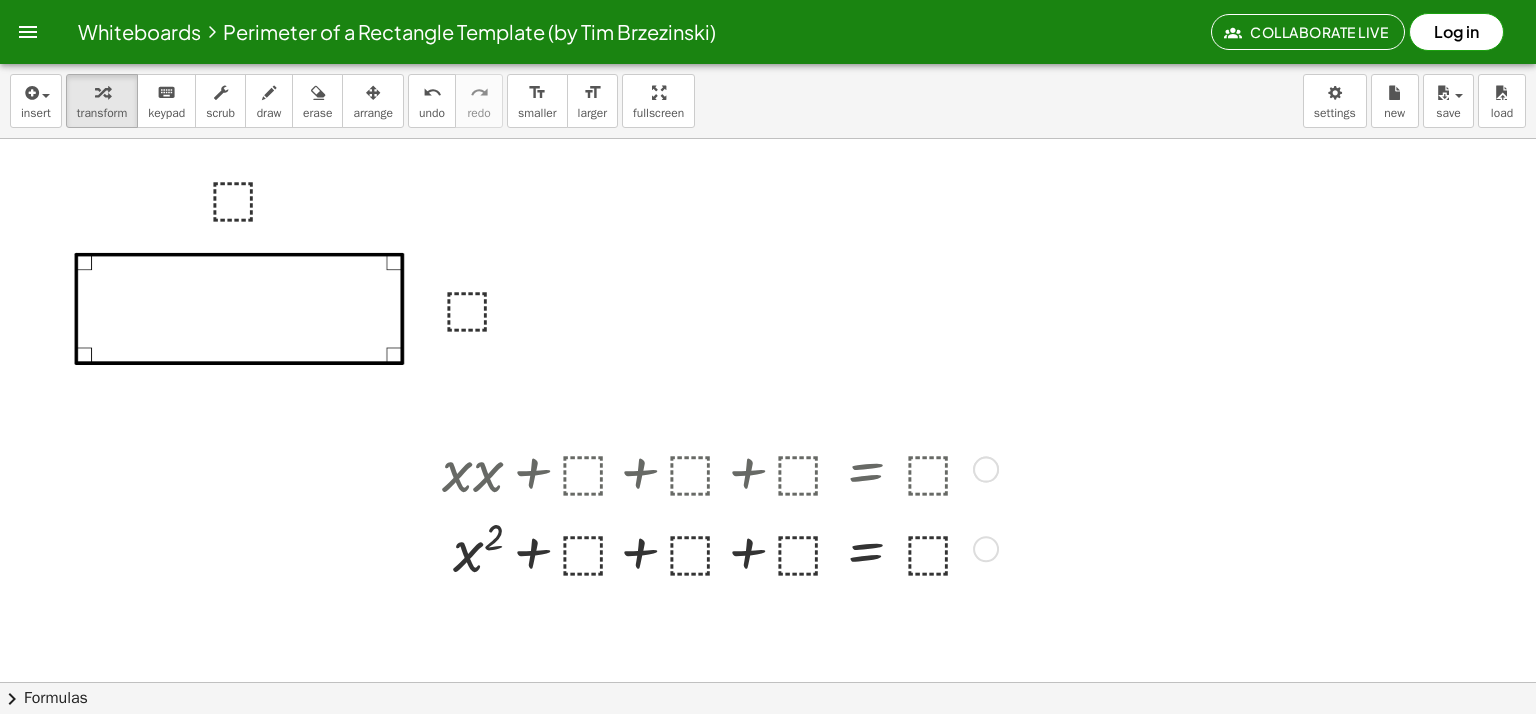 click at bounding box center [716, 548] 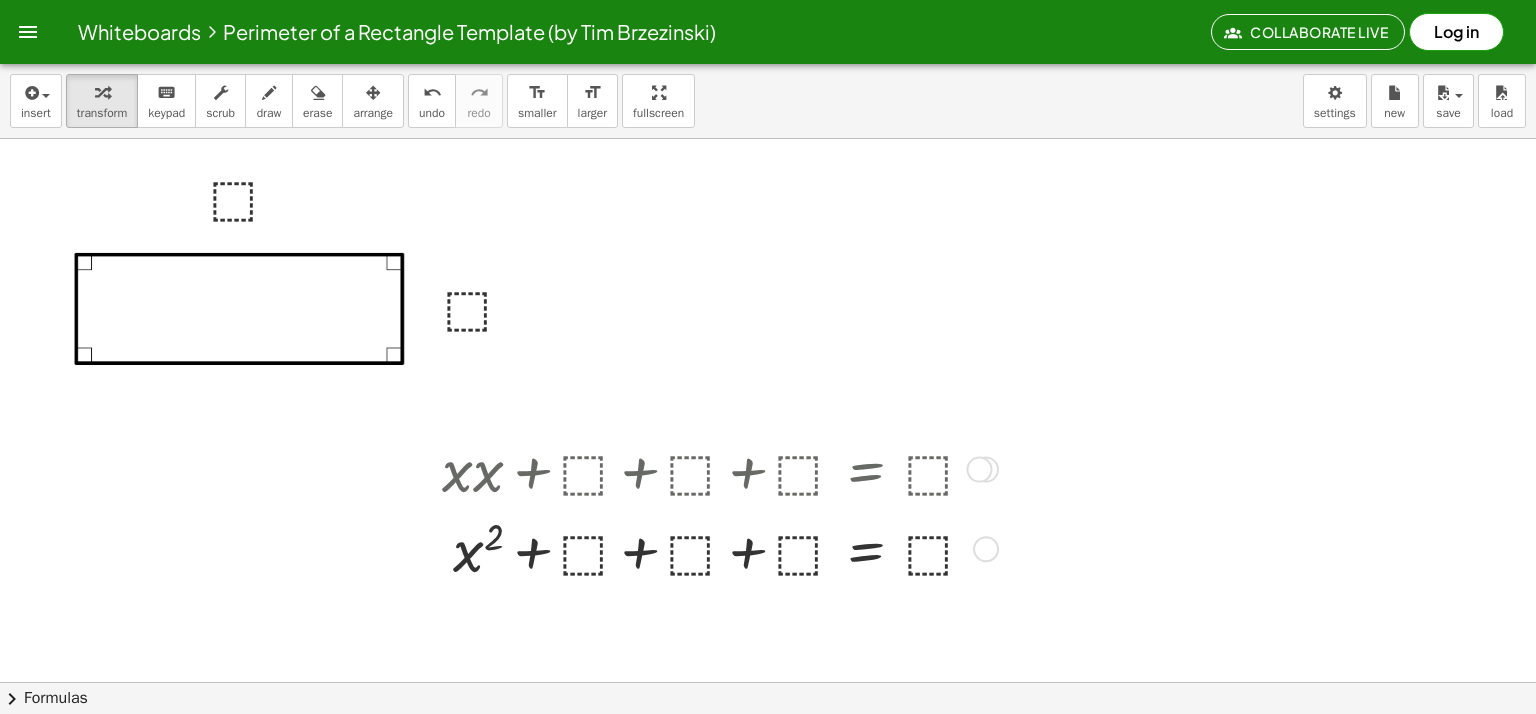 click at bounding box center [716, 548] 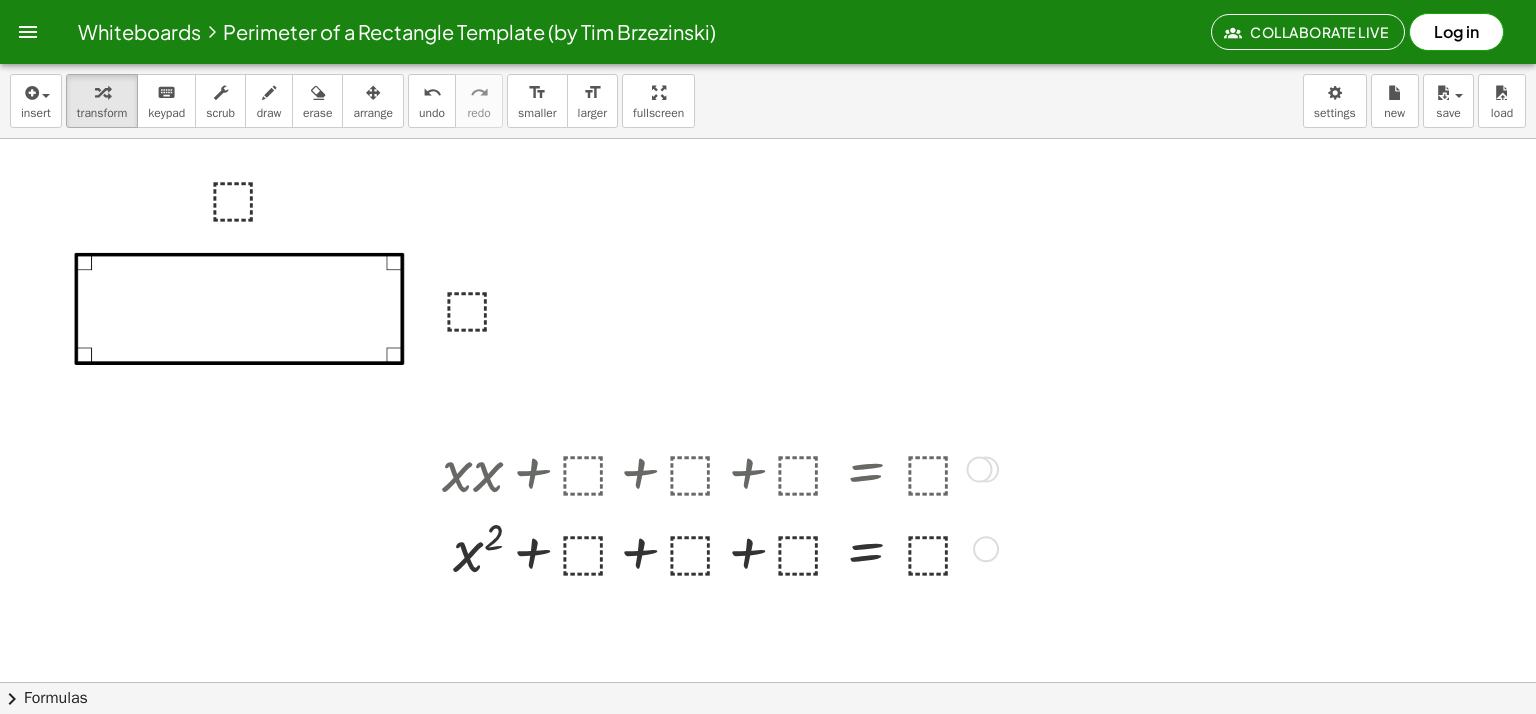 click at bounding box center [716, 548] 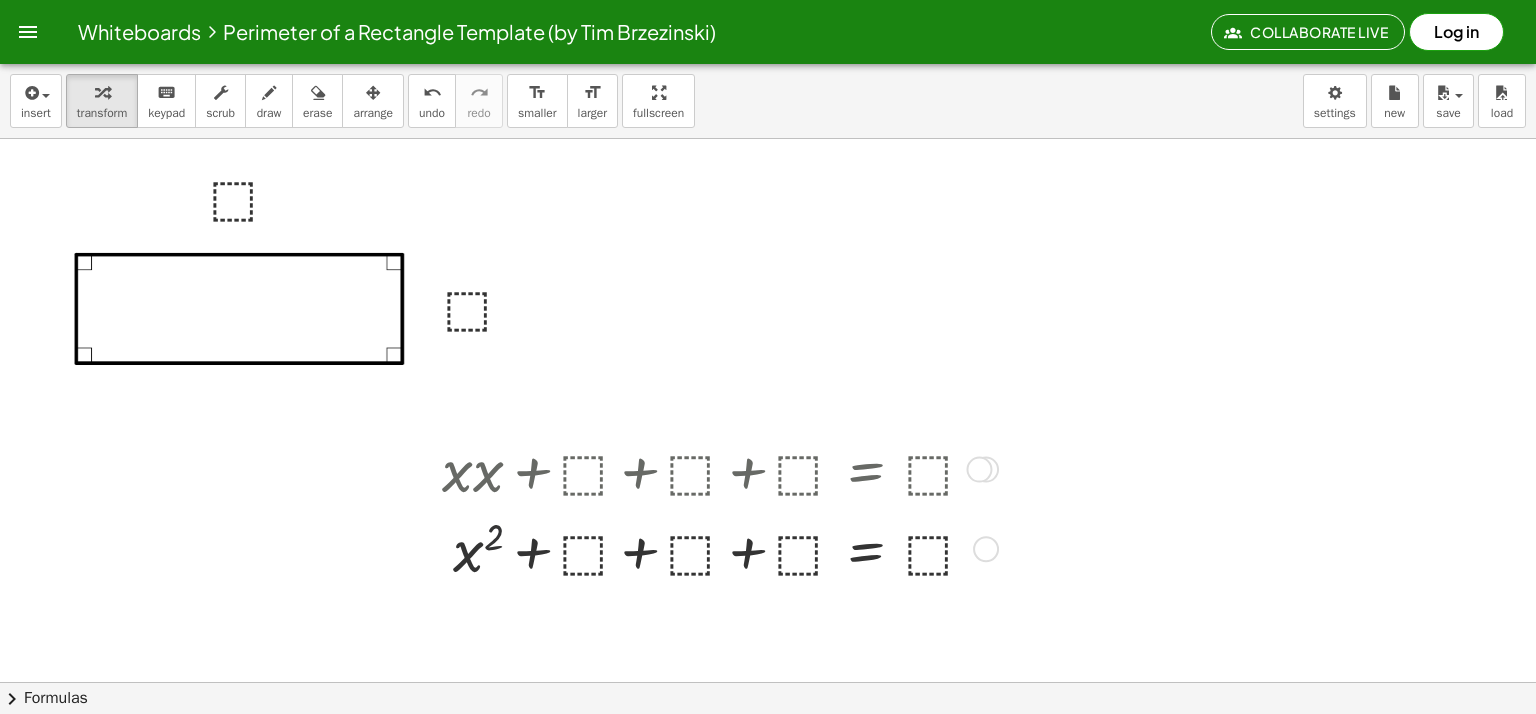 drag, startPoint x: 493, startPoint y: 495, endPoint x: 482, endPoint y: 487, distance: 13.601471 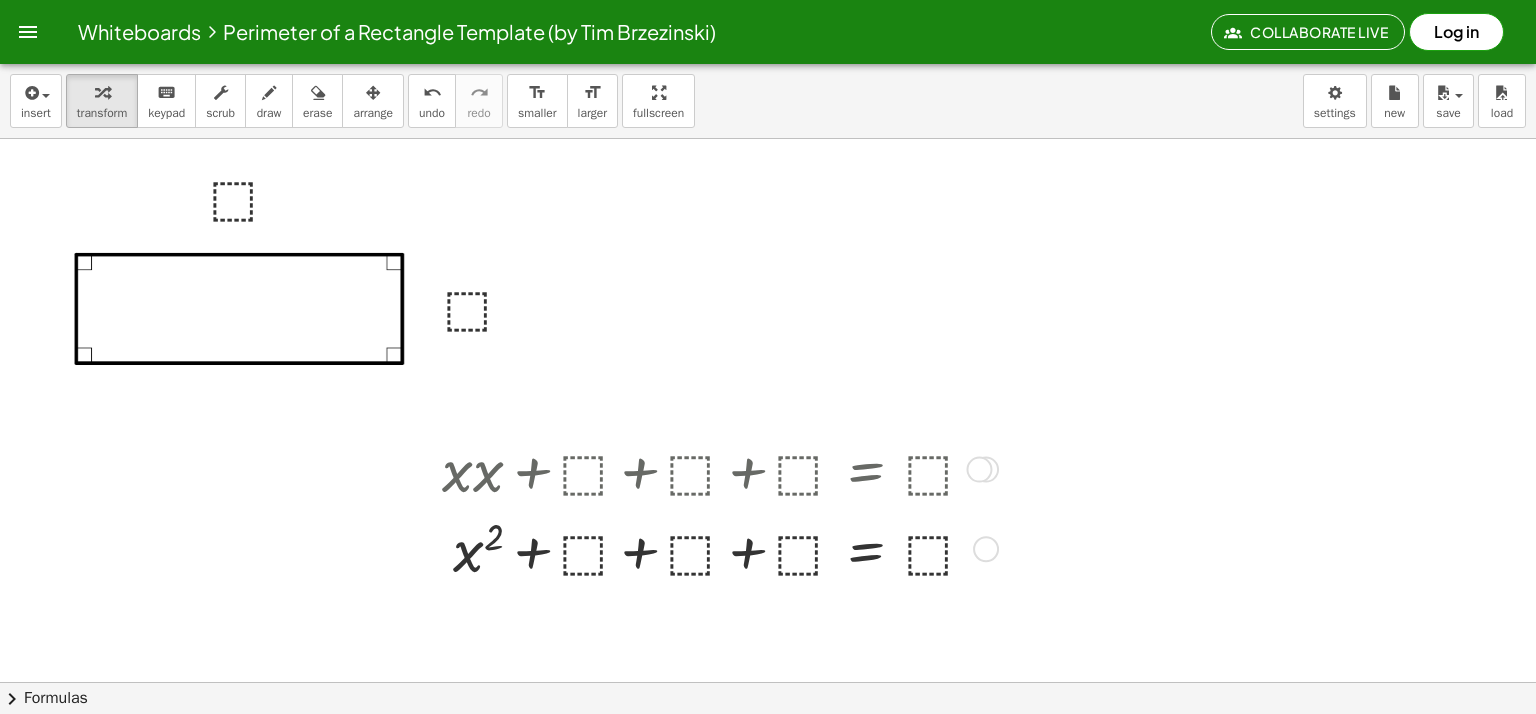 click at bounding box center (716, 468) 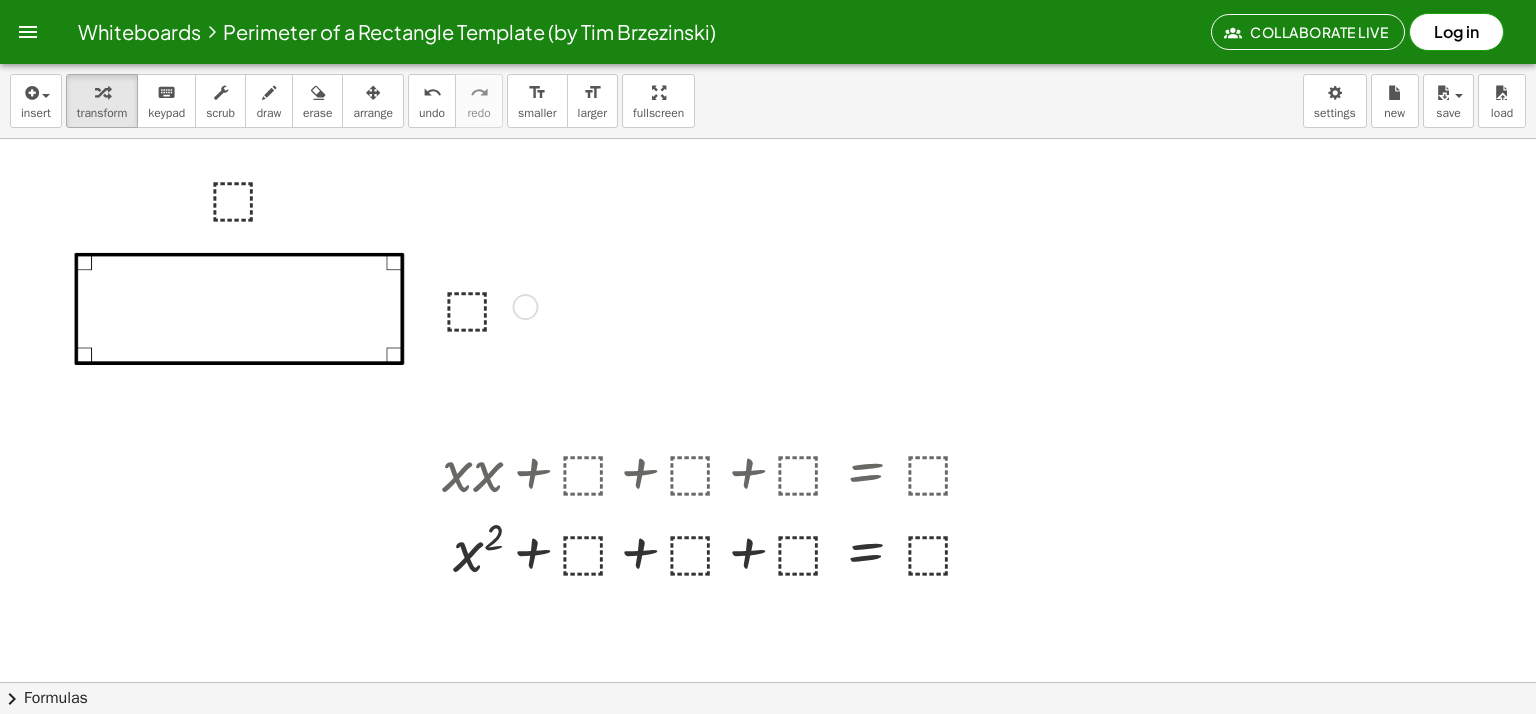click at bounding box center [487, 305] 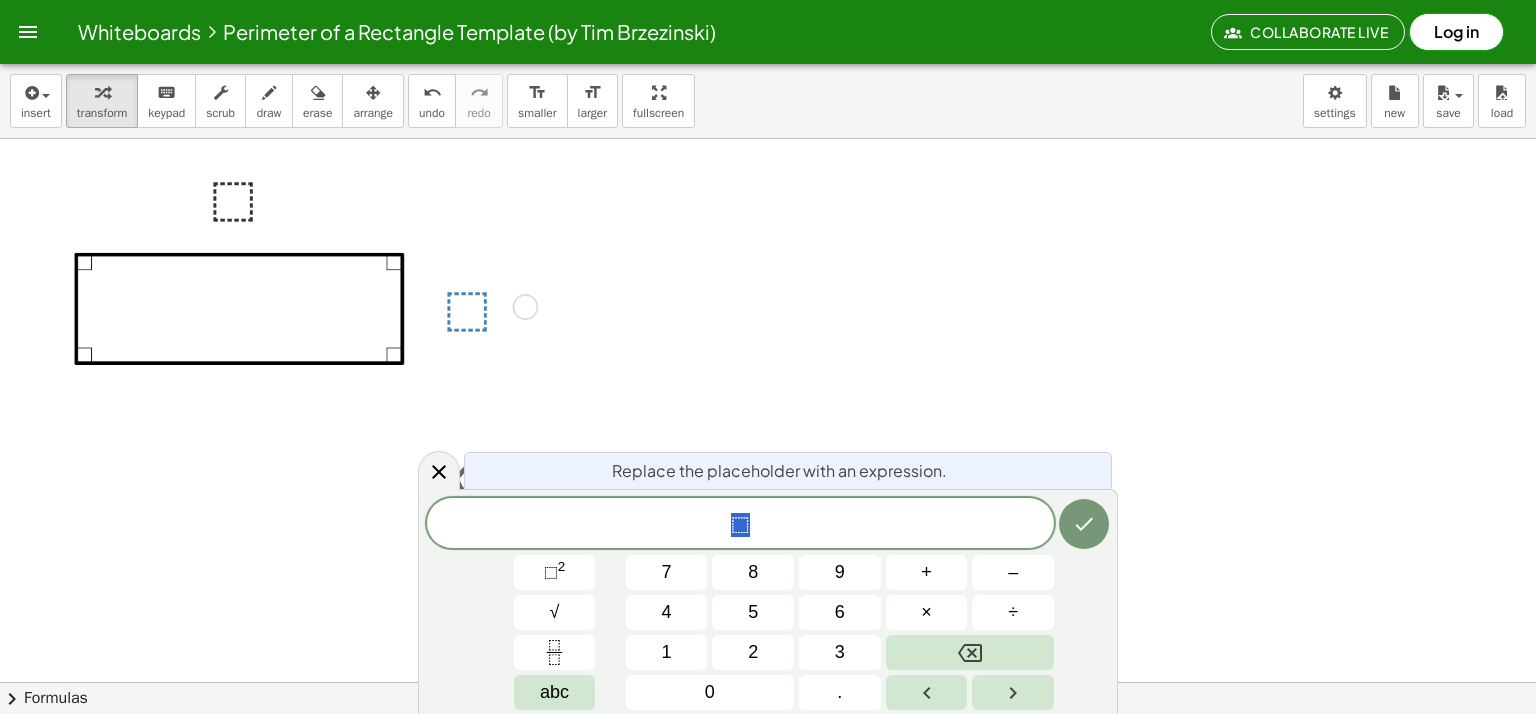 click at bounding box center (768, 746) 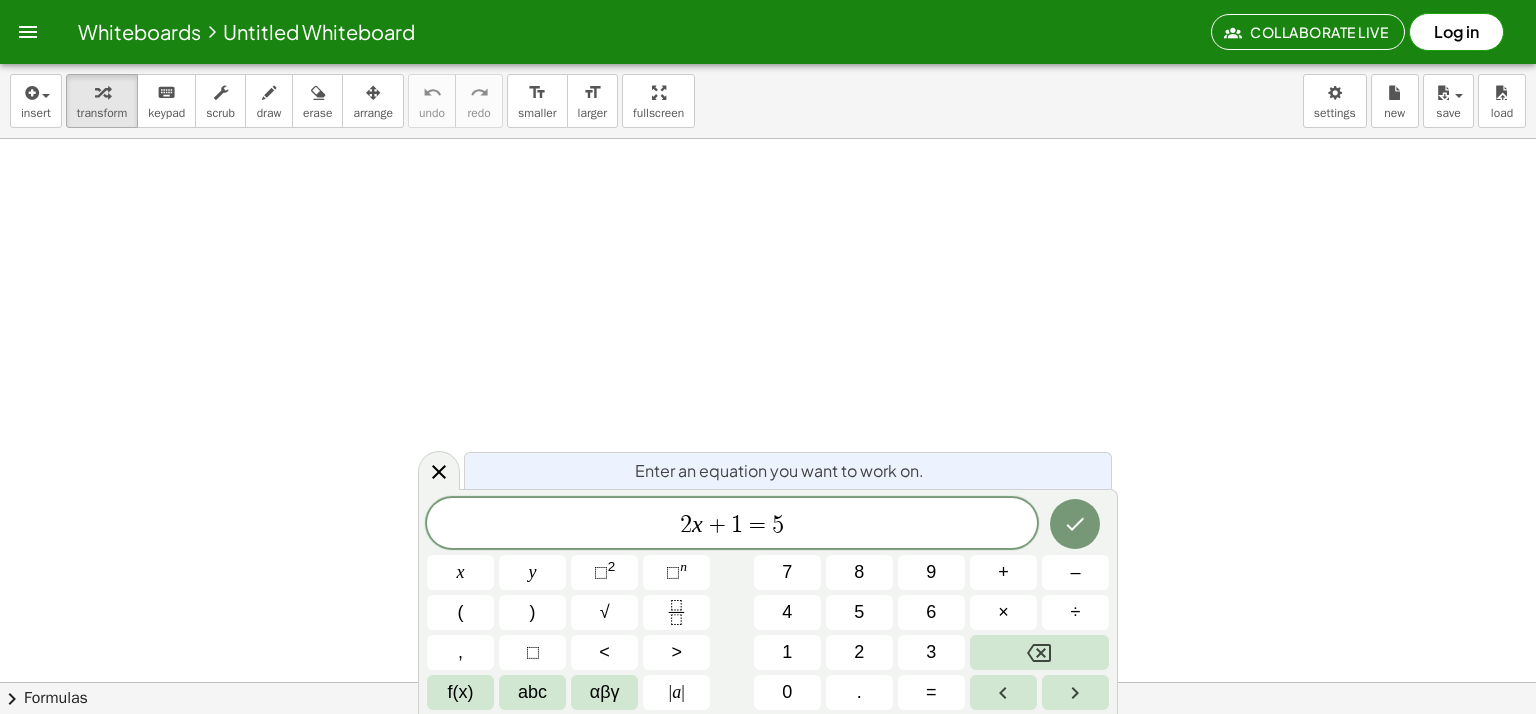 scroll, scrollTop: 0, scrollLeft: 0, axis: both 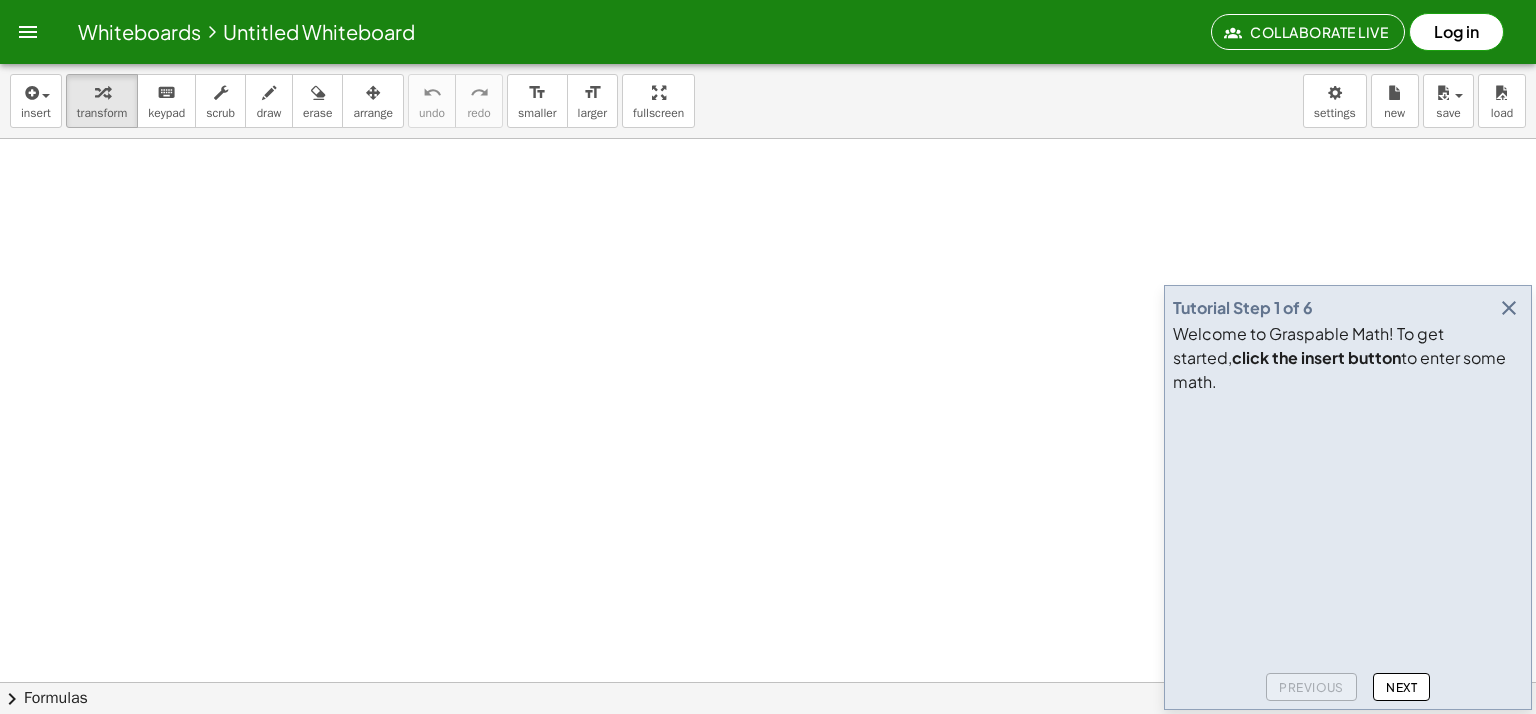 drag, startPoint x: 706, startPoint y: 342, endPoint x: 880, endPoint y: 305, distance: 177.89041 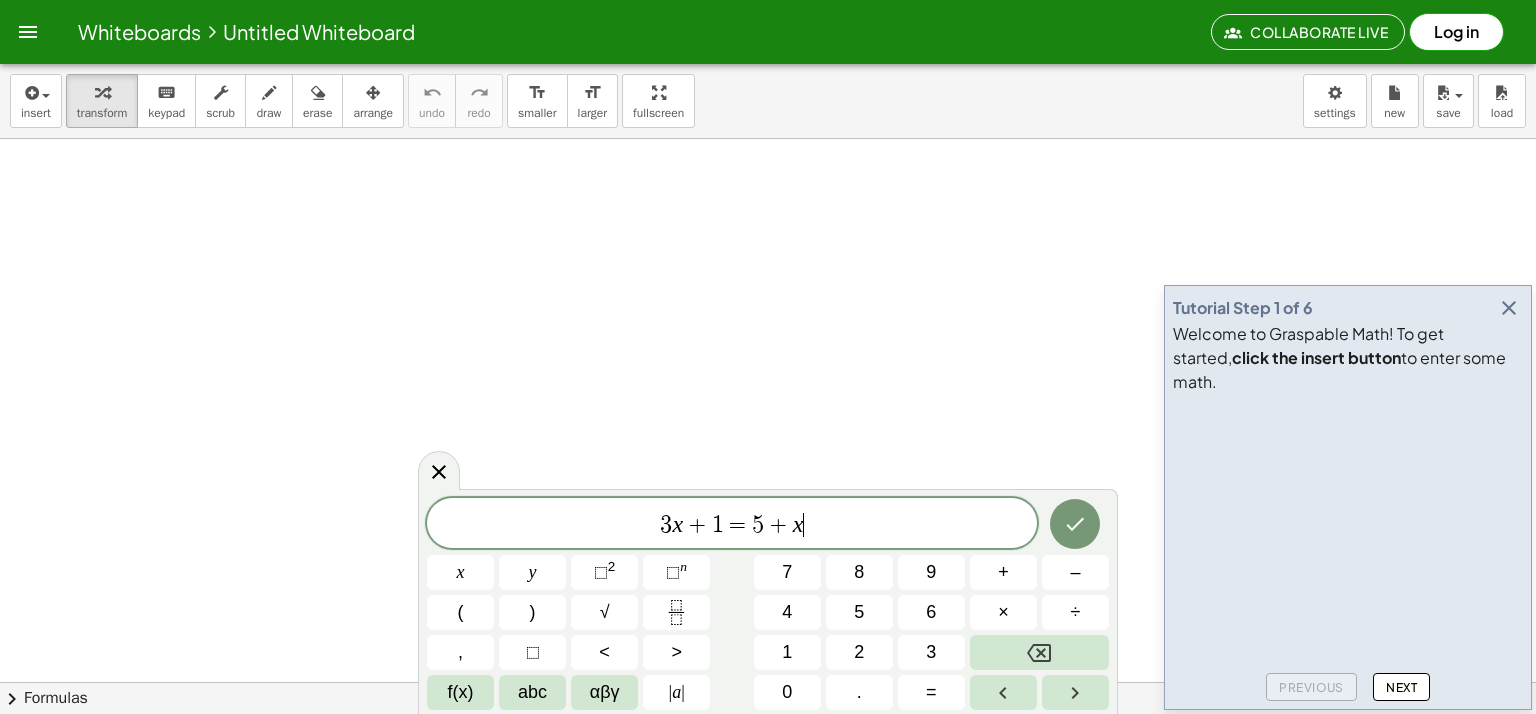 scroll, scrollTop: 300, scrollLeft: 0, axis: vertical 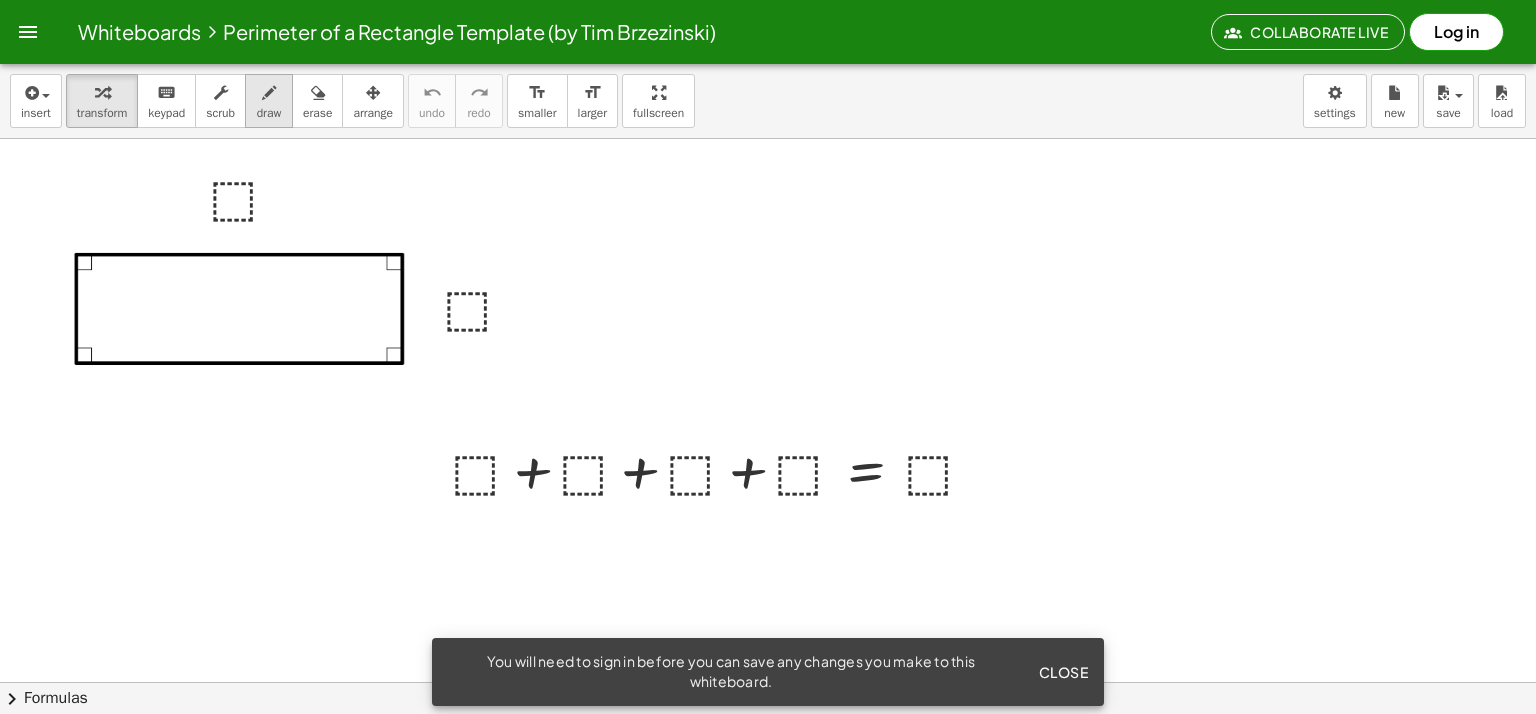 click on "draw" at bounding box center [269, 113] 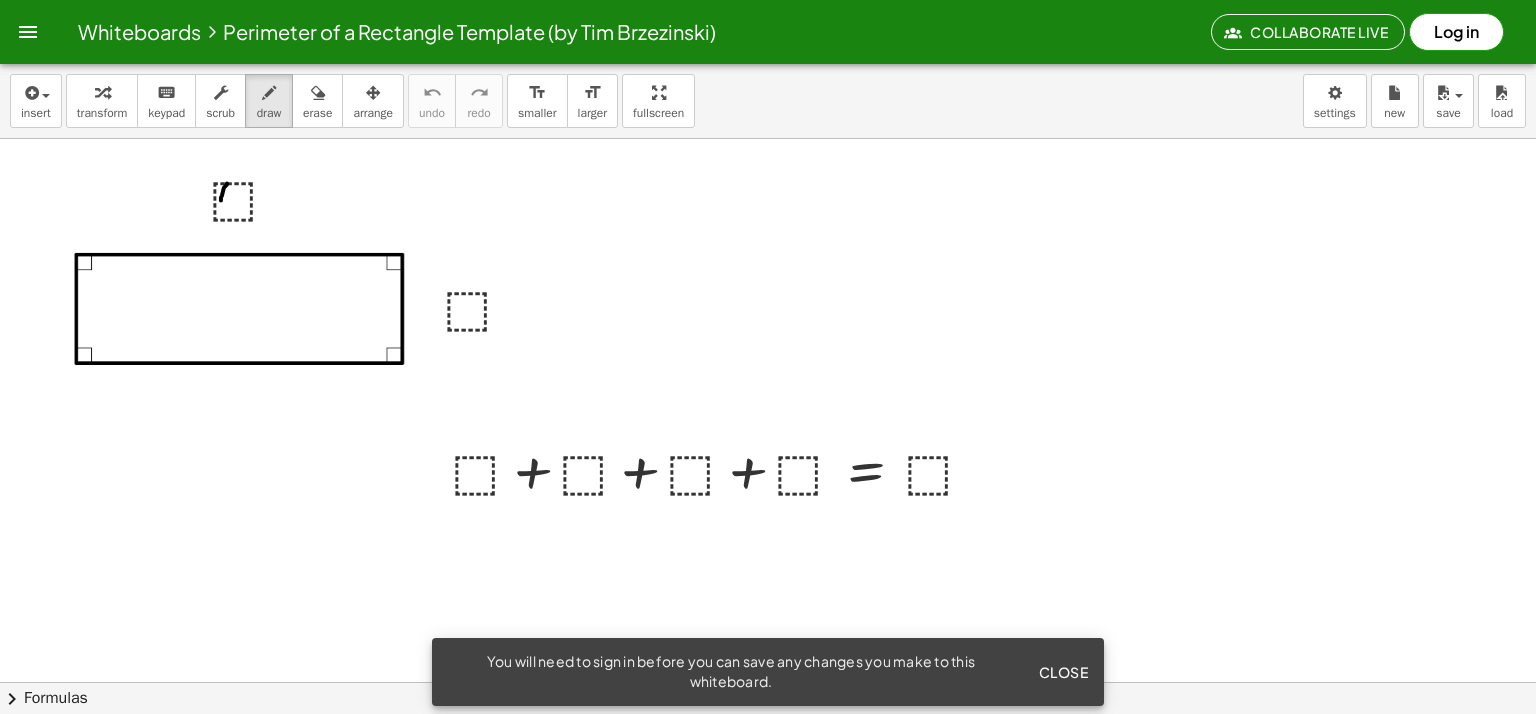 drag, startPoint x: 227, startPoint y: 183, endPoint x: 222, endPoint y: 208, distance: 25.495098 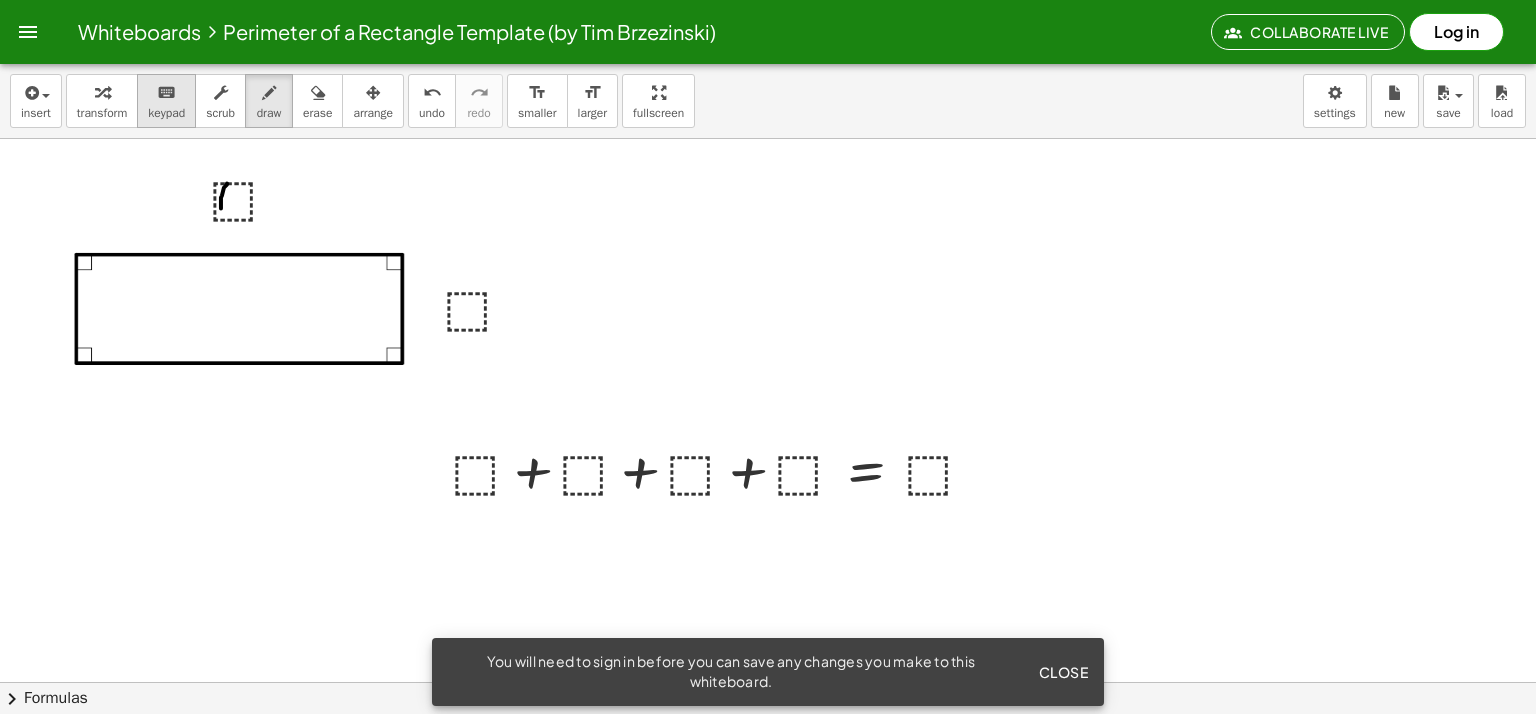 click on "keyboard" at bounding box center (166, 93) 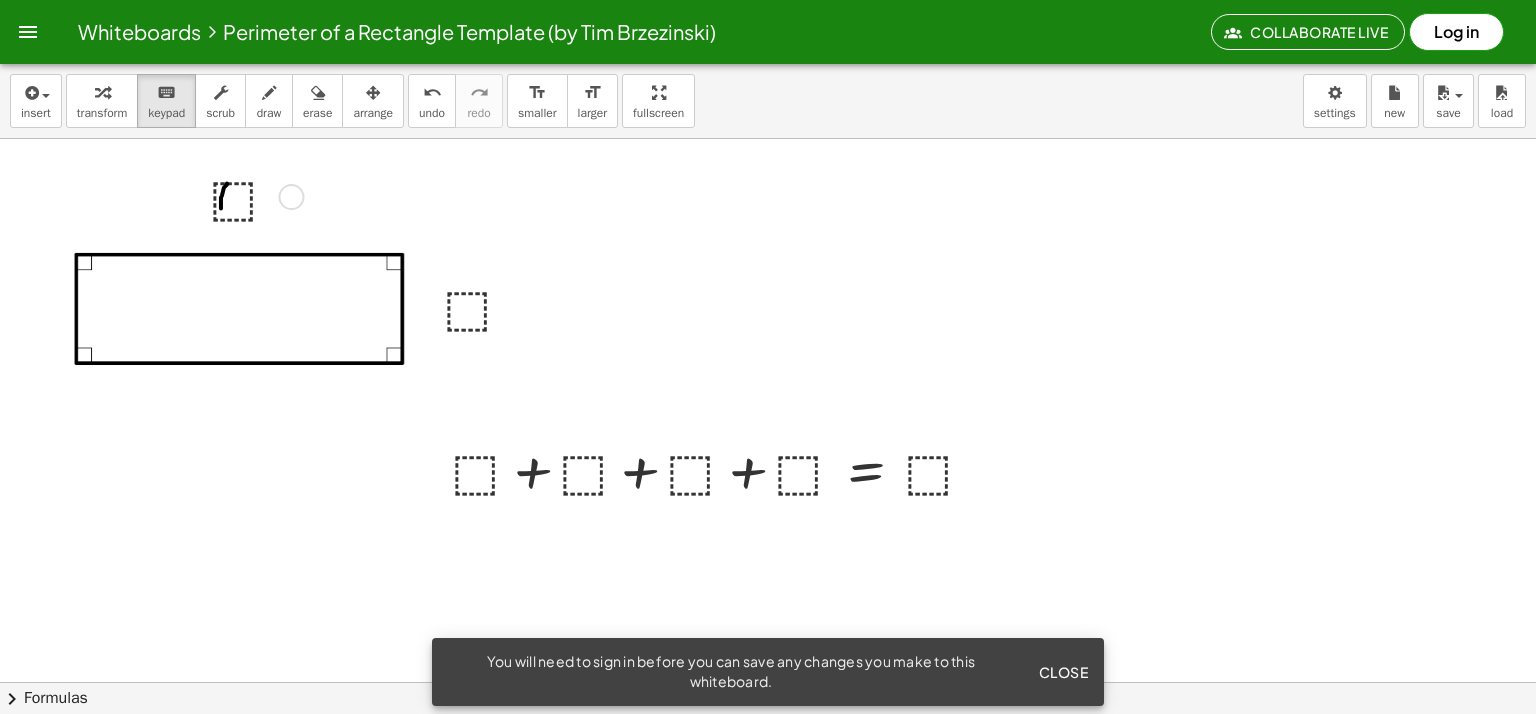 click at bounding box center (253, 195) 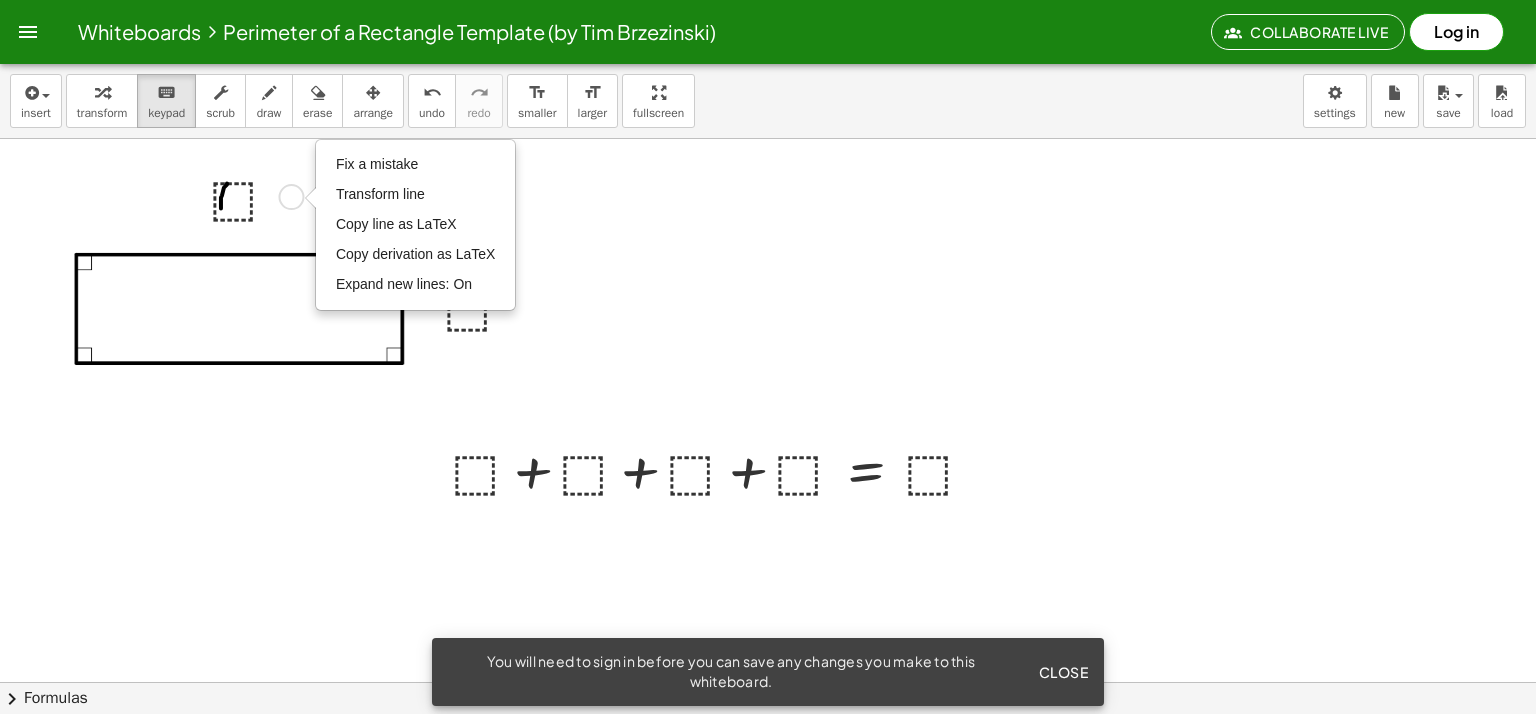 click at bounding box center (253, 195) 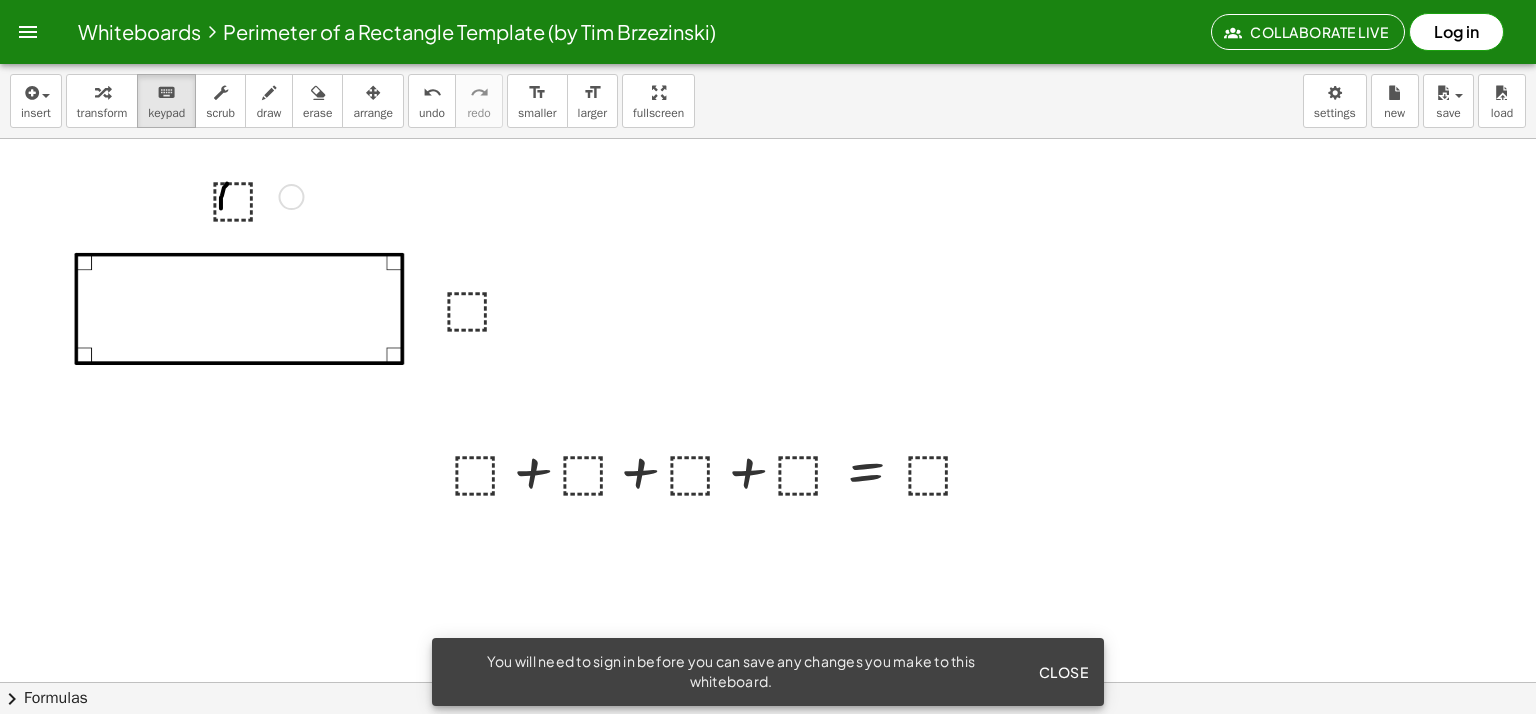 click at bounding box center (253, 195) 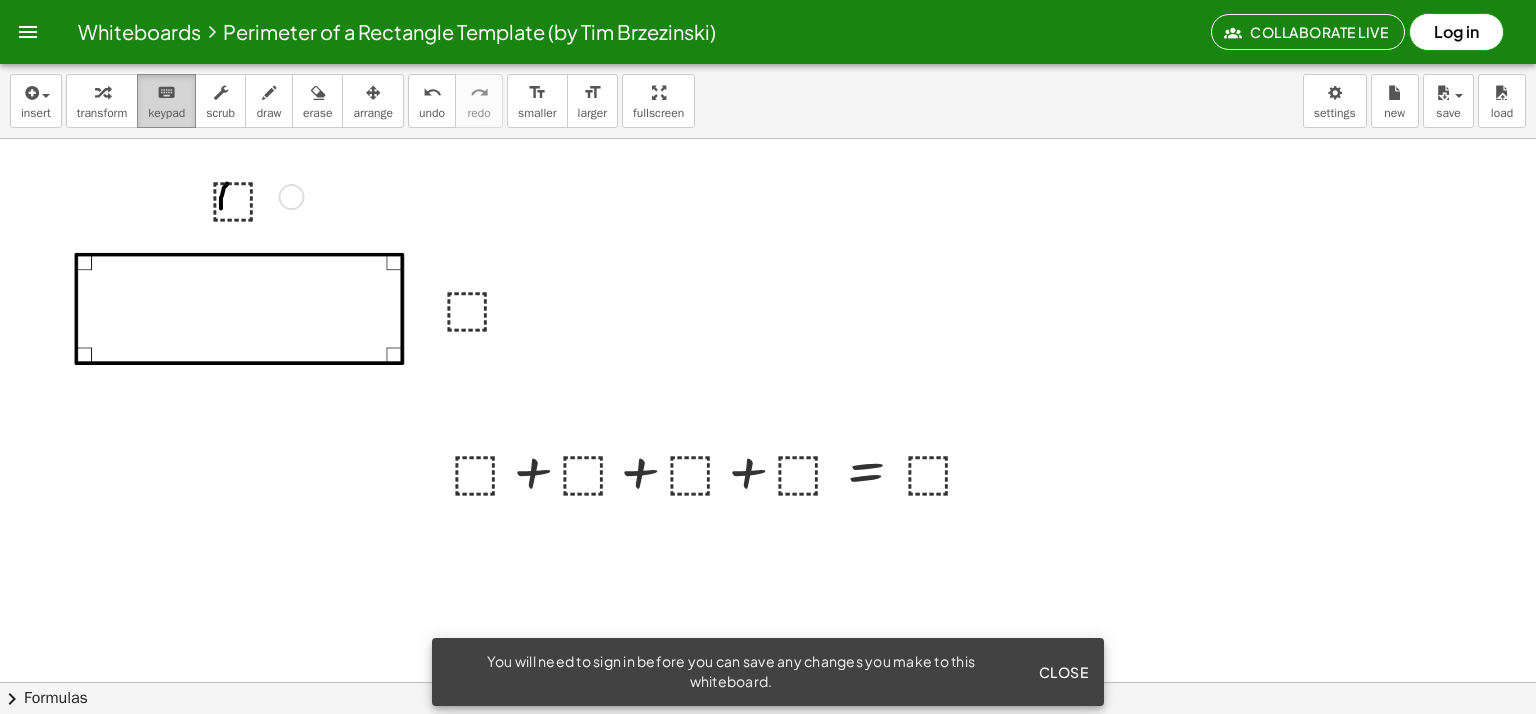 drag, startPoint x: 258, startPoint y: 199, endPoint x: 170, endPoint y: 111, distance: 124.45079 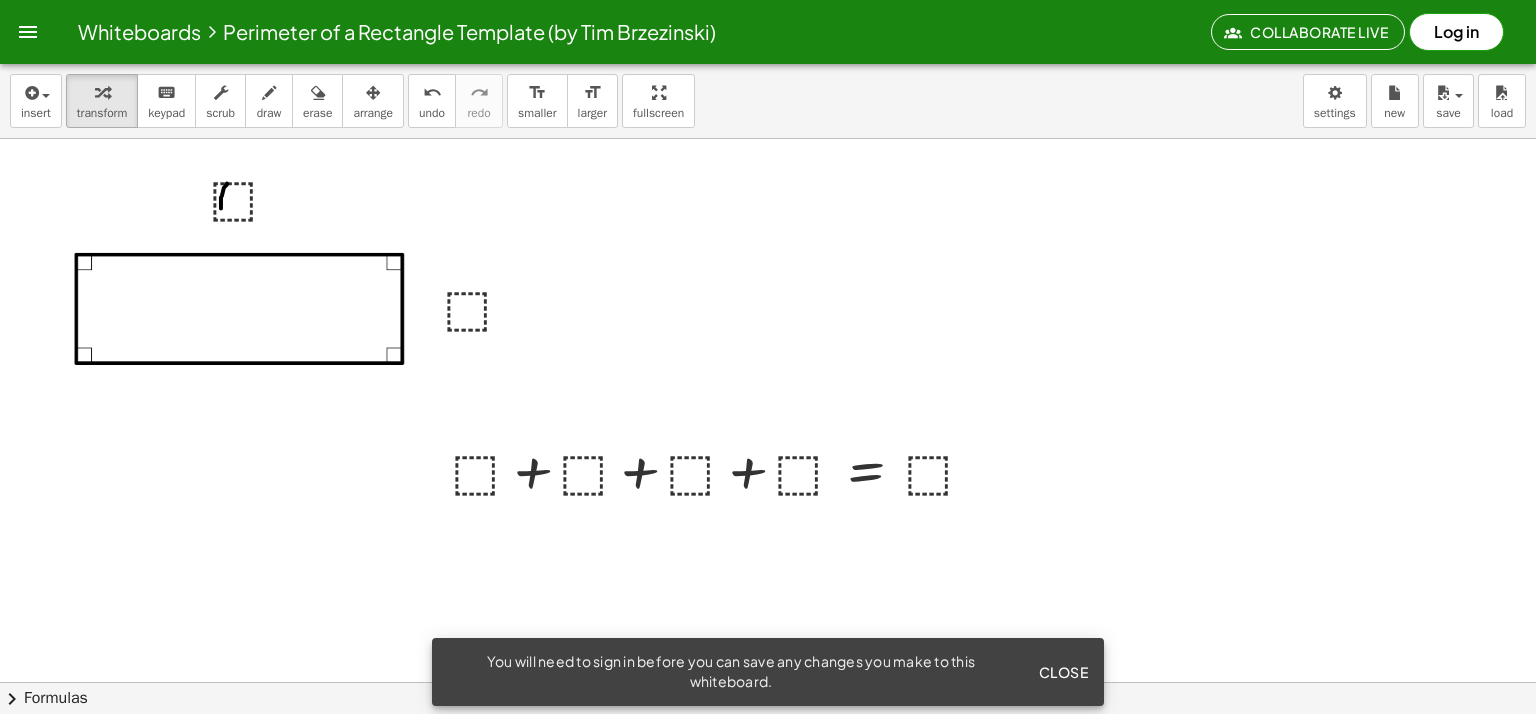 click on "insert select one: Math Expression Function Text Youtube Video Graphing Geometry Geometry 3D transform keyboard keypad scrub draw erase arrange undo undo redo redo format_size smaller format_size larger fullscreen load   save new settings" at bounding box center [768, 101] 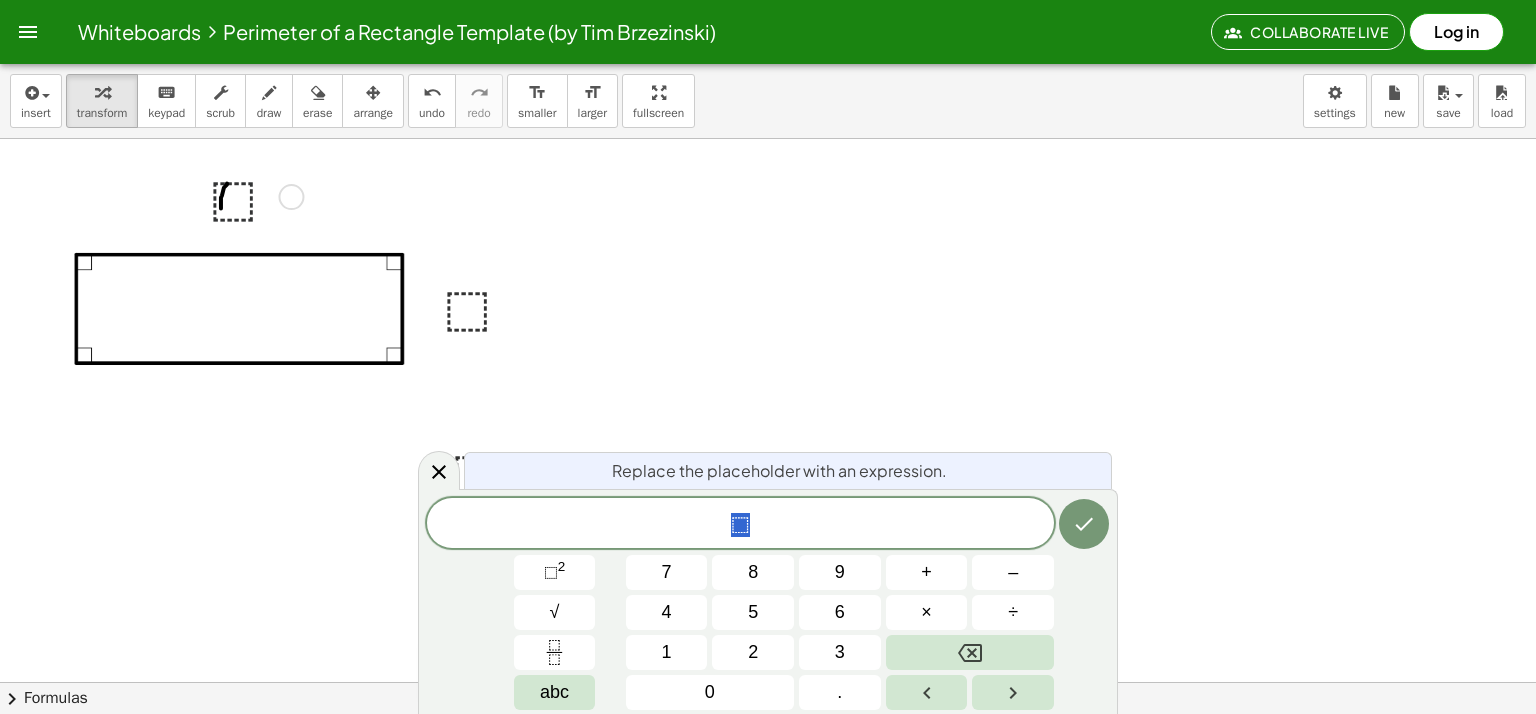 click at bounding box center [253, 195] 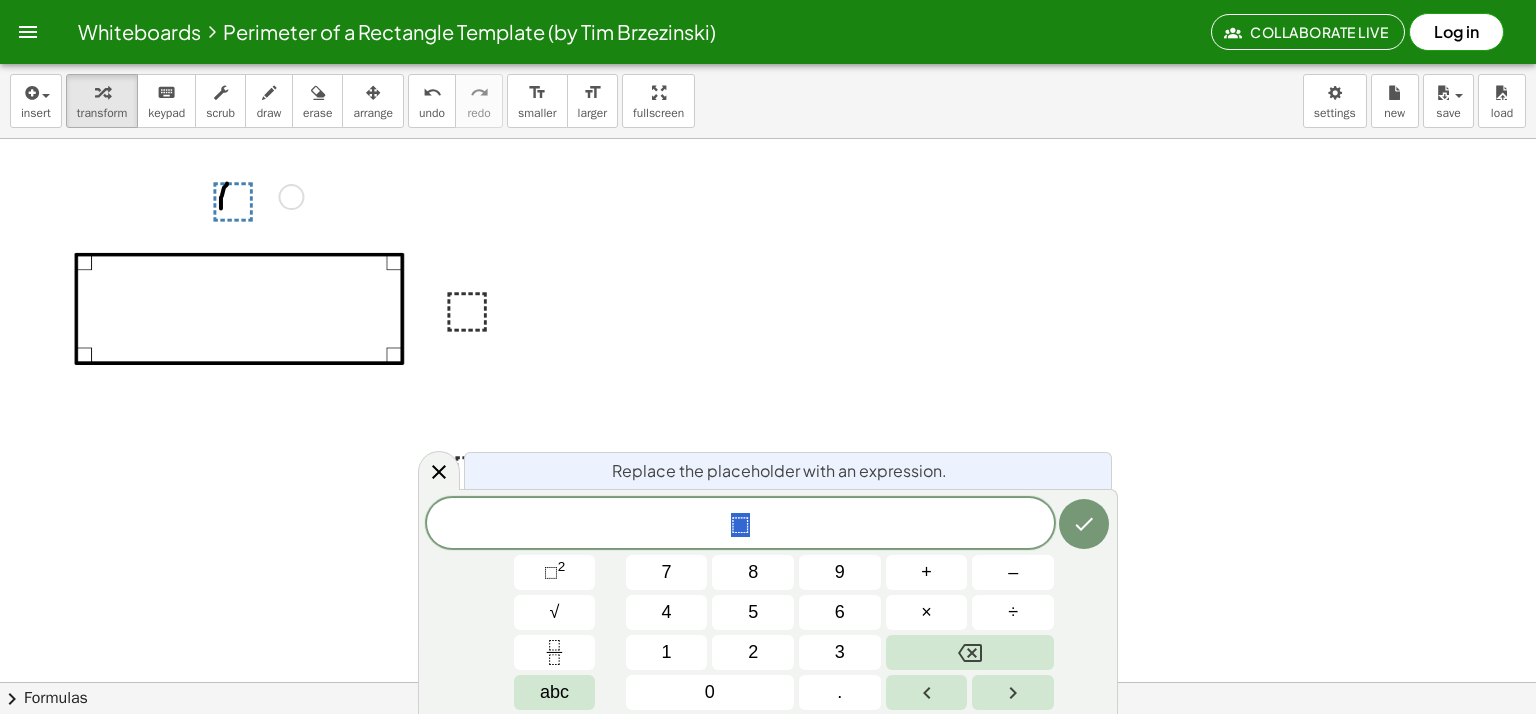 click at bounding box center [253, 195] 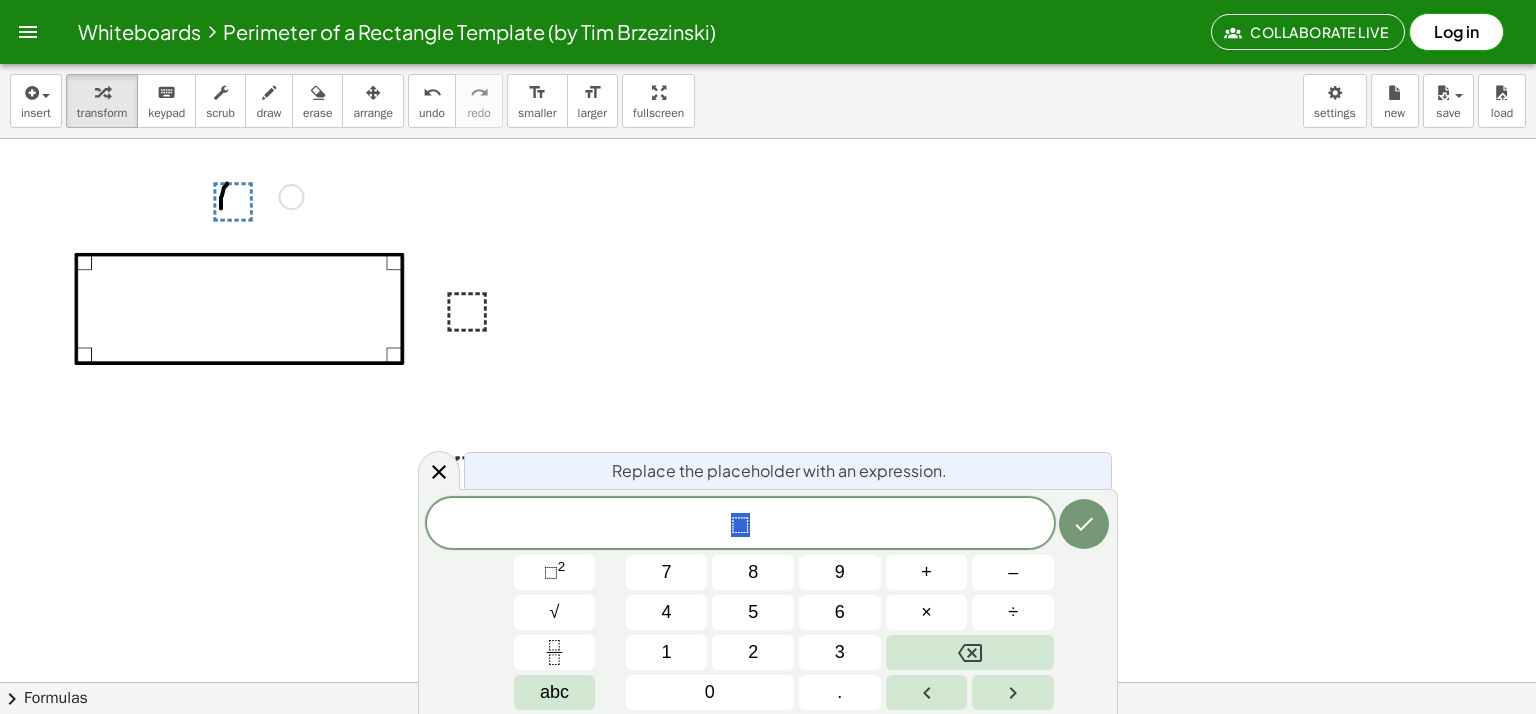 click at bounding box center [487, 305] 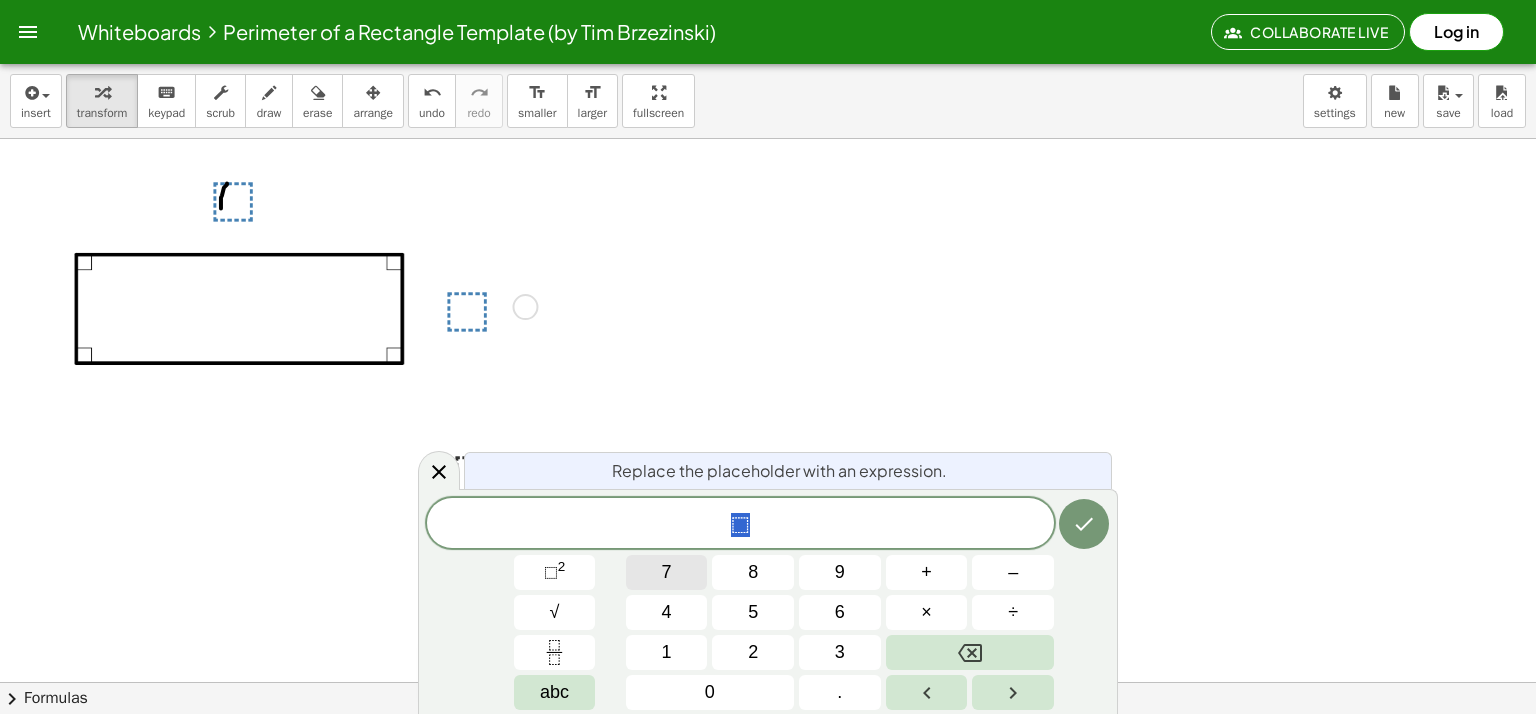 click on "7" at bounding box center [667, 572] 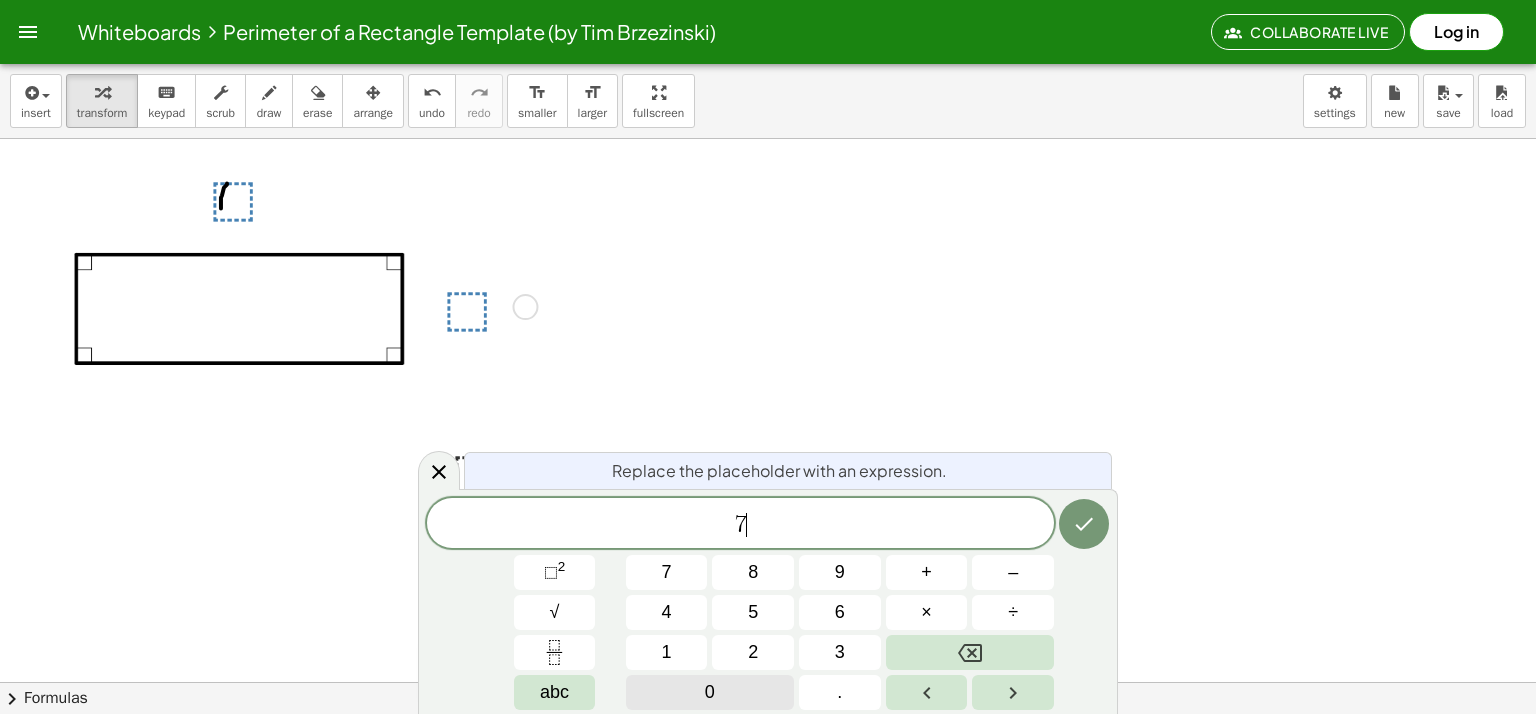 click on "0" at bounding box center (710, 692) 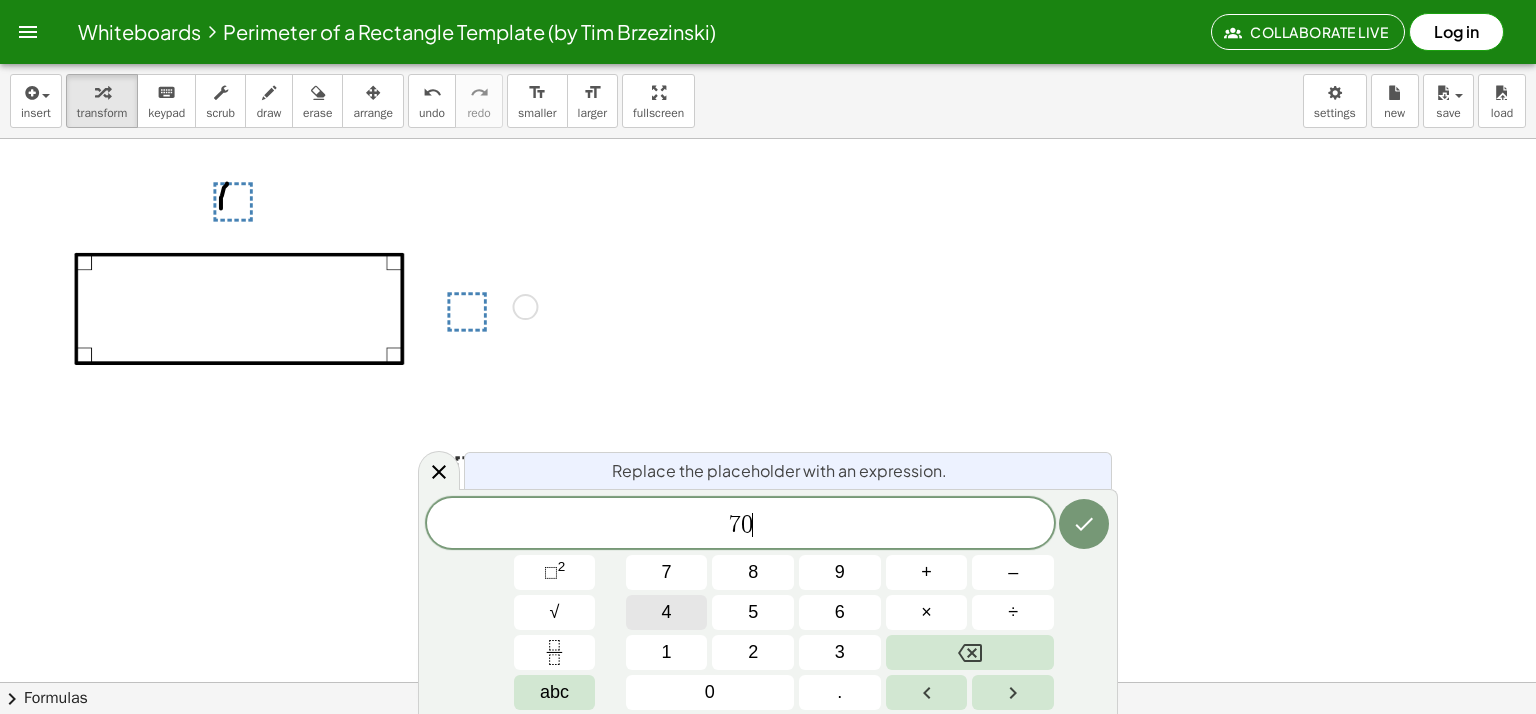 click on "4" at bounding box center [667, 612] 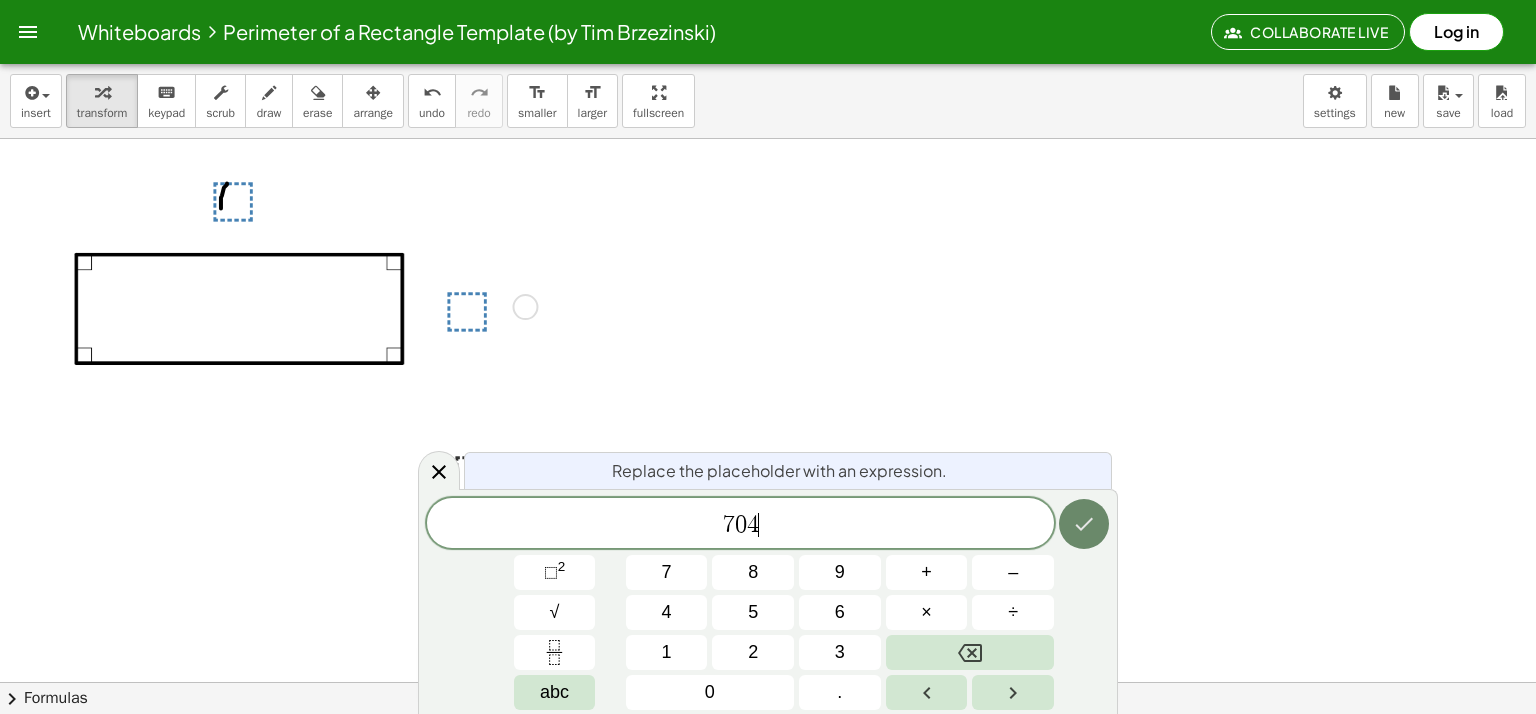 click 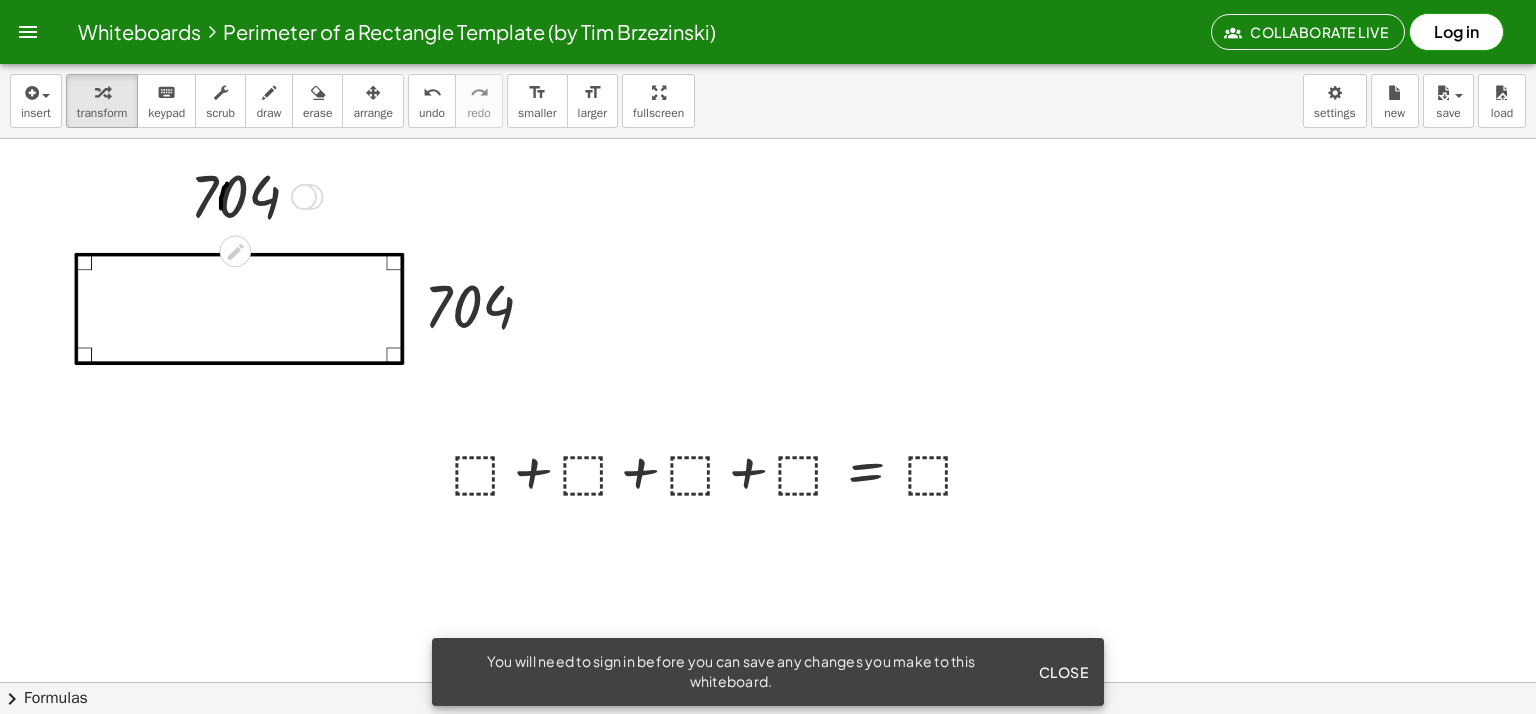 click at bounding box center [253, 195] 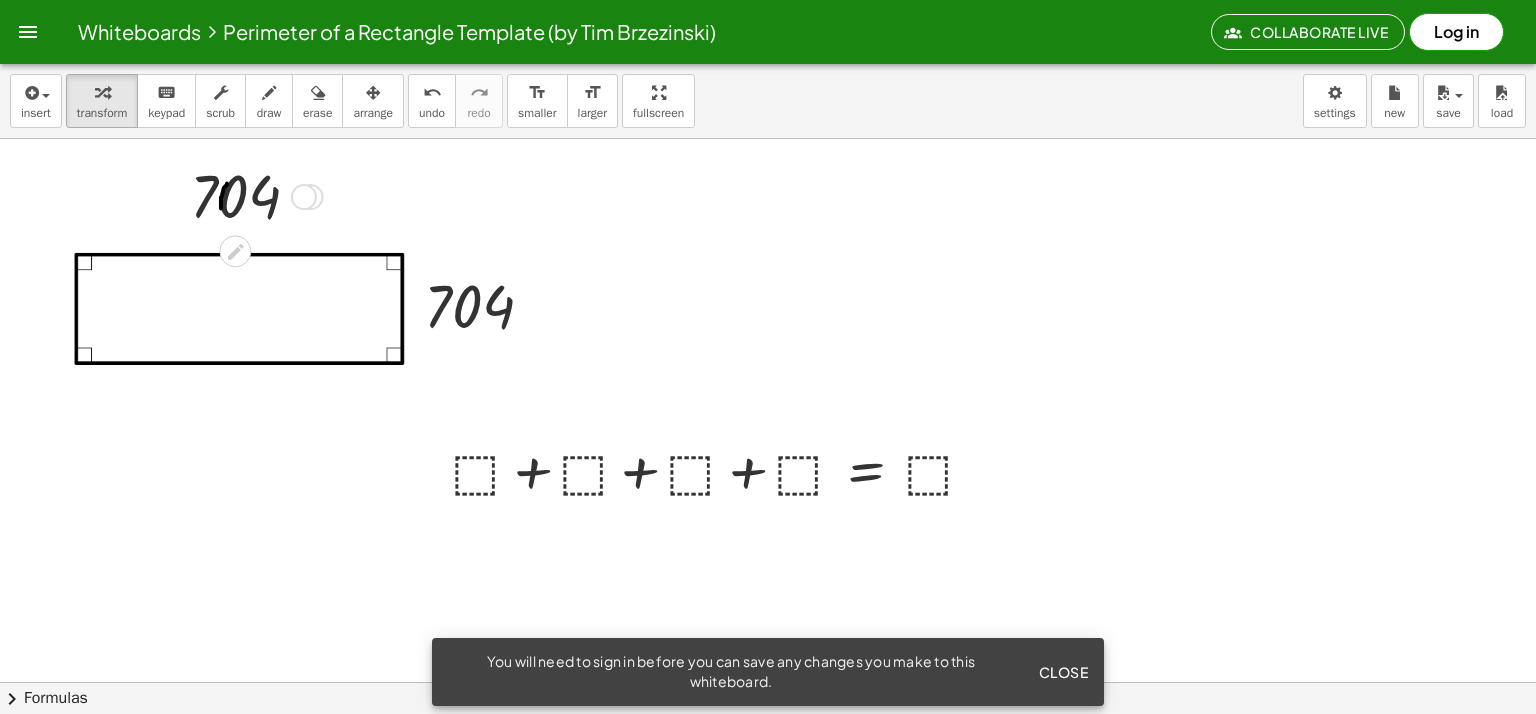 click at bounding box center (304, 197) 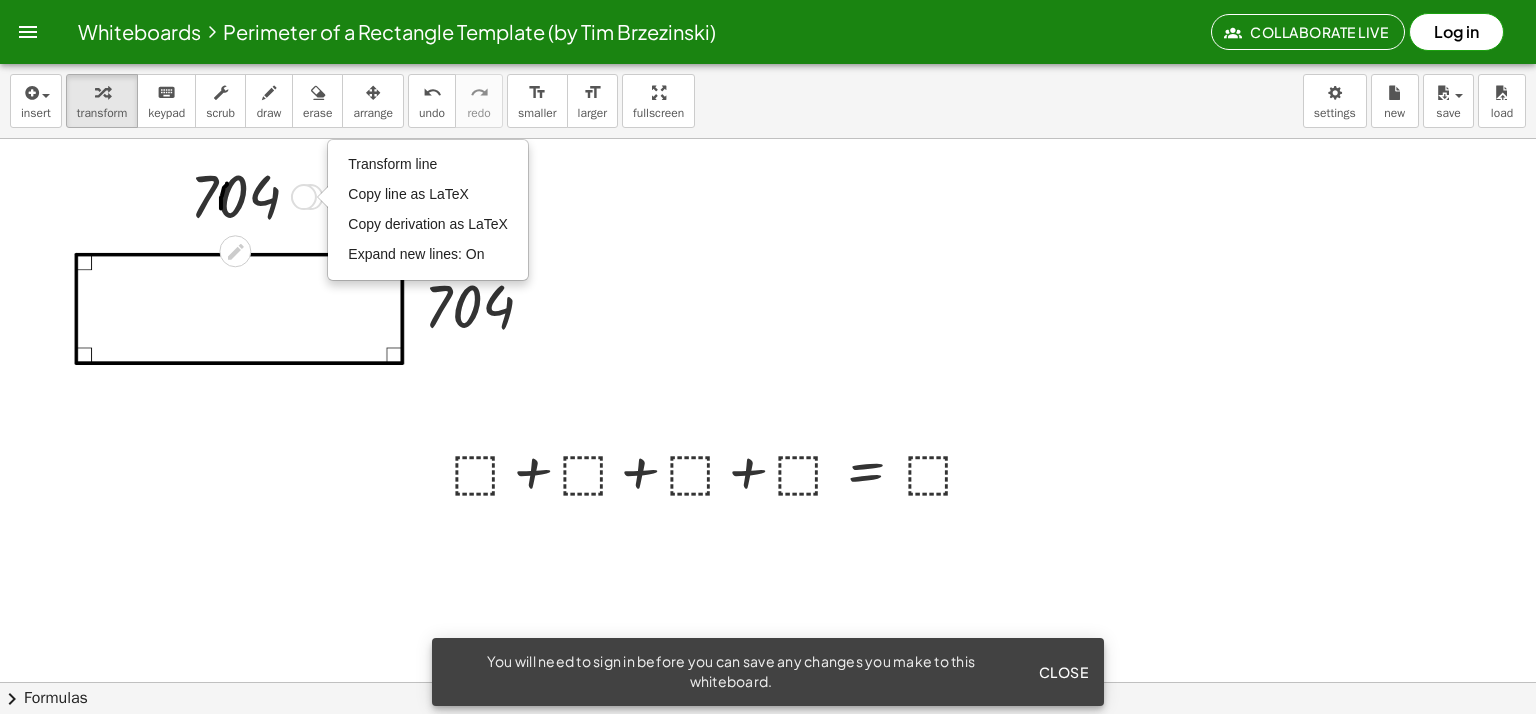 click at bounding box center [253, 195] 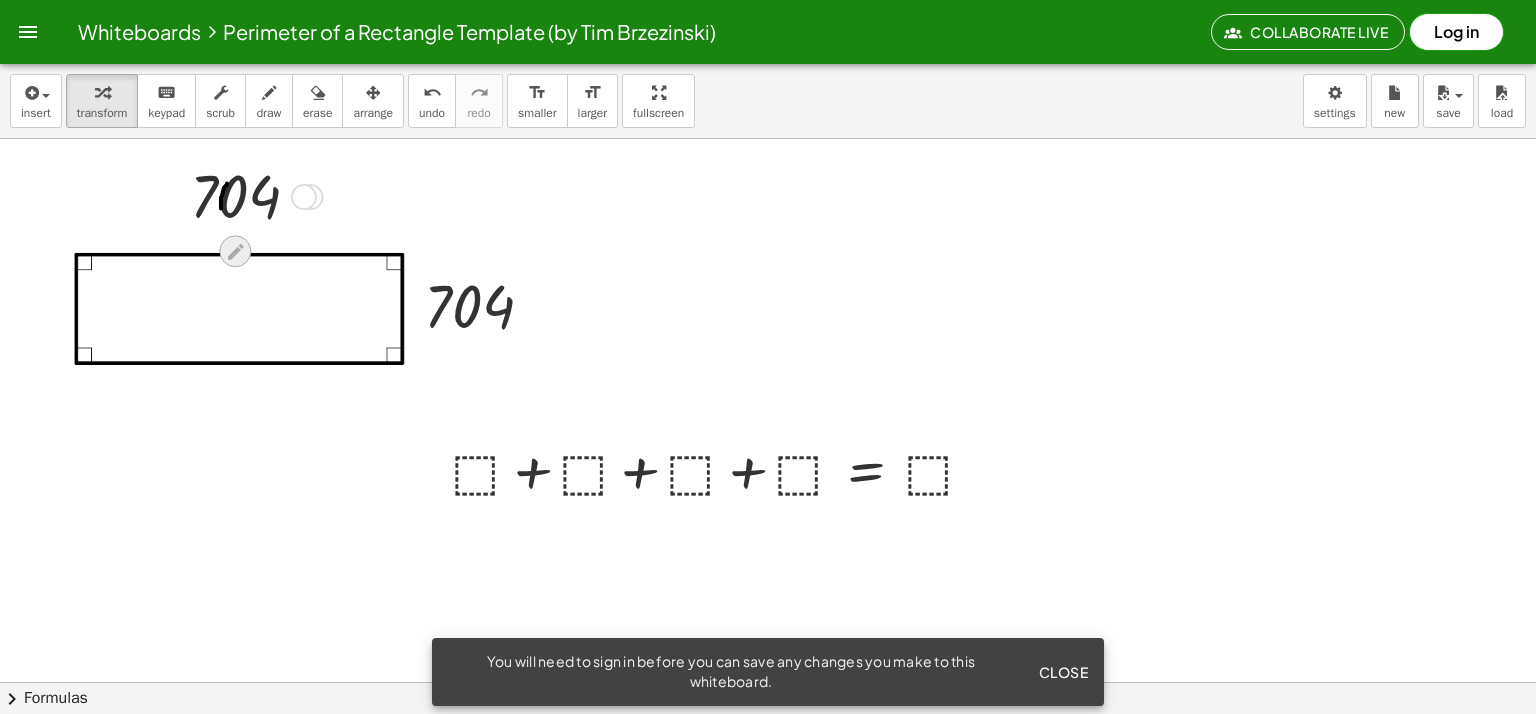 click 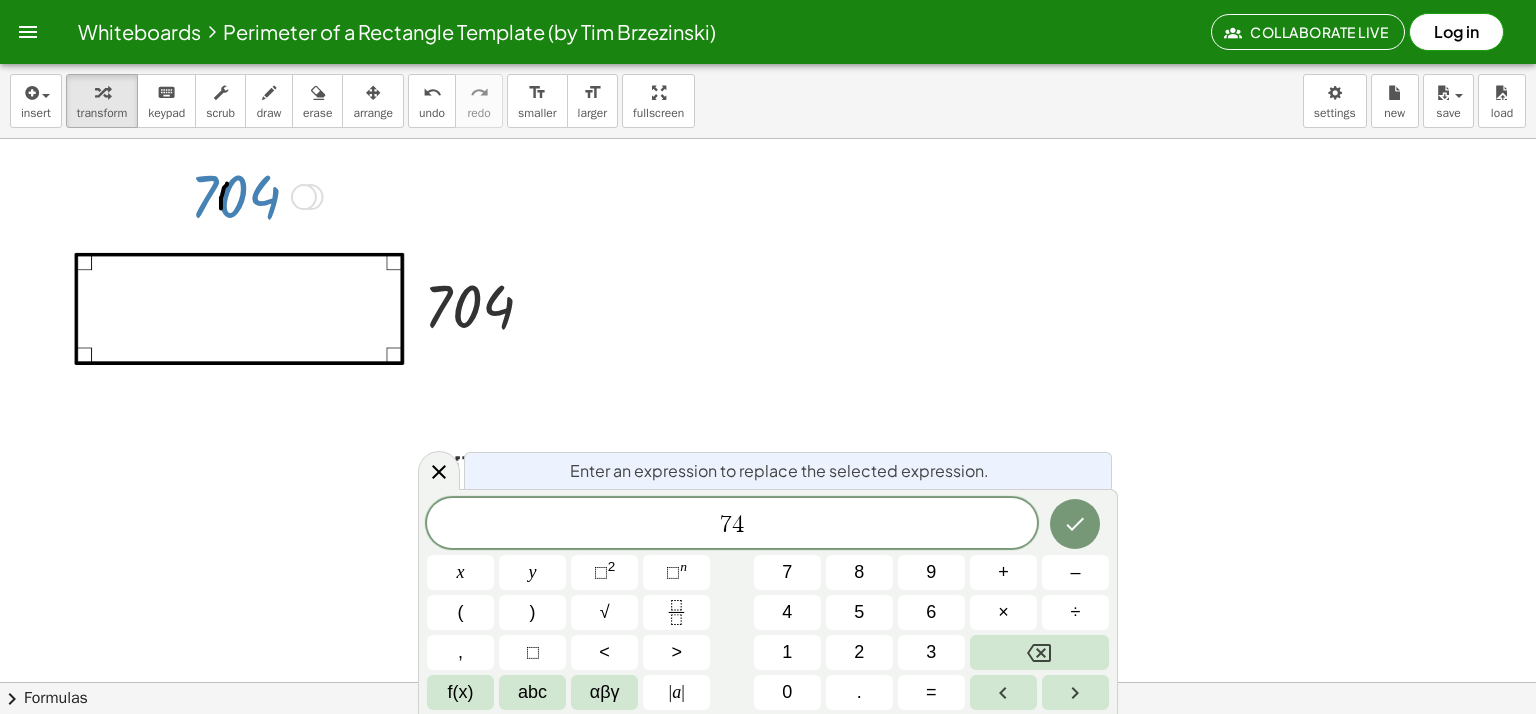 click 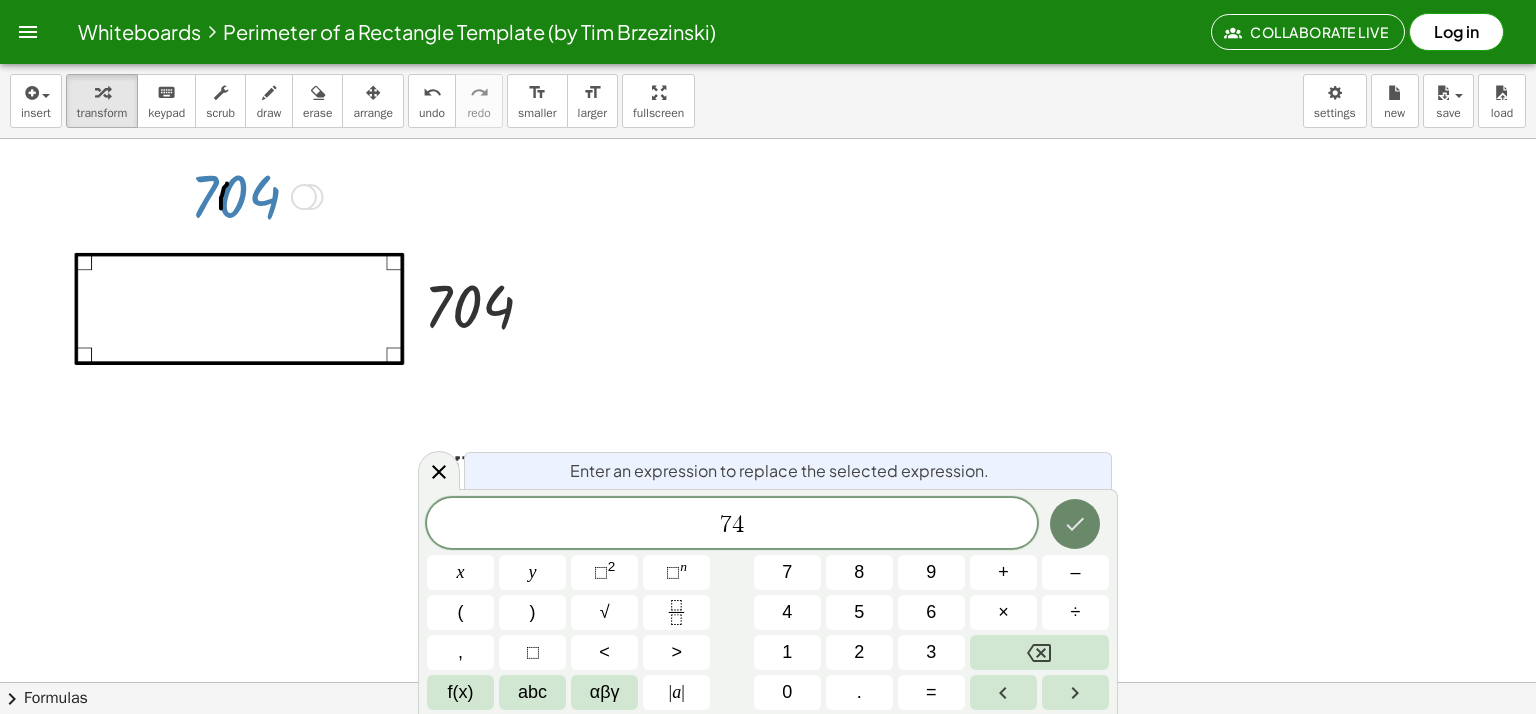 click 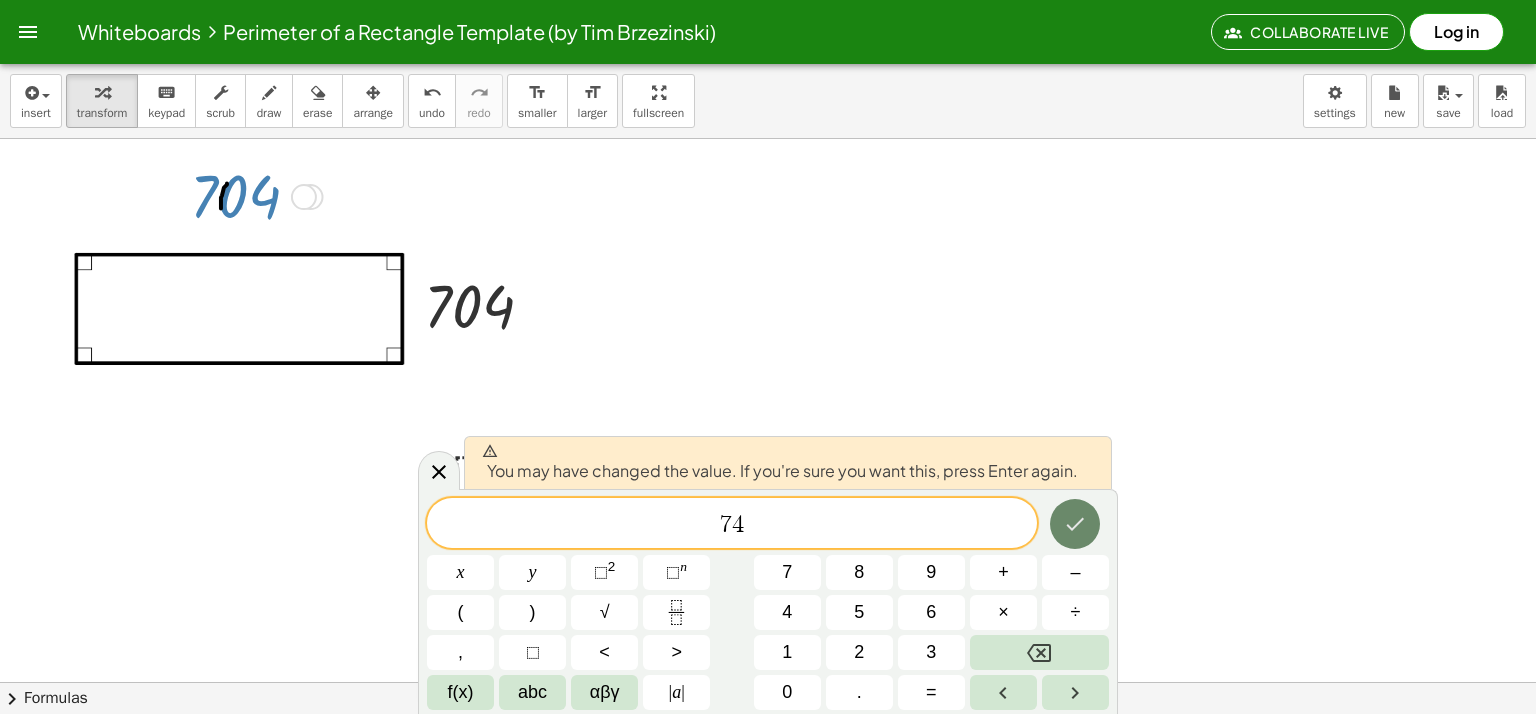 click 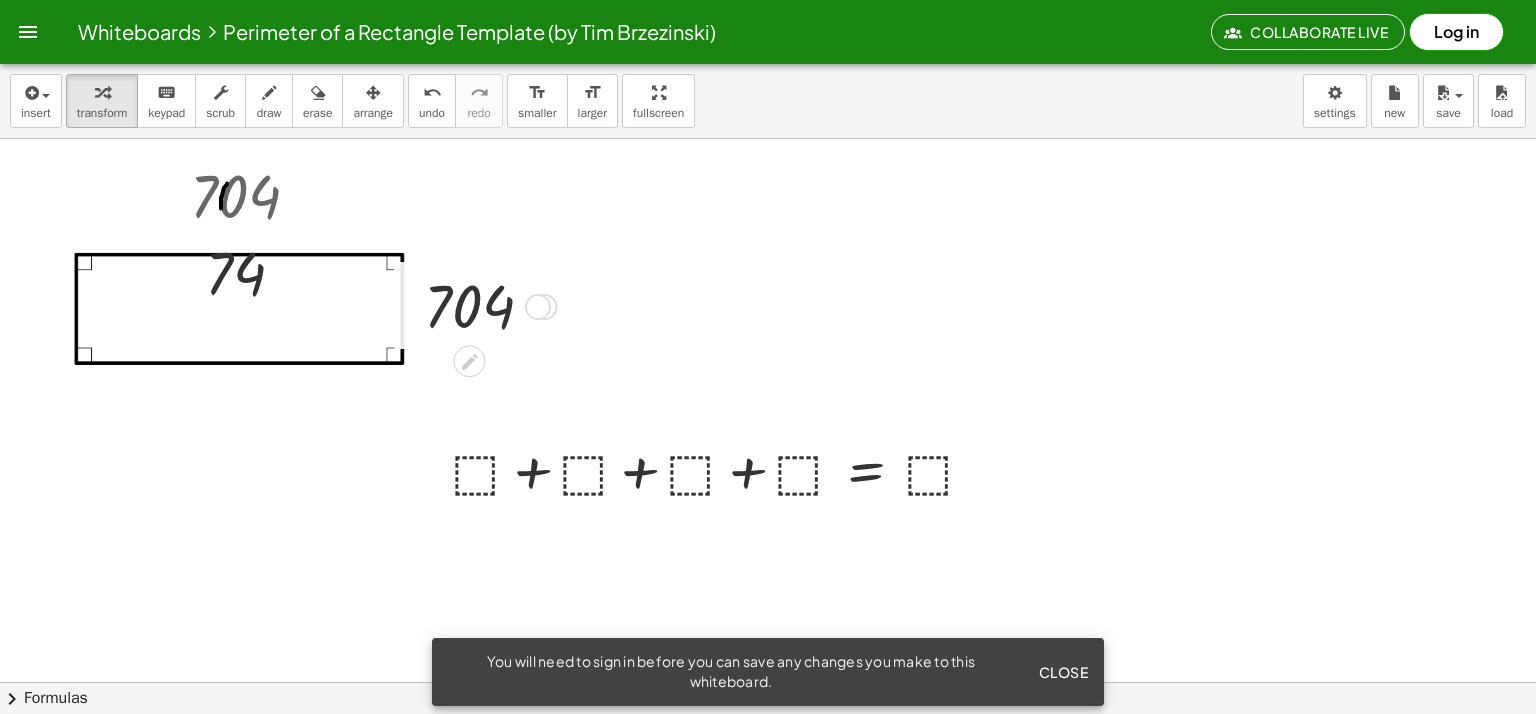 click at bounding box center (487, 305) 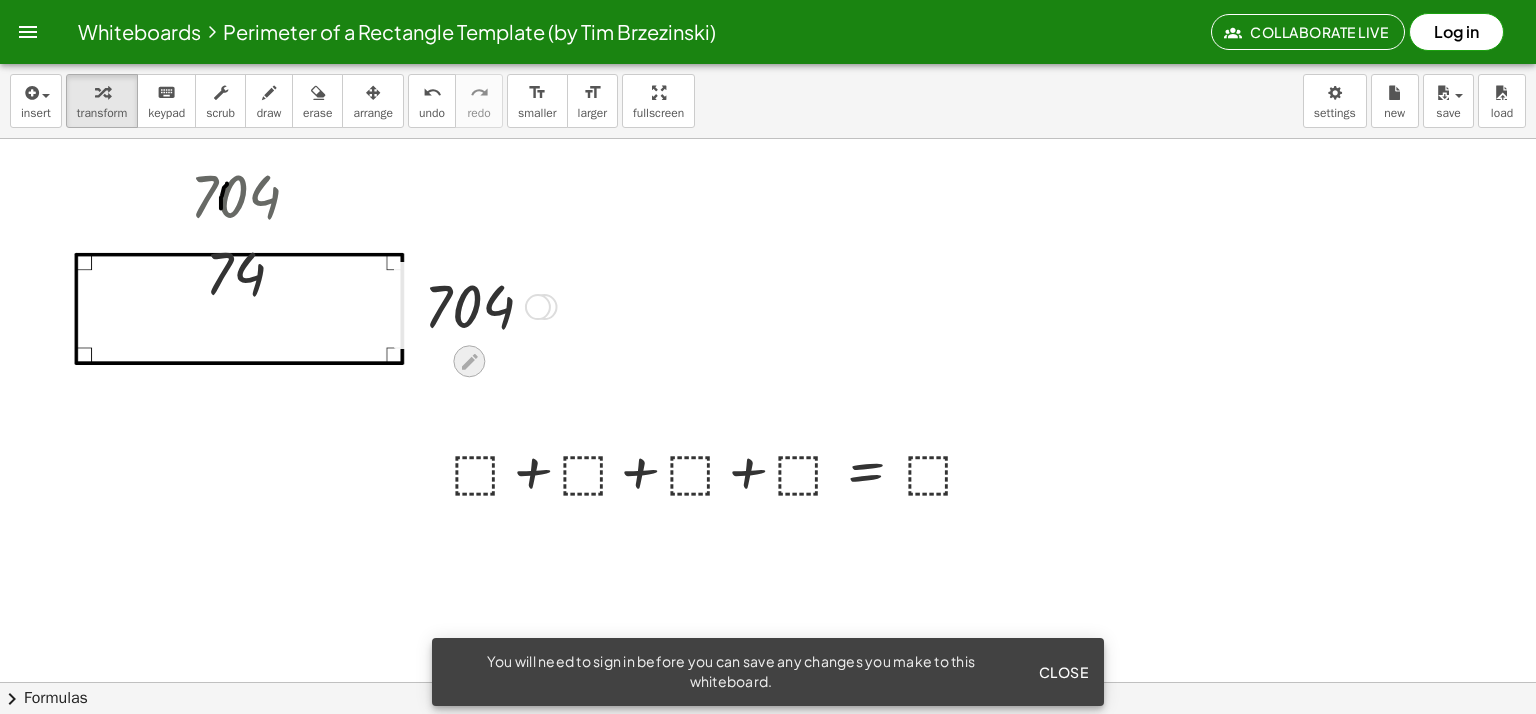 click at bounding box center [469, 362] 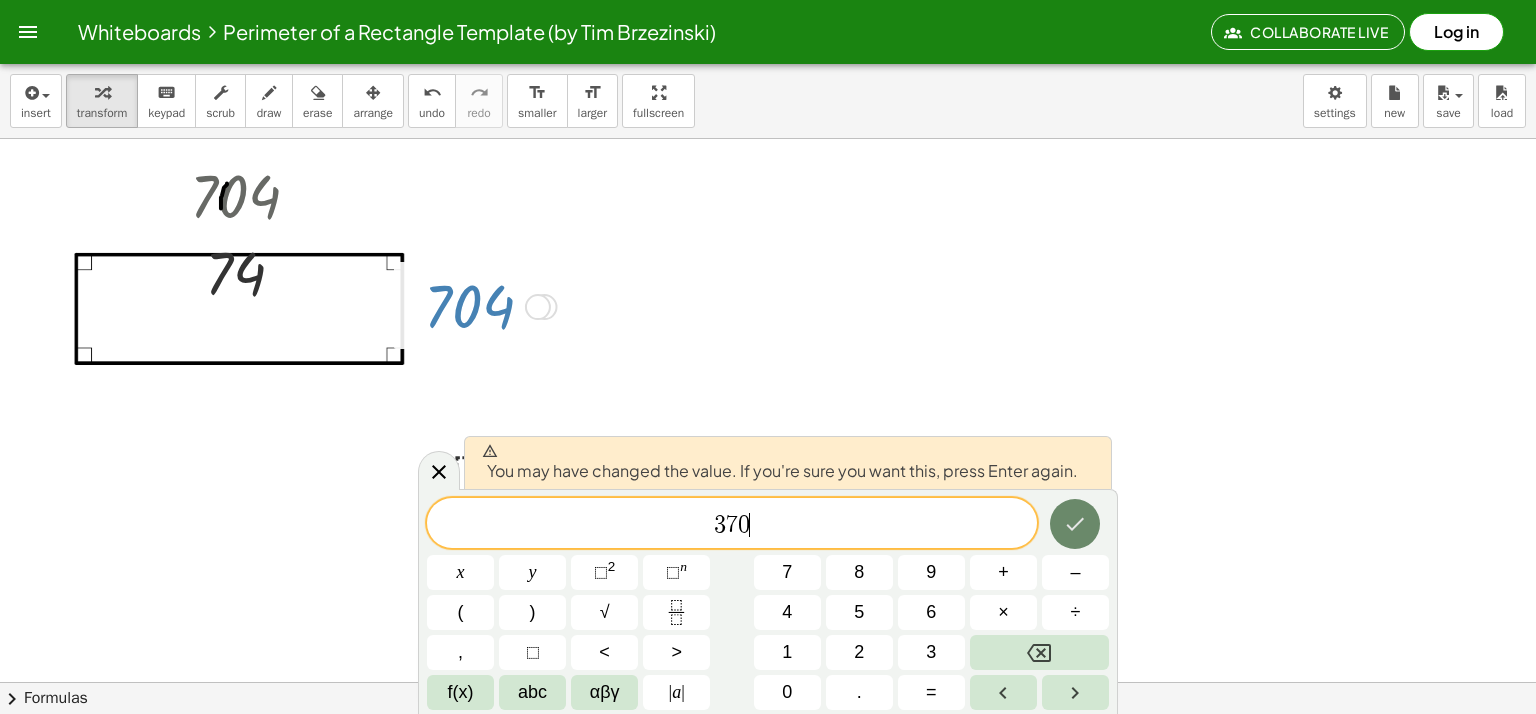 click 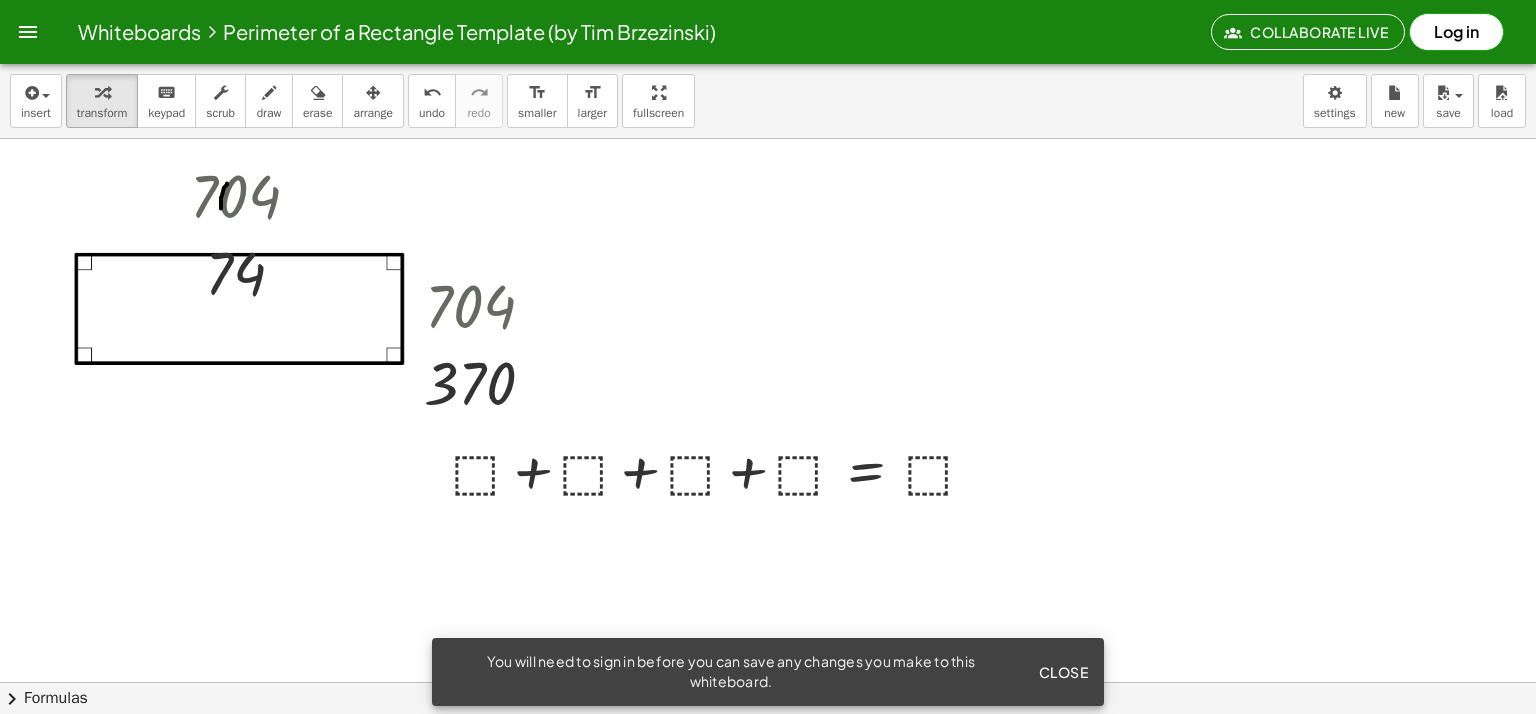 drag, startPoint x: 64, startPoint y: 210, endPoint x: 0, endPoint y: 187, distance: 68.007355 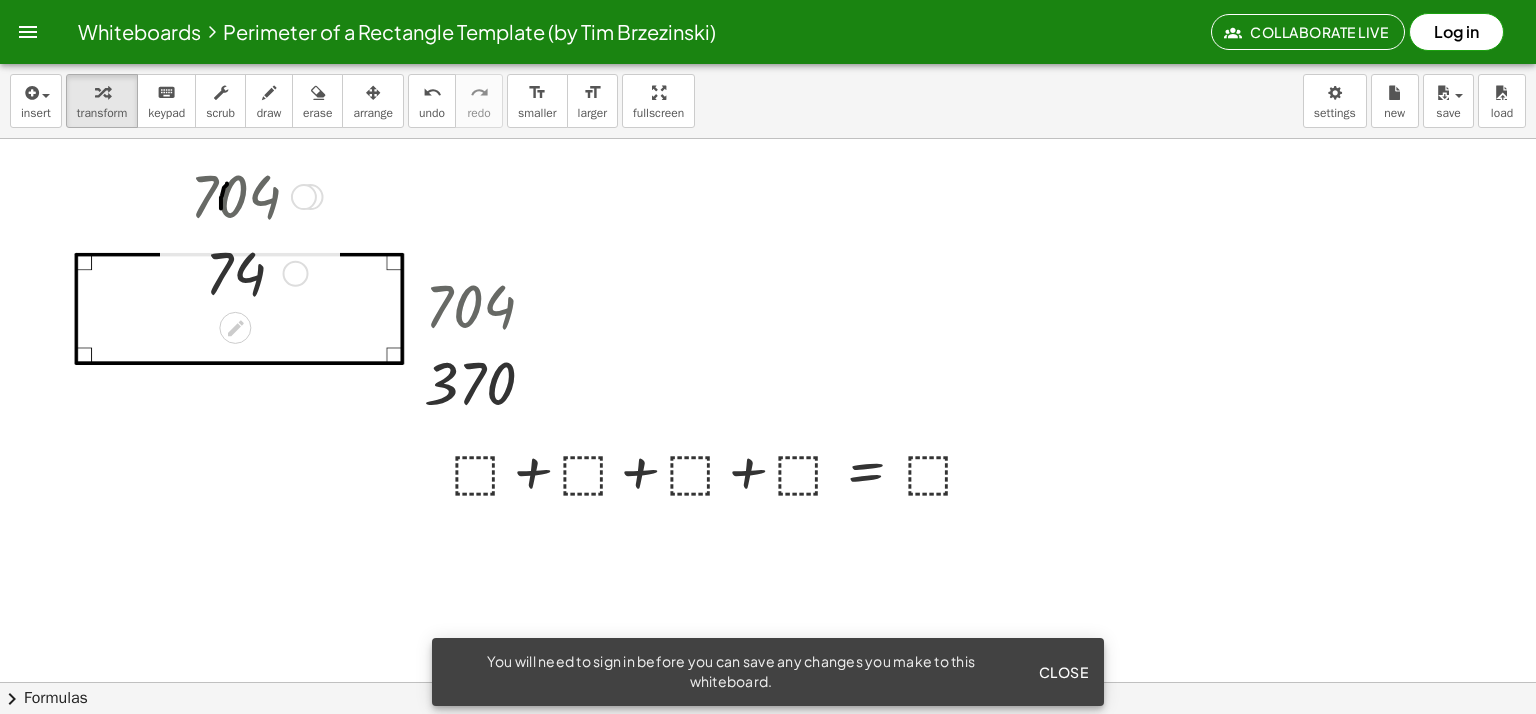 click at bounding box center [304, 197] 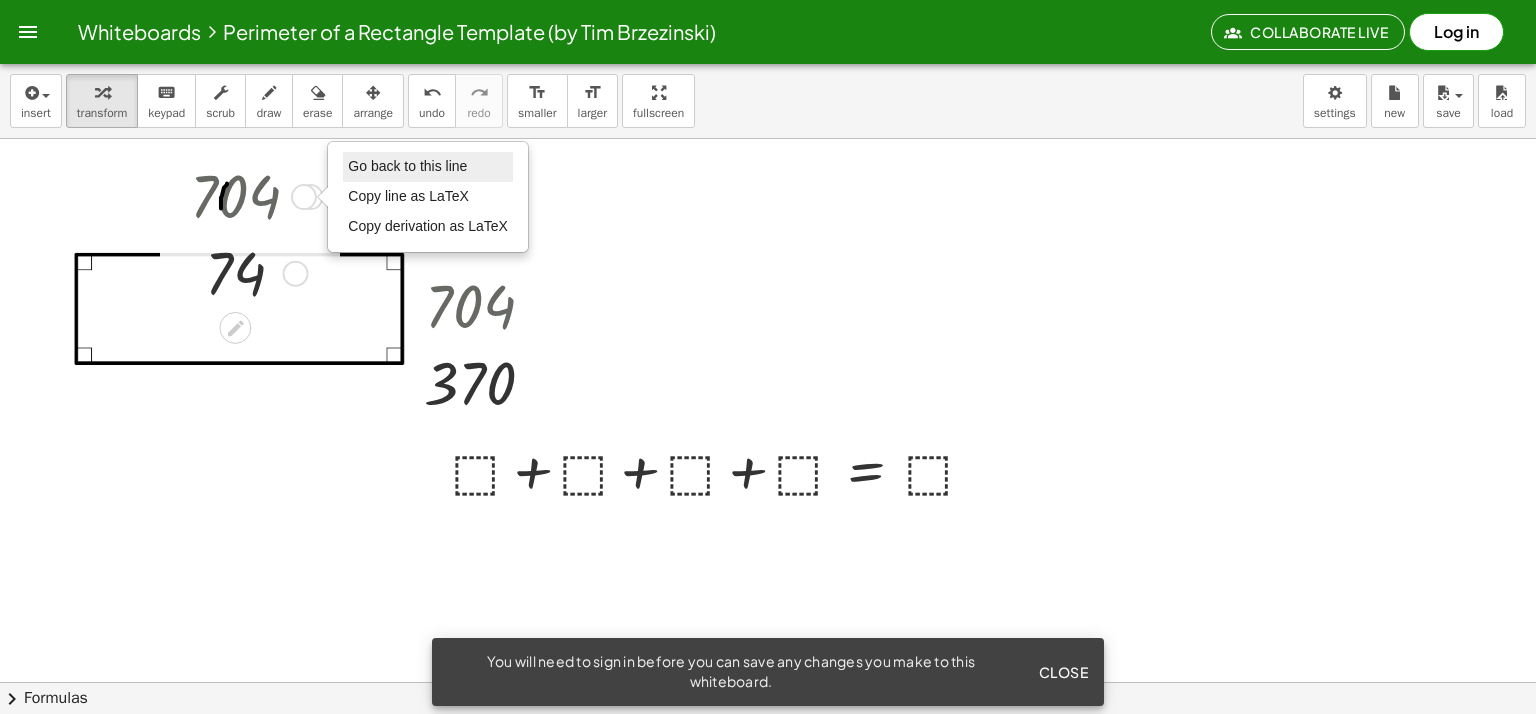 click on "Go back to this line" at bounding box center (428, 167) 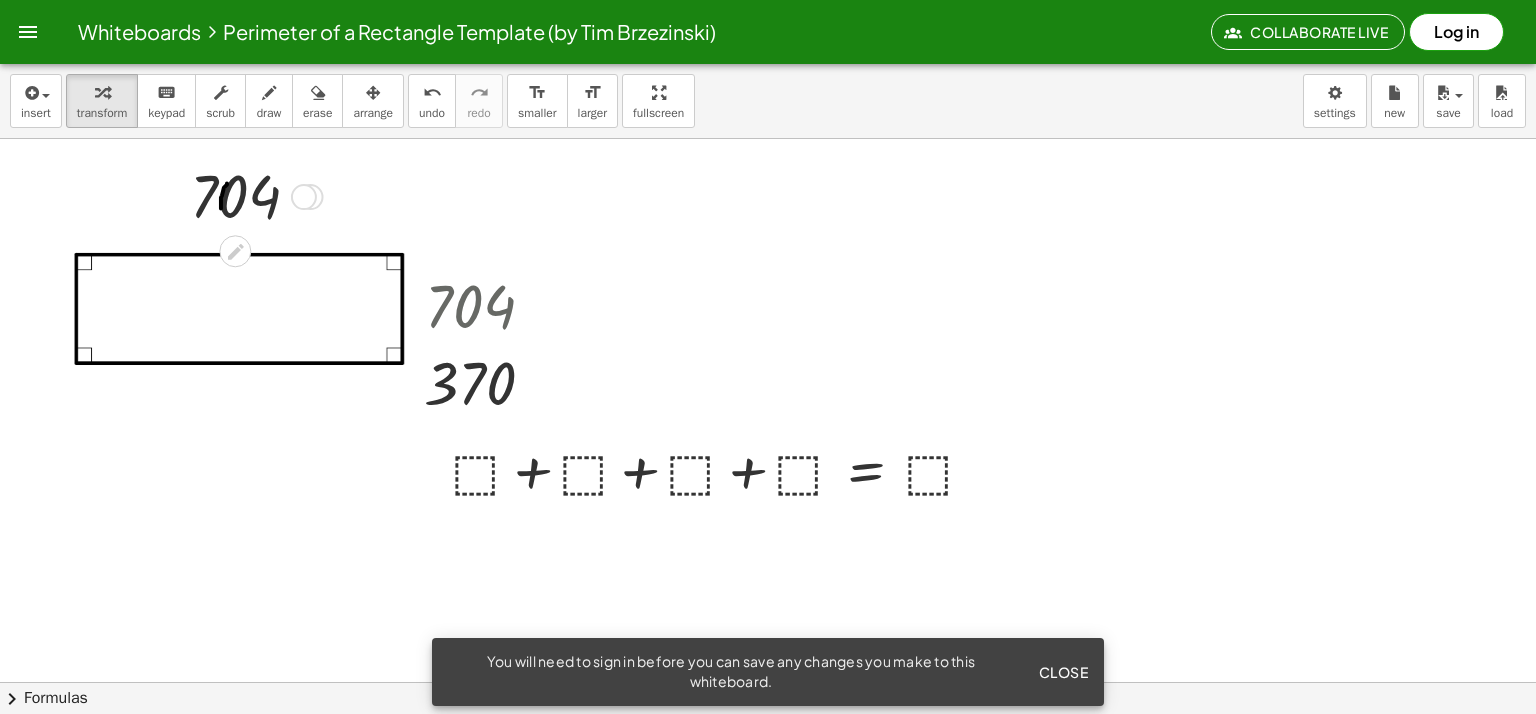 click at bounding box center (253, 195) 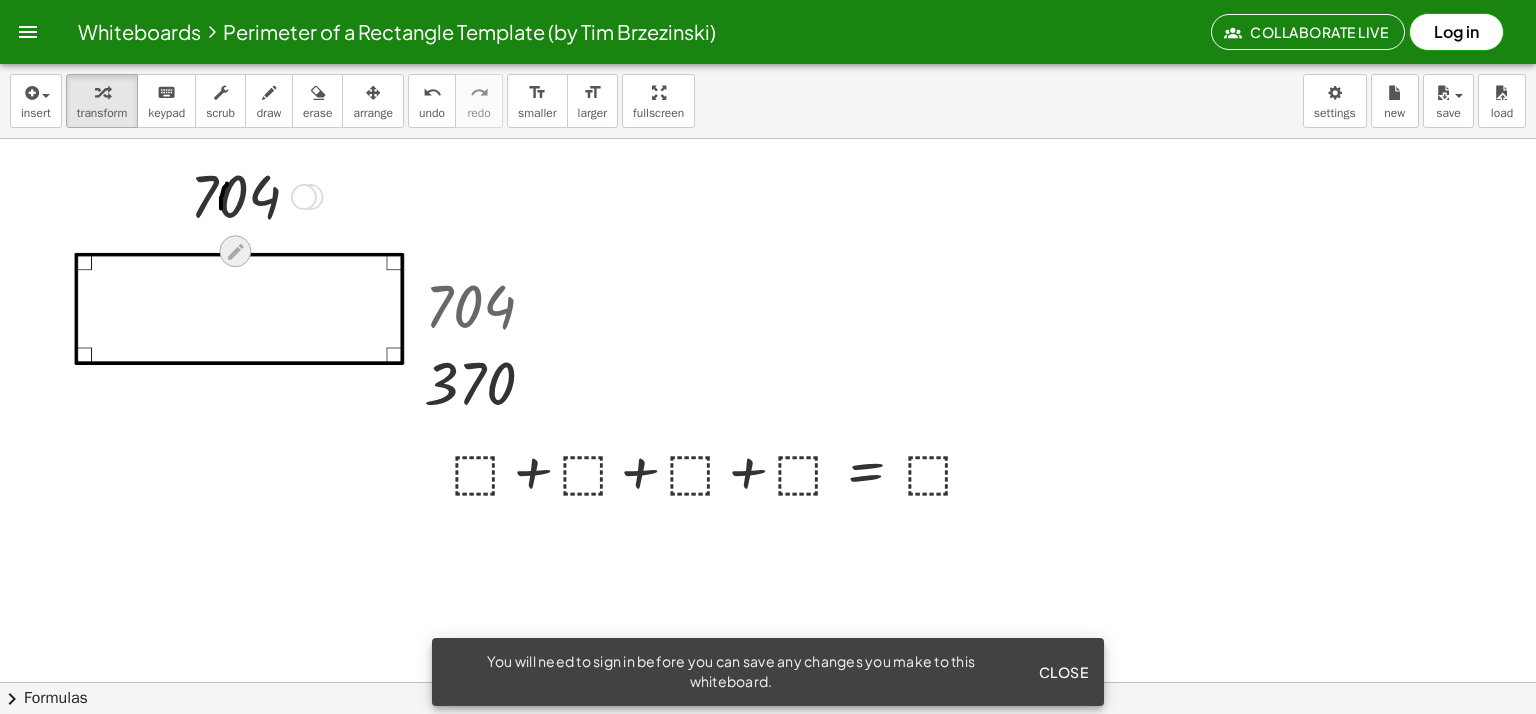 click at bounding box center (235, 252) 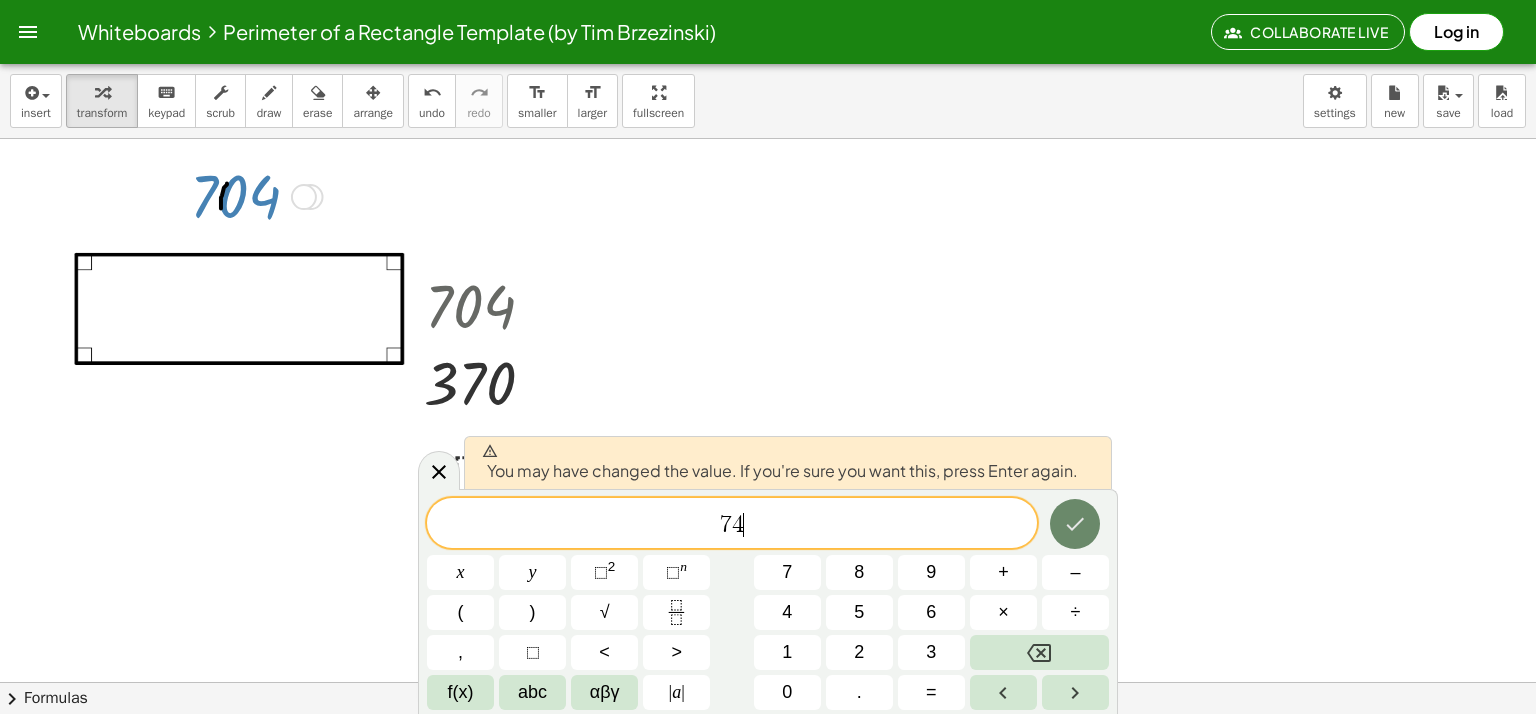 click at bounding box center (1075, 524) 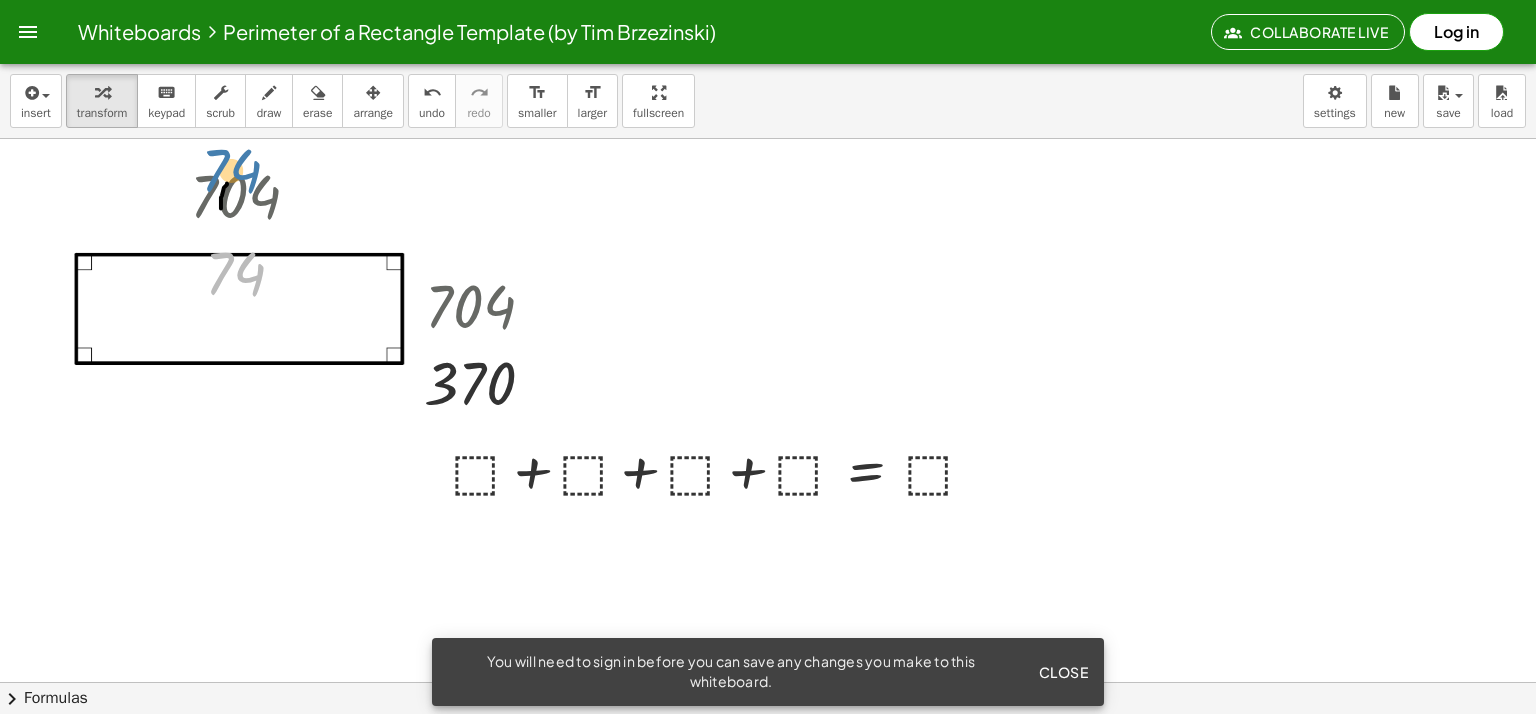 drag, startPoint x: 236, startPoint y: 274, endPoint x: 221, endPoint y: 195, distance: 80.411446 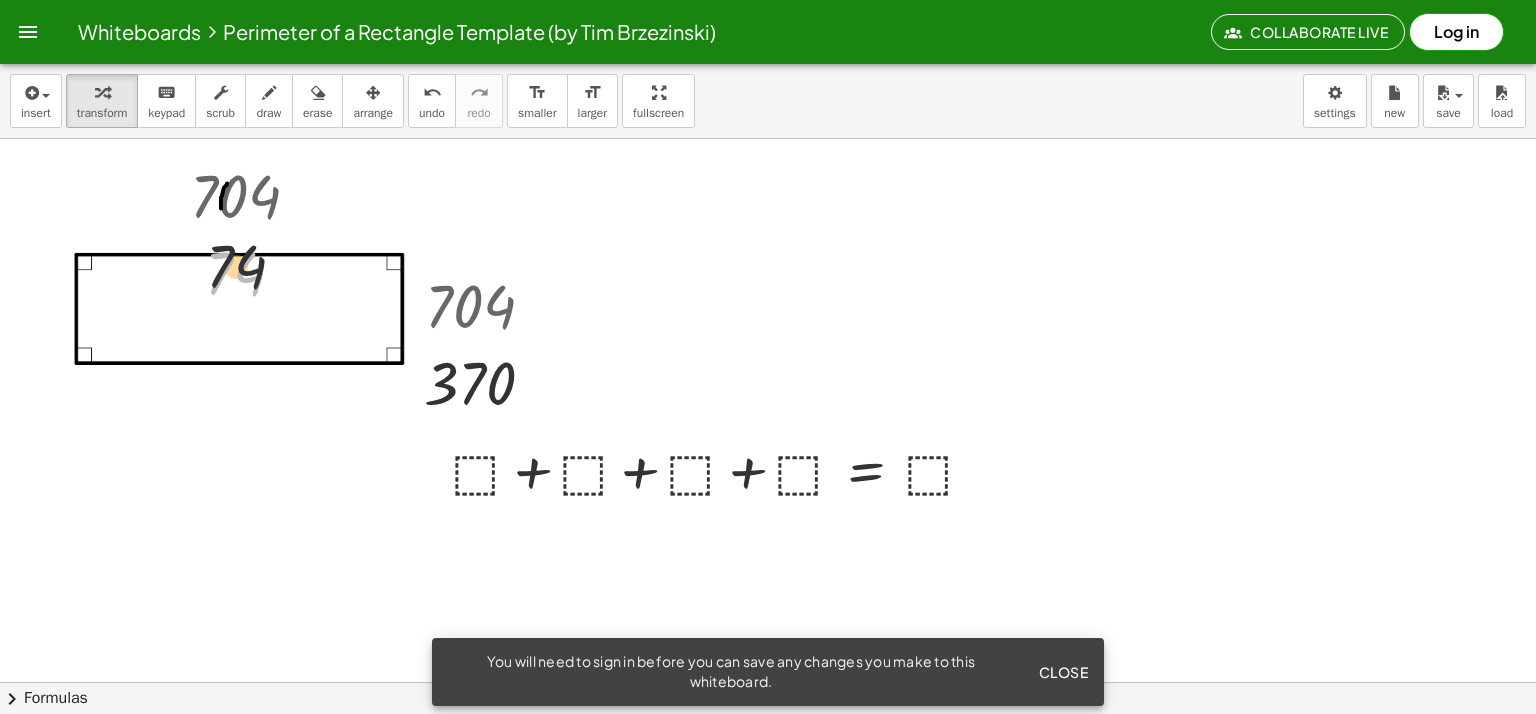 drag, startPoint x: 240, startPoint y: 279, endPoint x: 244, endPoint y: 199, distance: 80.09994 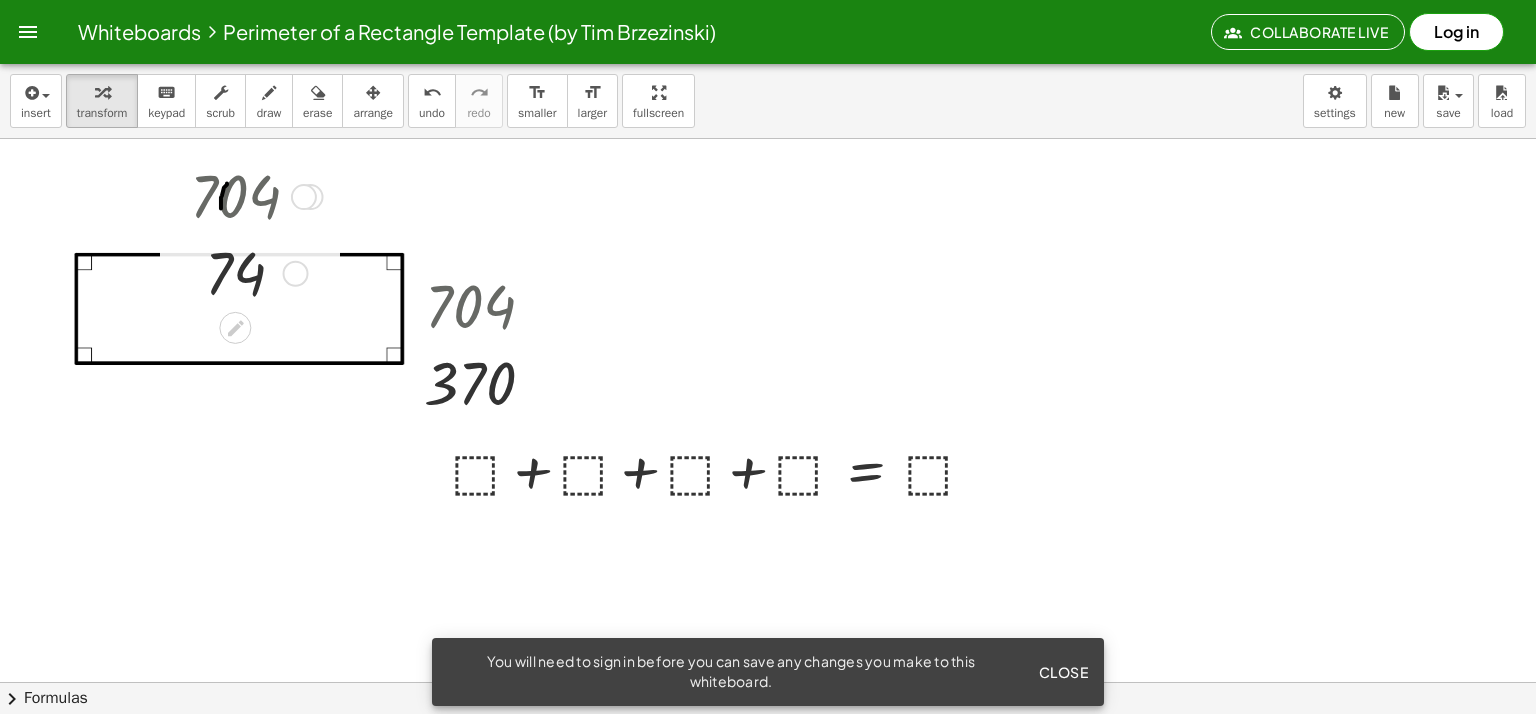 drag, startPoint x: 250, startPoint y: 183, endPoint x: 616, endPoint y: 151, distance: 367.39624 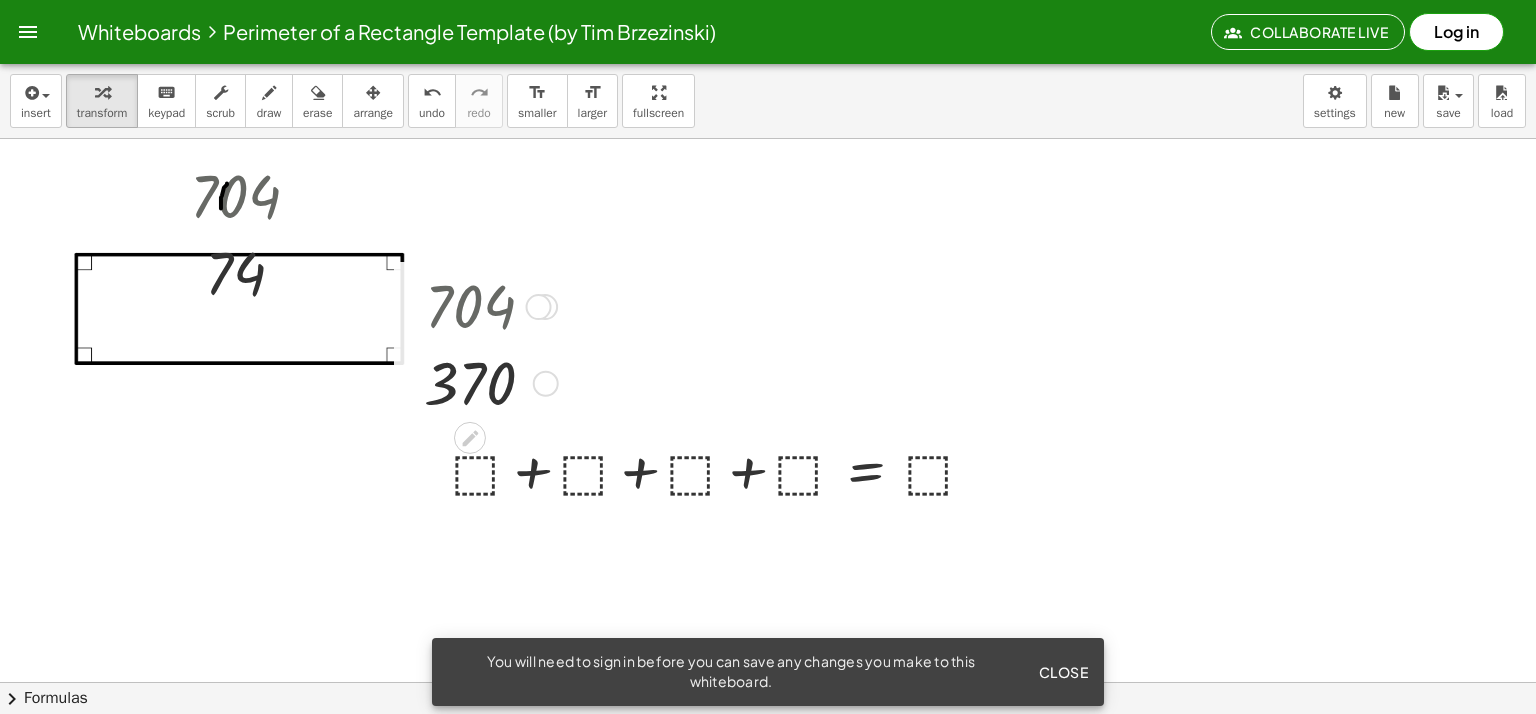 click at bounding box center (487, 382) 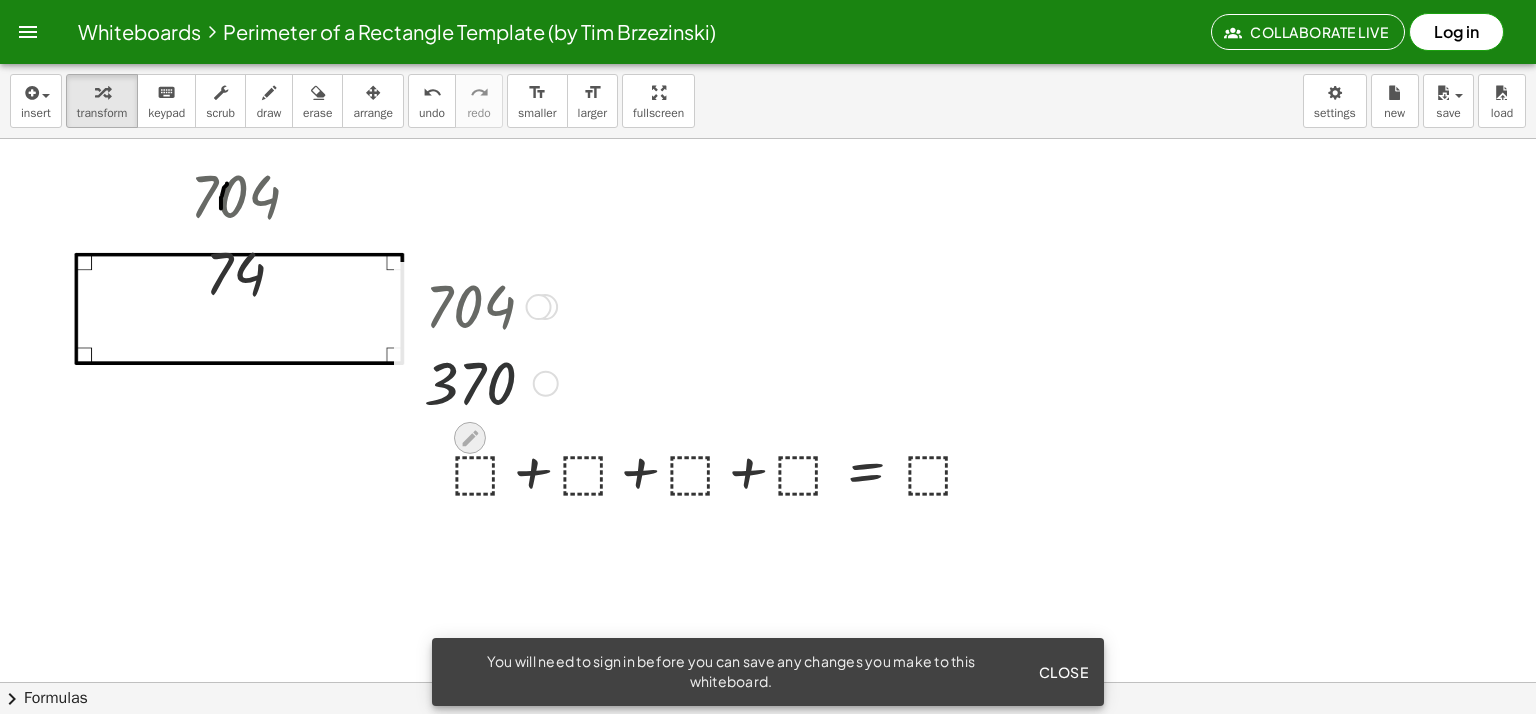 click 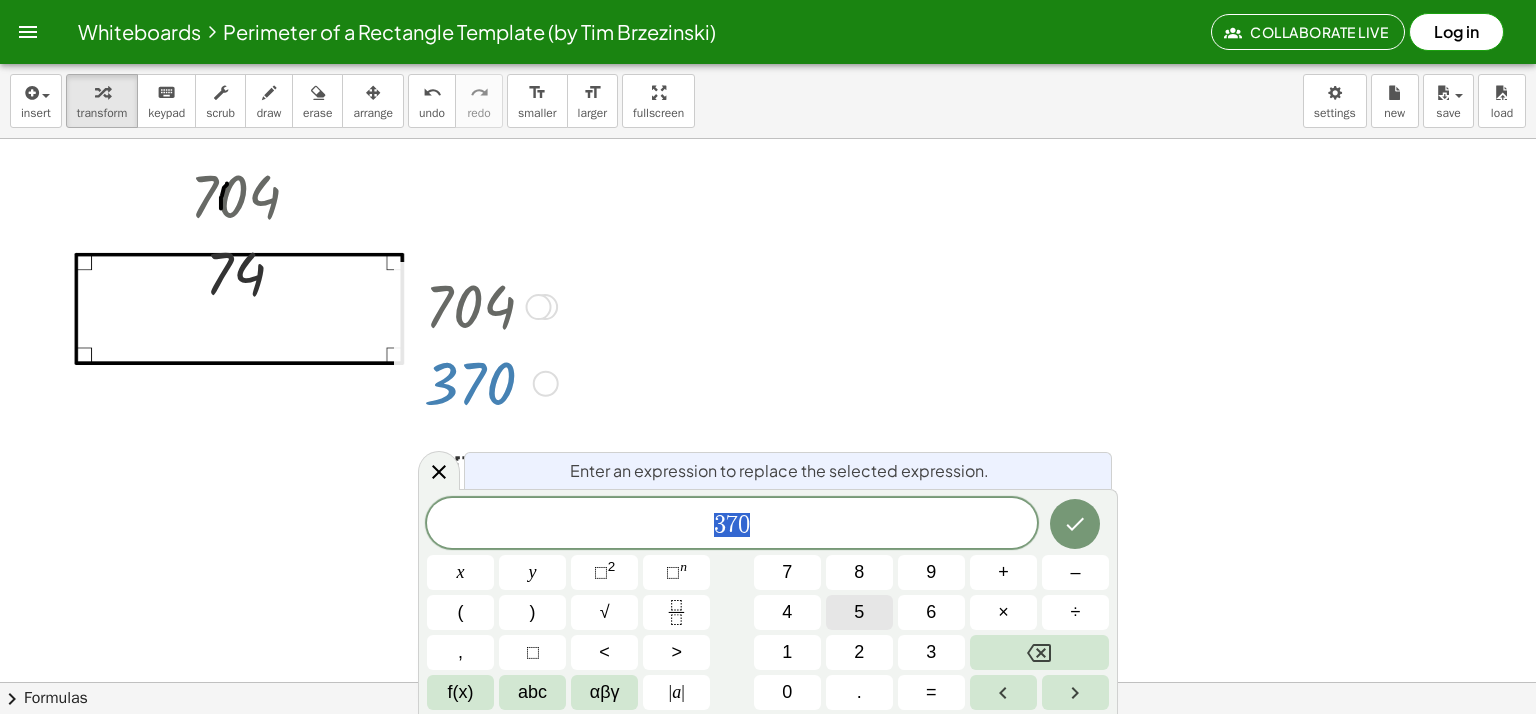click on "5" at bounding box center (859, 612) 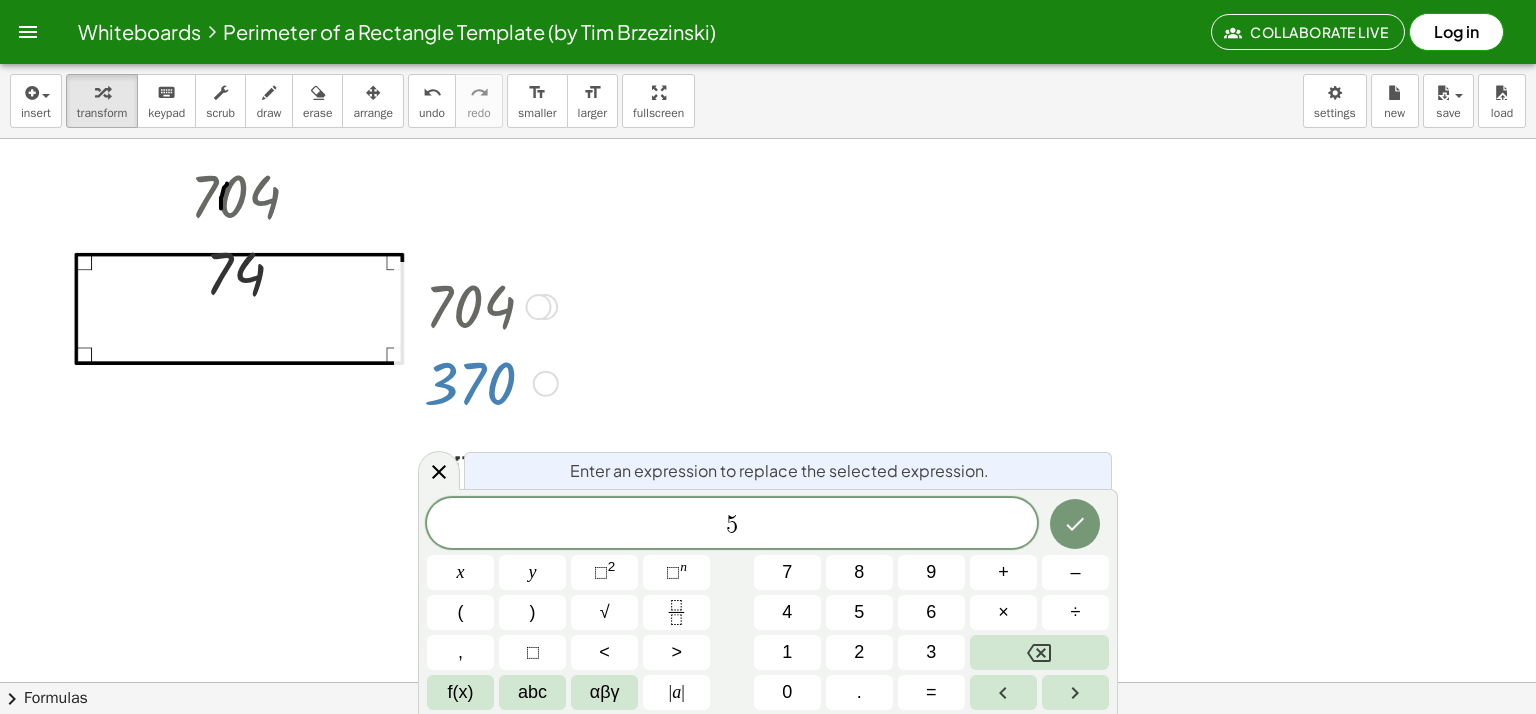 click on "5" at bounding box center (732, 525) 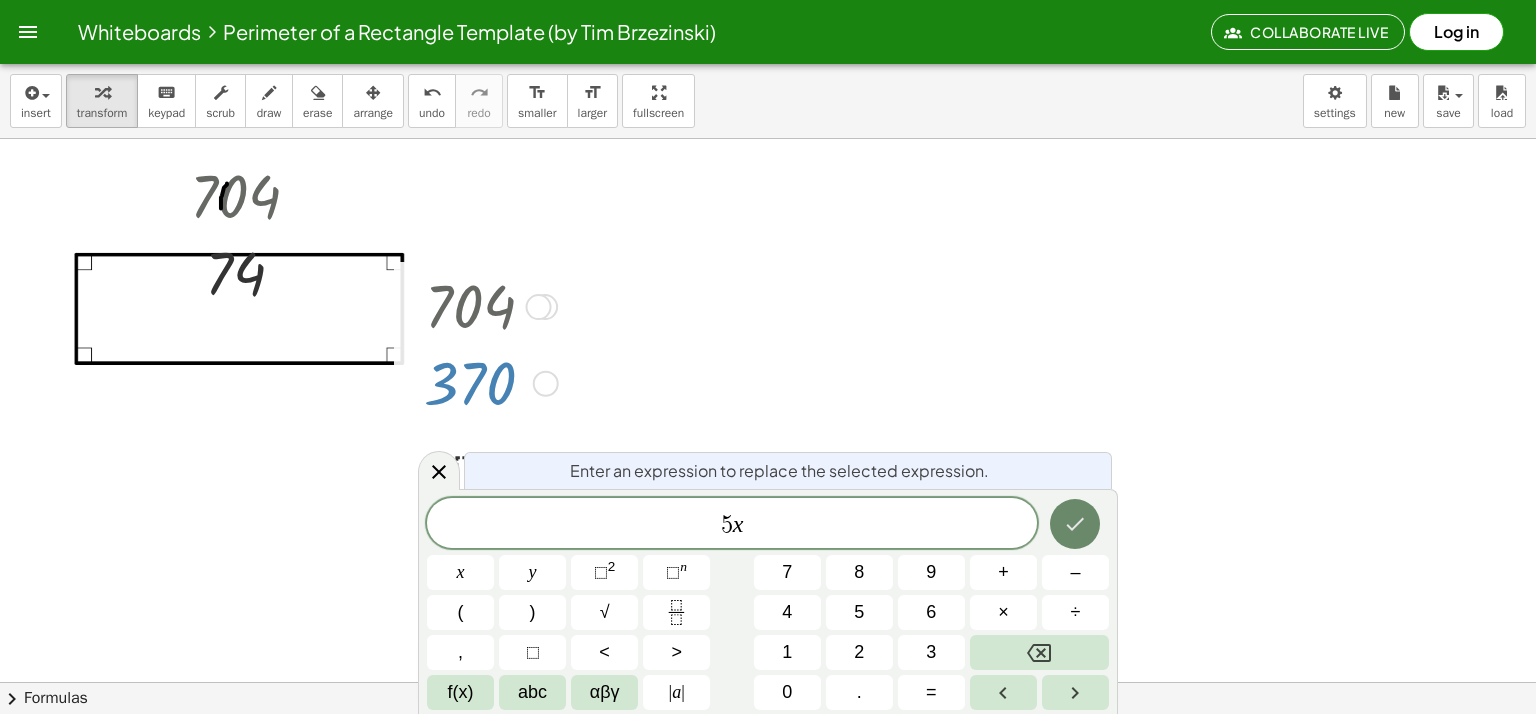 drag, startPoint x: 1051, startPoint y: 521, endPoint x: 1072, endPoint y: 522, distance: 21.023796 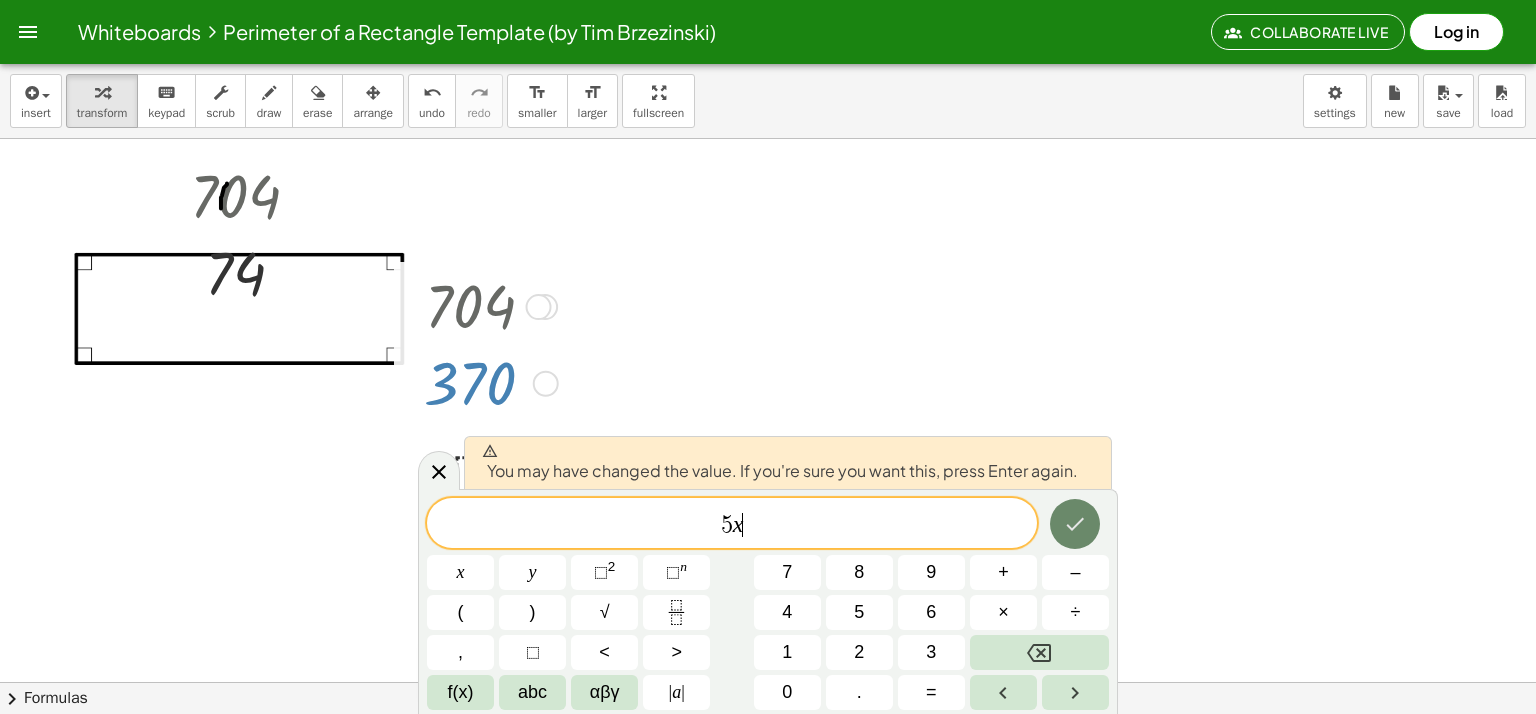 click at bounding box center (1075, 524) 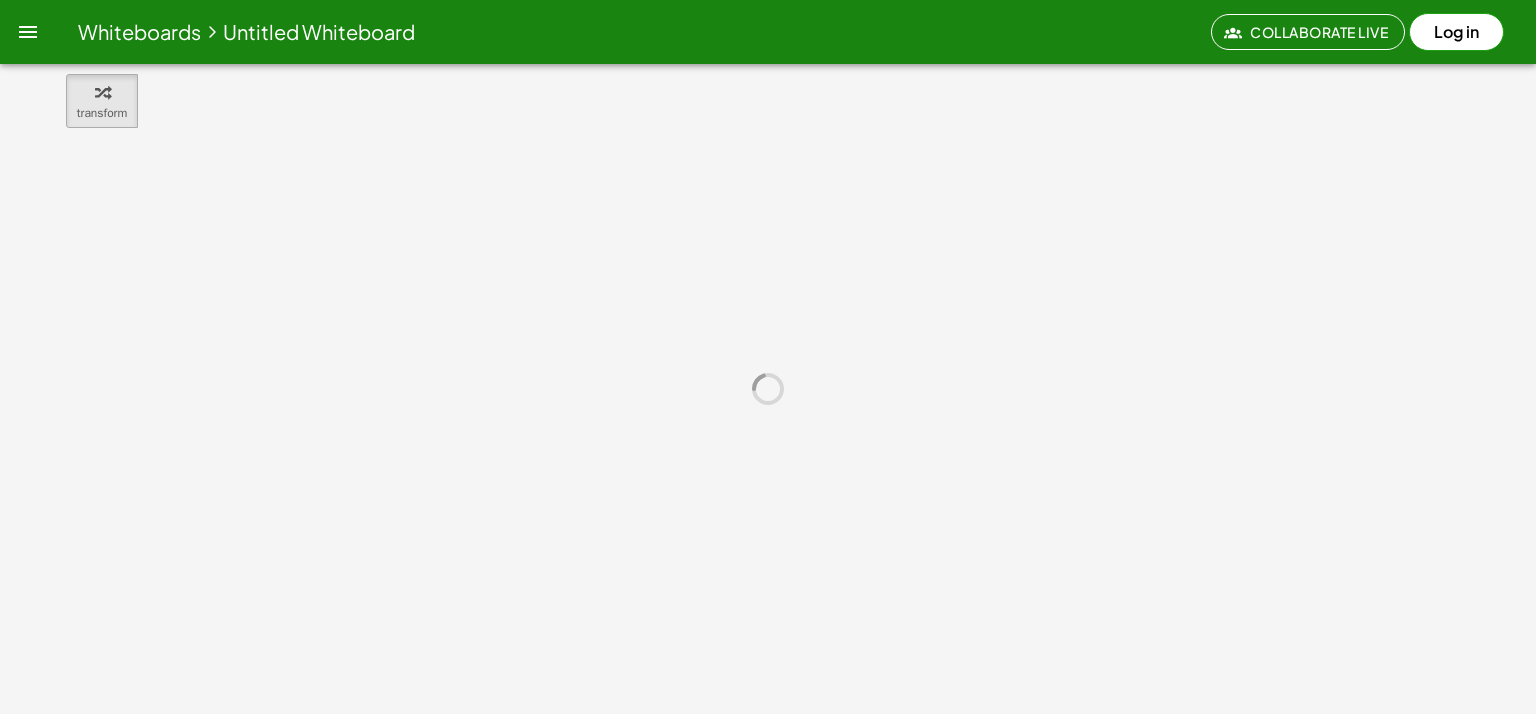 scroll, scrollTop: 0, scrollLeft: 0, axis: both 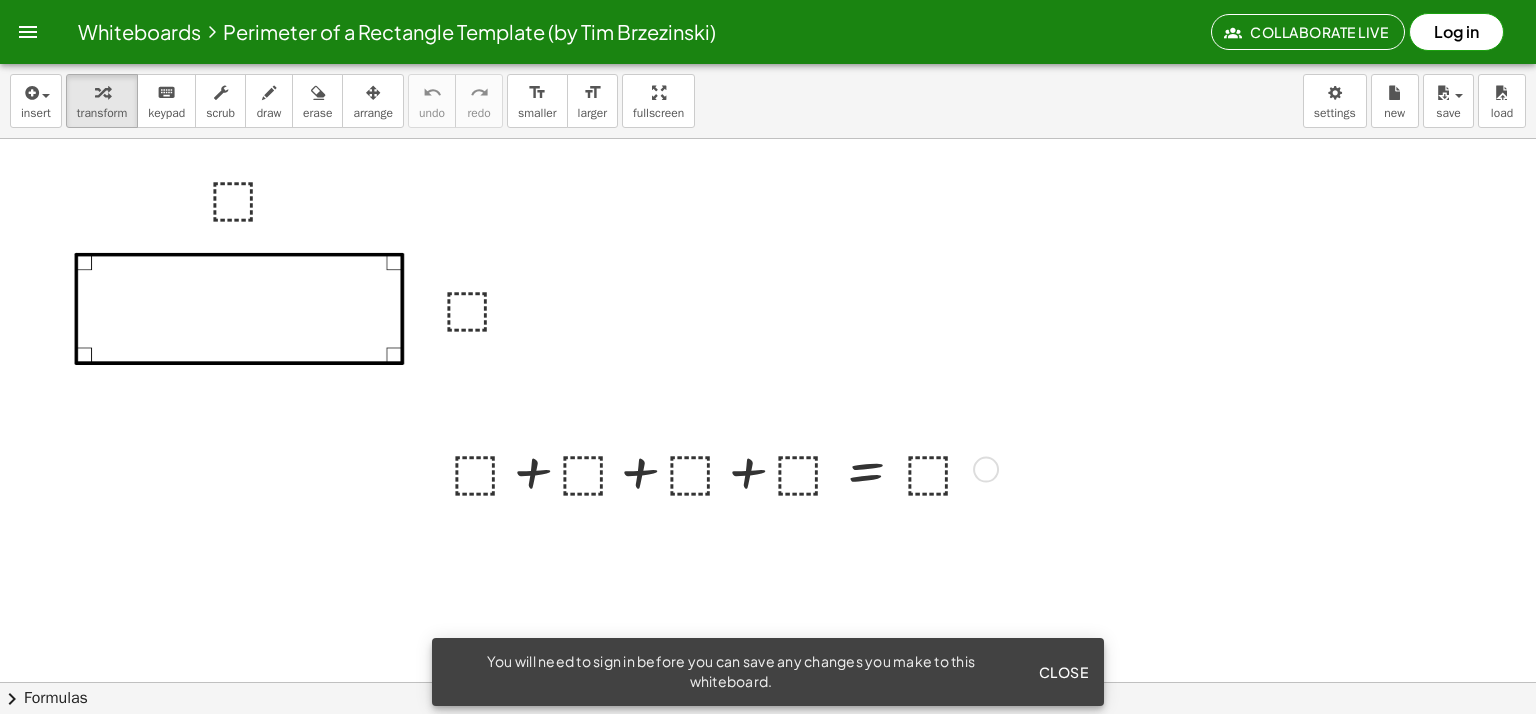 click at bounding box center (721, 468) 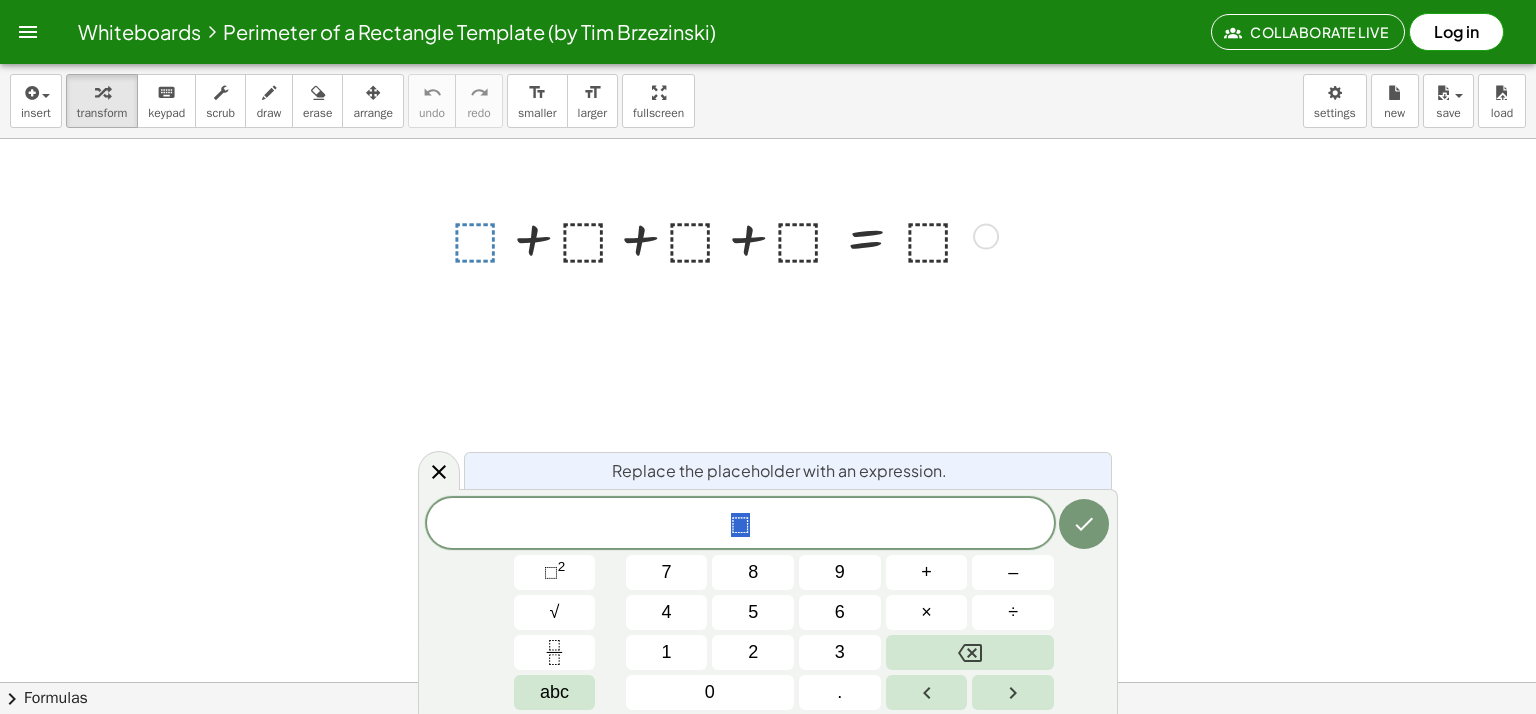 scroll, scrollTop: 100, scrollLeft: 0, axis: vertical 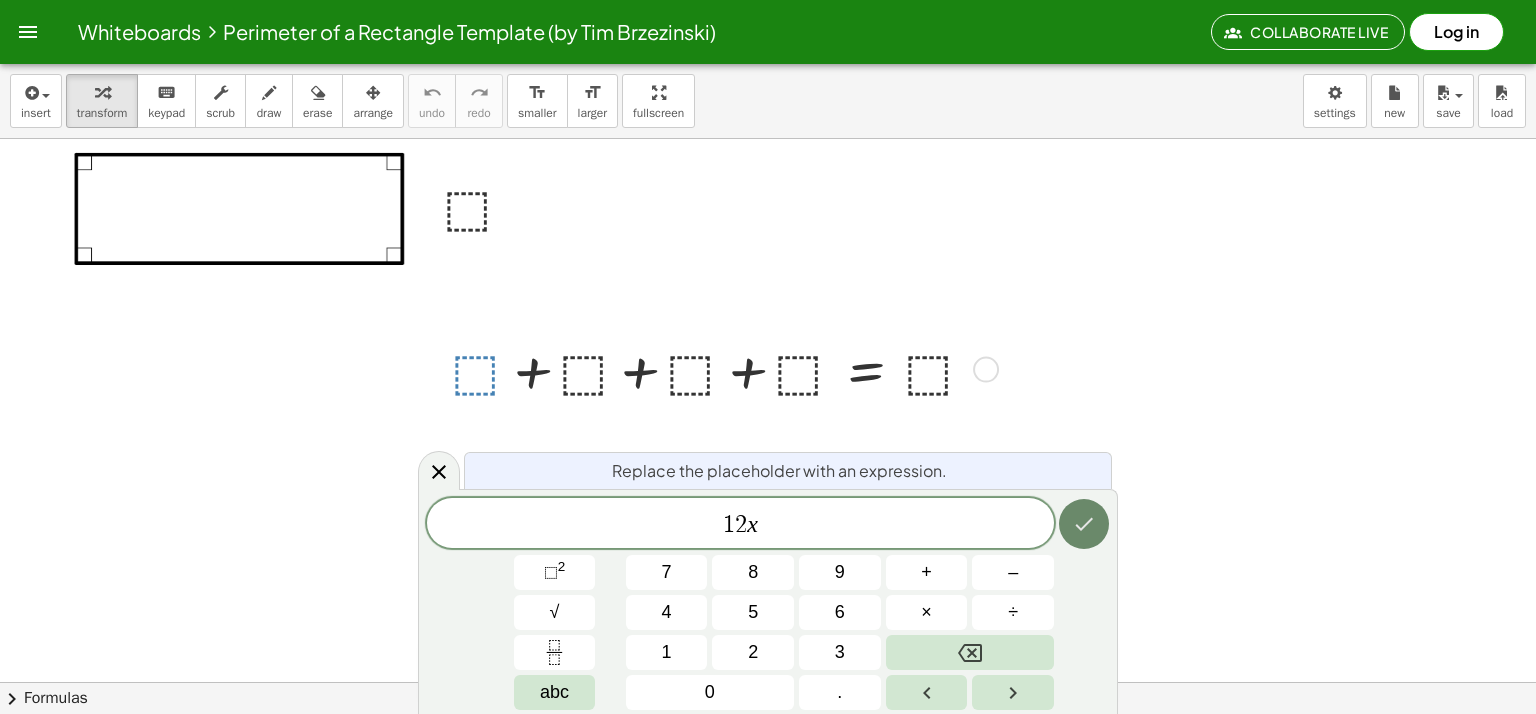 click 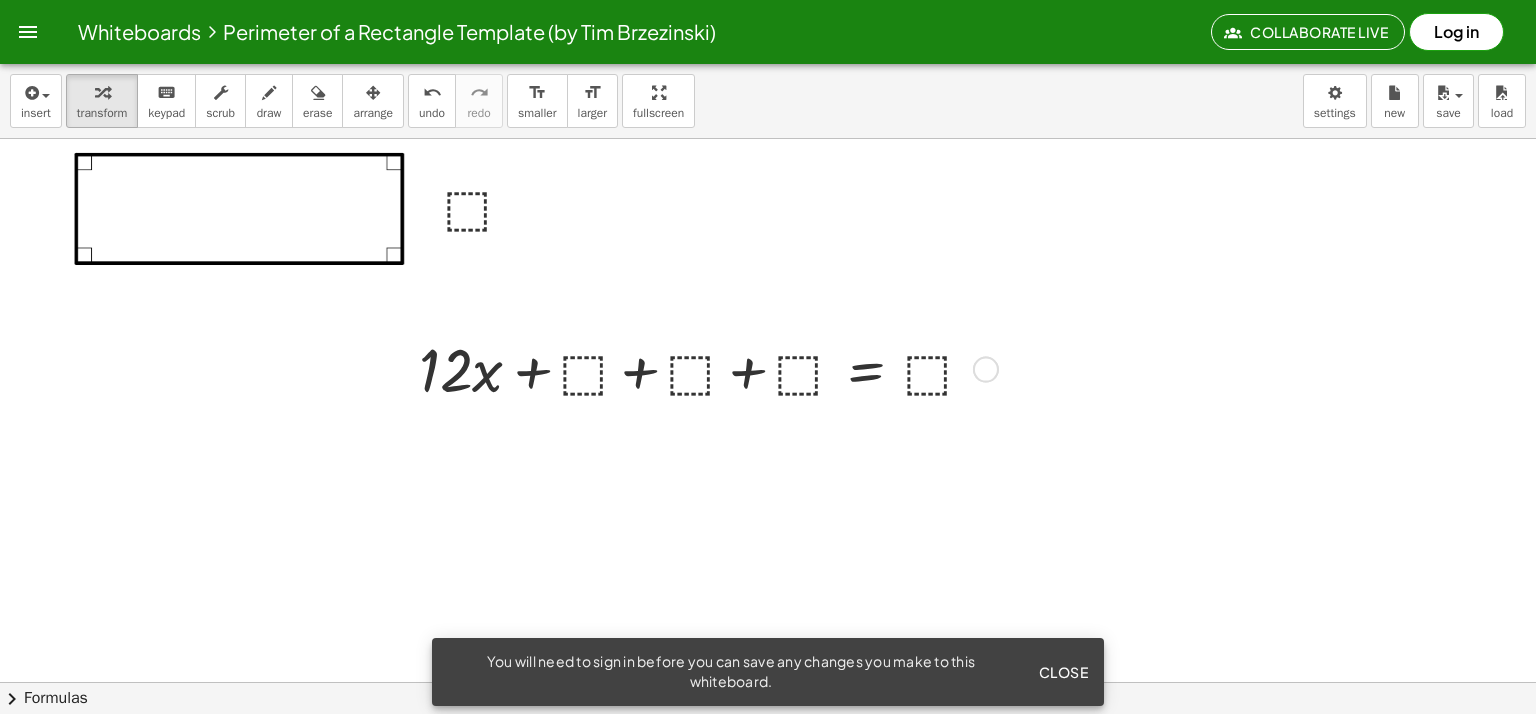 click at bounding box center [705, 368] 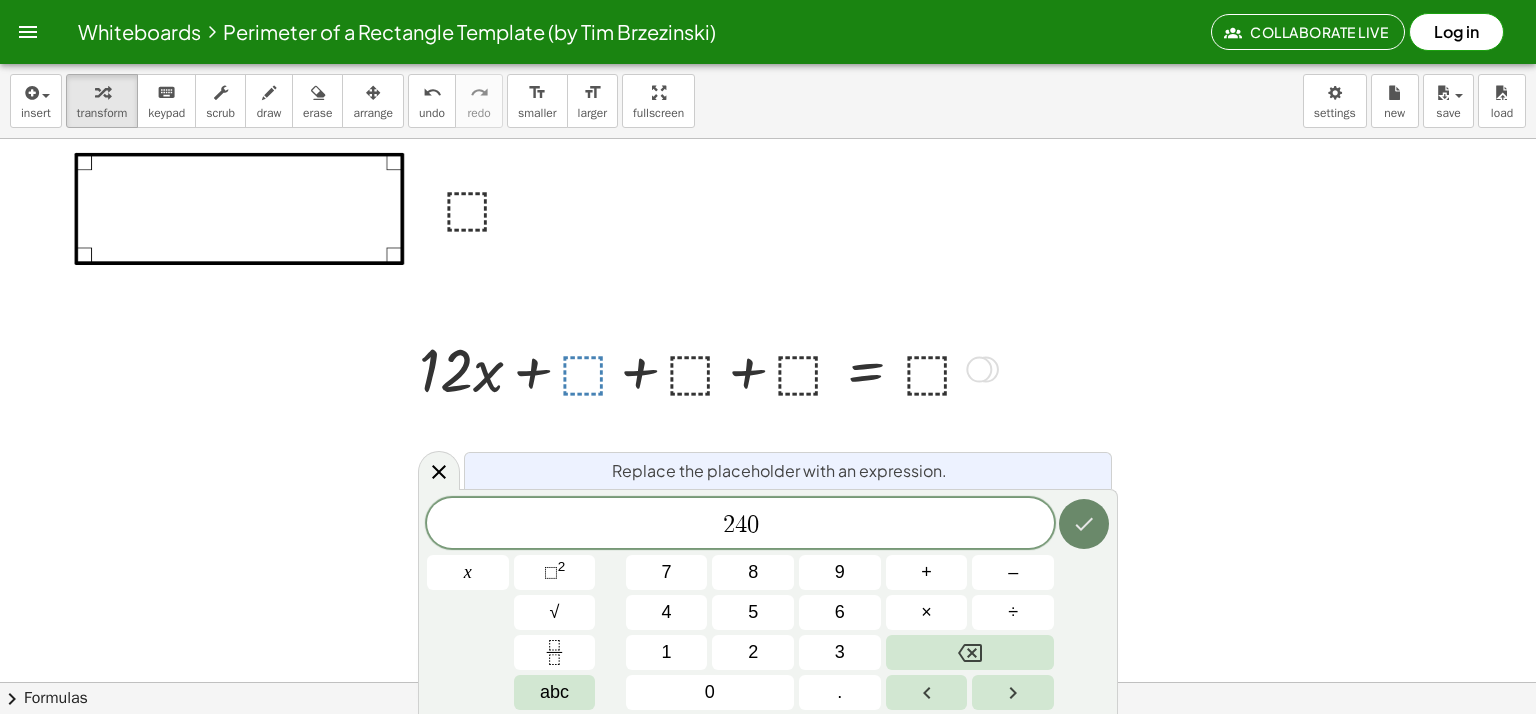 click 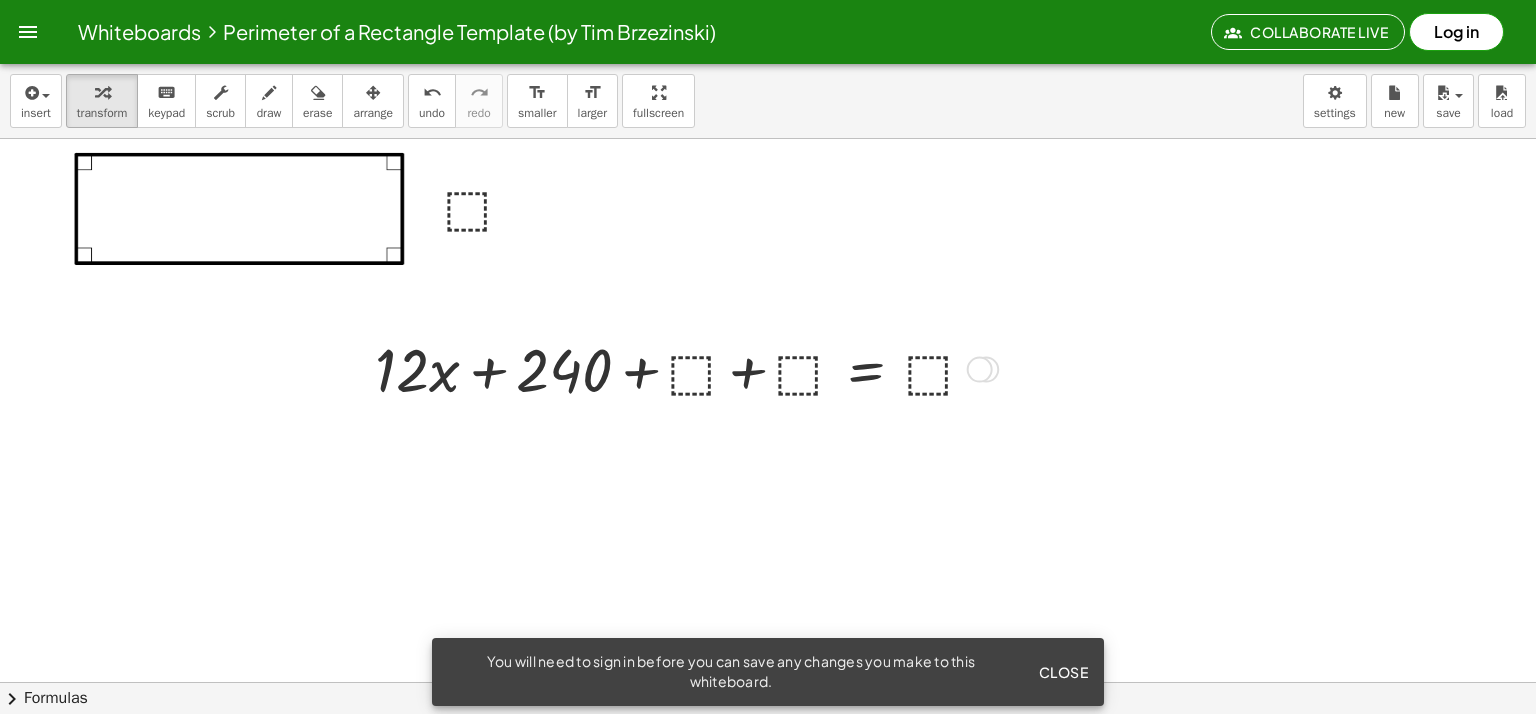click at bounding box center (683, 368) 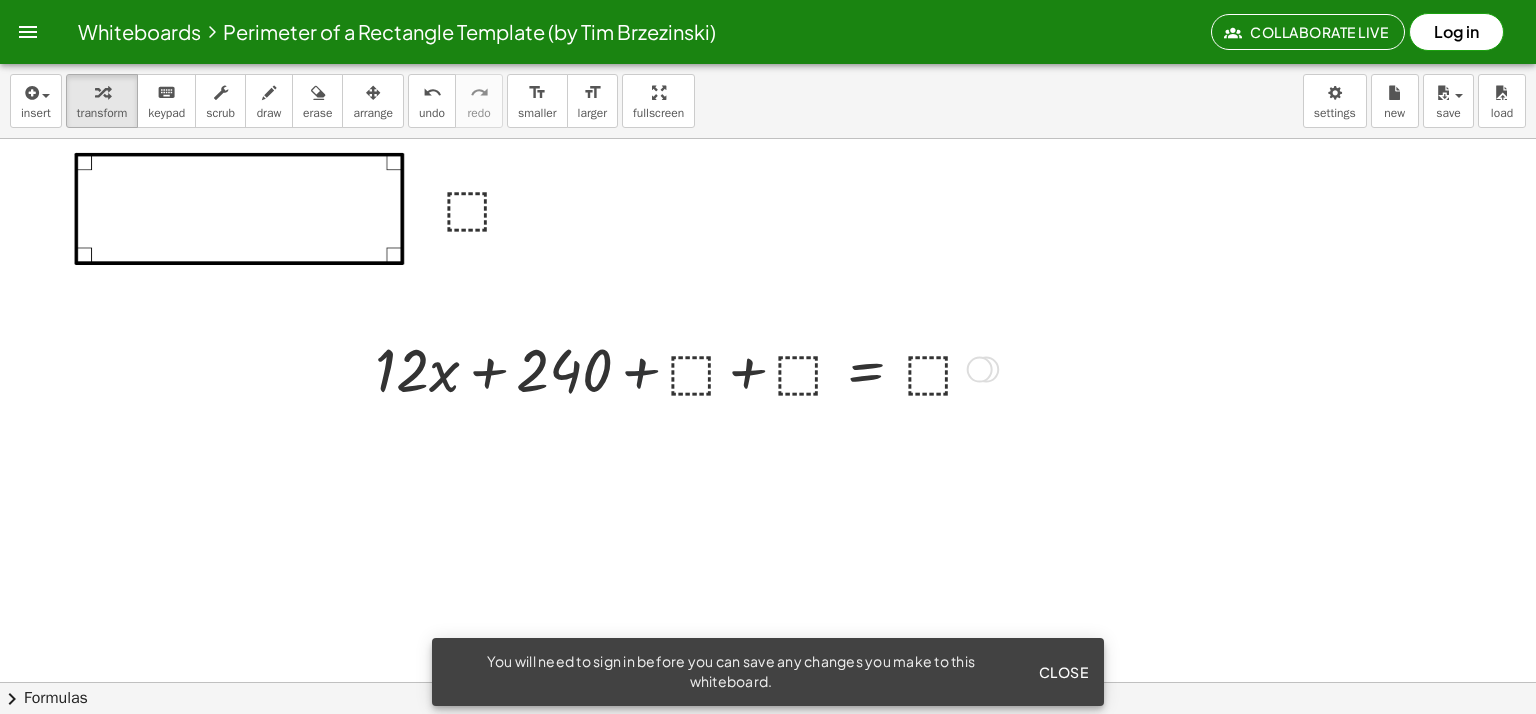 drag, startPoint x: 643, startPoint y: 375, endPoint x: 622, endPoint y: 373, distance: 21.095022 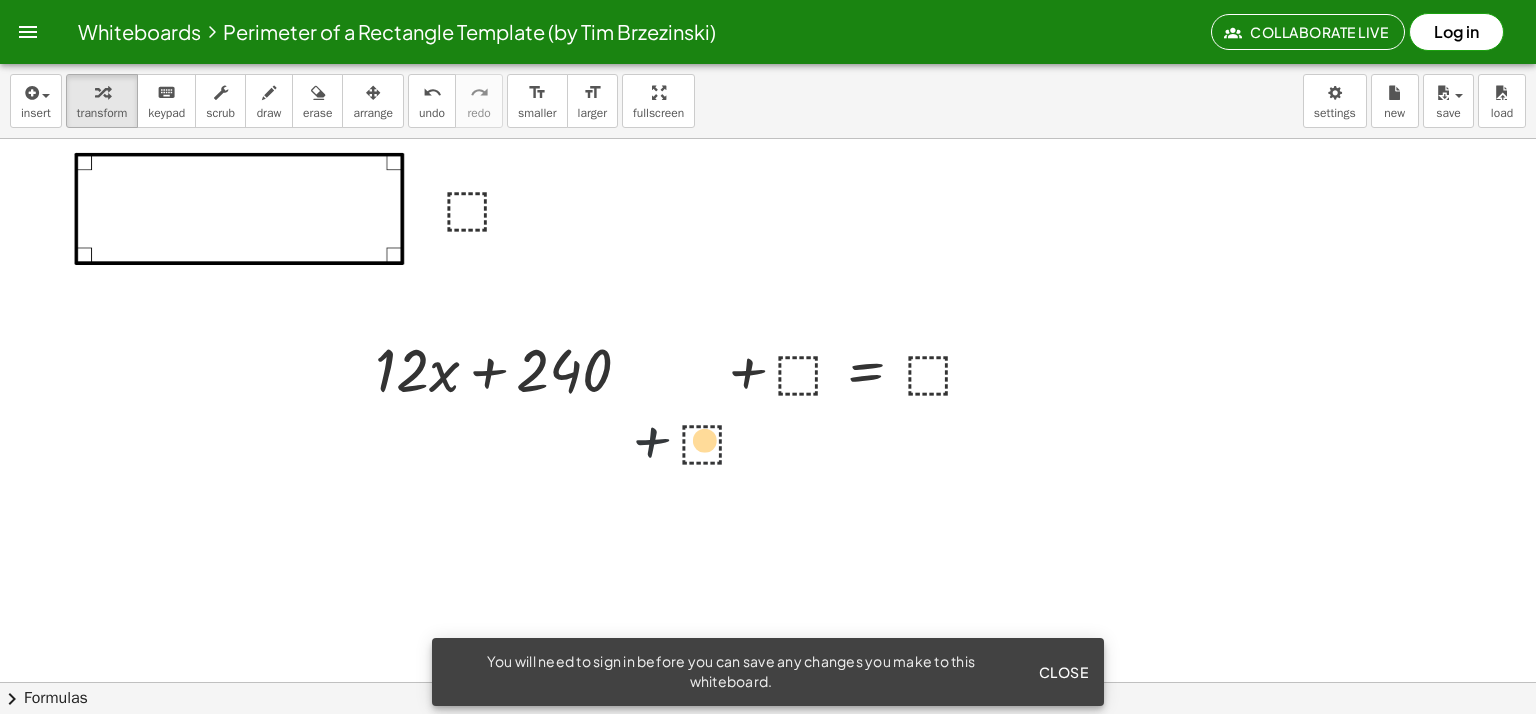 drag, startPoint x: 634, startPoint y: 375, endPoint x: 656, endPoint y: 547, distance: 173.40128 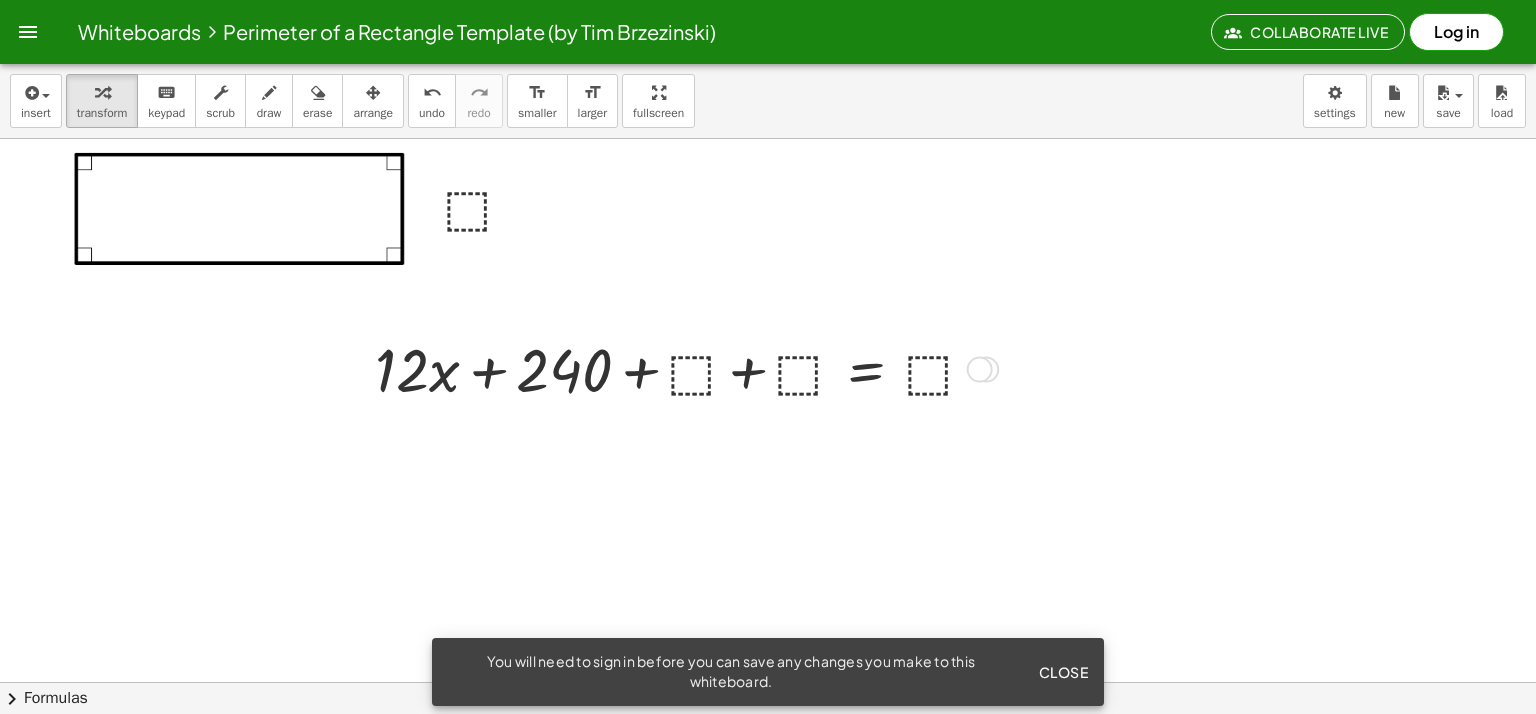 click at bounding box center [683, 368] 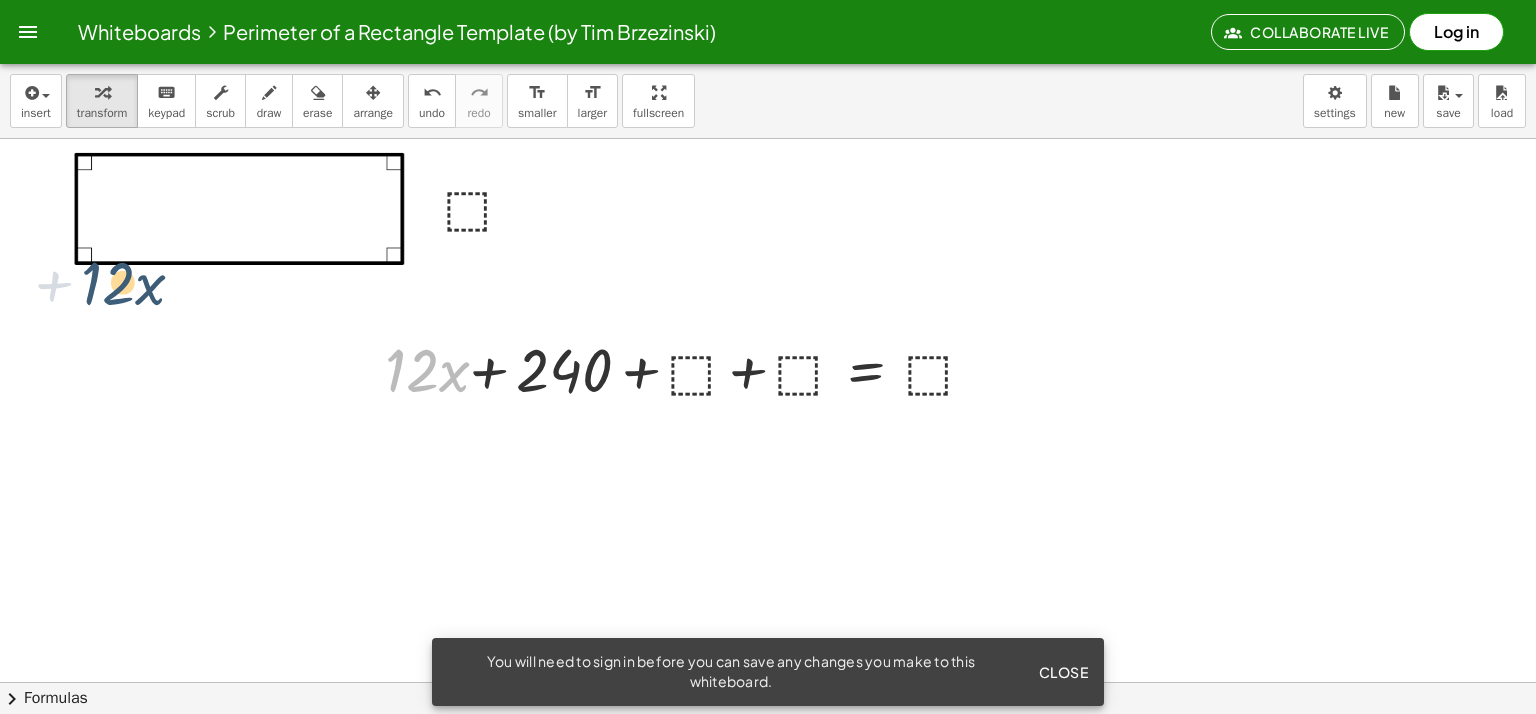 drag, startPoint x: 423, startPoint y: 378, endPoint x: 720, endPoint y: 389, distance: 297.20364 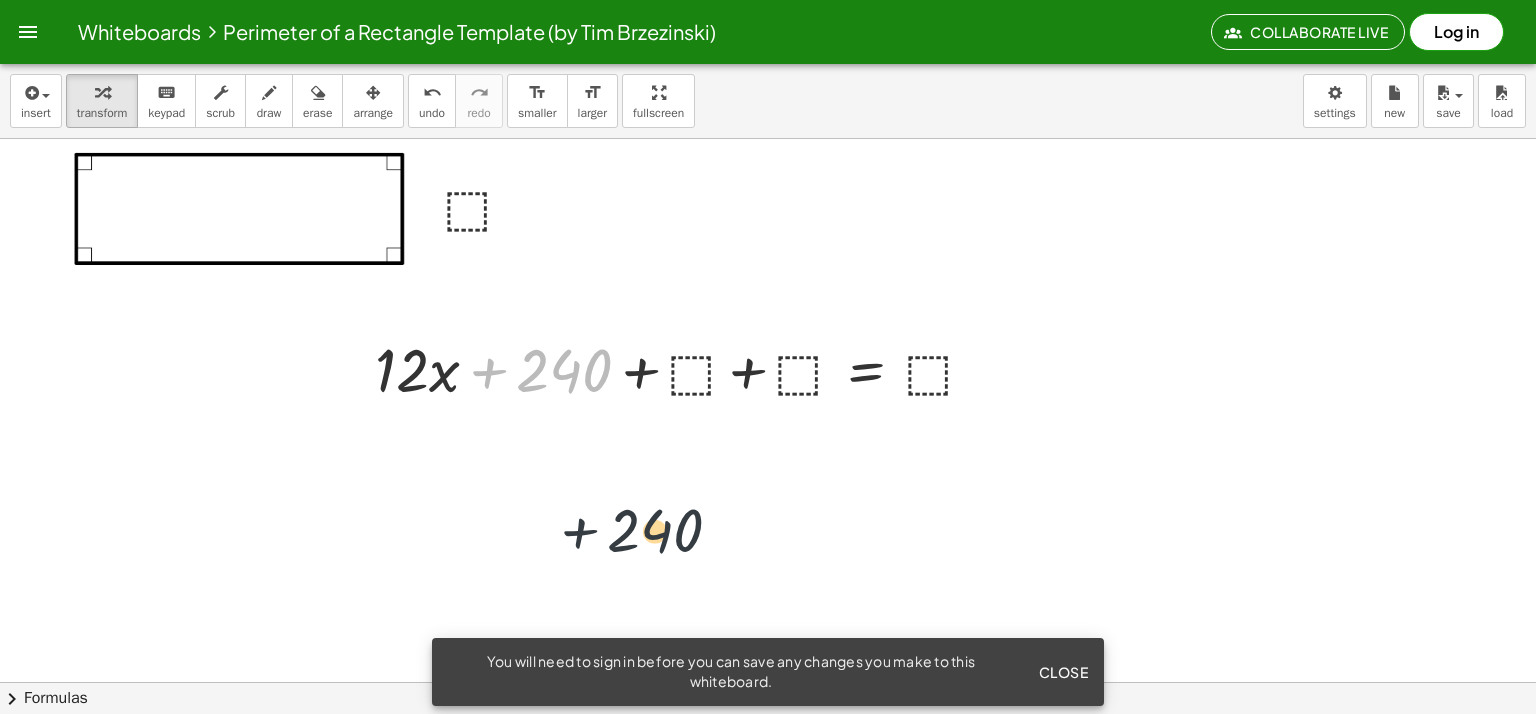 drag, startPoint x: 483, startPoint y: 371, endPoint x: 1224, endPoint y: 402, distance: 741.6482 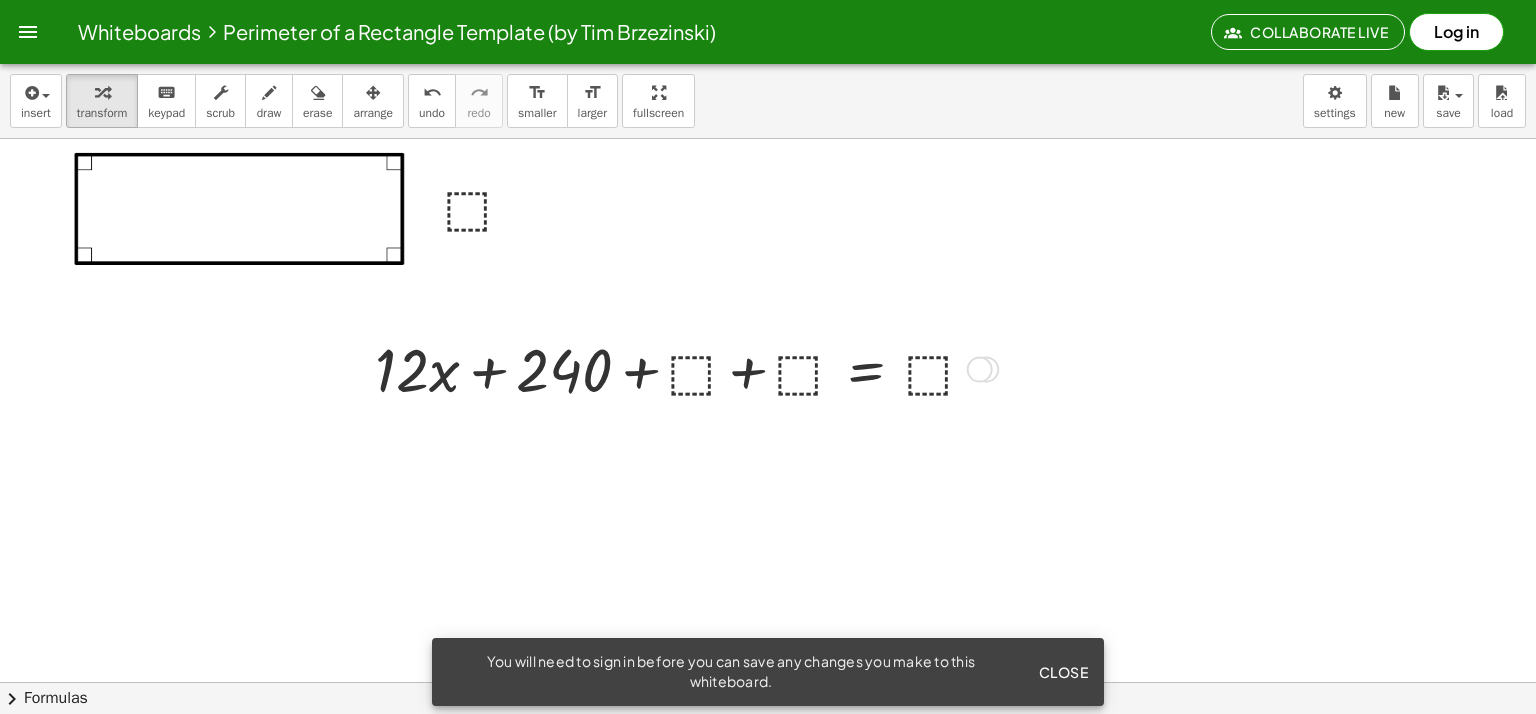 drag, startPoint x: 861, startPoint y: 386, endPoint x: 404, endPoint y: 539, distance: 481.93152 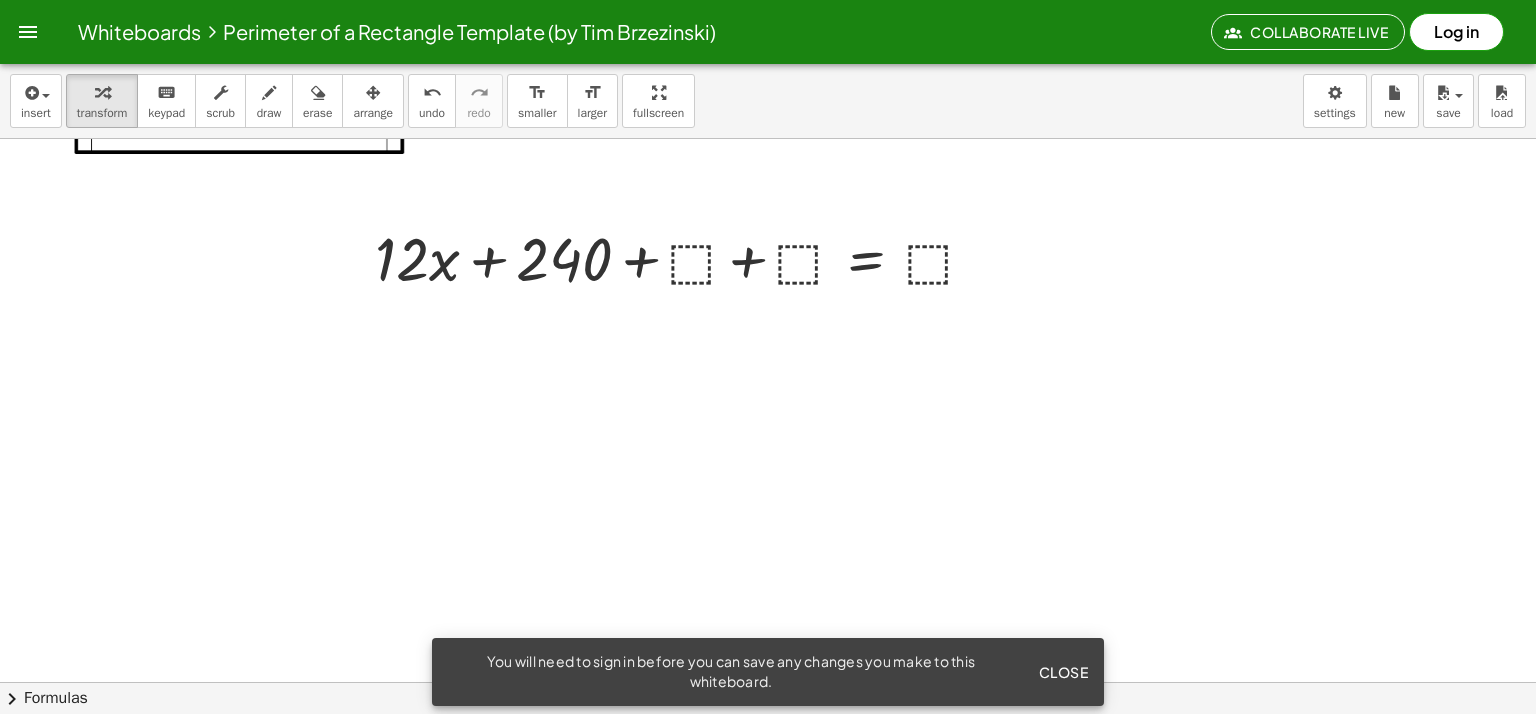 drag, startPoint x: 459, startPoint y: 366, endPoint x: 480, endPoint y: 516, distance: 151.46286 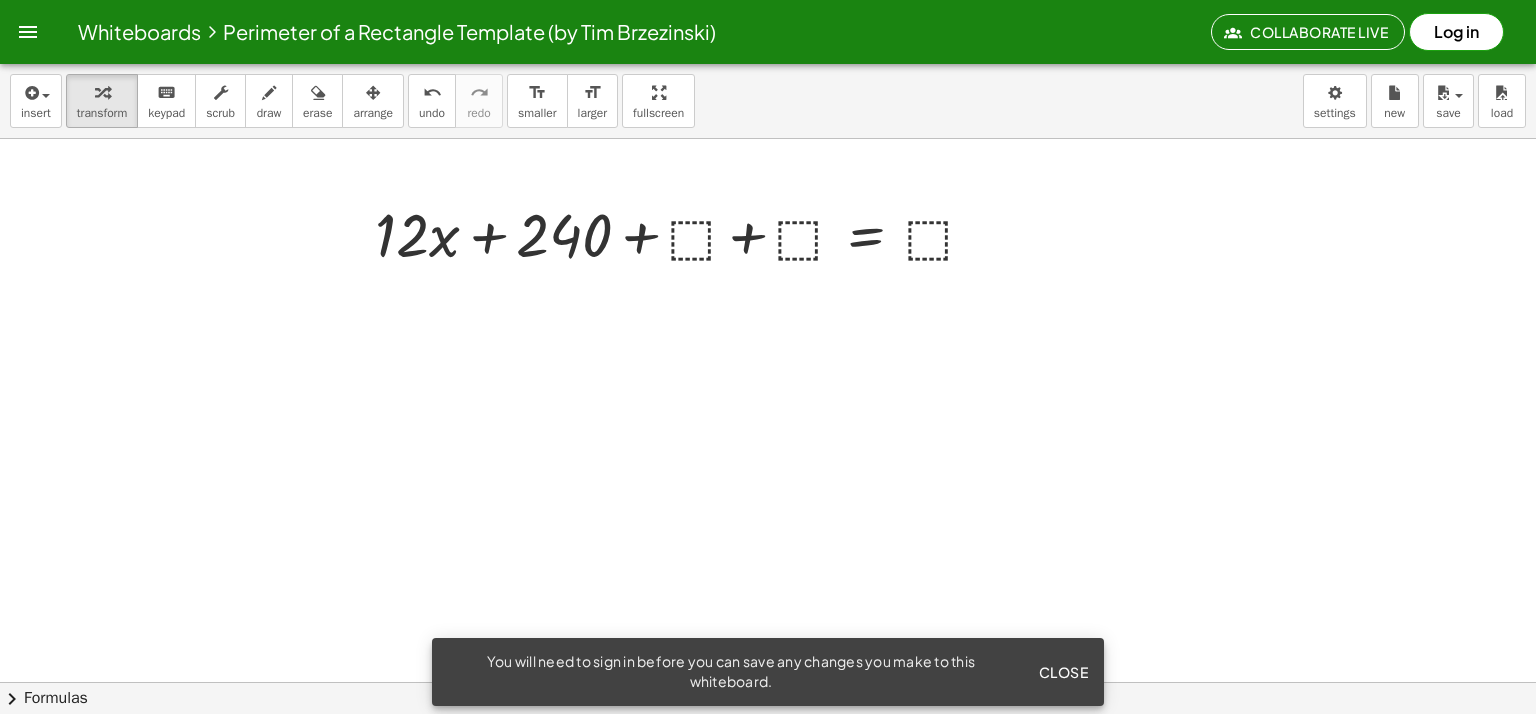 drag, startPoint x: 480, startPoint y: 516, endPoint x: 434, endPoint y: 374, distance: 149.26486 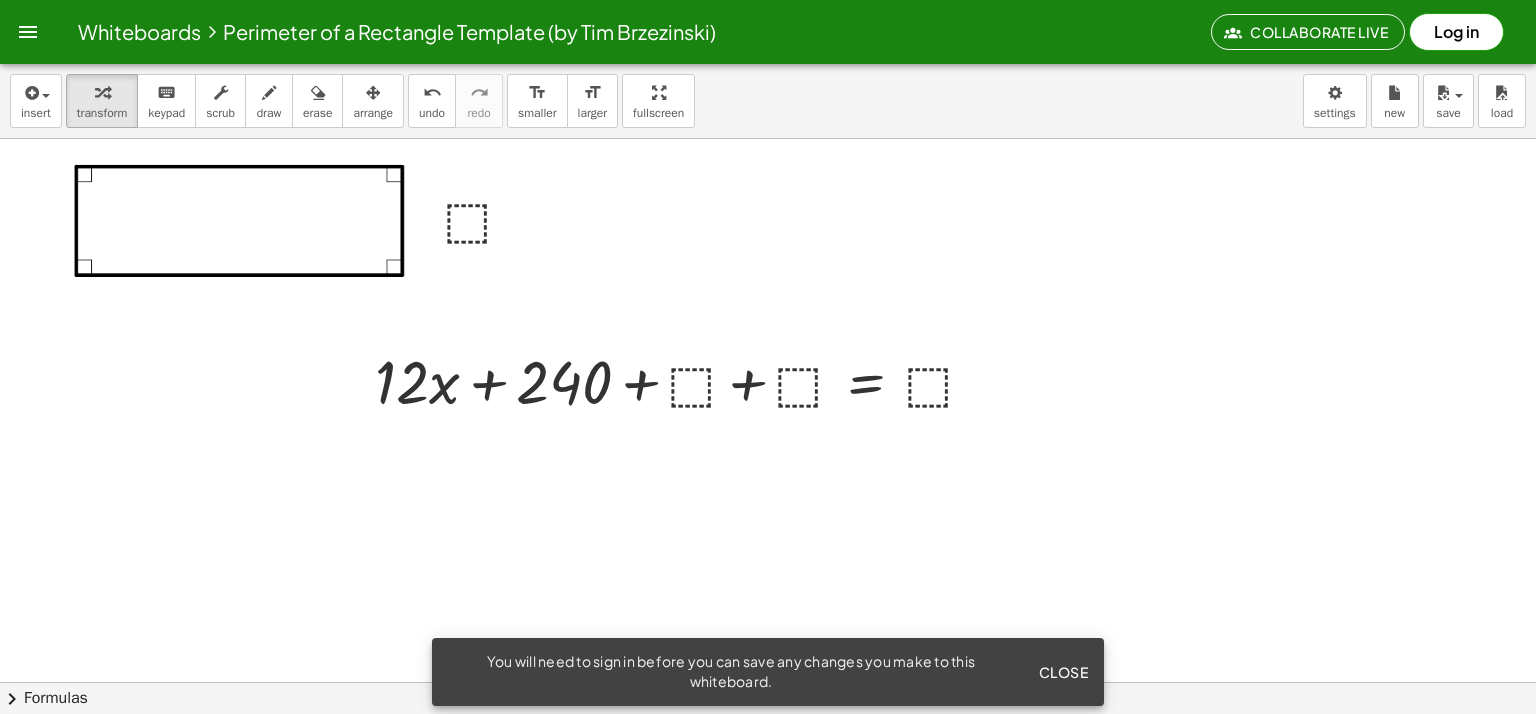 scroll, scrollTop: 135, scrollLeft: 0, axis: vertical 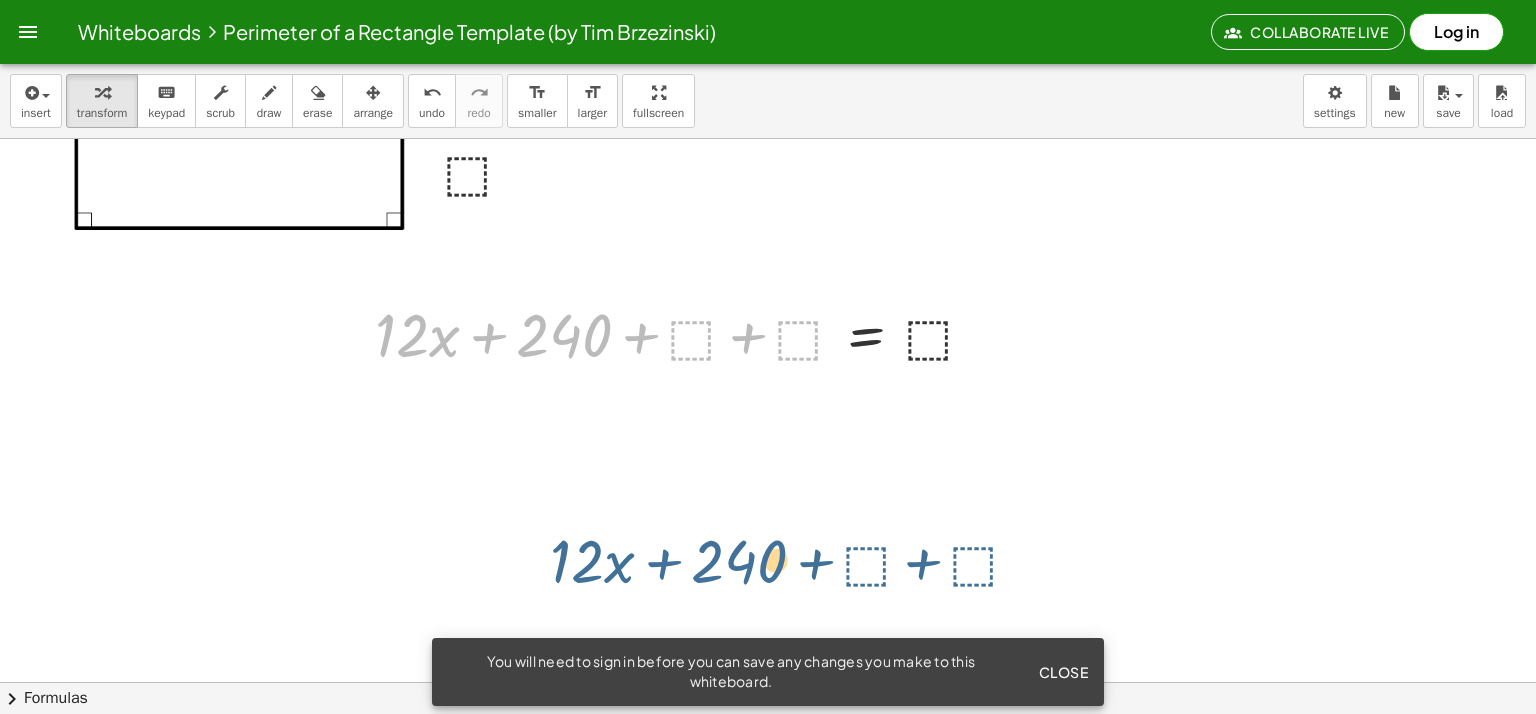 drag, startPoint x: 501, startPoint y: 309, endPoint x: 560, endPoint y: 403, distance: 110.98198 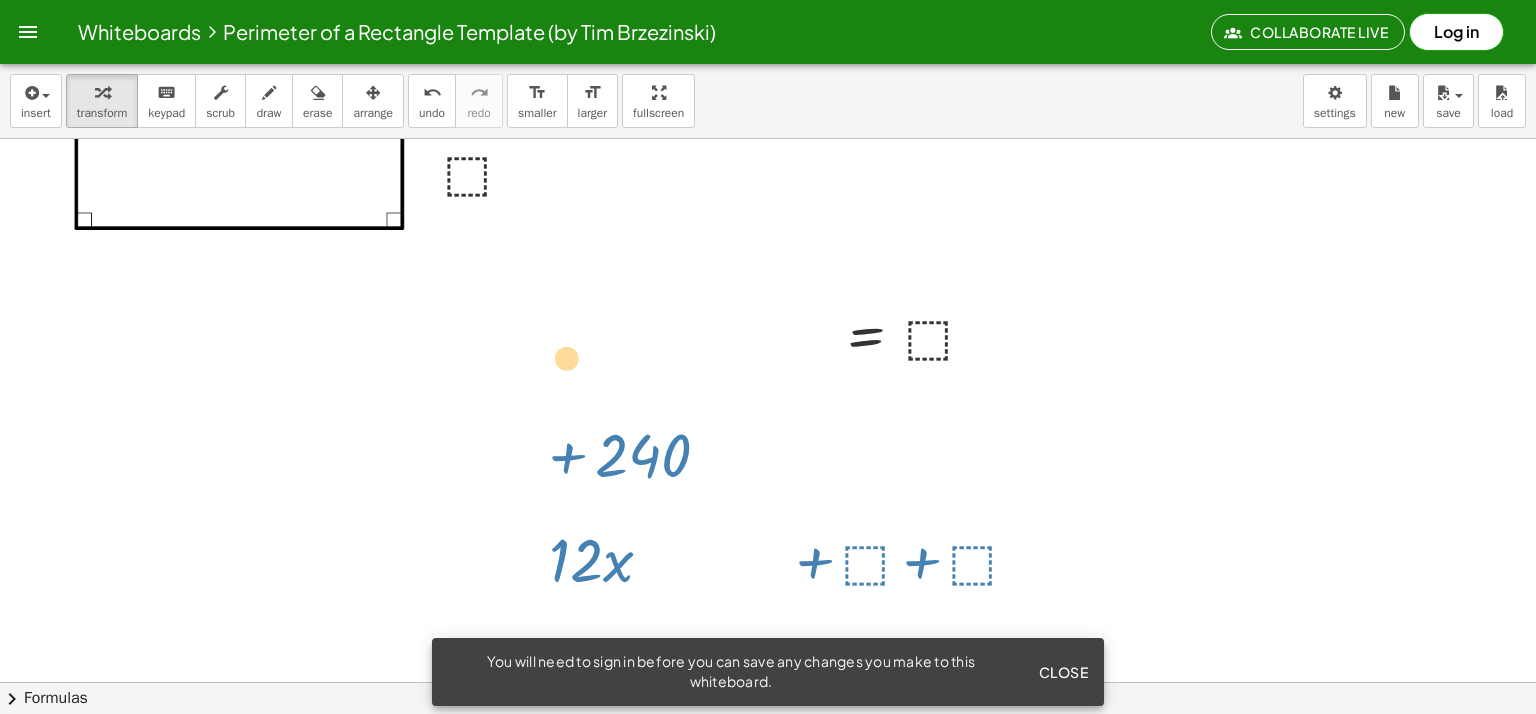 drag, startPoint x: 560, startPoint y: 403, endPoint x: 557, endPoint y: 554, distance: 151.0298 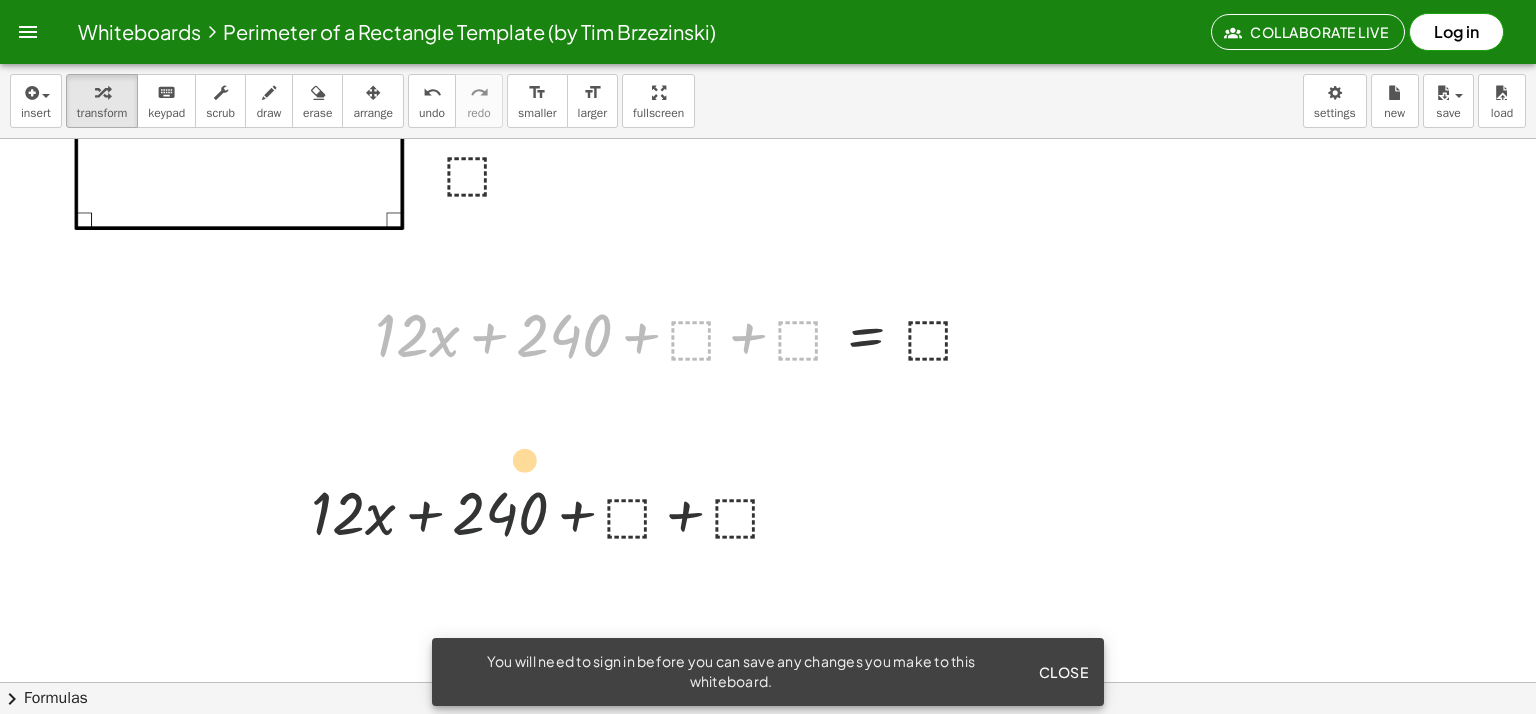 drag, startPoint x: 581, startPoint y: 357, endPoint x: 505, endPoint y: 607, distance: 261.29675 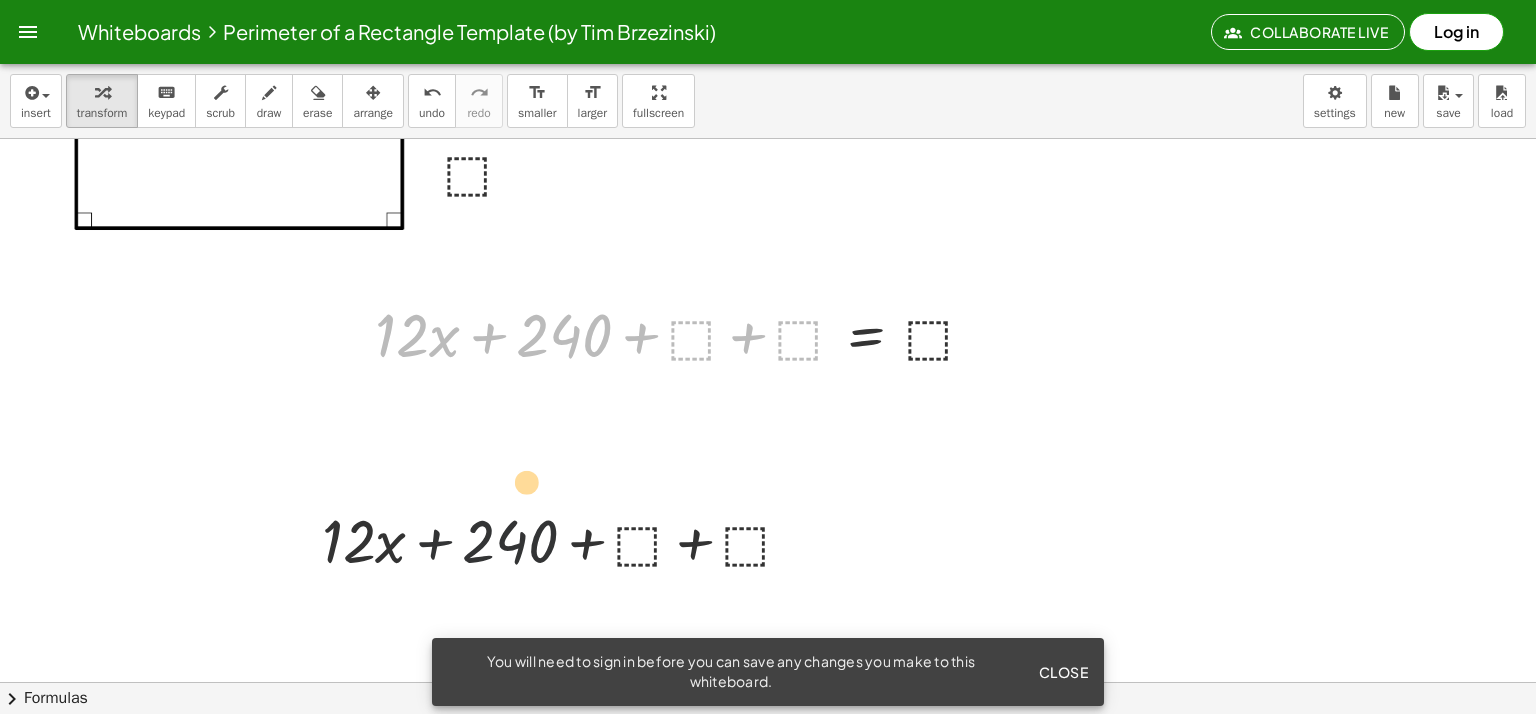 drag, startPoint x: 532, startPoint y: 446, endPoint x: 514, endPoint y: 632, distance: 186.86894 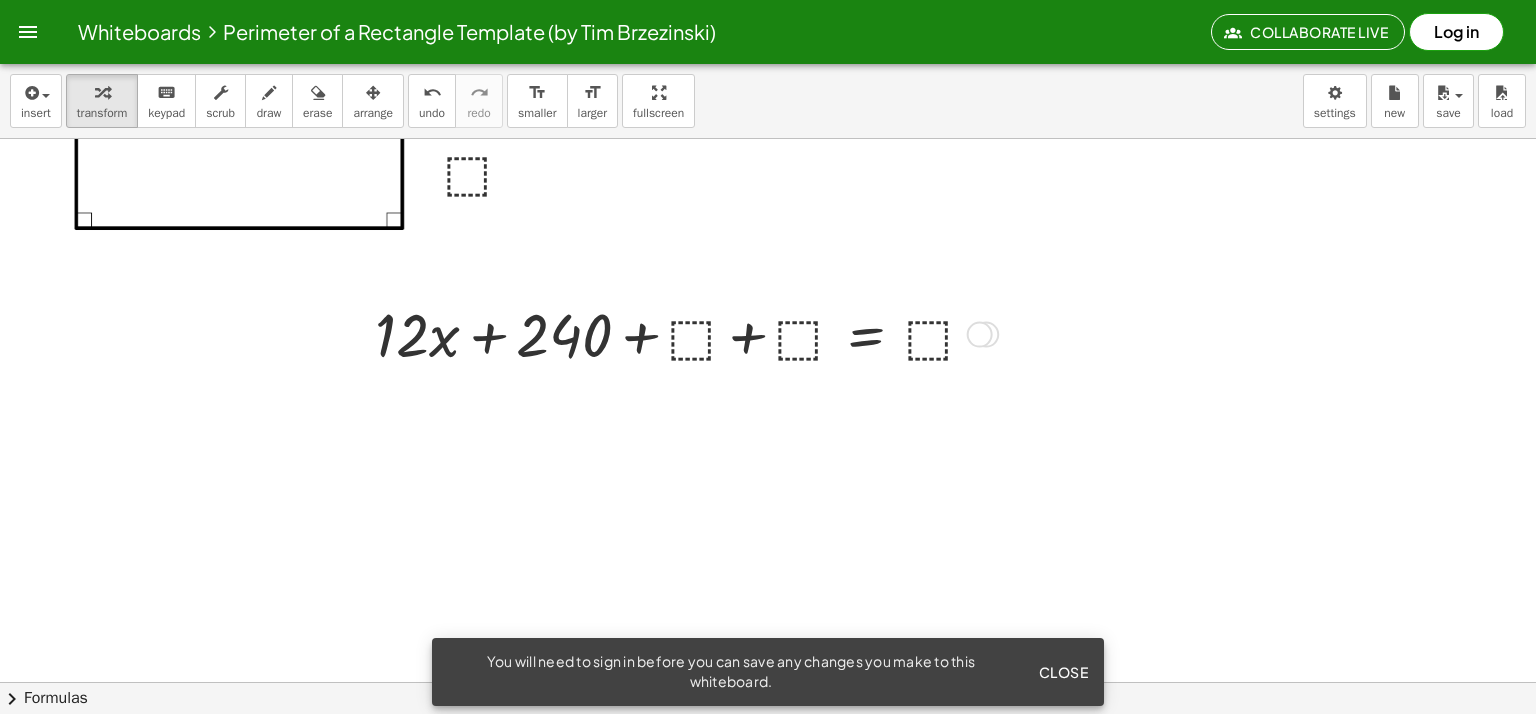 click at bounding box center (683, 333) 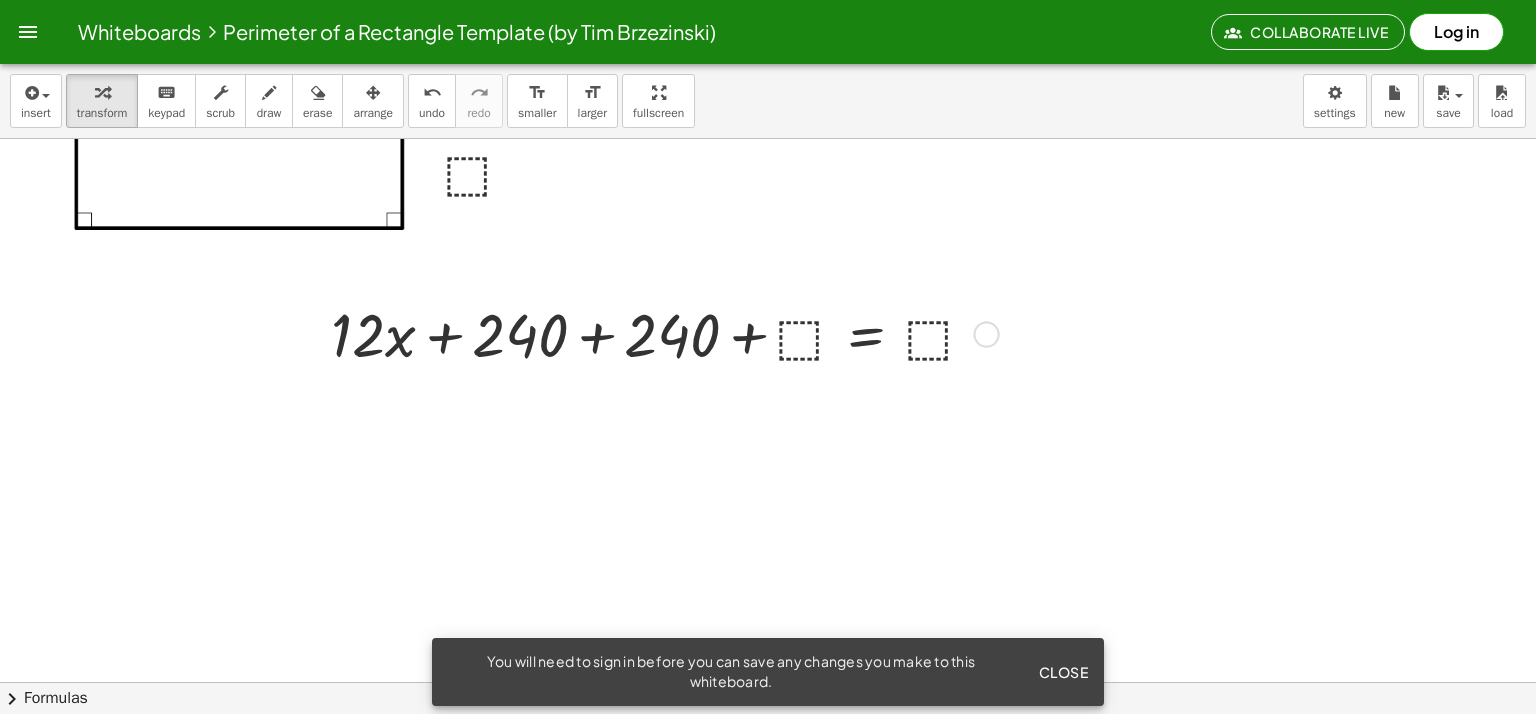click at bounding box center [661, 333] 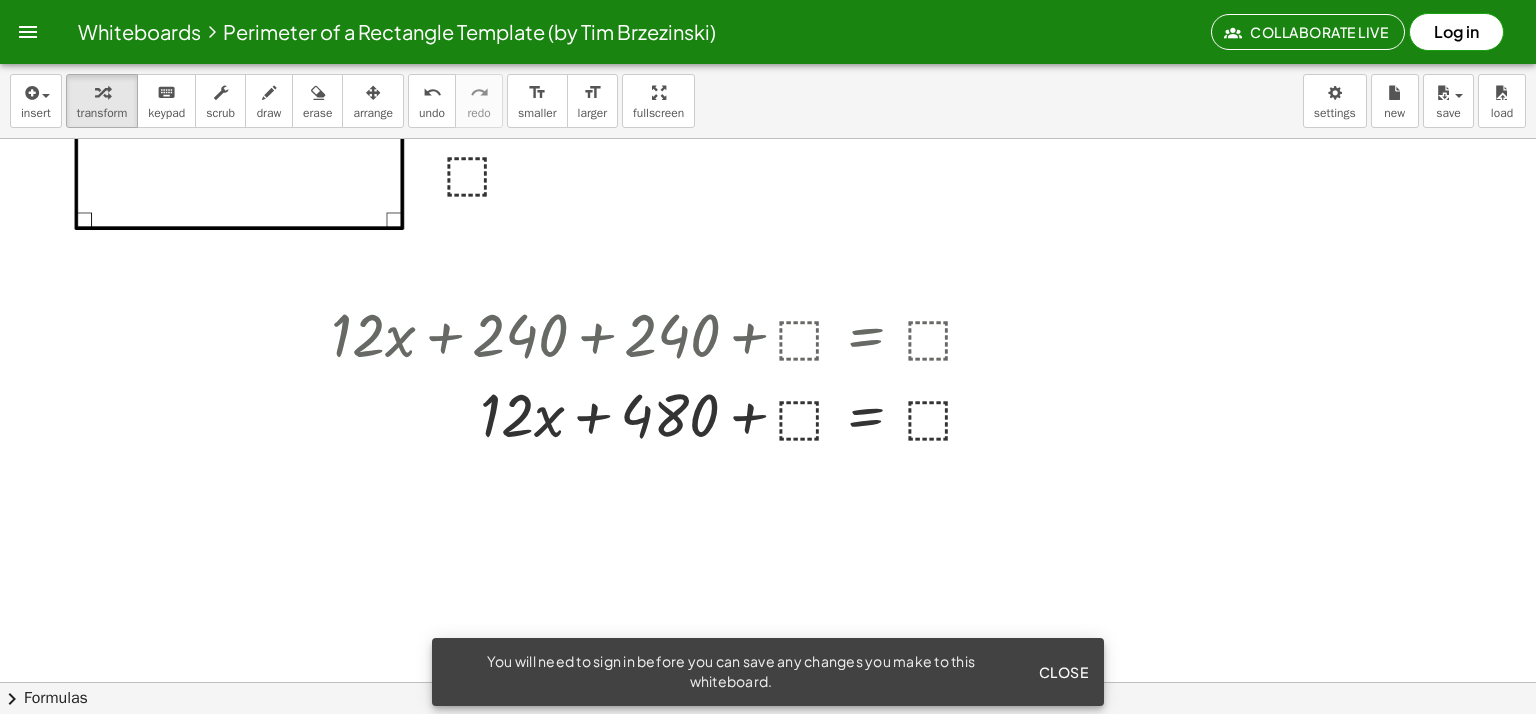 click at bounding box center (768, 611) 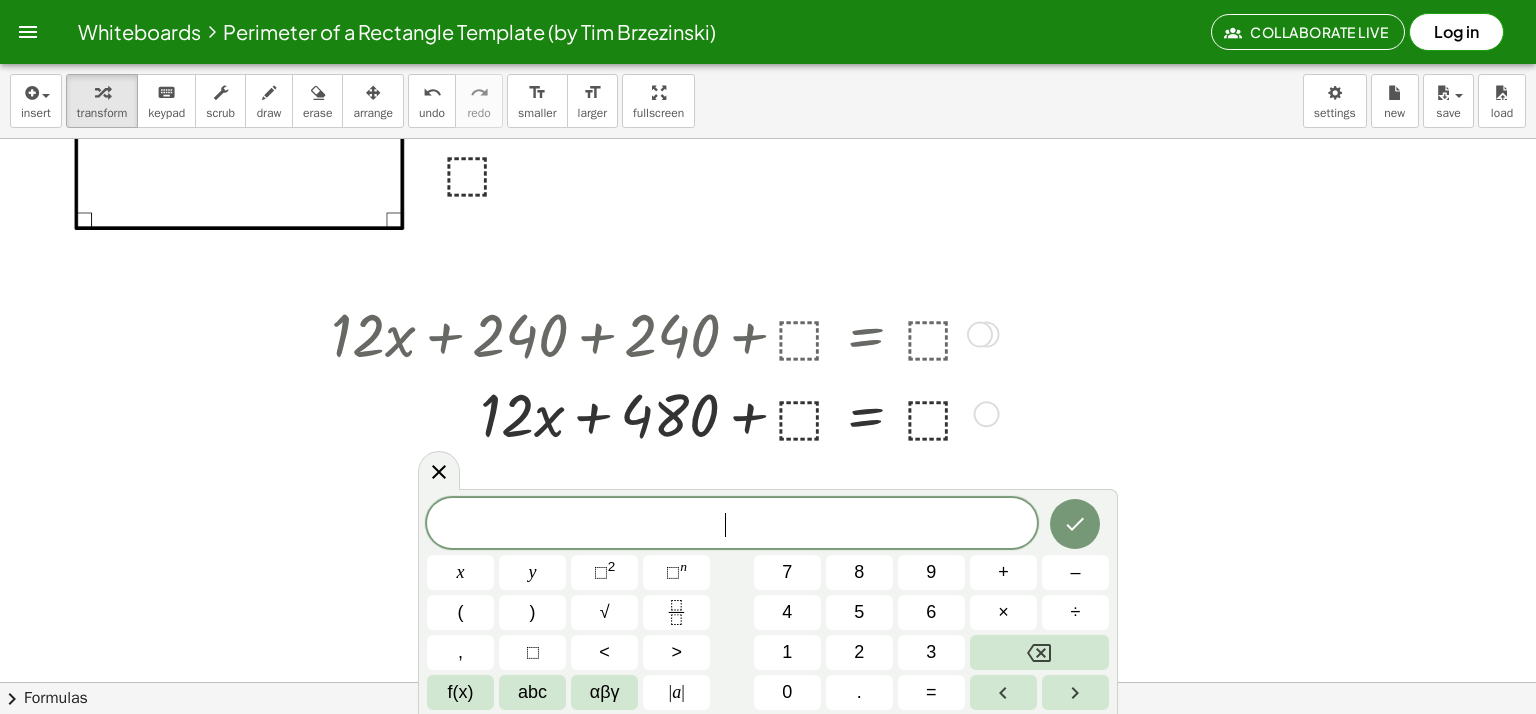 click at bounding box center (661, 333) 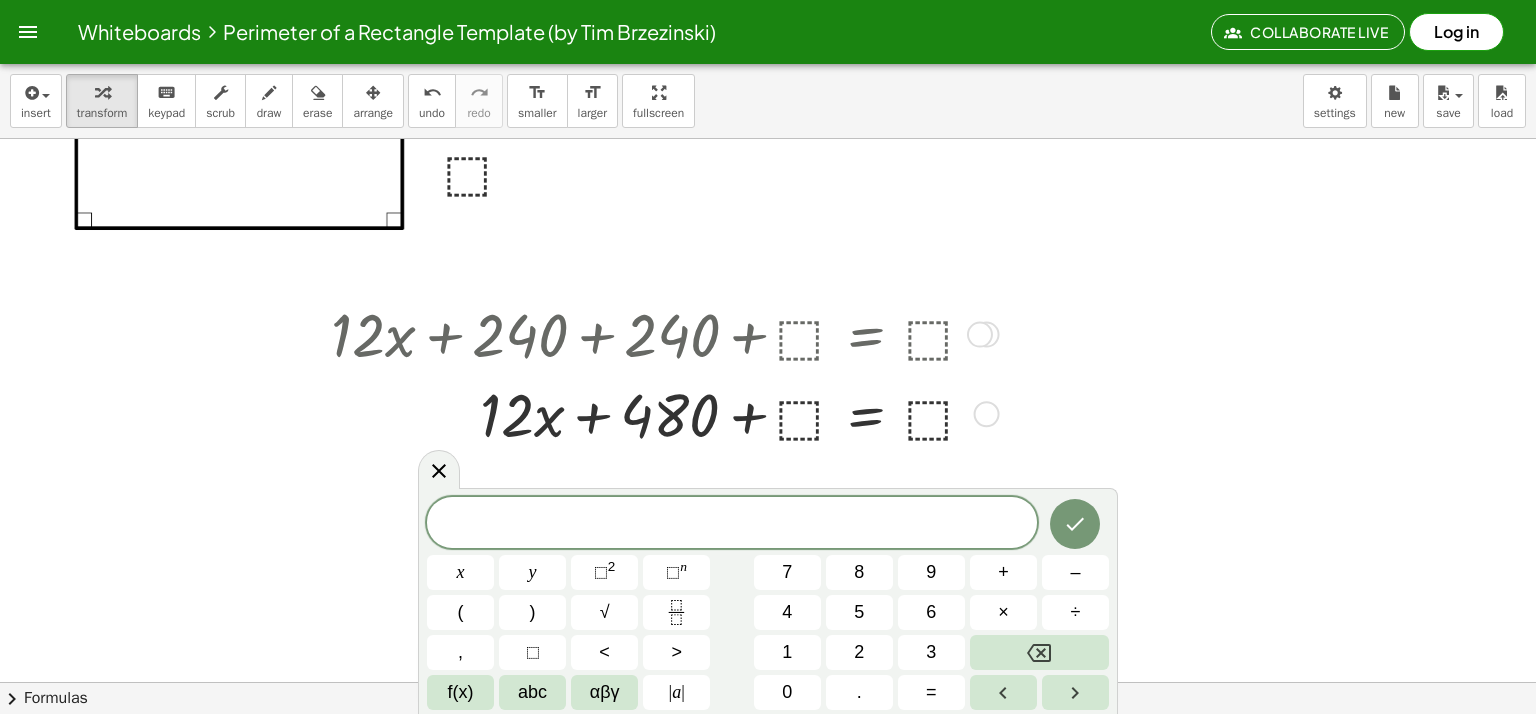 click at bounding box center (661, 333) 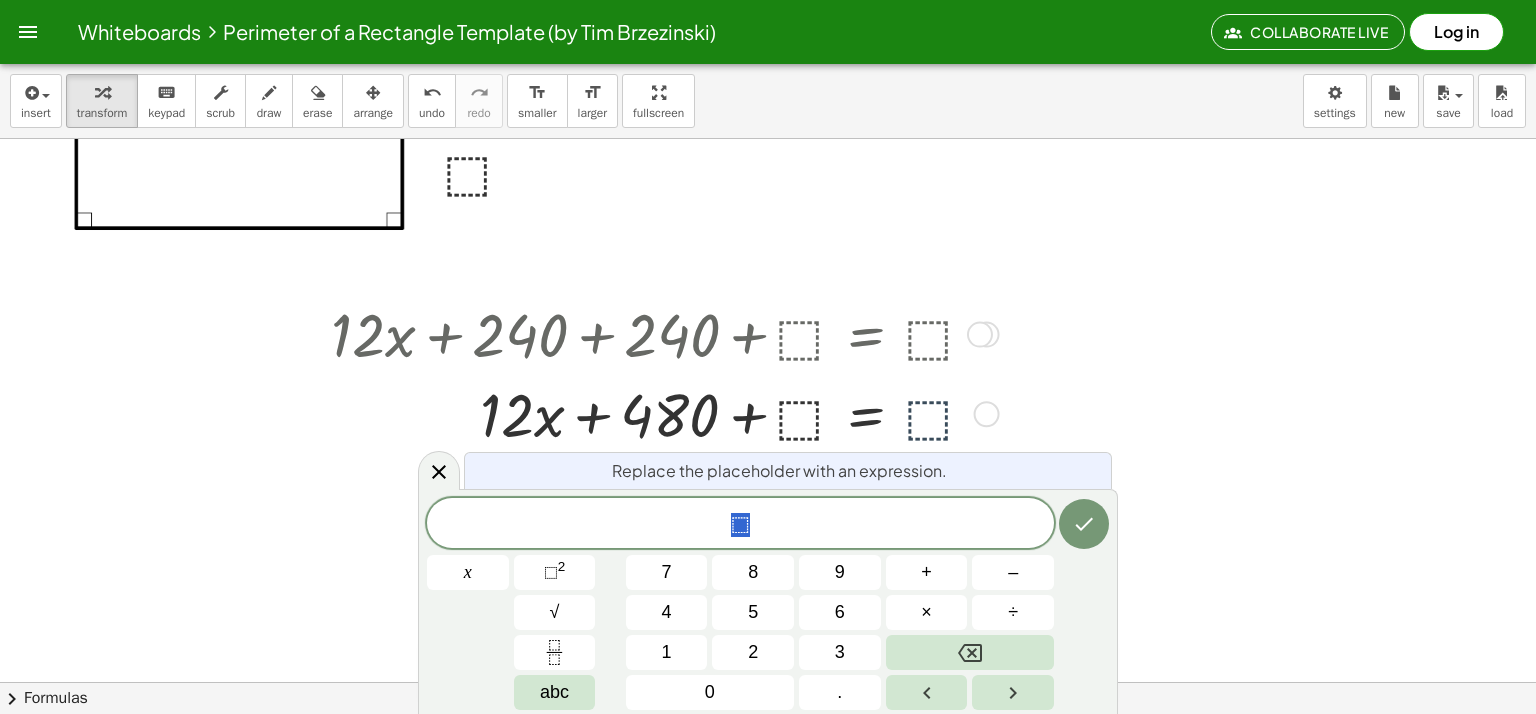 click at bounding box center [768, 611] 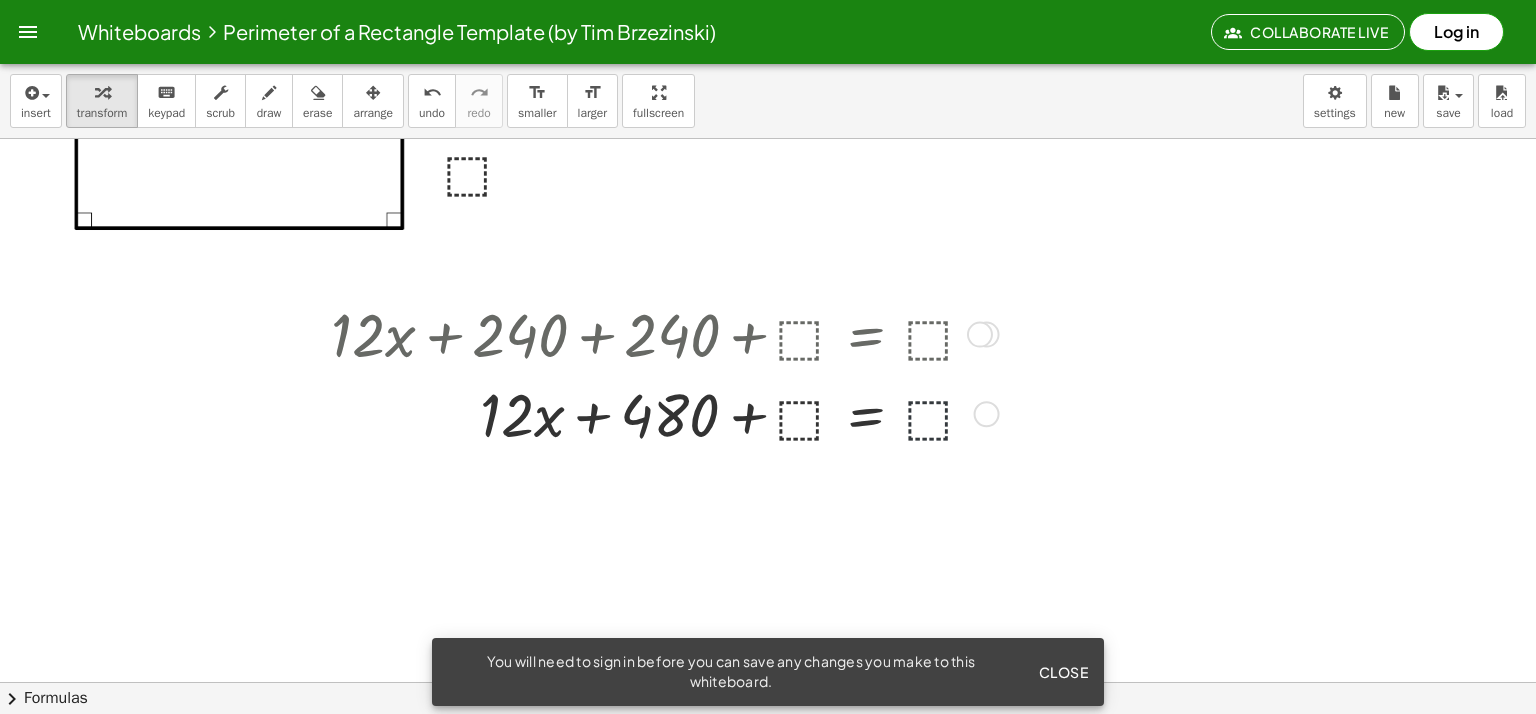 drag, startPoint x: 864, startPoint y: 353, endPoint x: 935, endPoint y: 335, distance: 73.24616 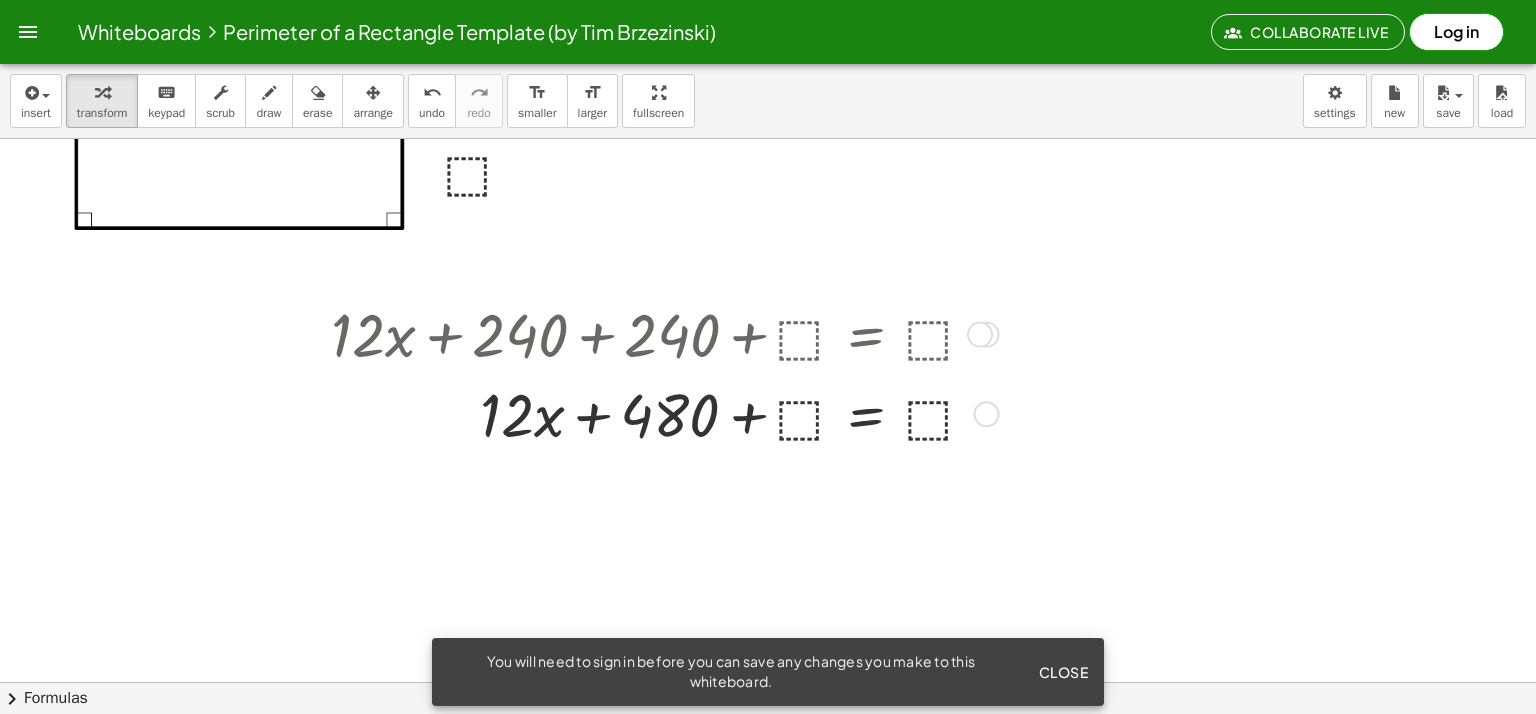 click at bounding box center [661, 333] 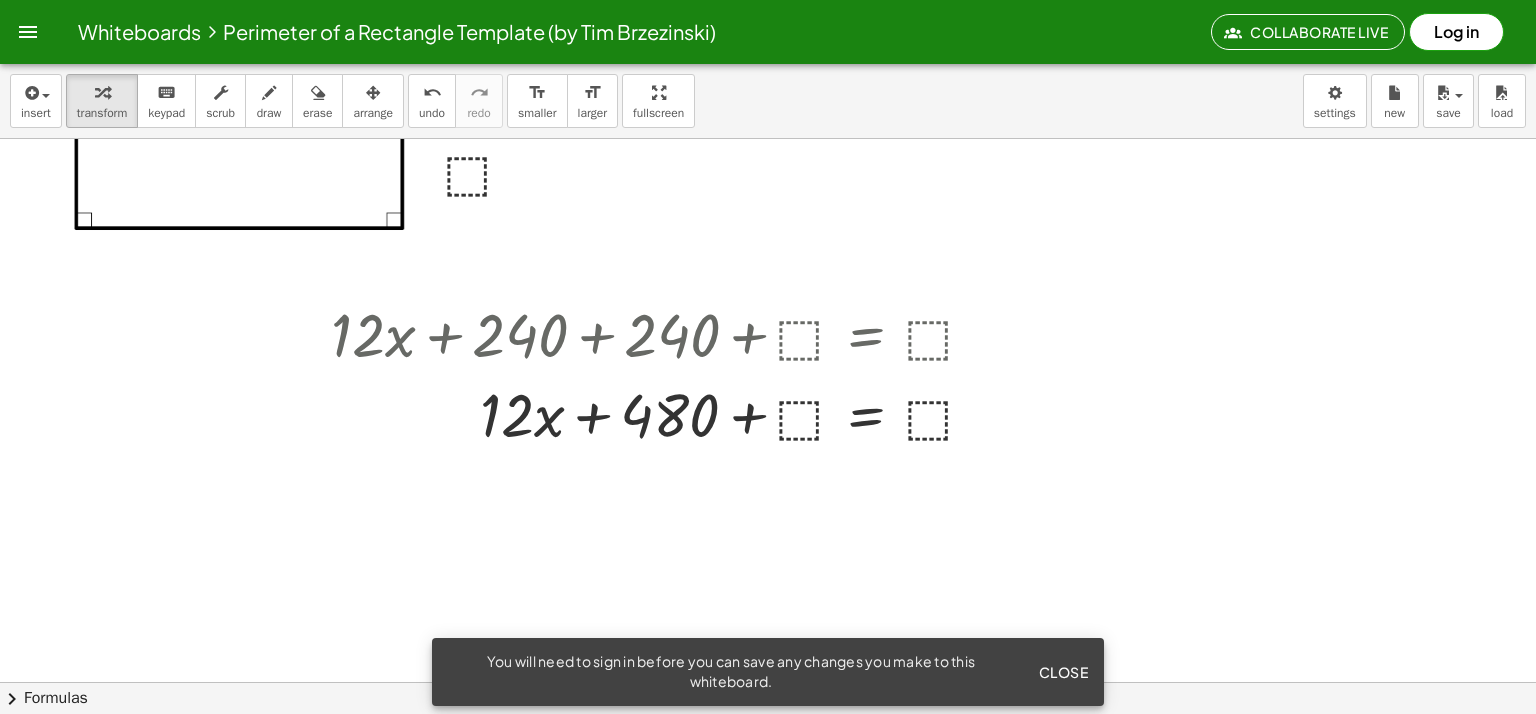 click on "Close" 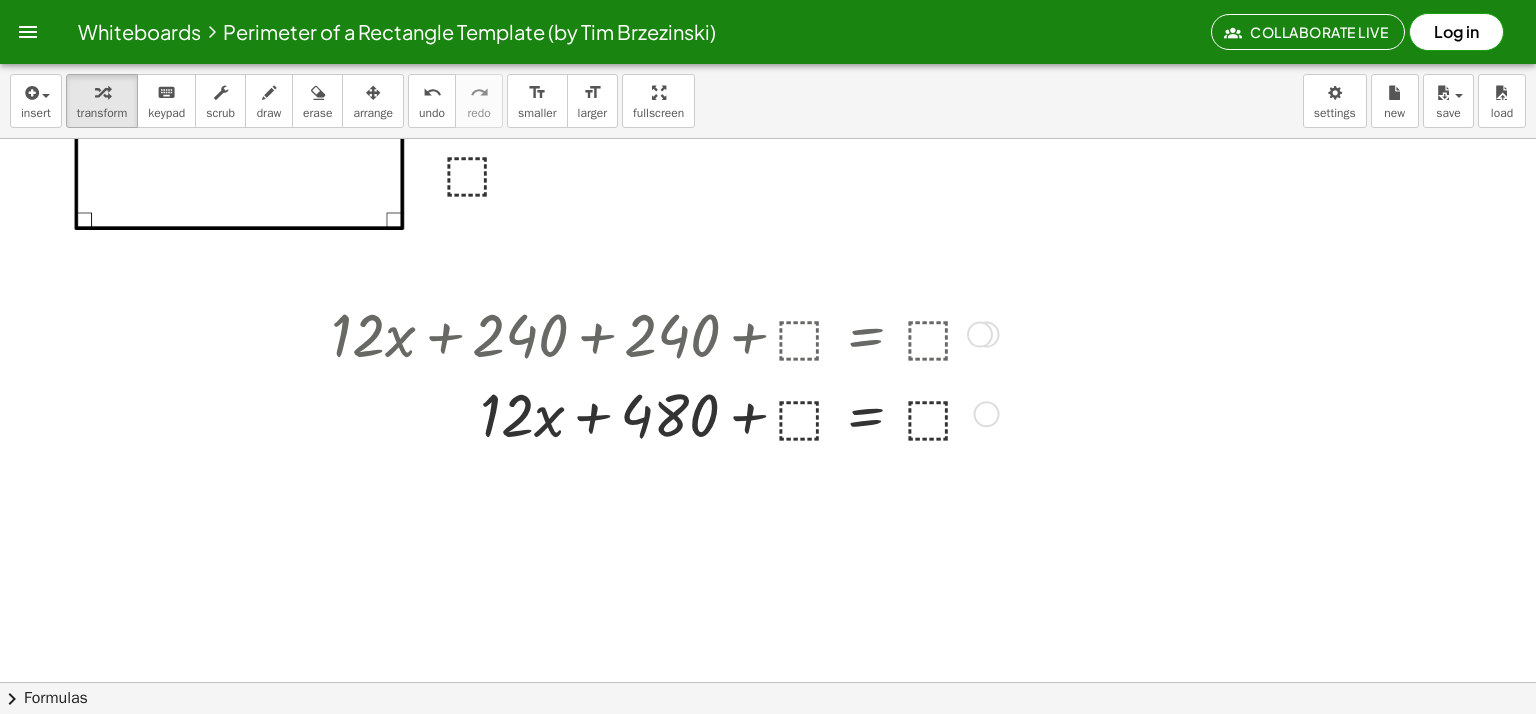 click at bounding box center (661, 413) 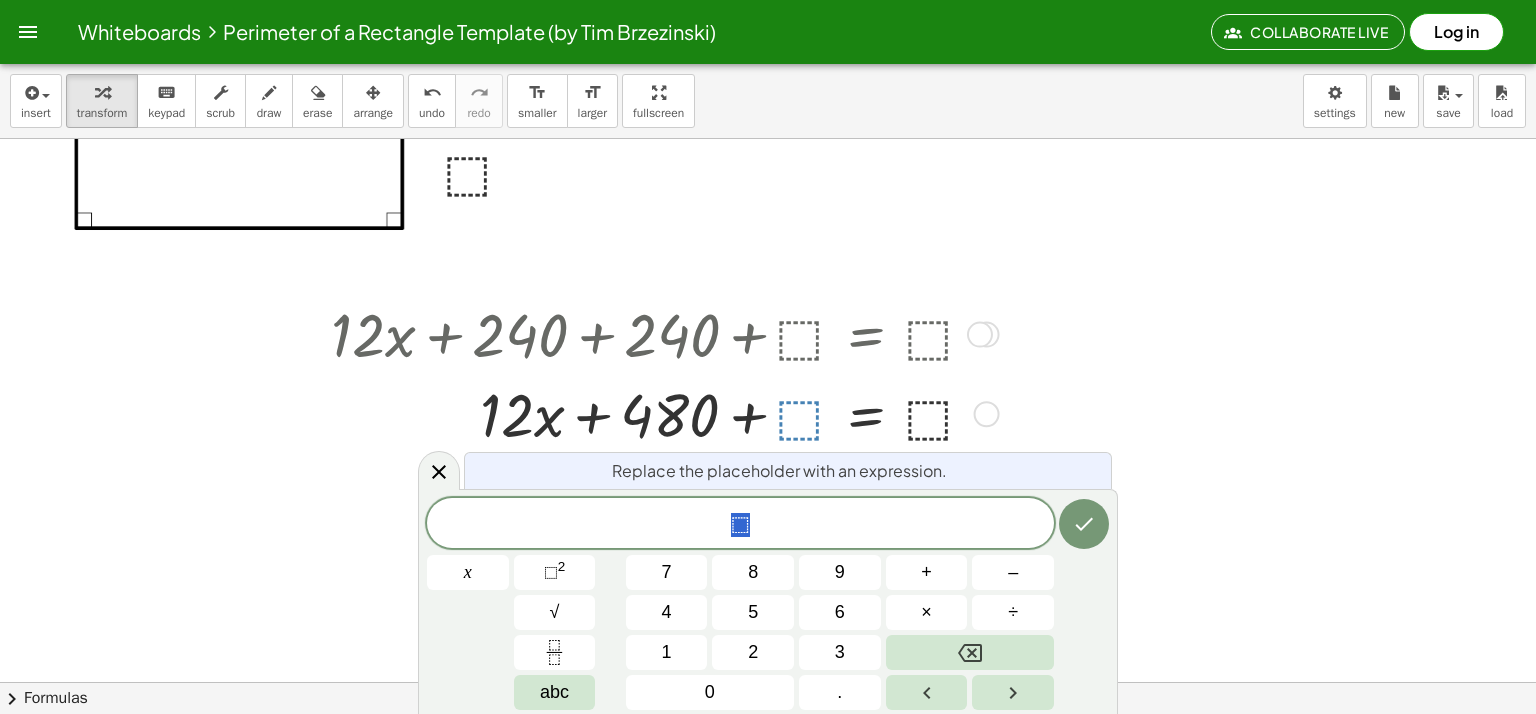 click at bounding box center [661, 333] 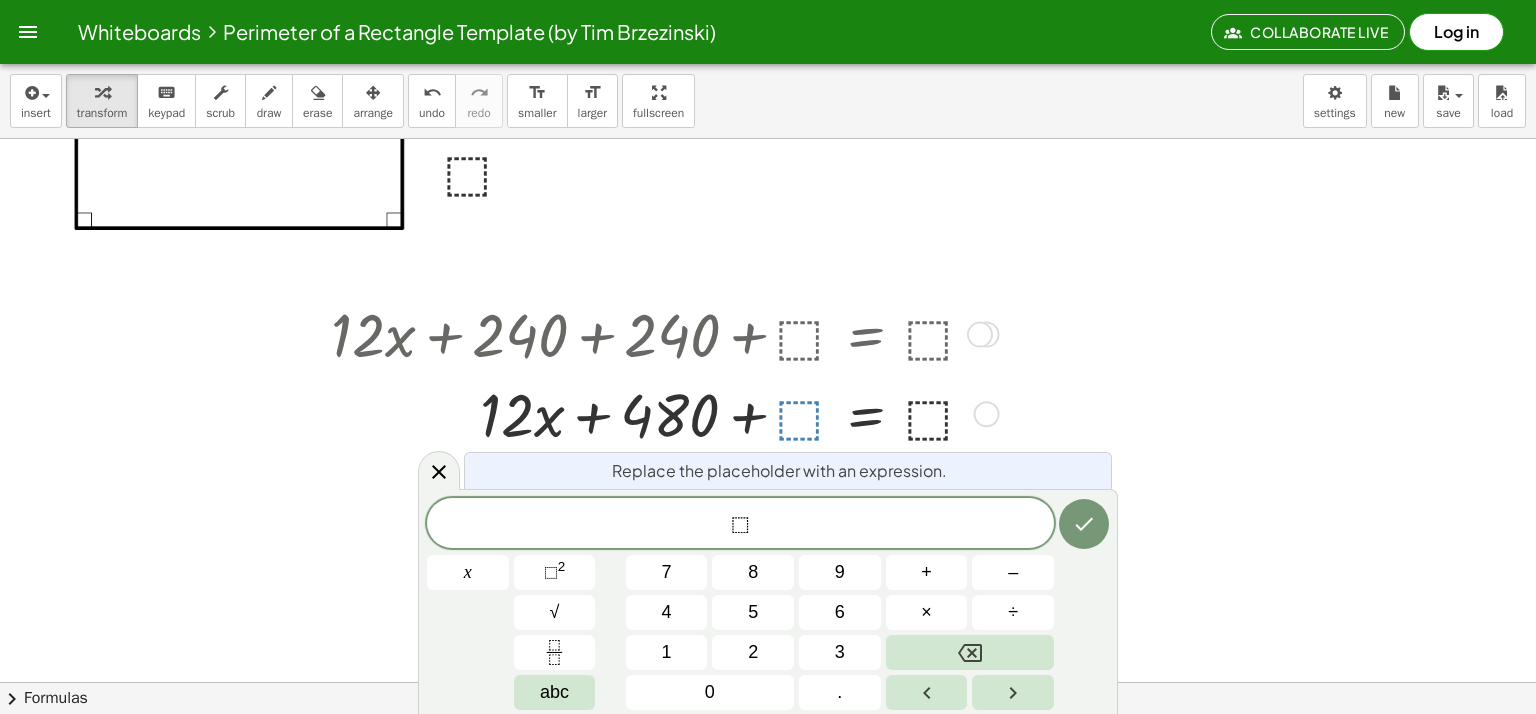 click at bounding box center [661, 413] 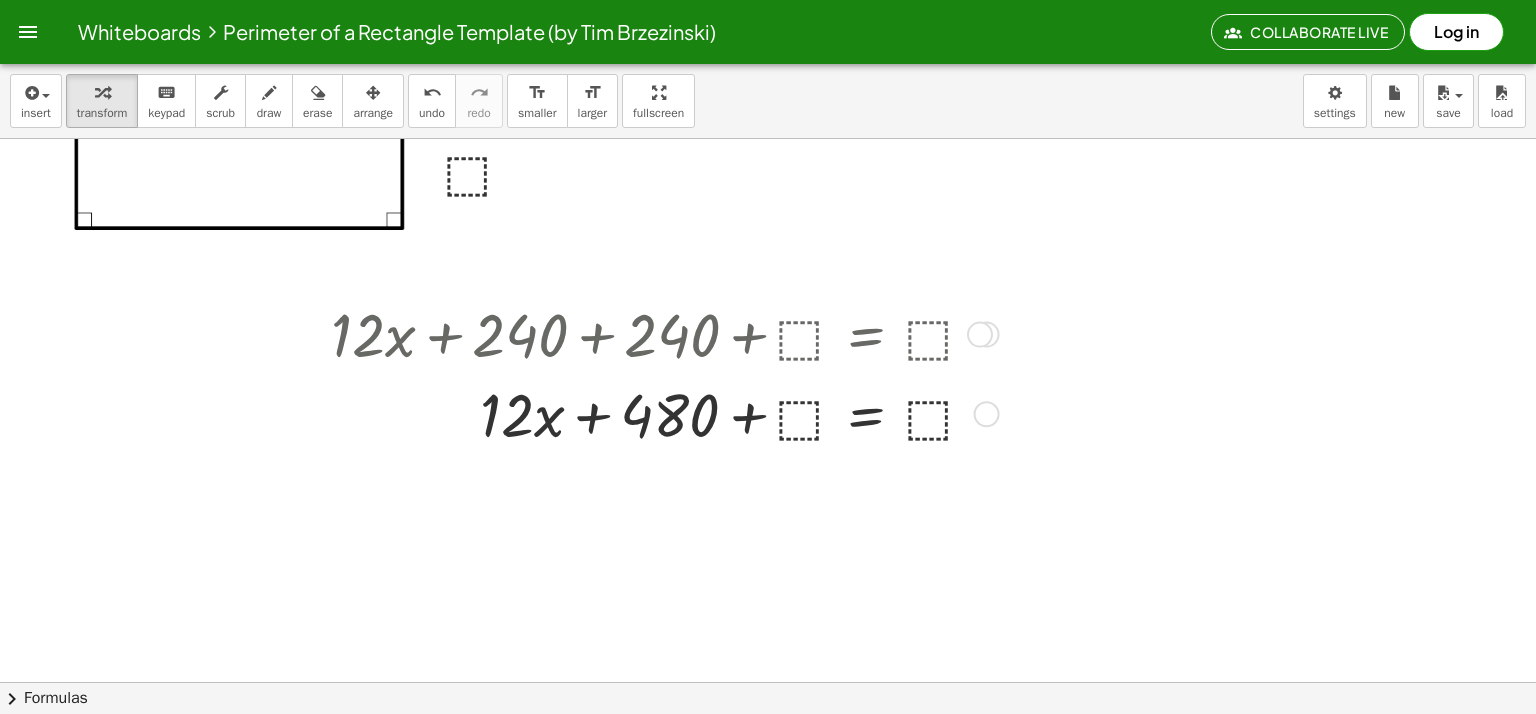 click at bounding box center (661, 413) 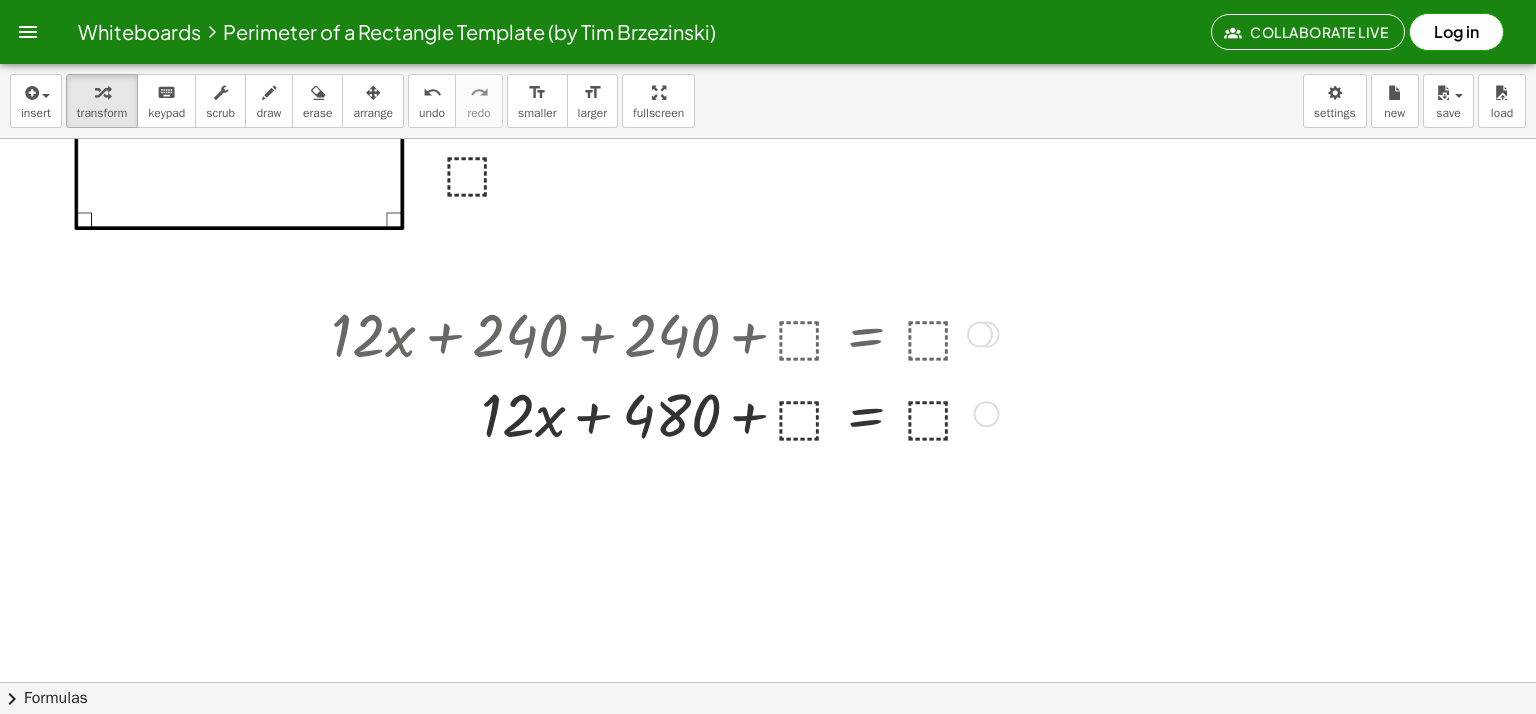 click at bounding box center (661, 413) 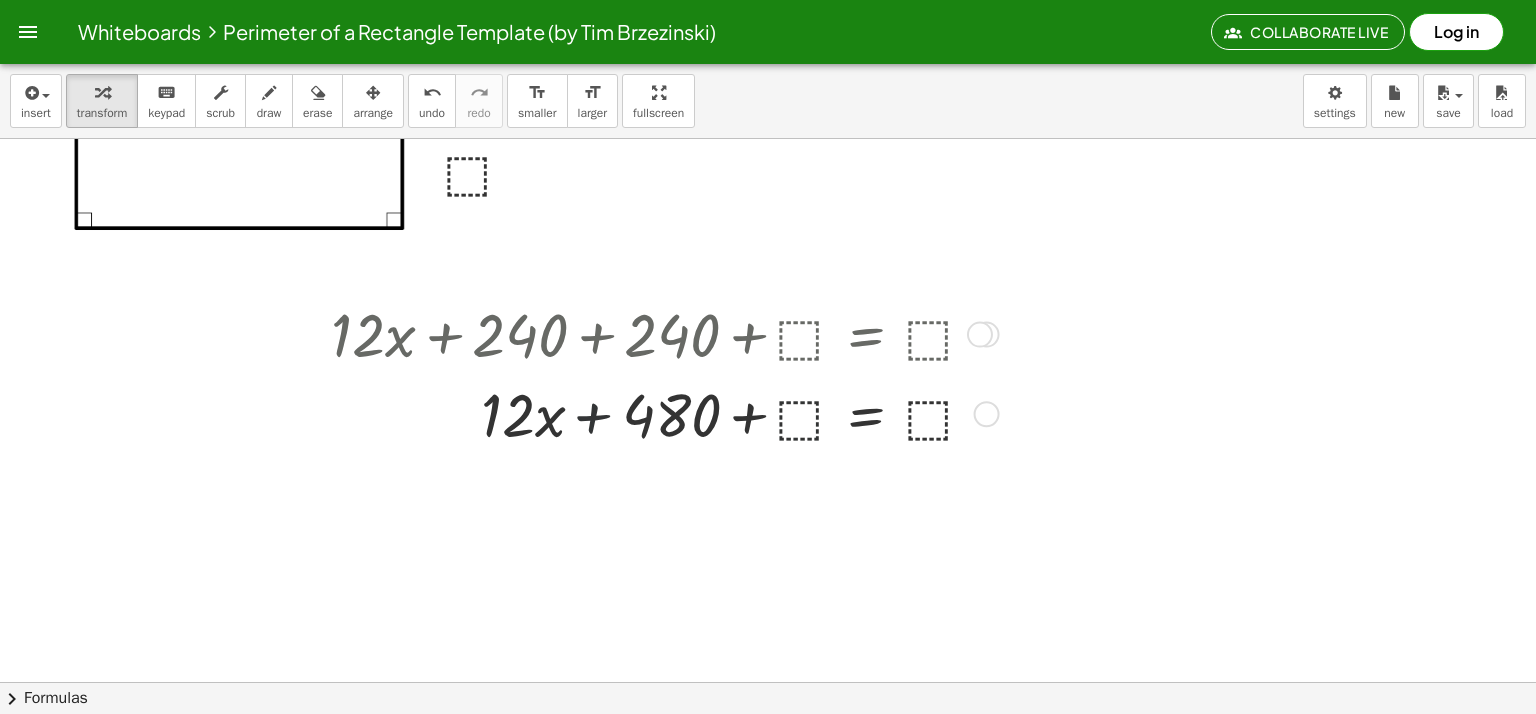click at bounding box center (661, 413) 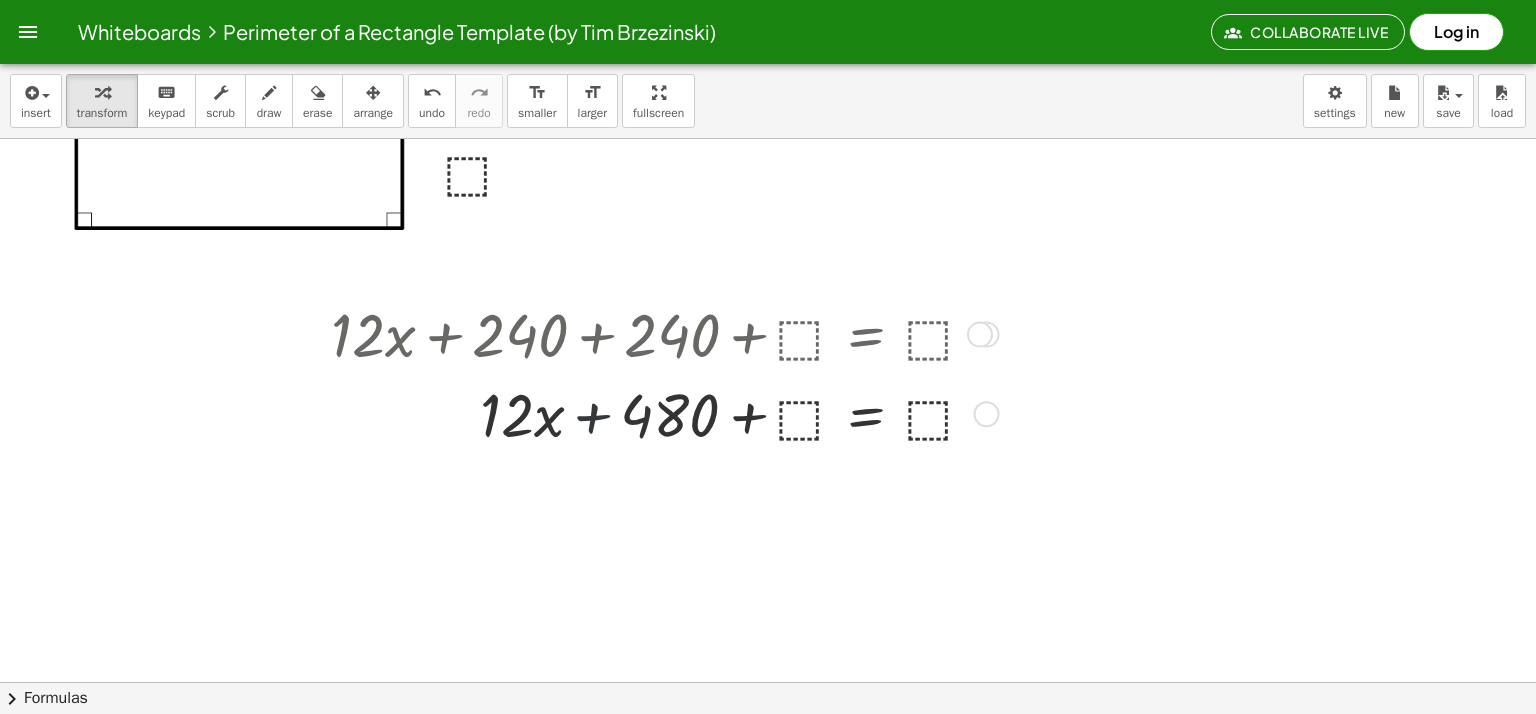 drag, startPoint x: 628, startPoint y: 411, endPoint x: 764, endPoint y: 399, distance: 136.52838 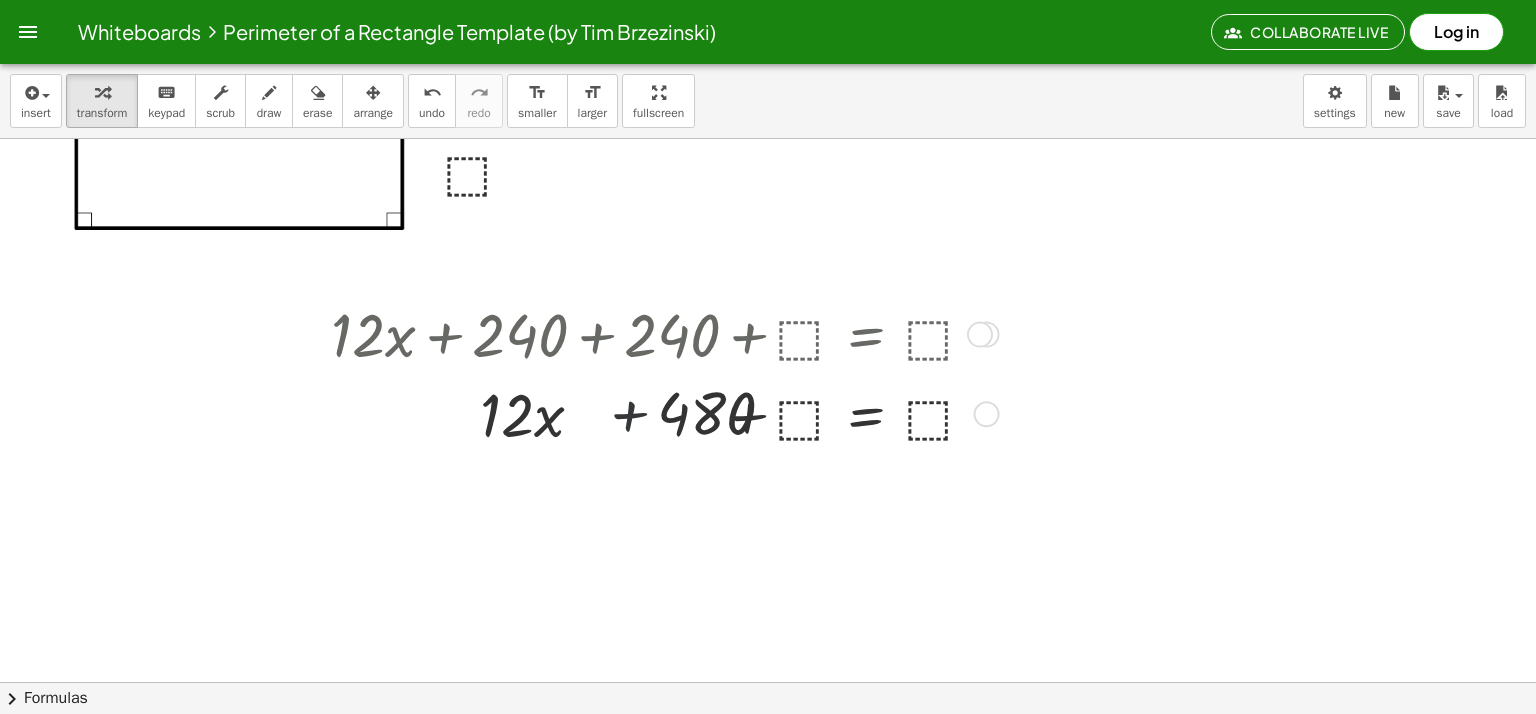 click at bounding box center (661, 413) 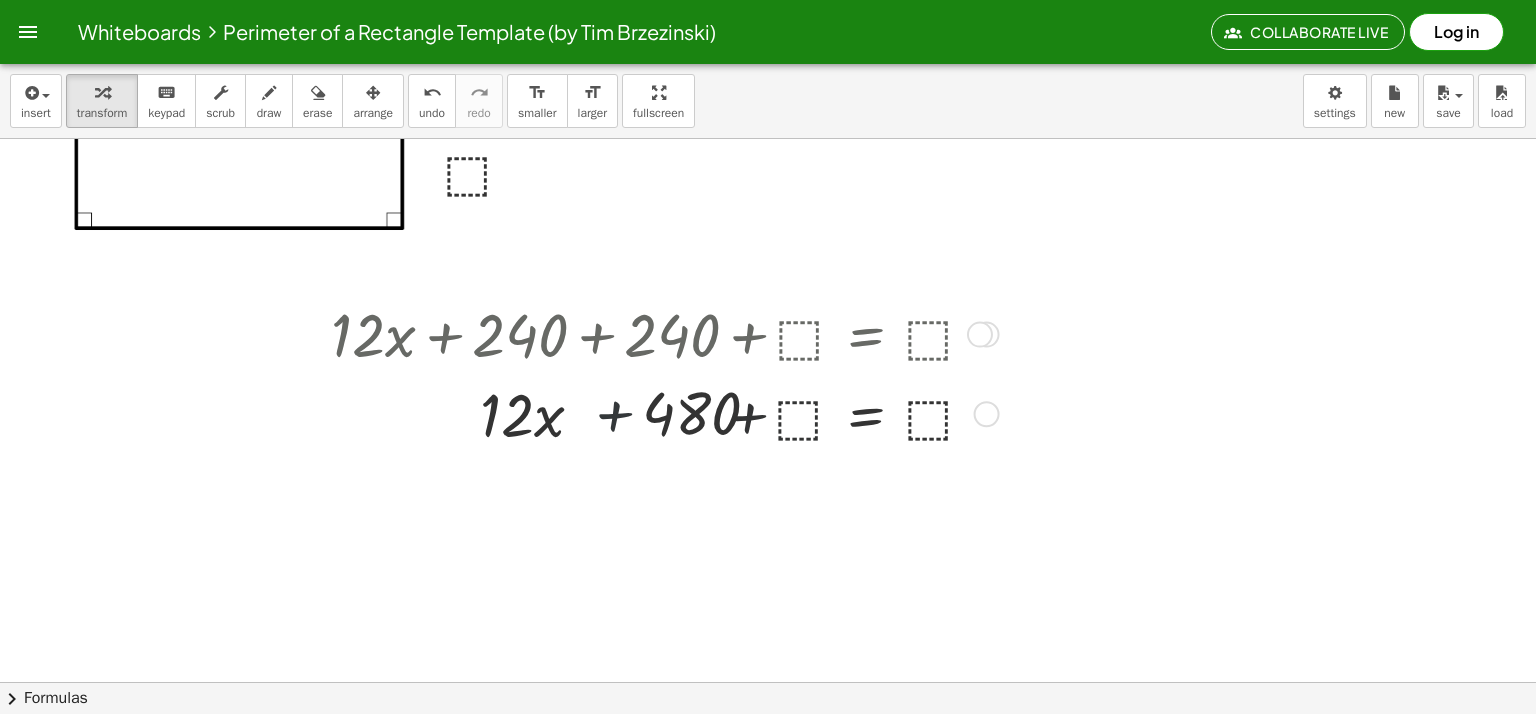 click at bounding box center (661, 413) 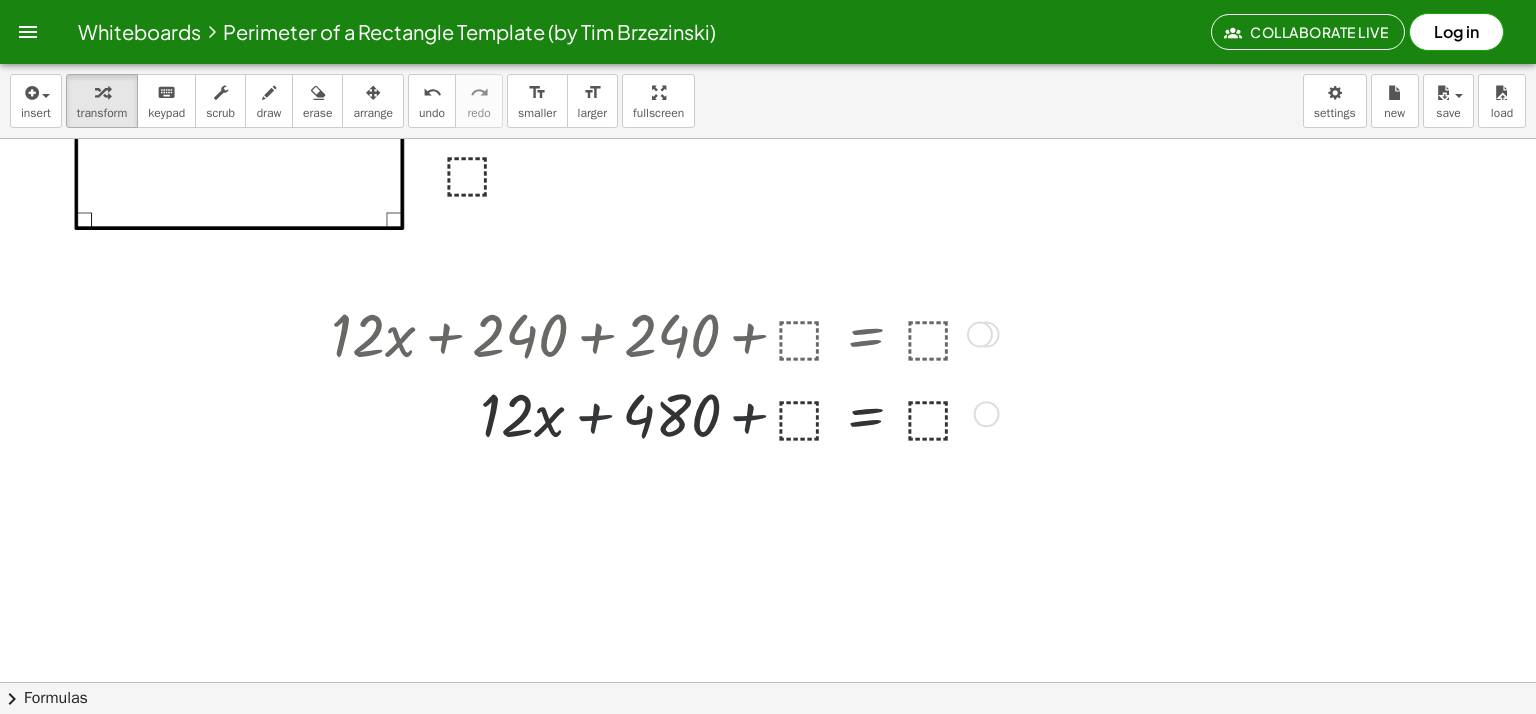 click at bounding box center [661, 413] 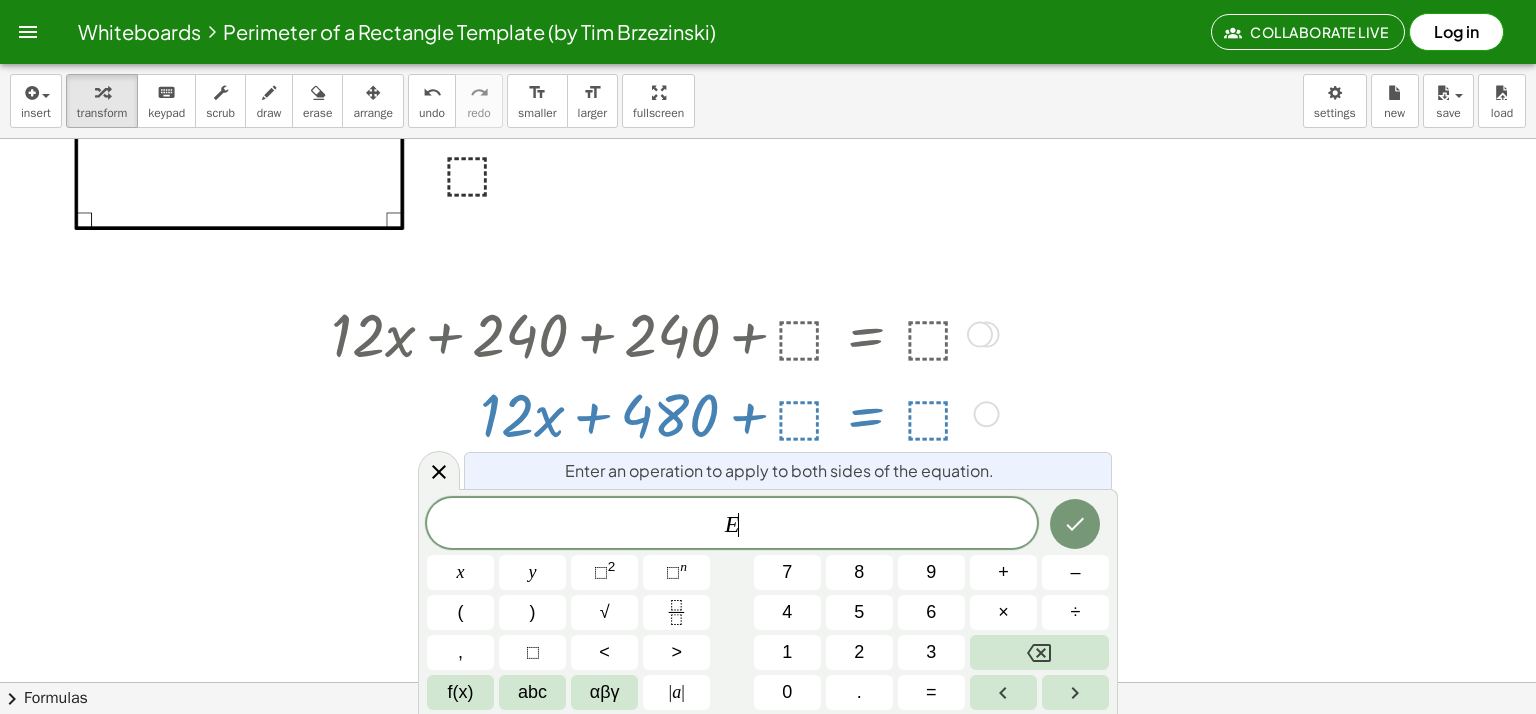 drag, startPoint x: 840, startPoint y: 390, endPoint x: 784, endPoint y: 411, distance: 59.808025 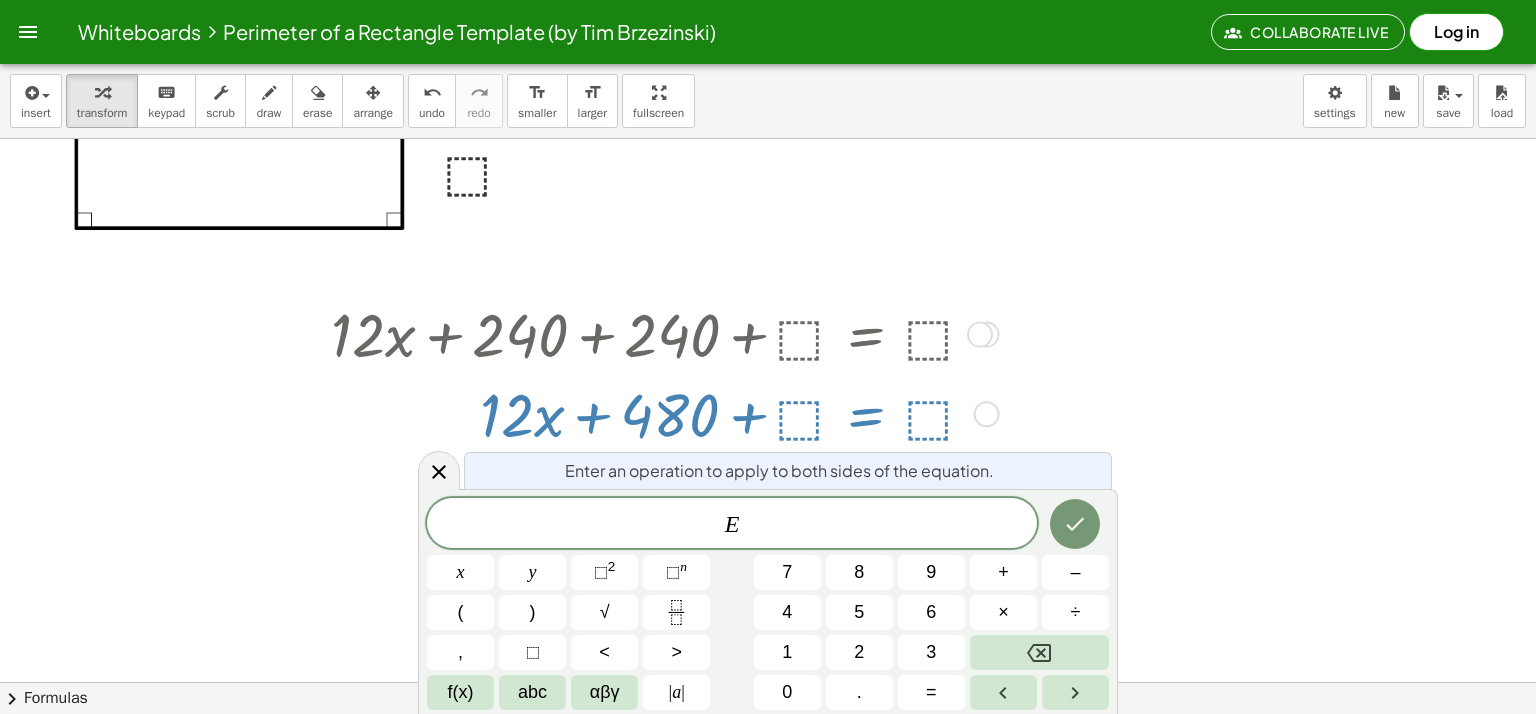 drag, startPoint x: 1336, startPoint y: 387, endPoint x: 1308, endPoint y: 393, distance: 28.635643 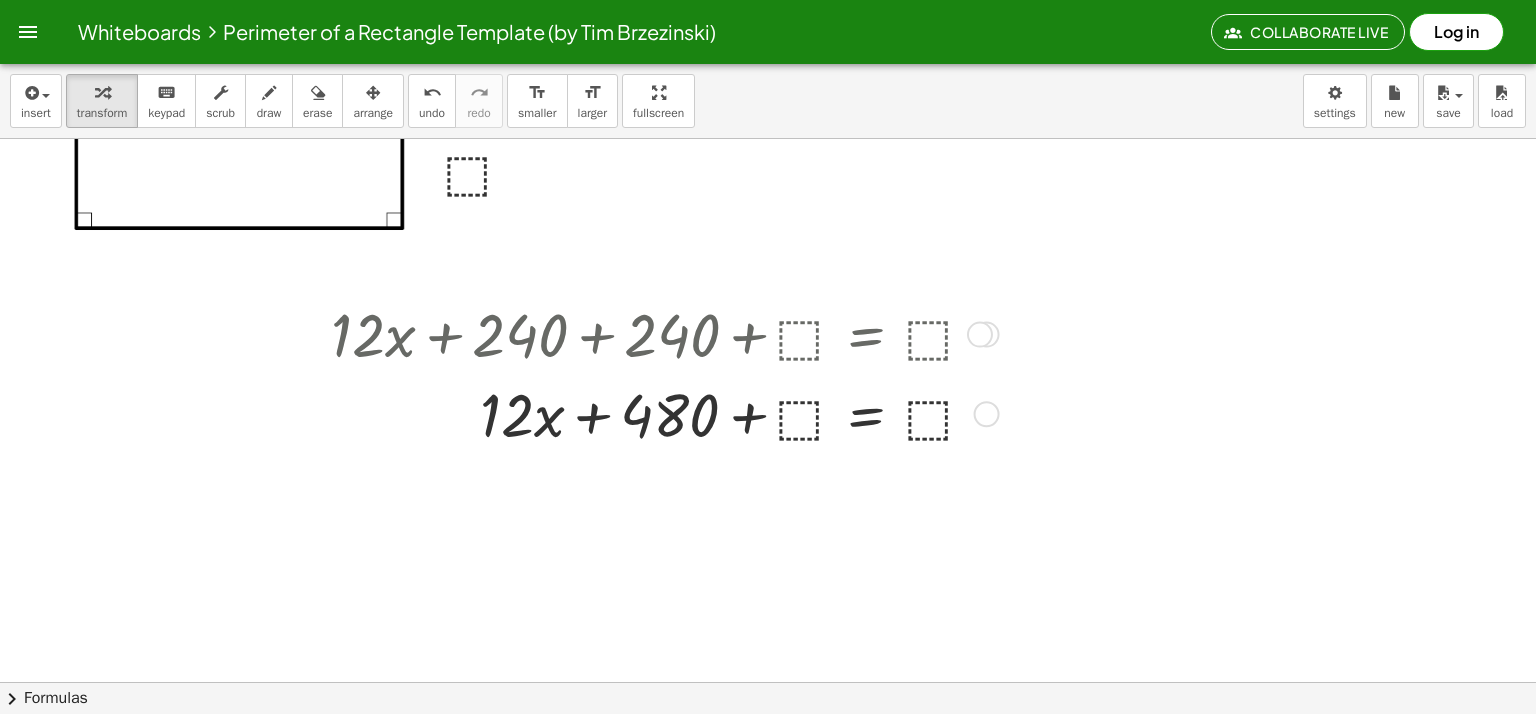 drag, startPoint x: 539, startPoint y: 331, endPoint x: 367, endPoint y: 239, distance: 195.05896 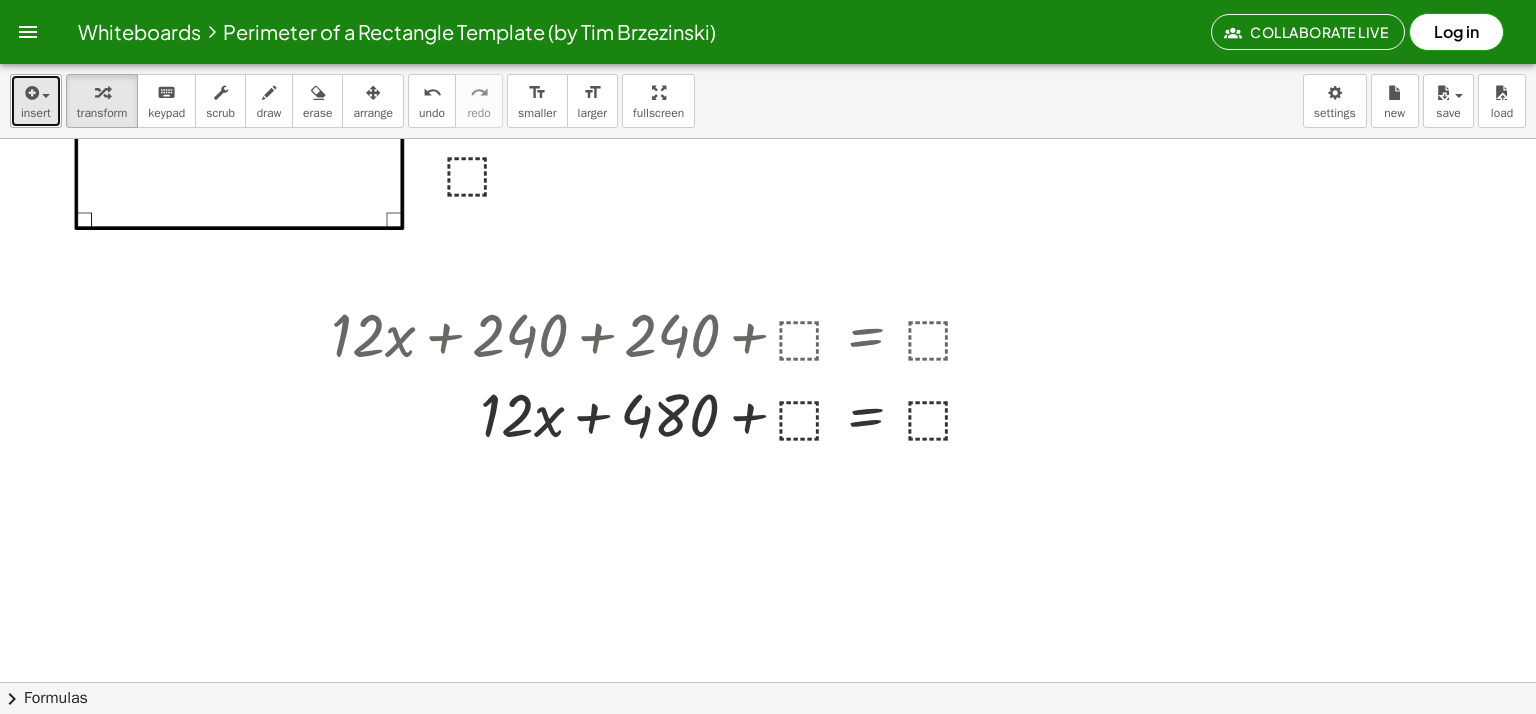 click on "insert" at bounding box center (36, 113) 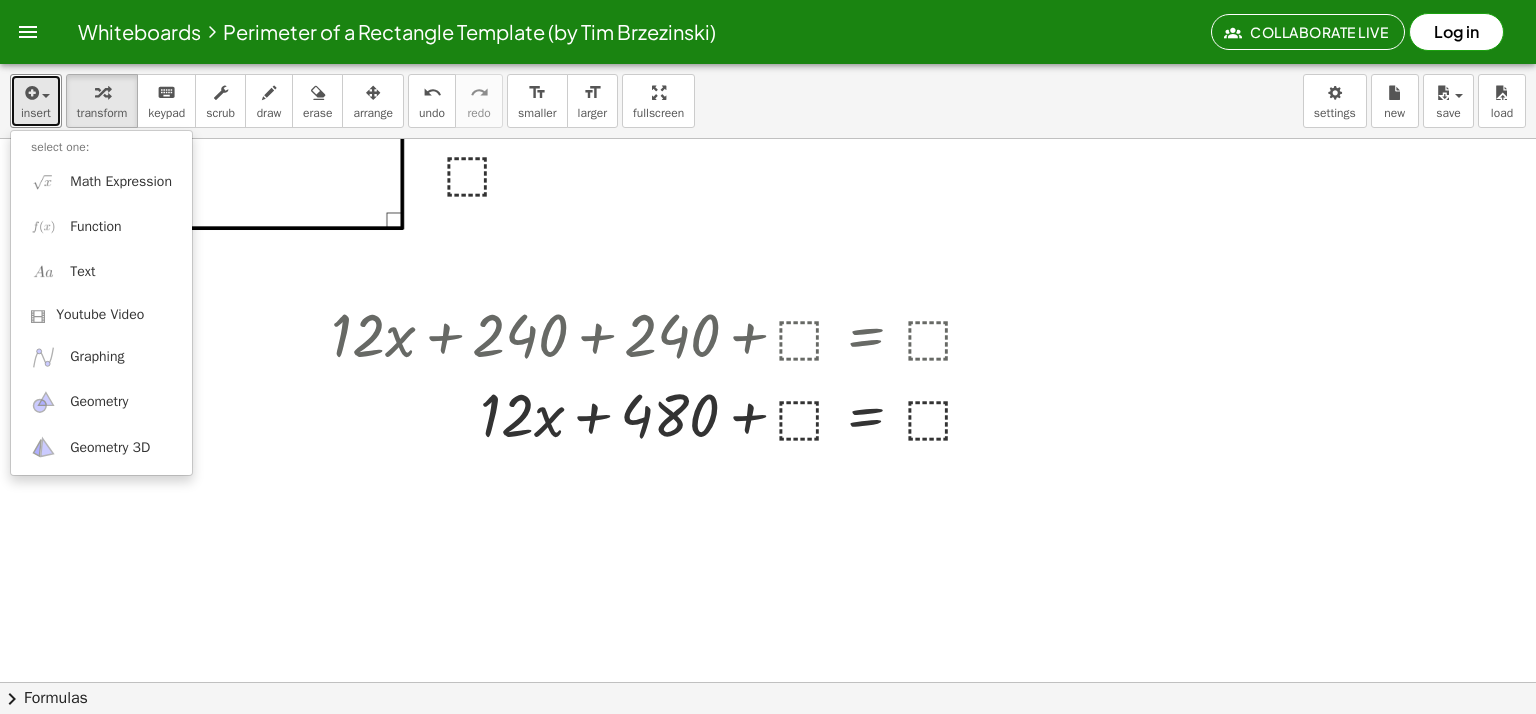 click at bounding box center (768, 611) 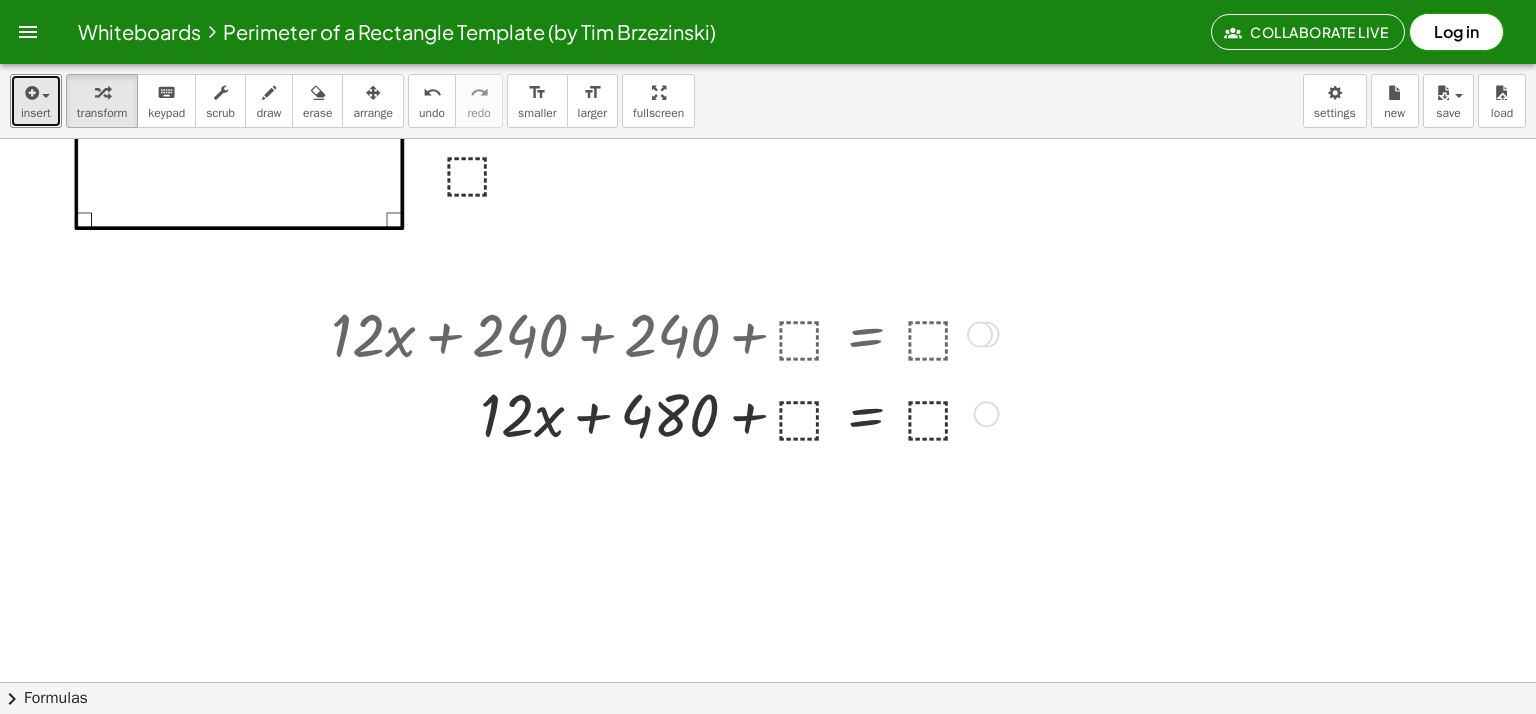 click at bounding box center (661, 413) 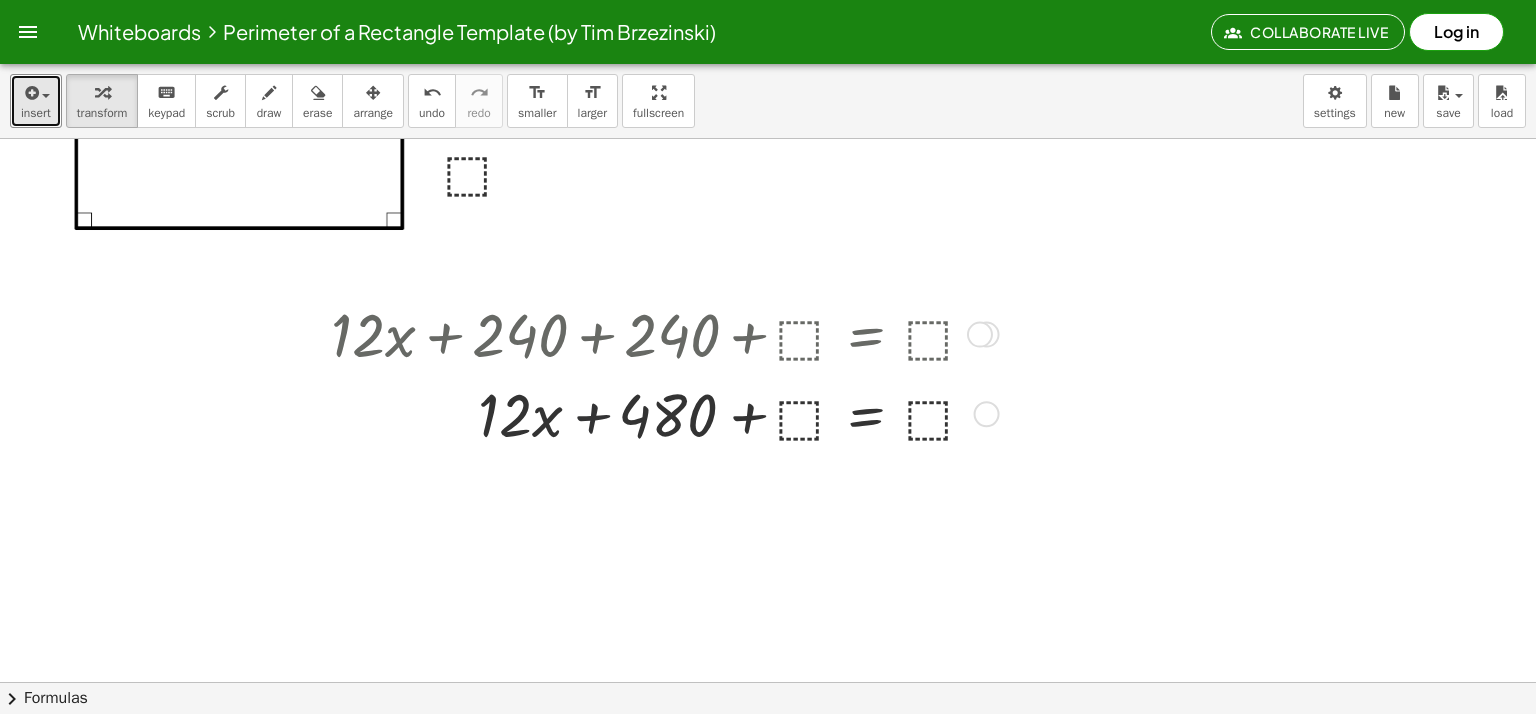 click at bounding box center (661, 413) 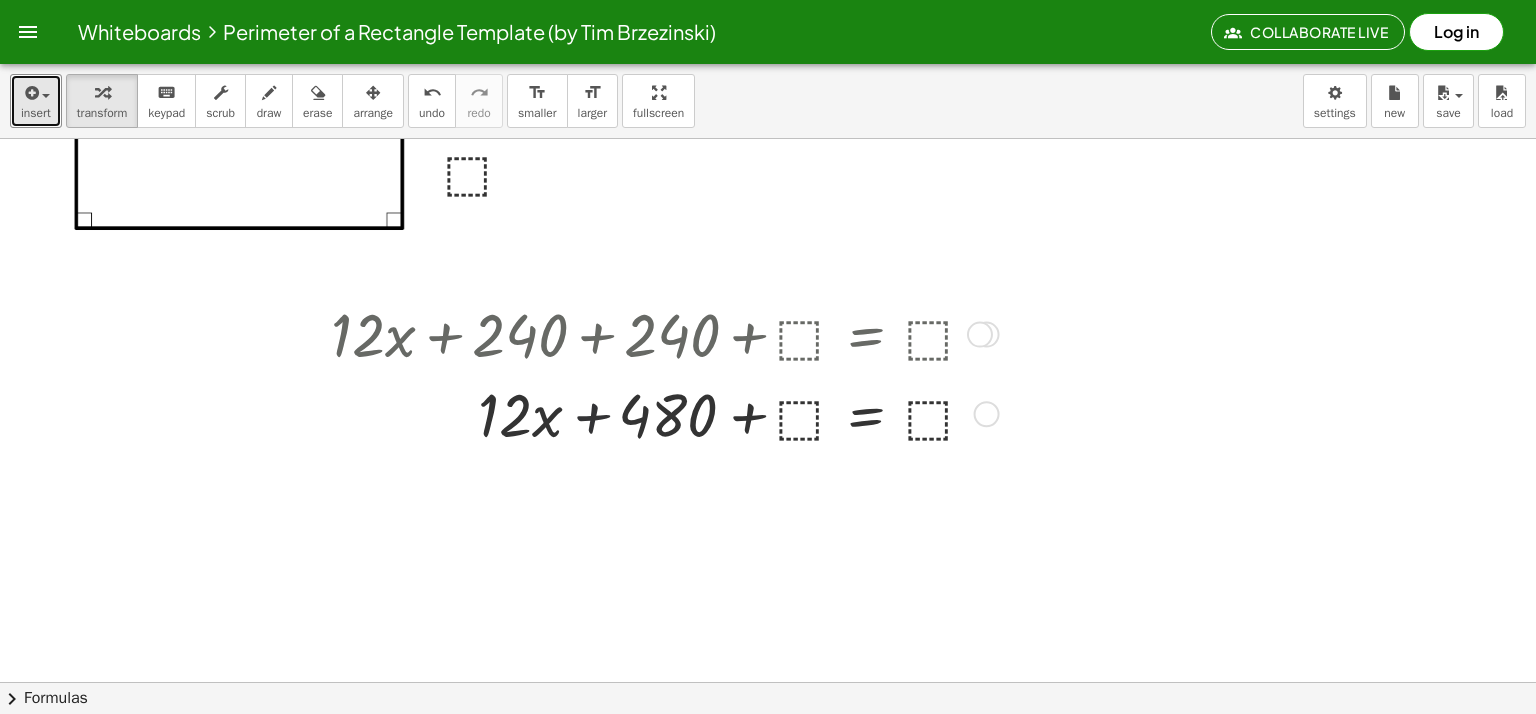 click at bounding box center [661, 413] 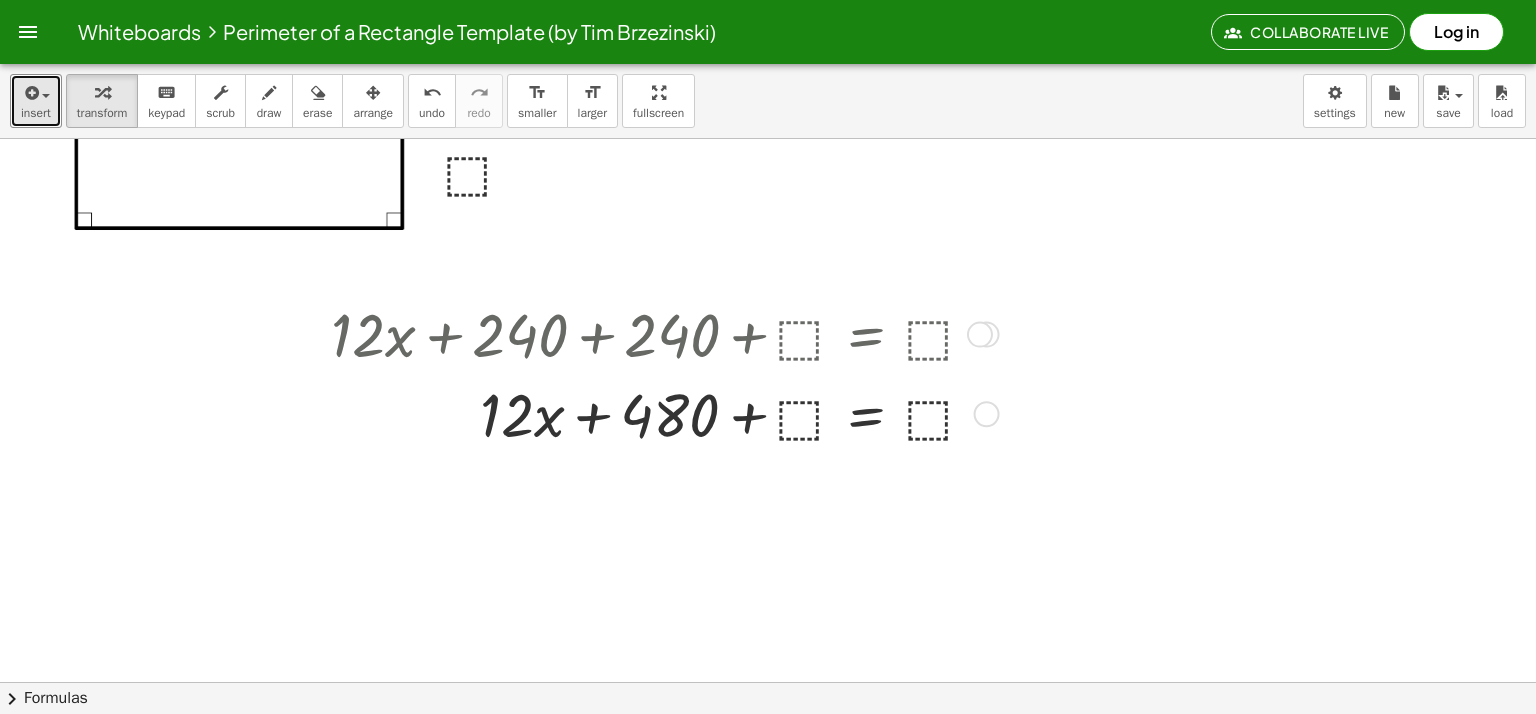 click at bounding box center [661, 413] 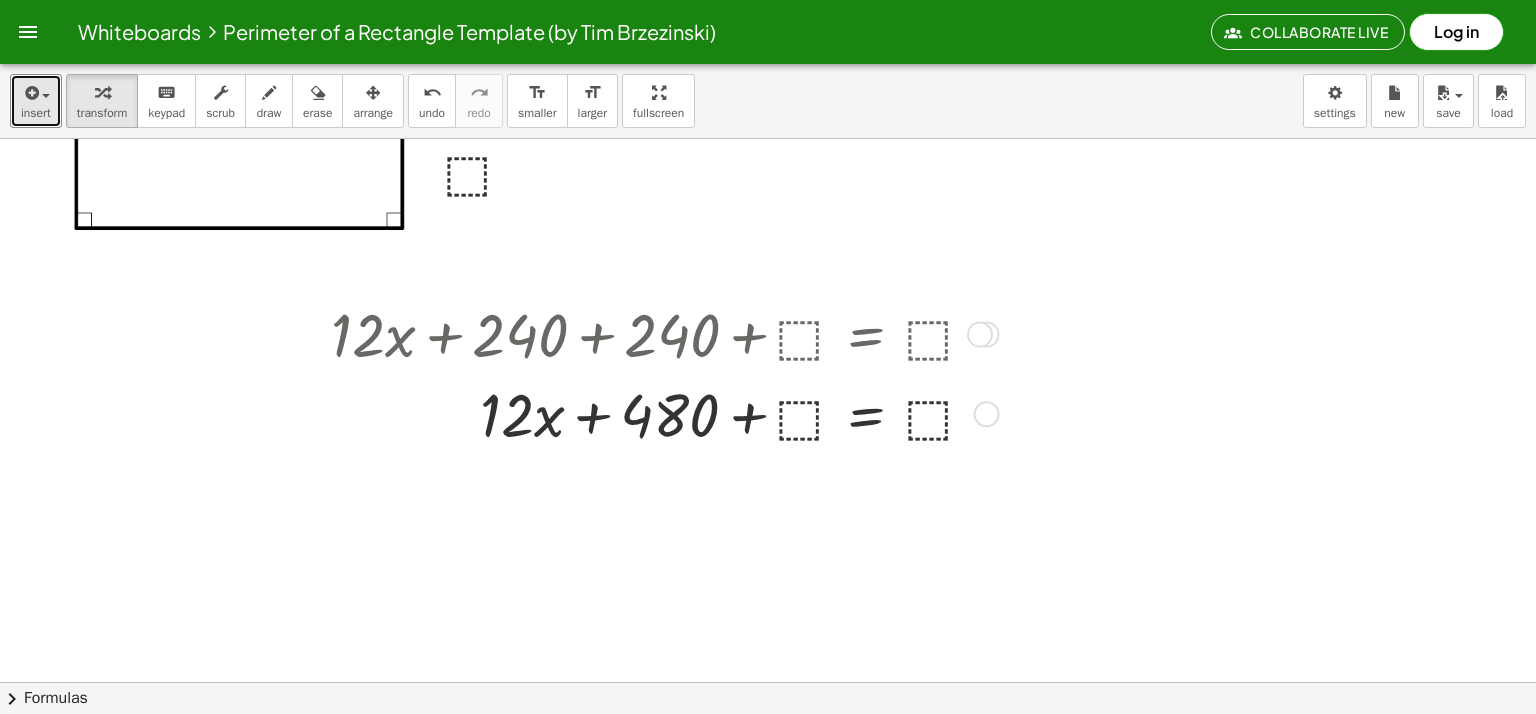 click at bounding box center (661, 413) 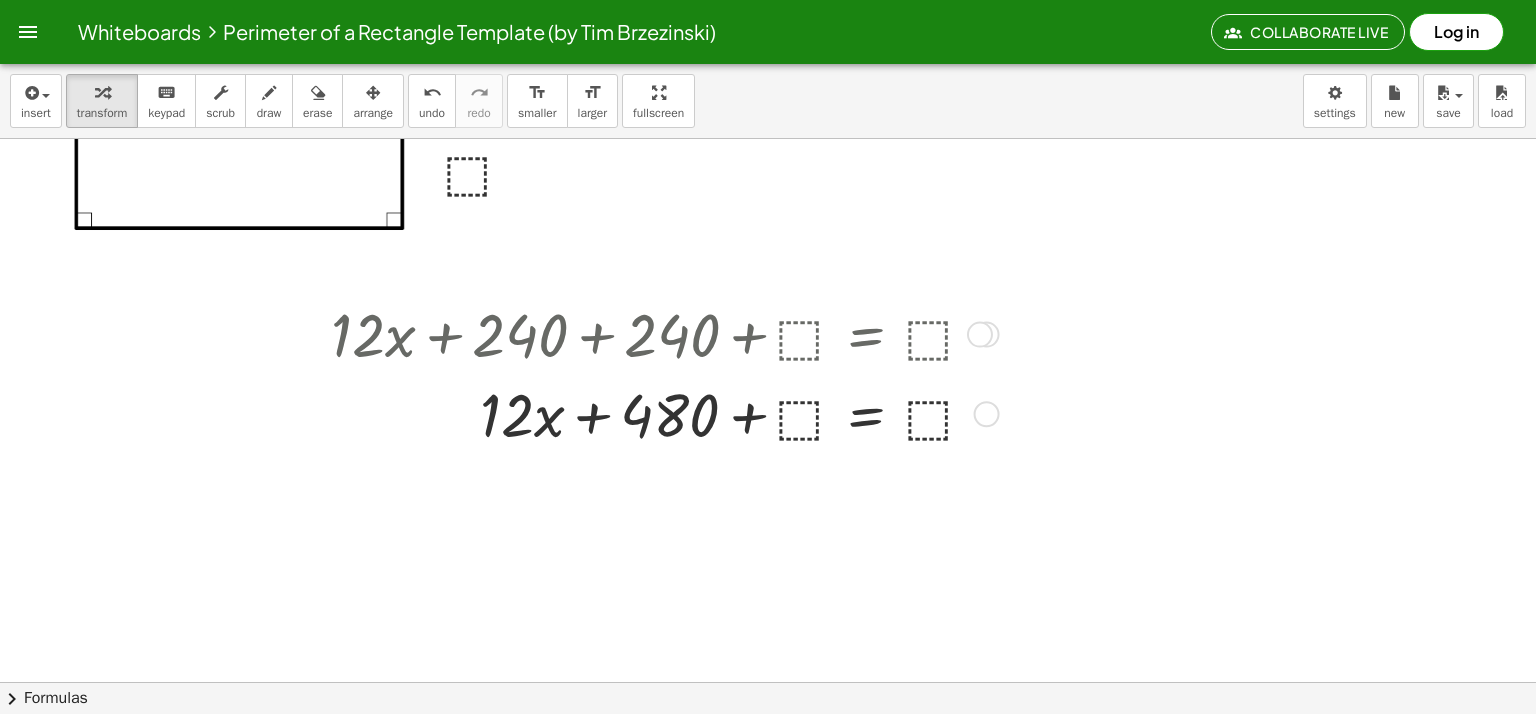 drag, startPoint x: 530, startPoint y: 423, endPoint x: 520, endPoint y: 424, distance: 10.049875 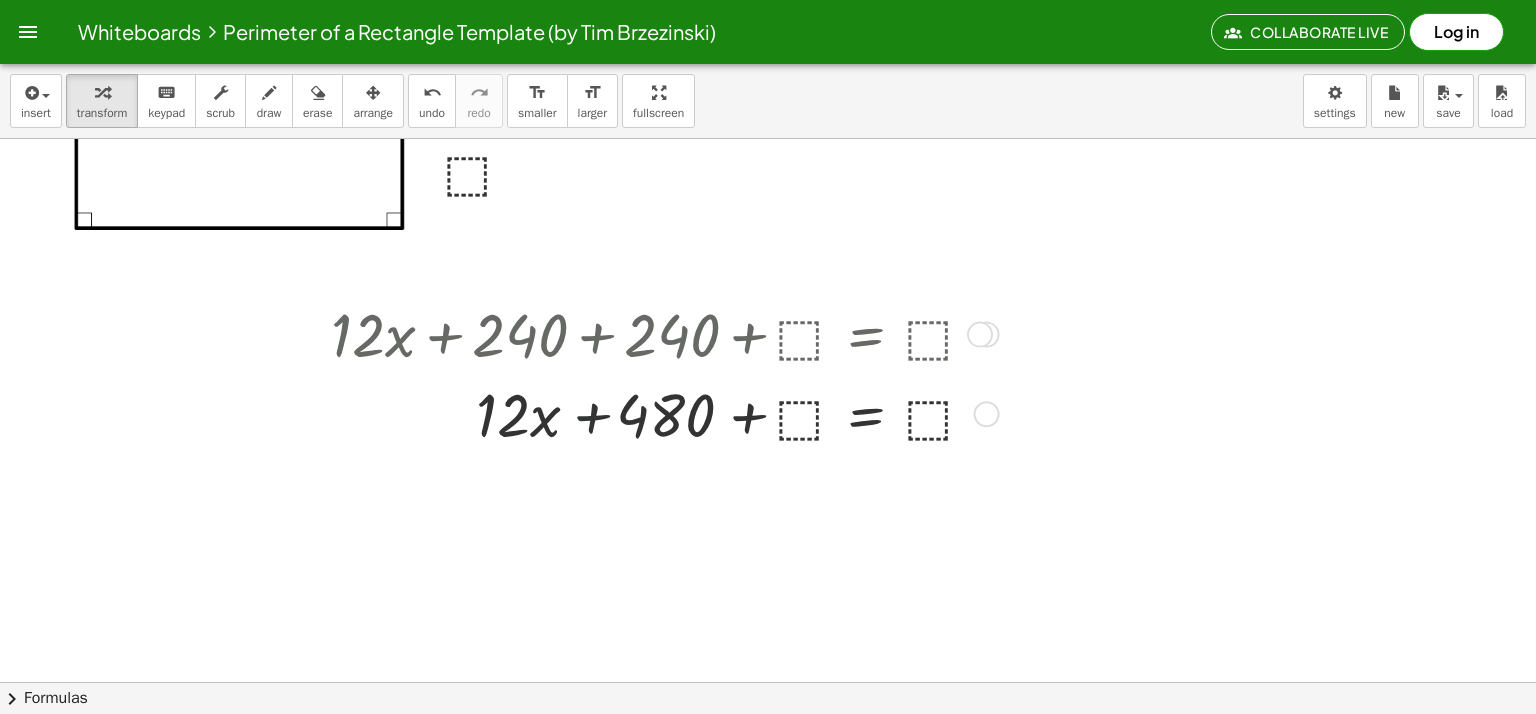 drag, startPoint x: 588, startPoint y: 426, endPoint x: 584, endPoint y: 443, distance: 17.464249 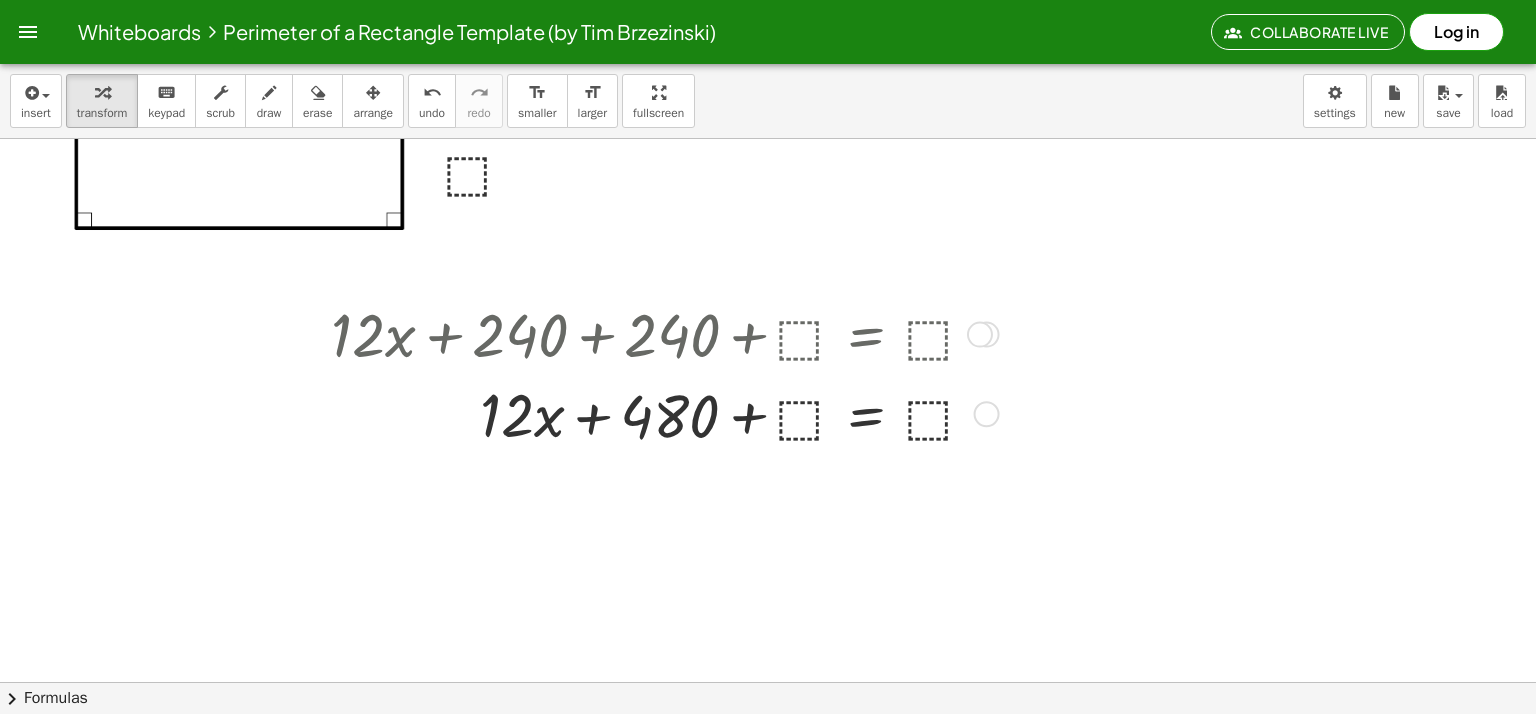 click at bounding box center [661, 413] 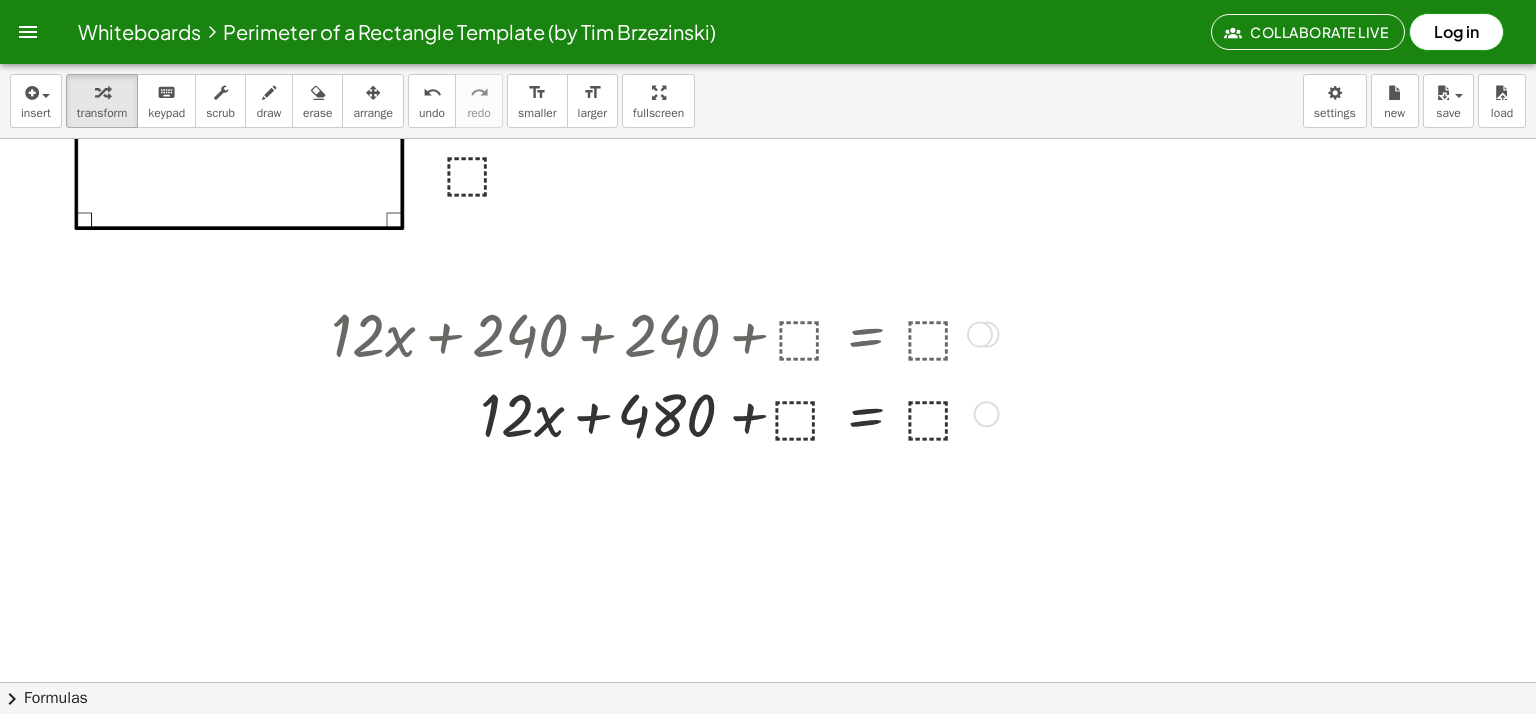 drag, startPoint x: 754, startPoint y: 409, endPoint x: 810, endPoint y: 403, distance: 56.32051 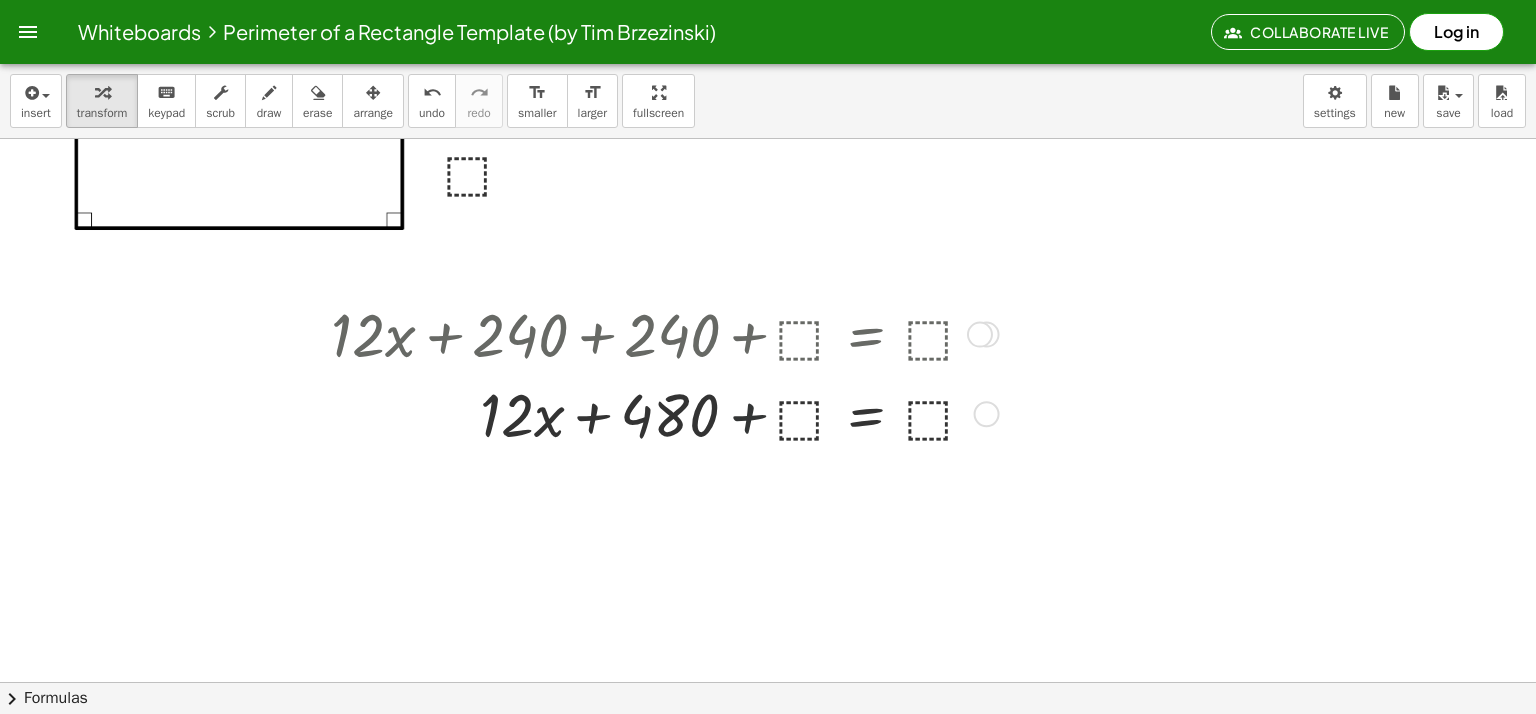 click at bounding box center (661, 413) 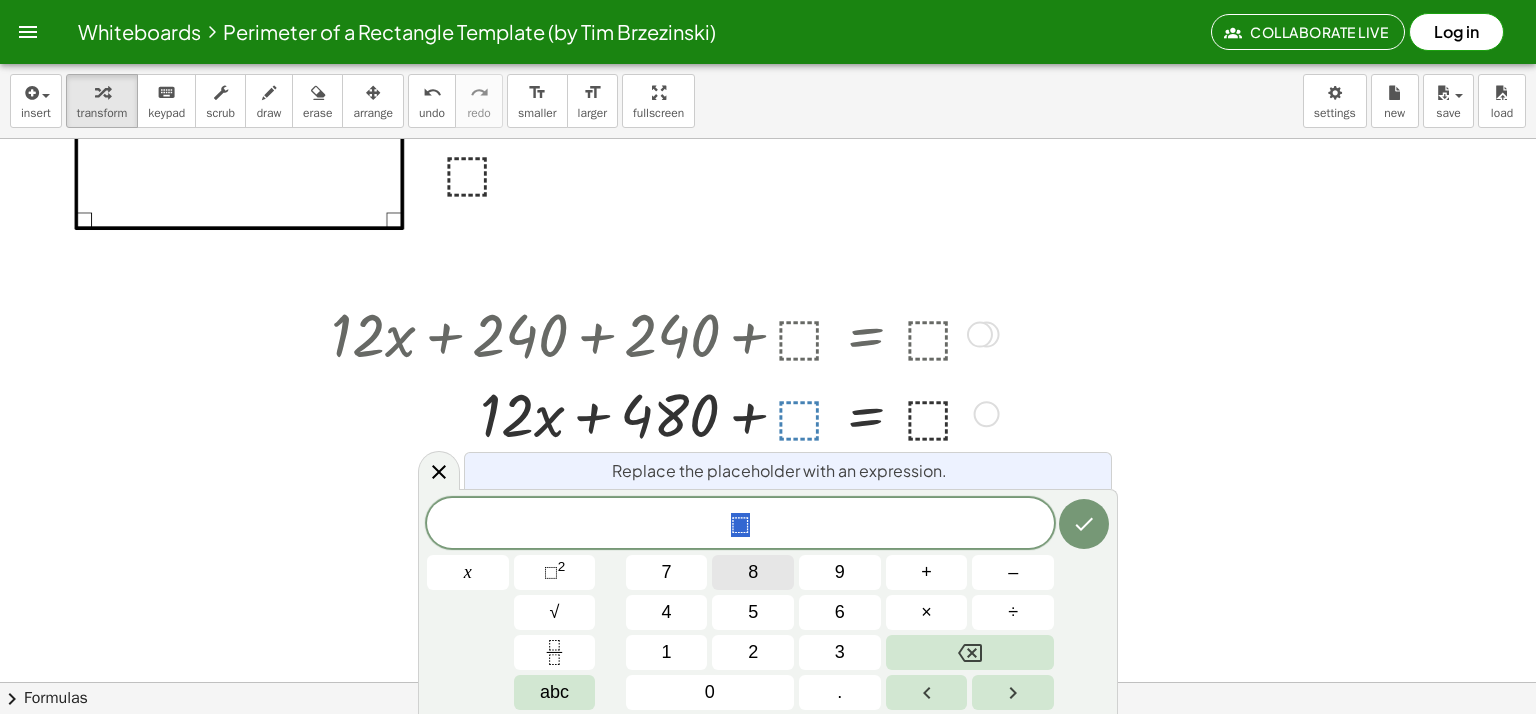 click on "8" at bounding box center [753, 572] 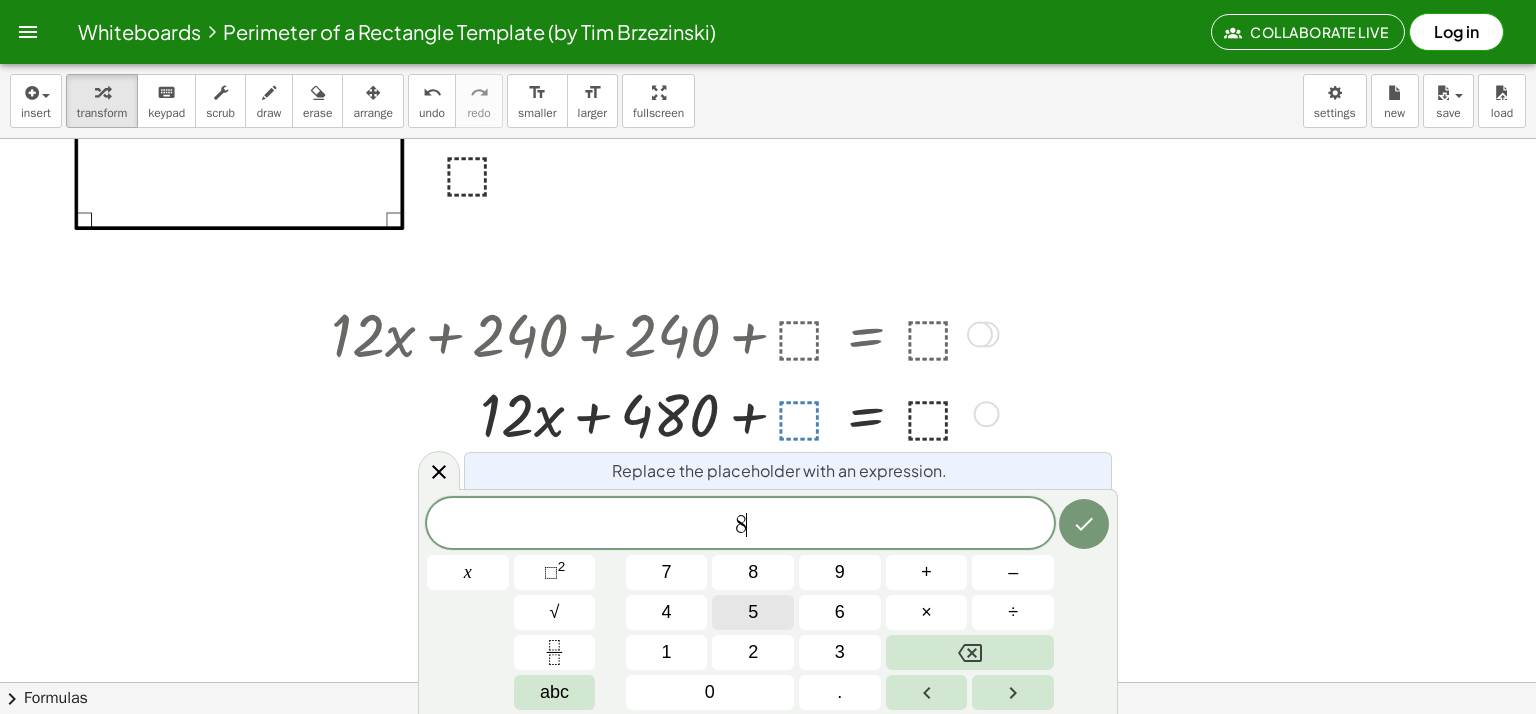 click on "5" at bounding box center [753, 612] 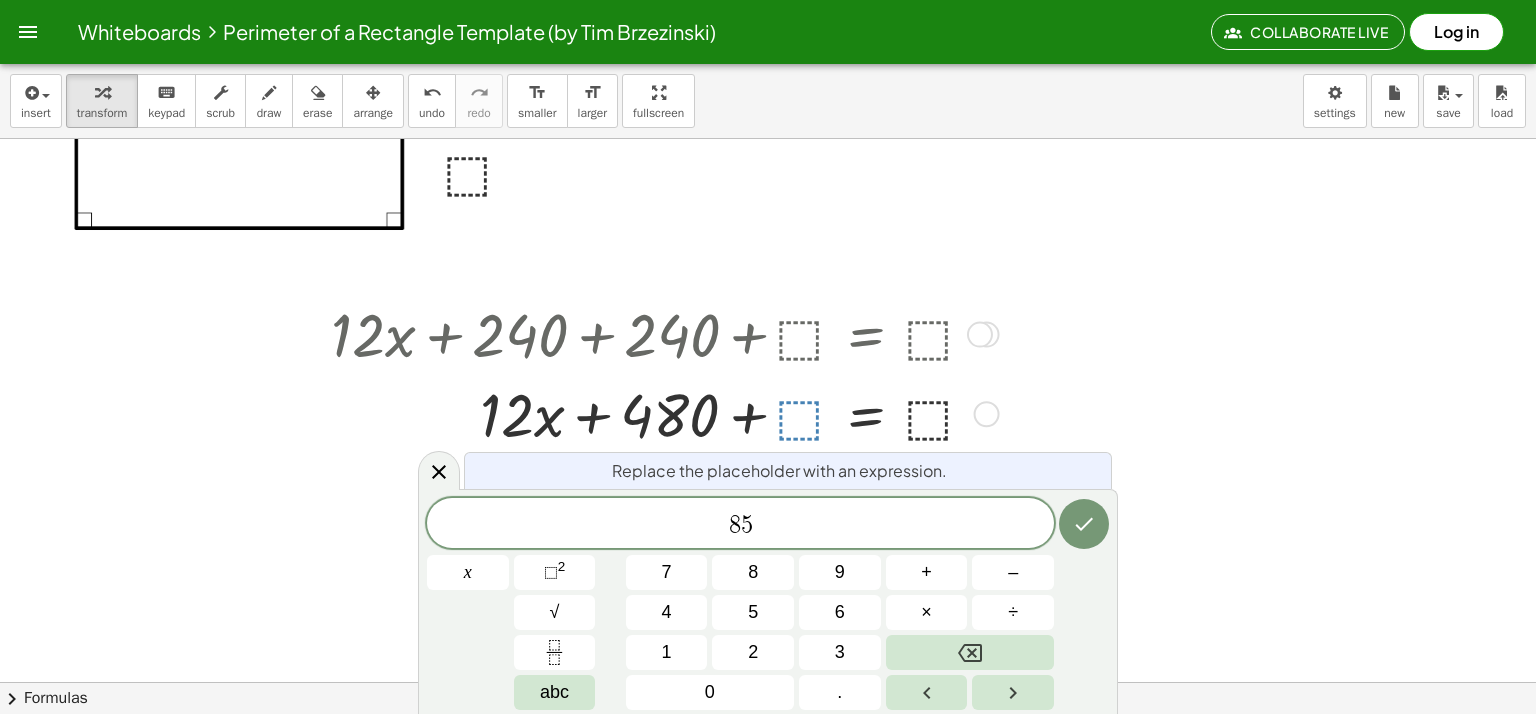 click 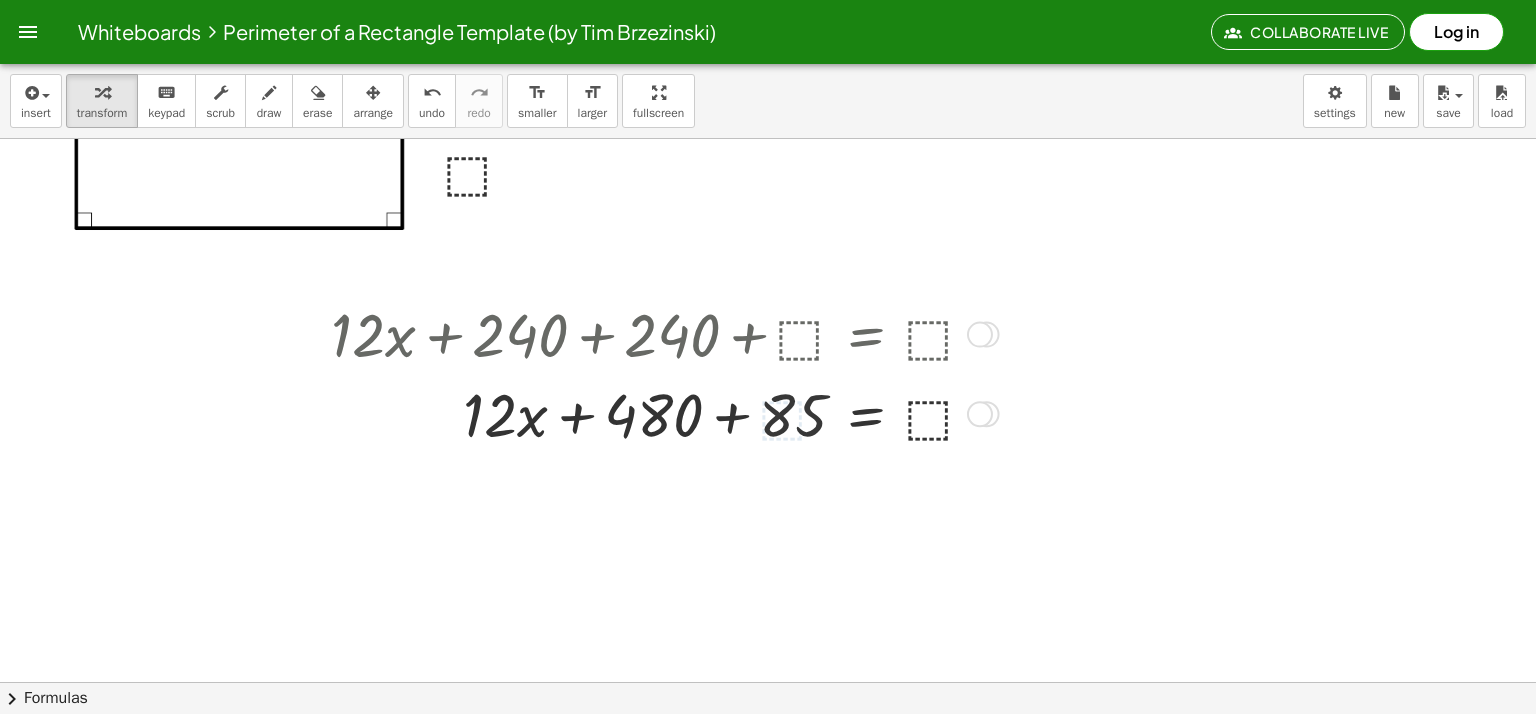 click at bounding box center [661, 413] 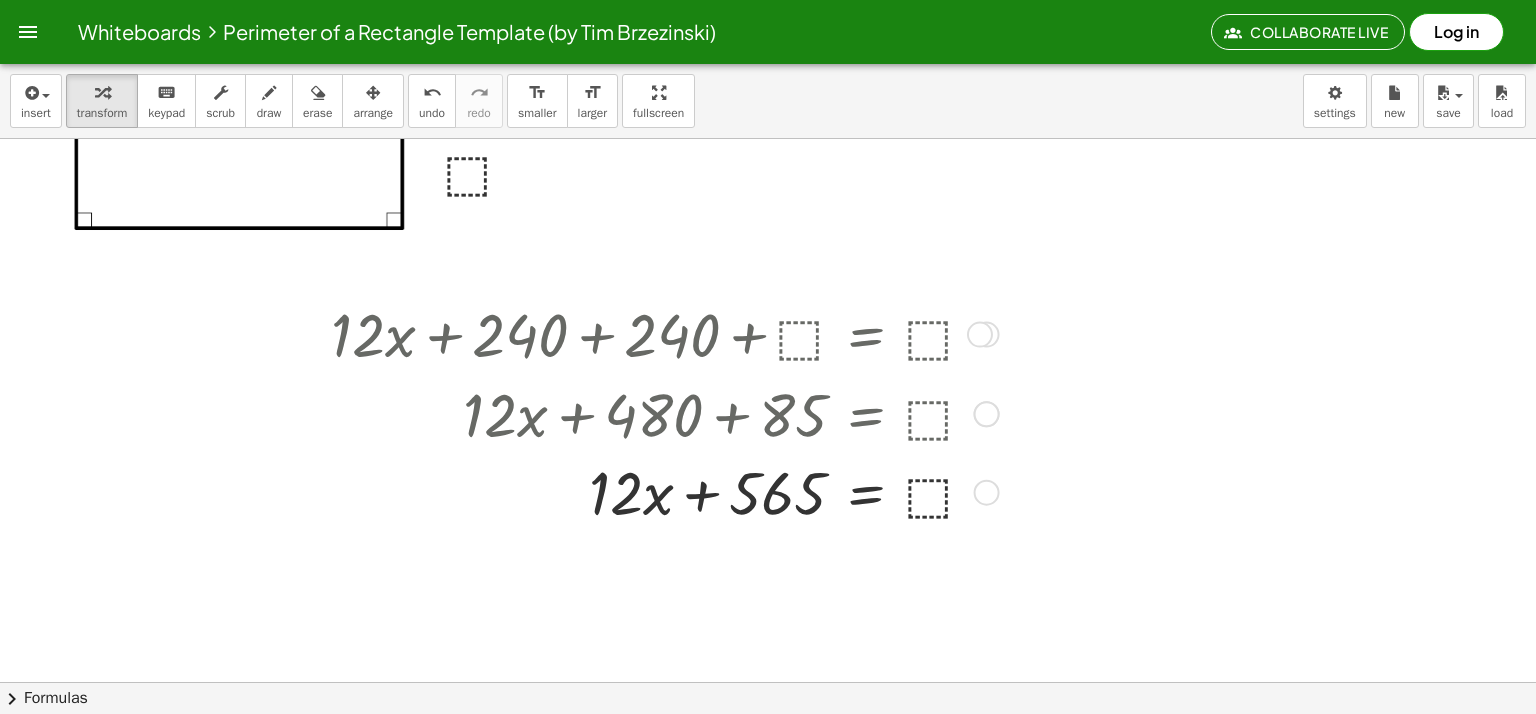 click at bounding box center (598, 413) 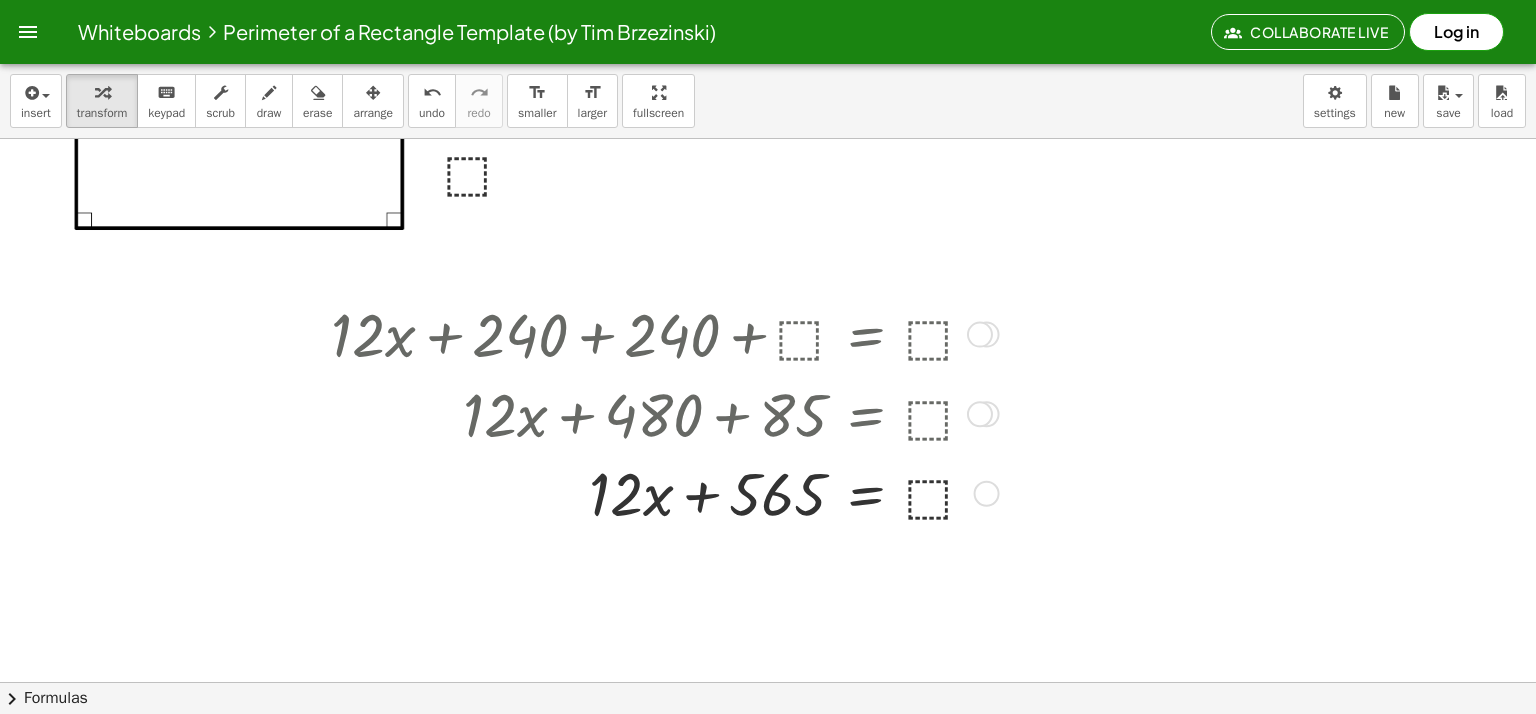 click at bounding box center [661, 492] 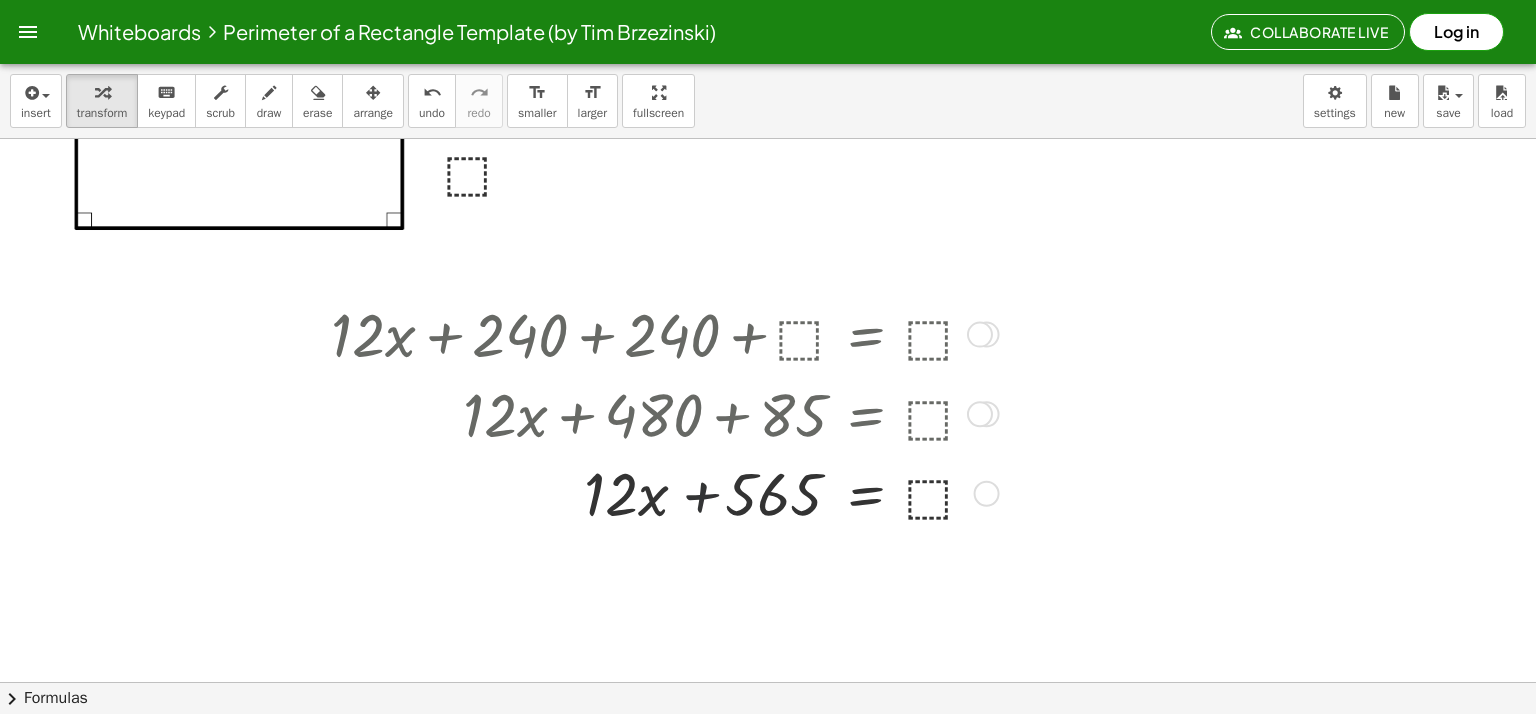 click at bounding box center (661, 492) 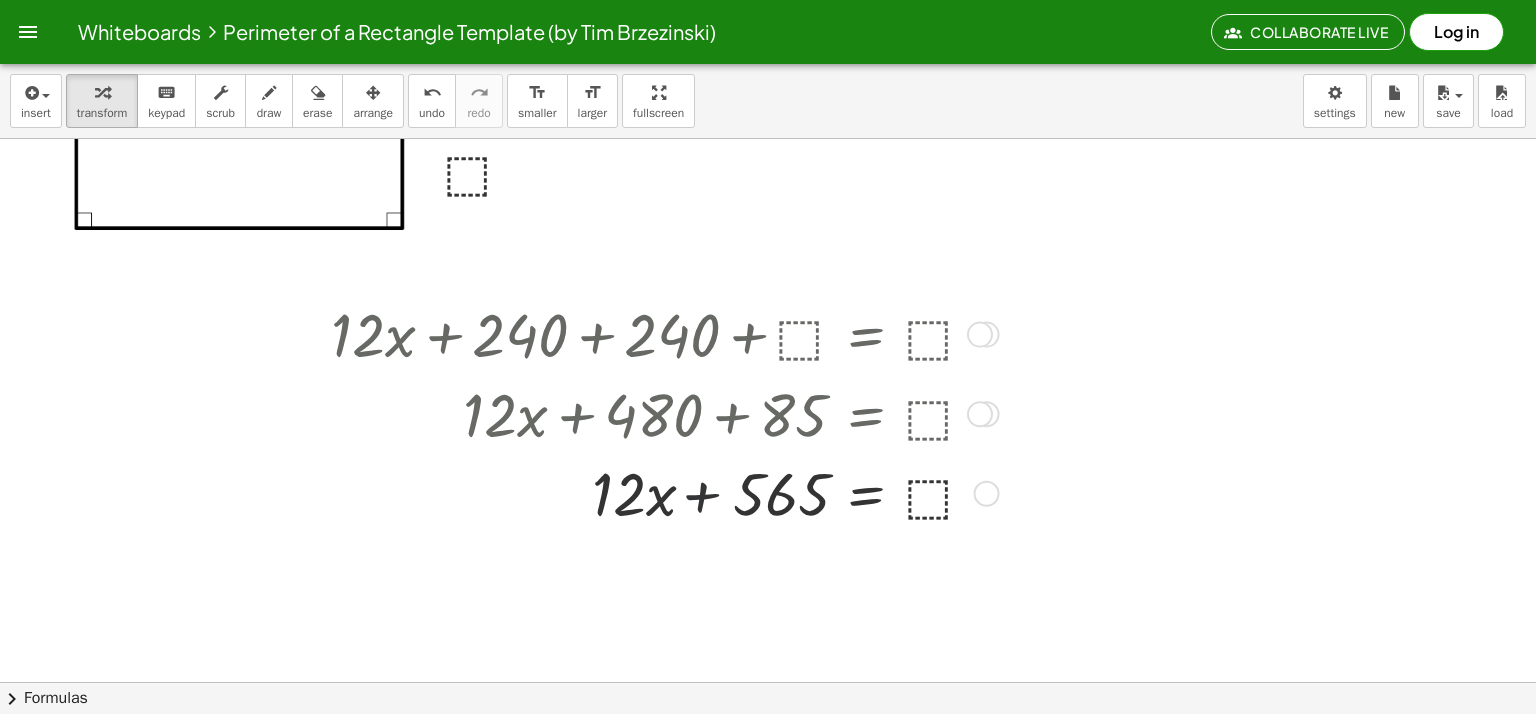 click at bounding box center [661, 492] 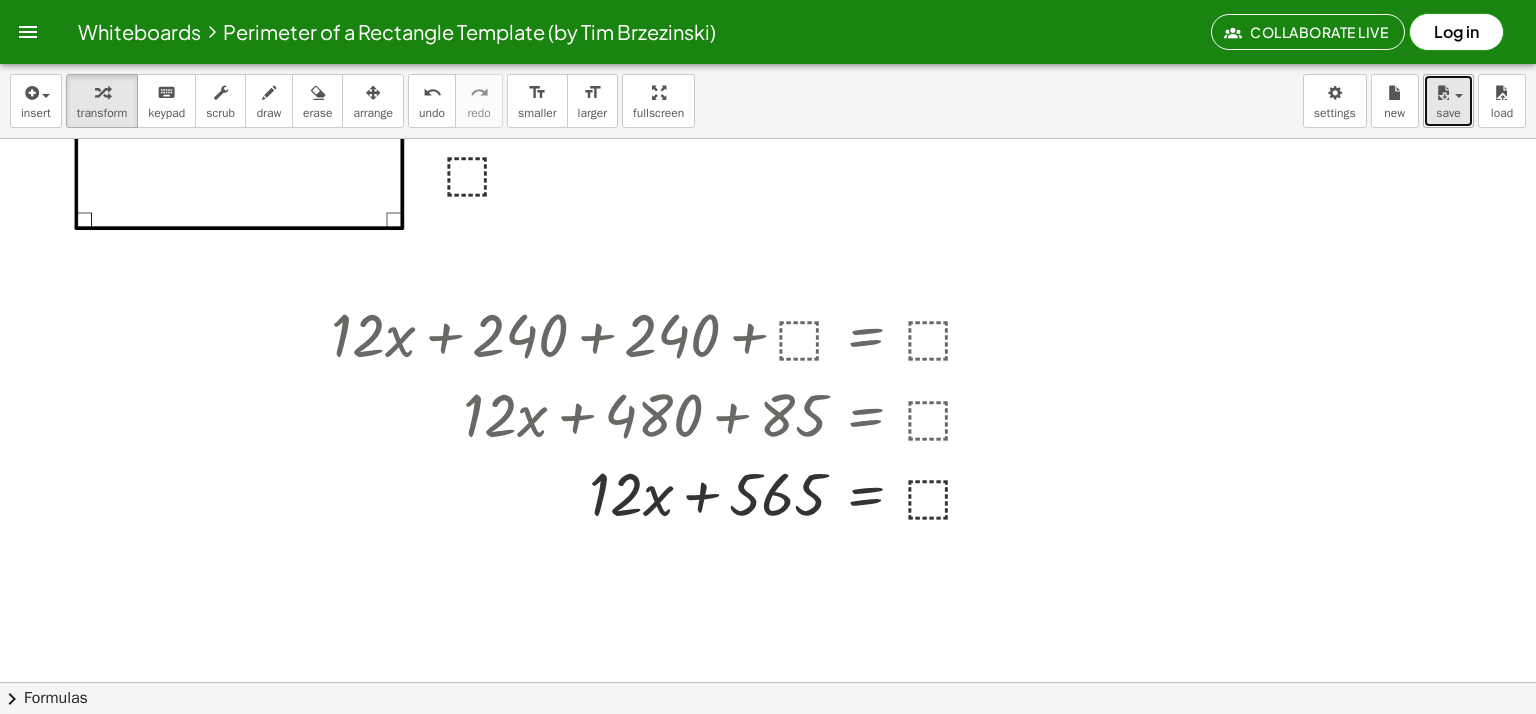 click on "save" at bounding box center [1448, 101] 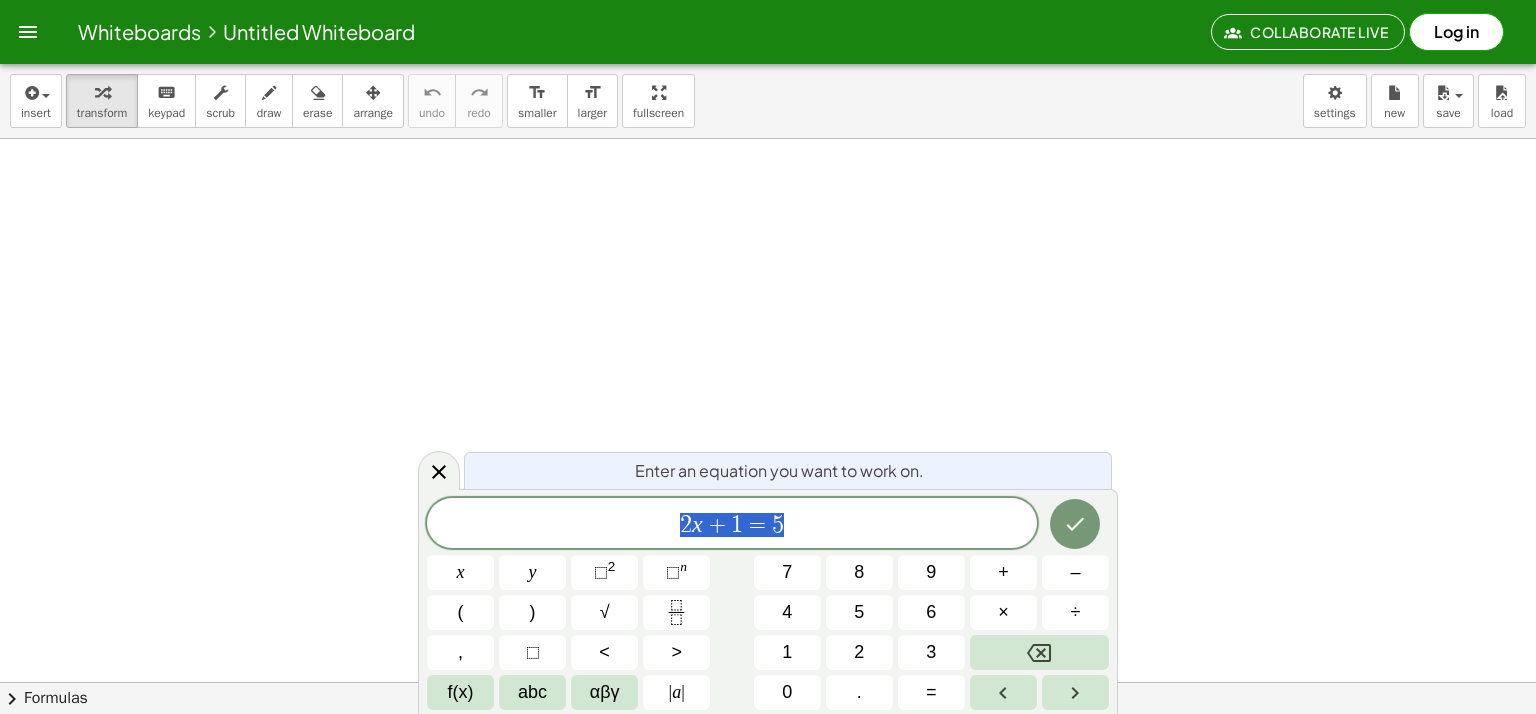scroll, scrollTop: 0, scrollLeft: 0, axis: both 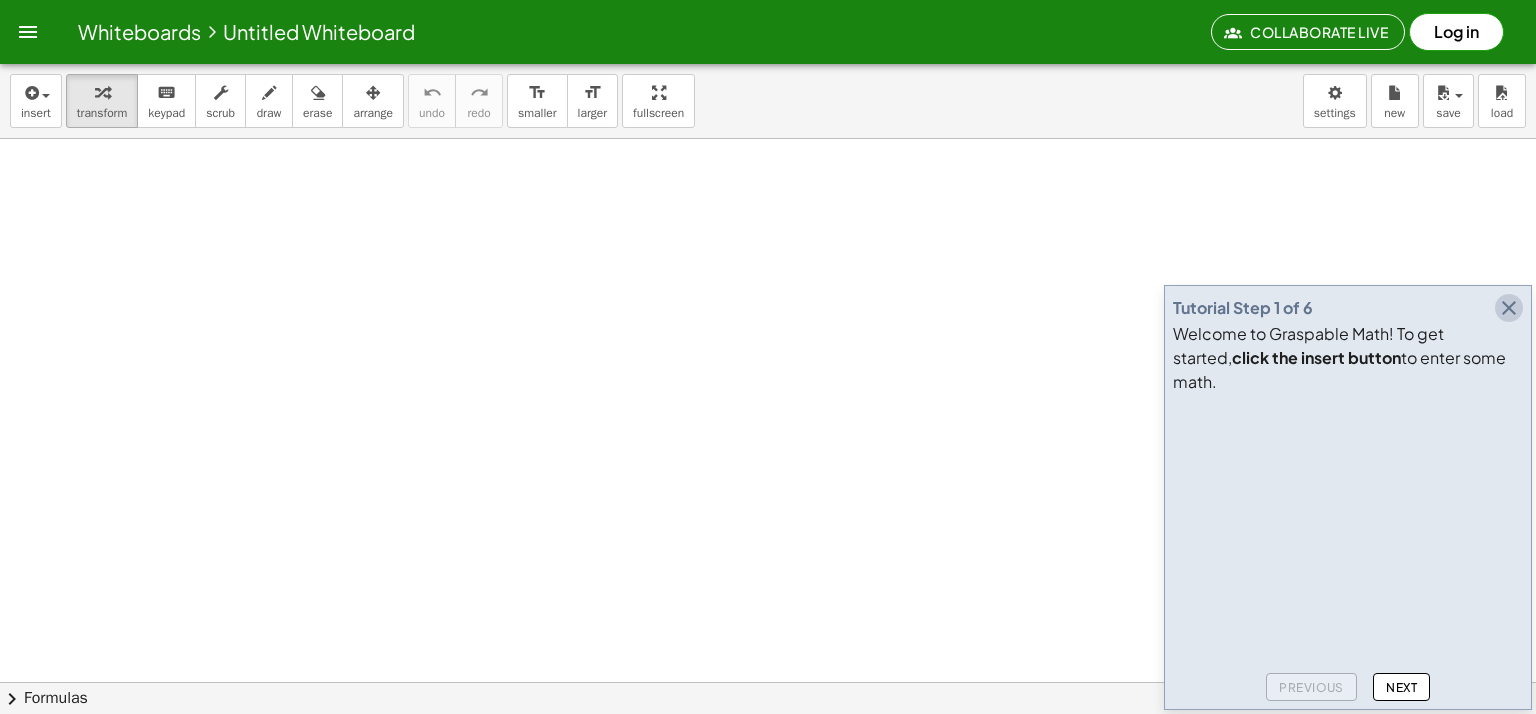 click at bounding box center [1509, 308] 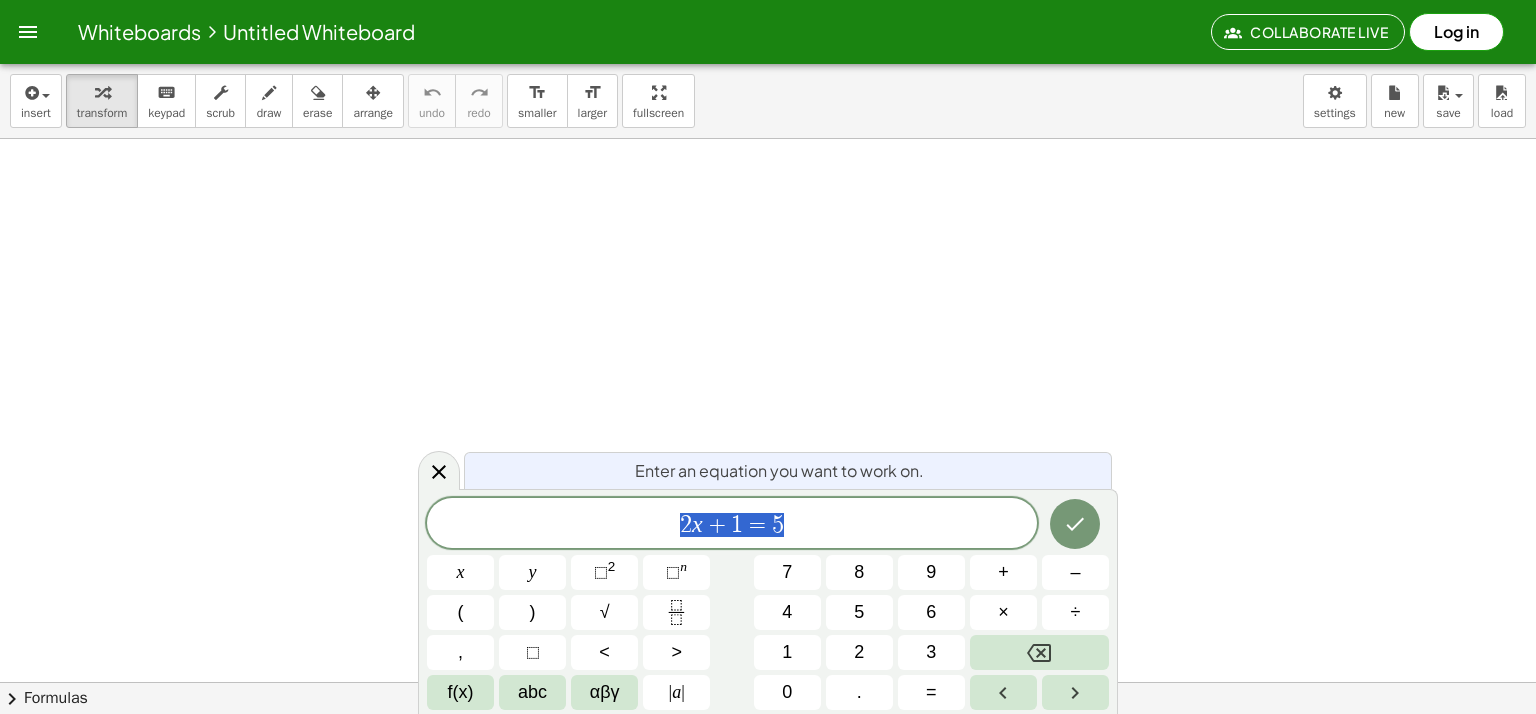 scroll, scrollTop: 0, scrollLeft: 0, axis: both 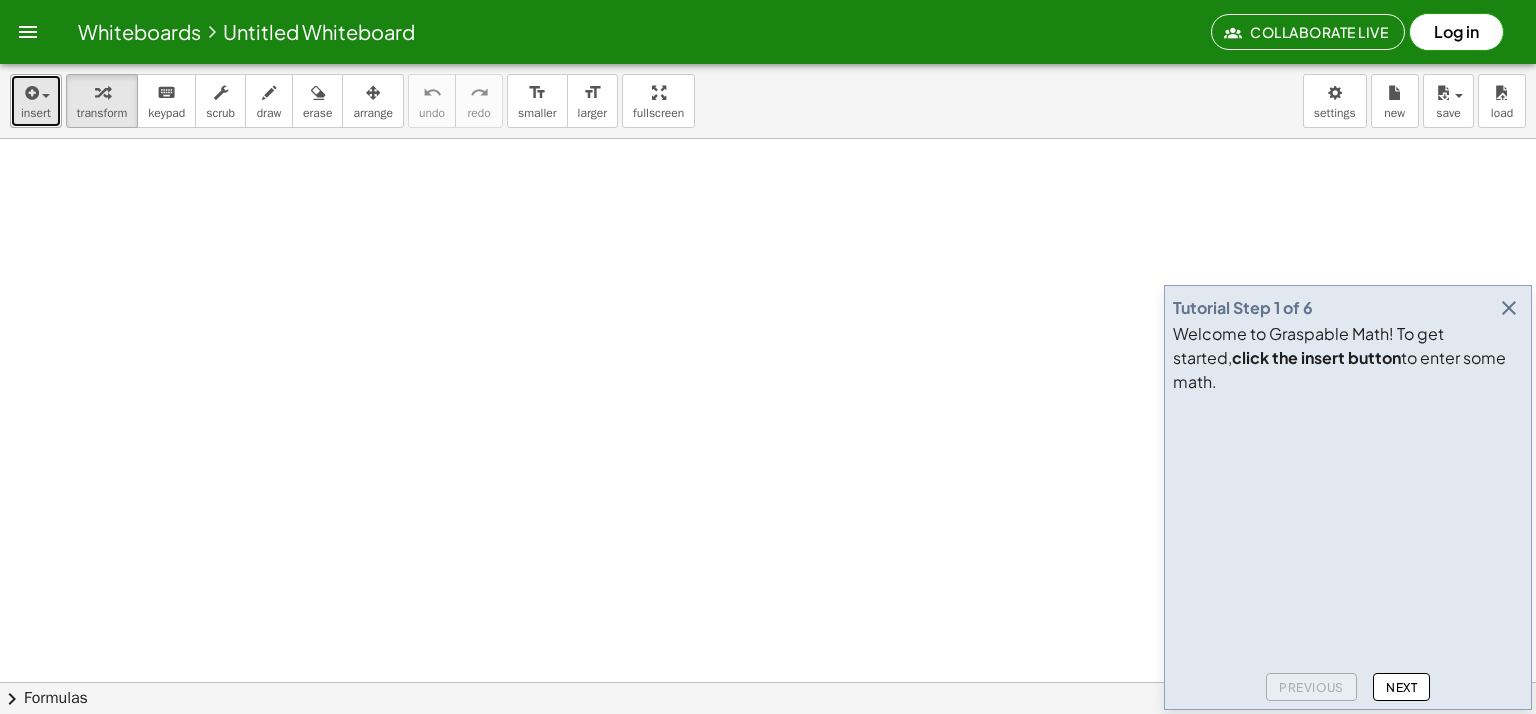 click at bounding box center (30, 93) 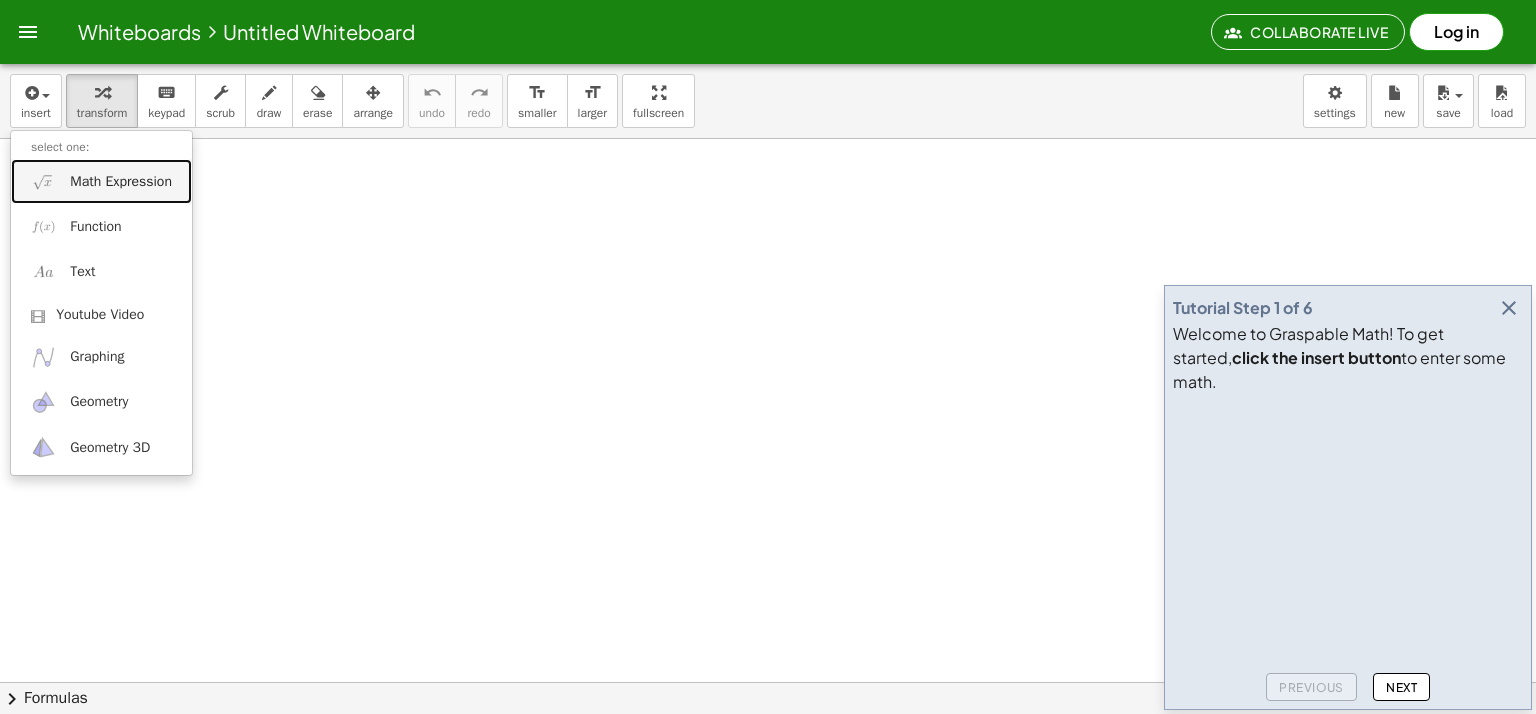 click on "Math Expression" at bounding box center (121, 182) 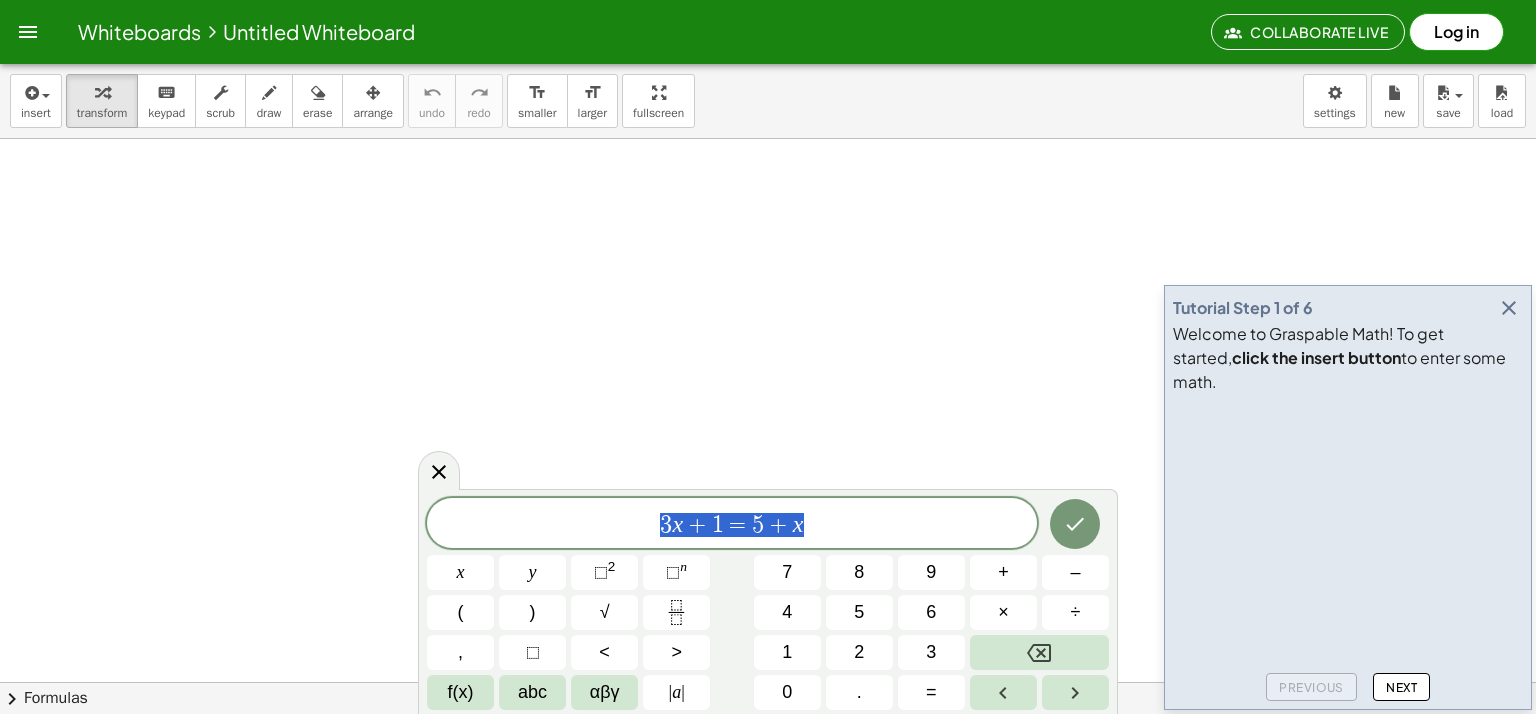 drag, startPoint x: 858, startPoint y: 520, endPoint x: 374, endPoint y: 516, distance: 484.01654 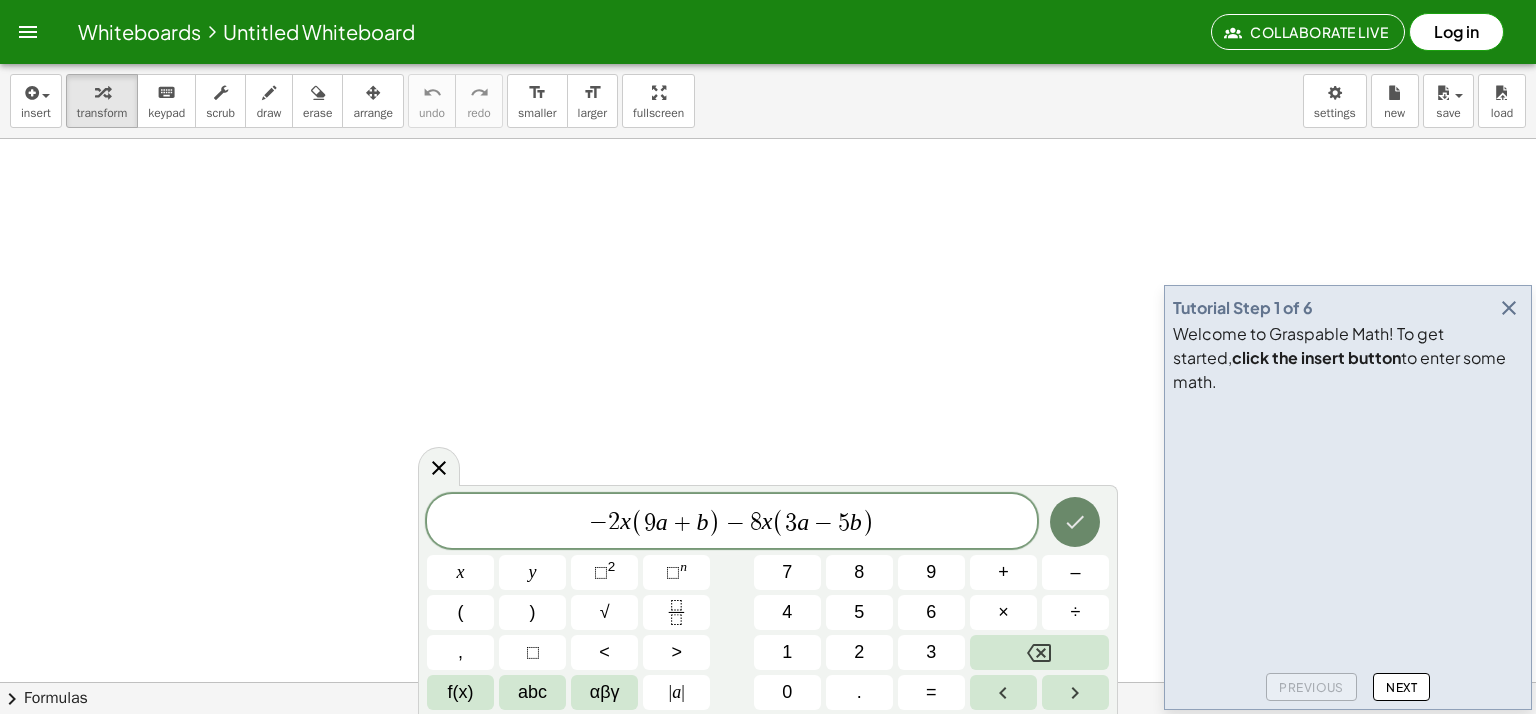 click 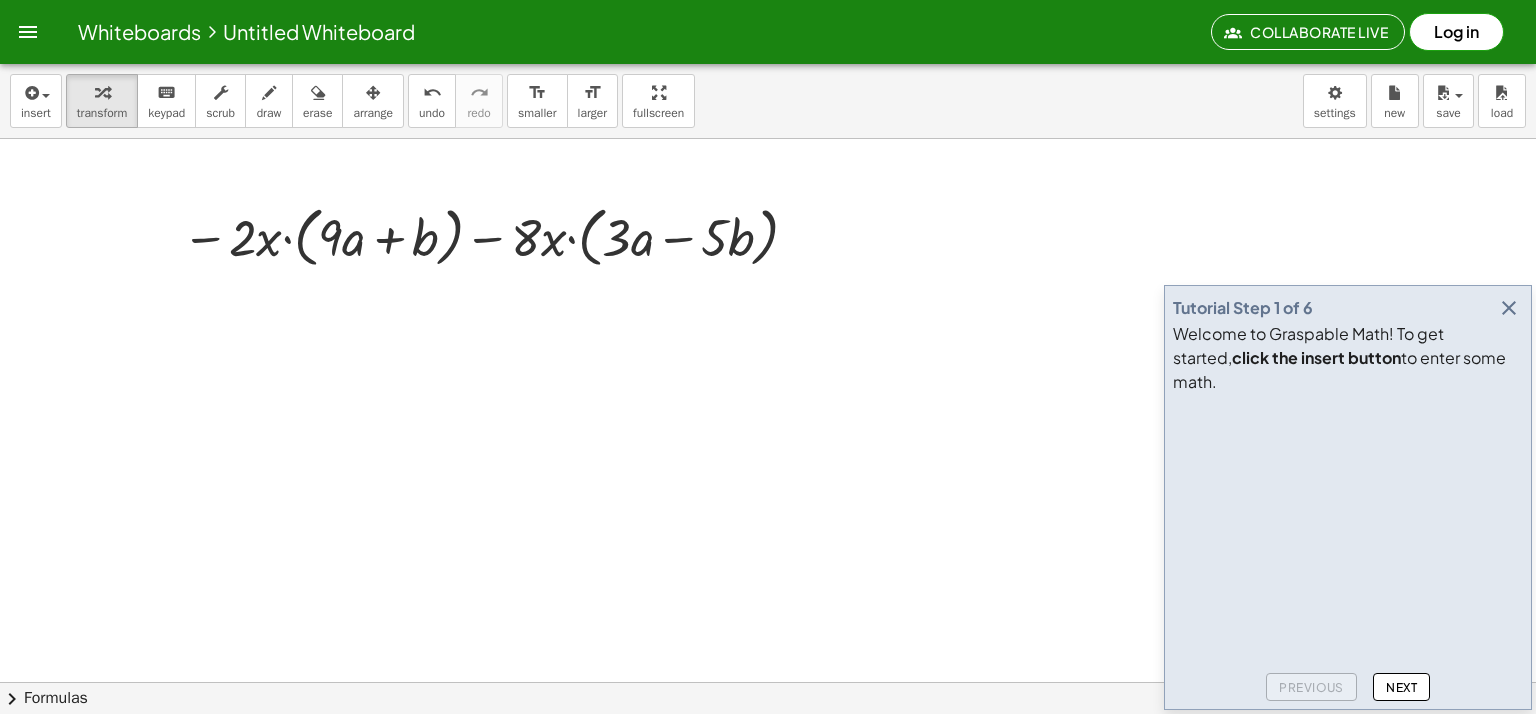 click at bounding box center [1509, 308] 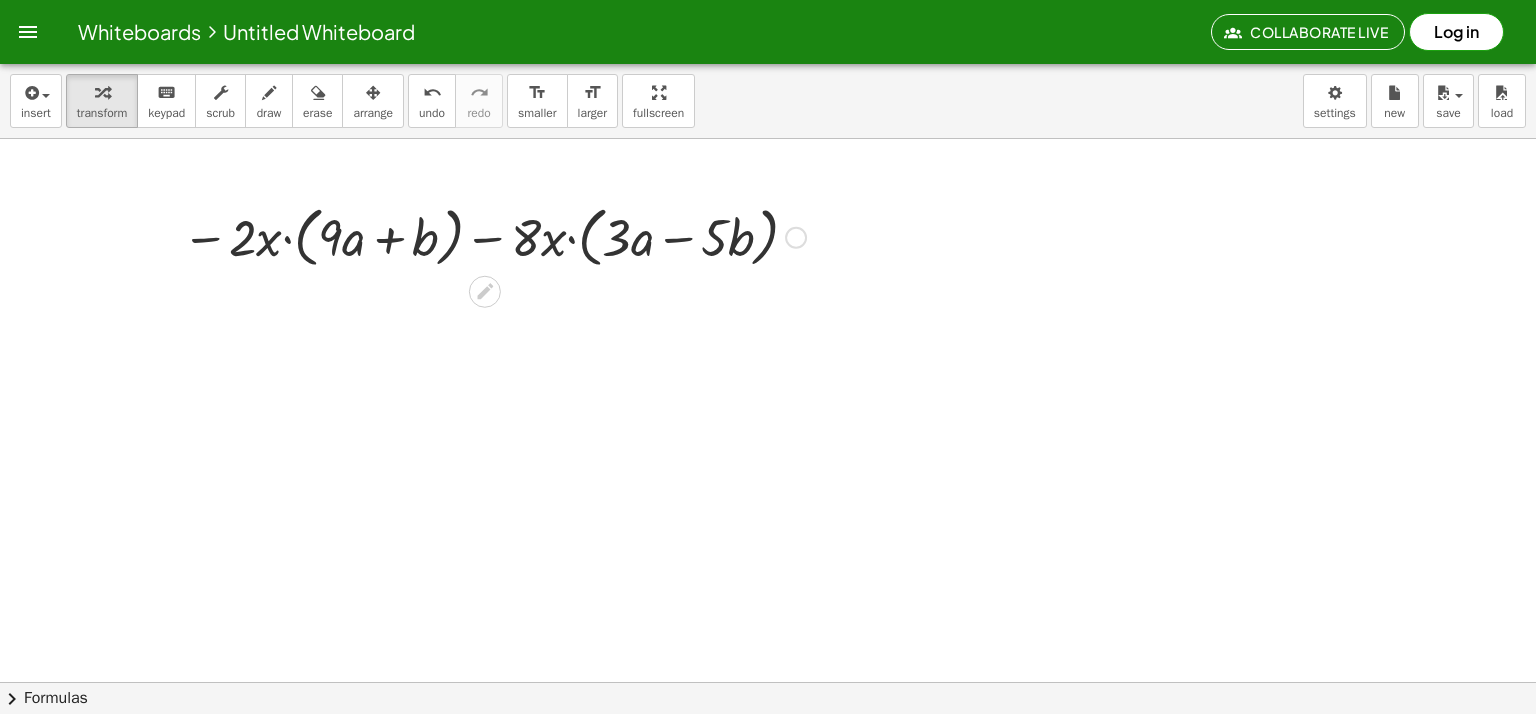 click at bounding box center [494, 236] 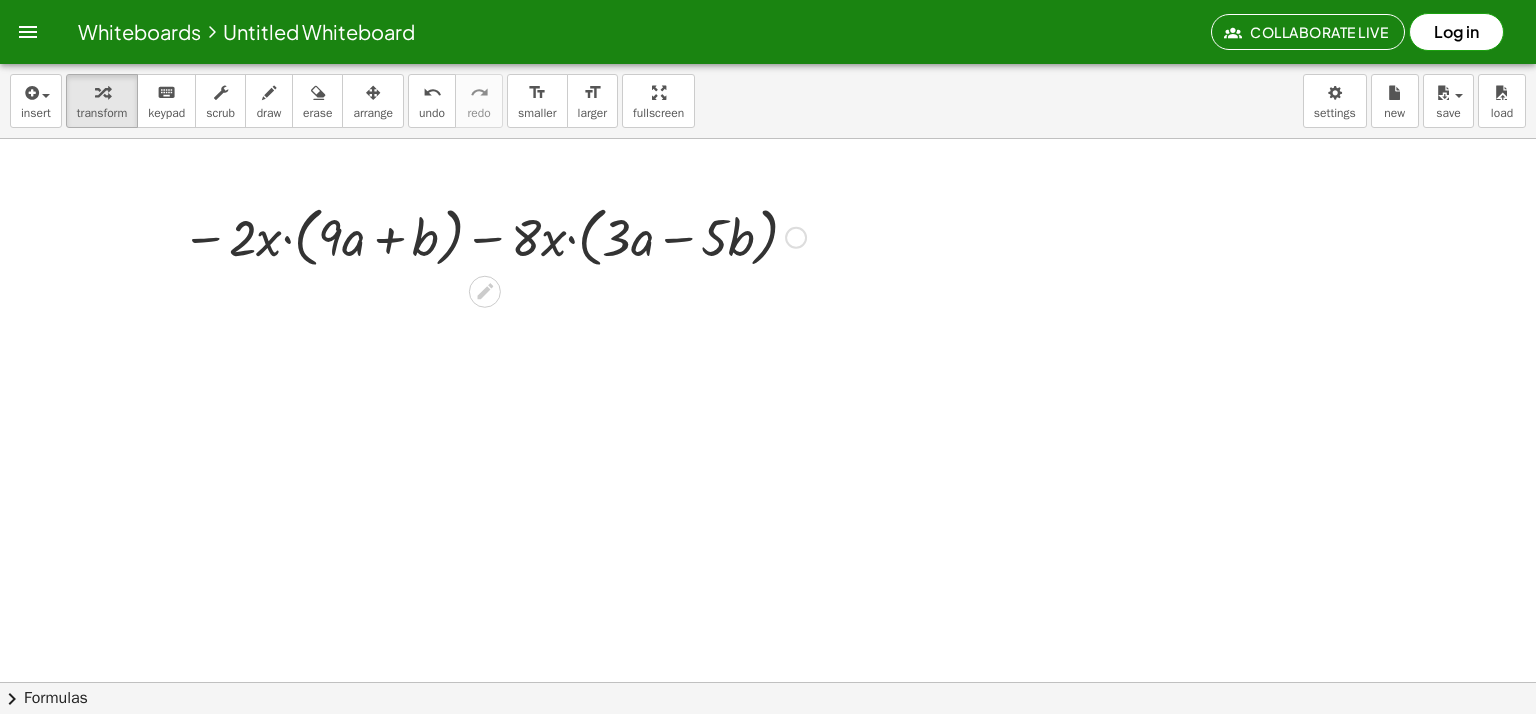 click at bounding box center [494, 236] 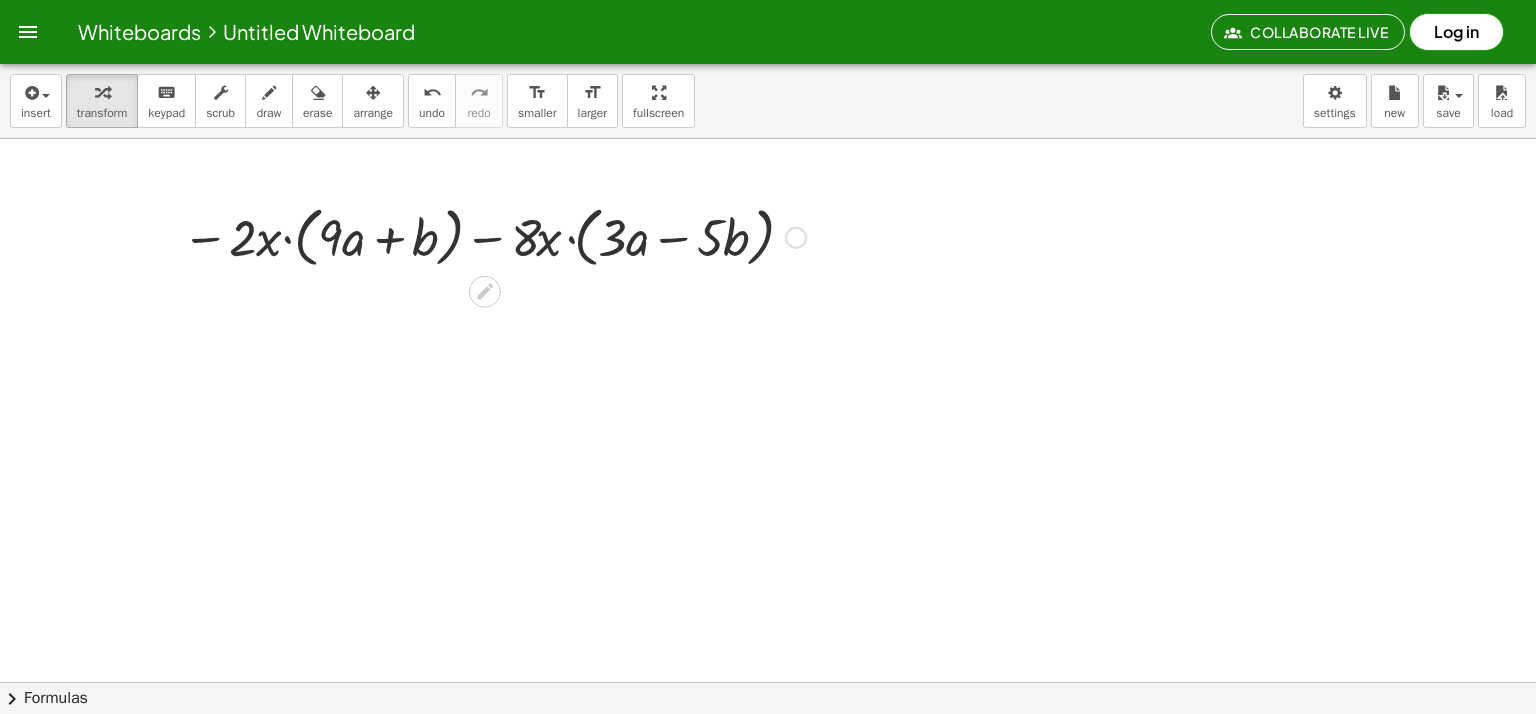 click at bounding box center [494, 236] 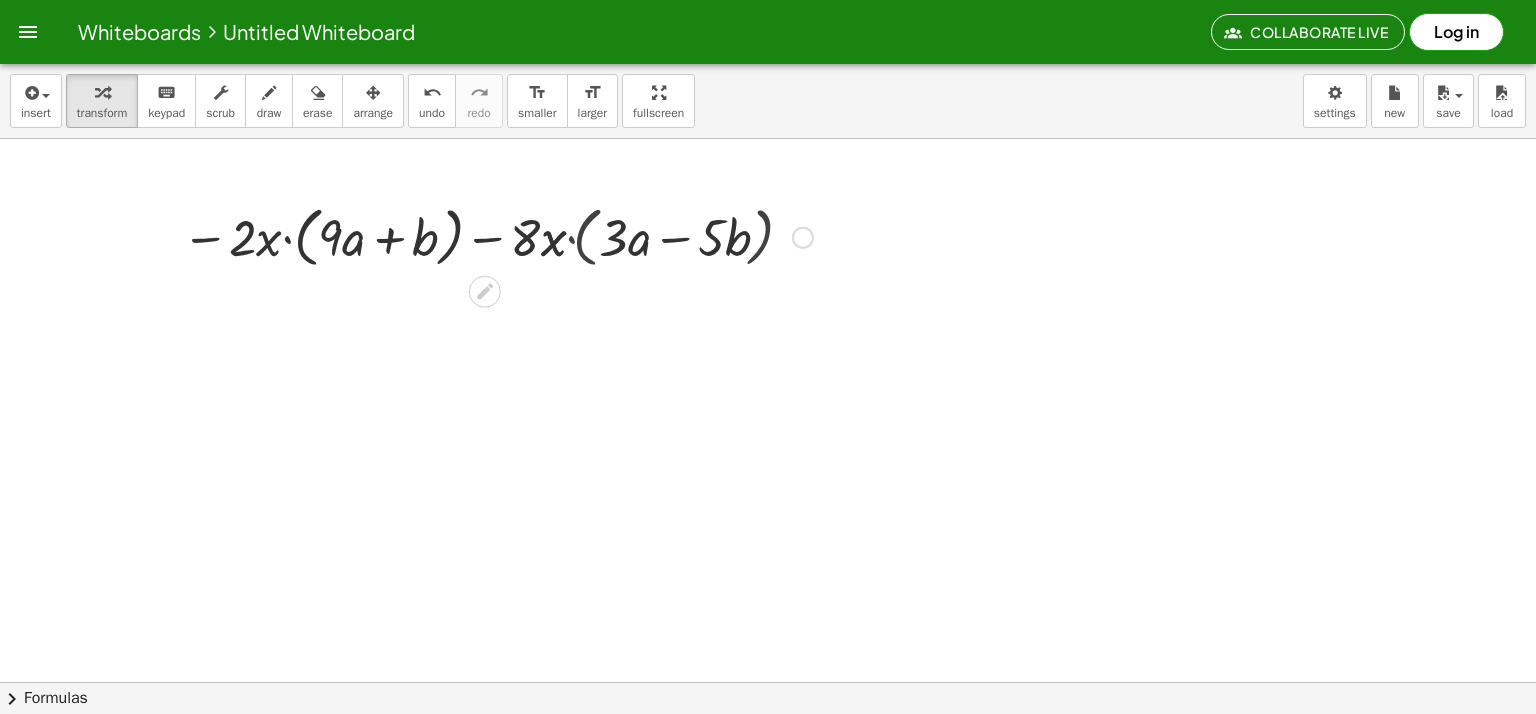 click at bounding box center [494, 236] 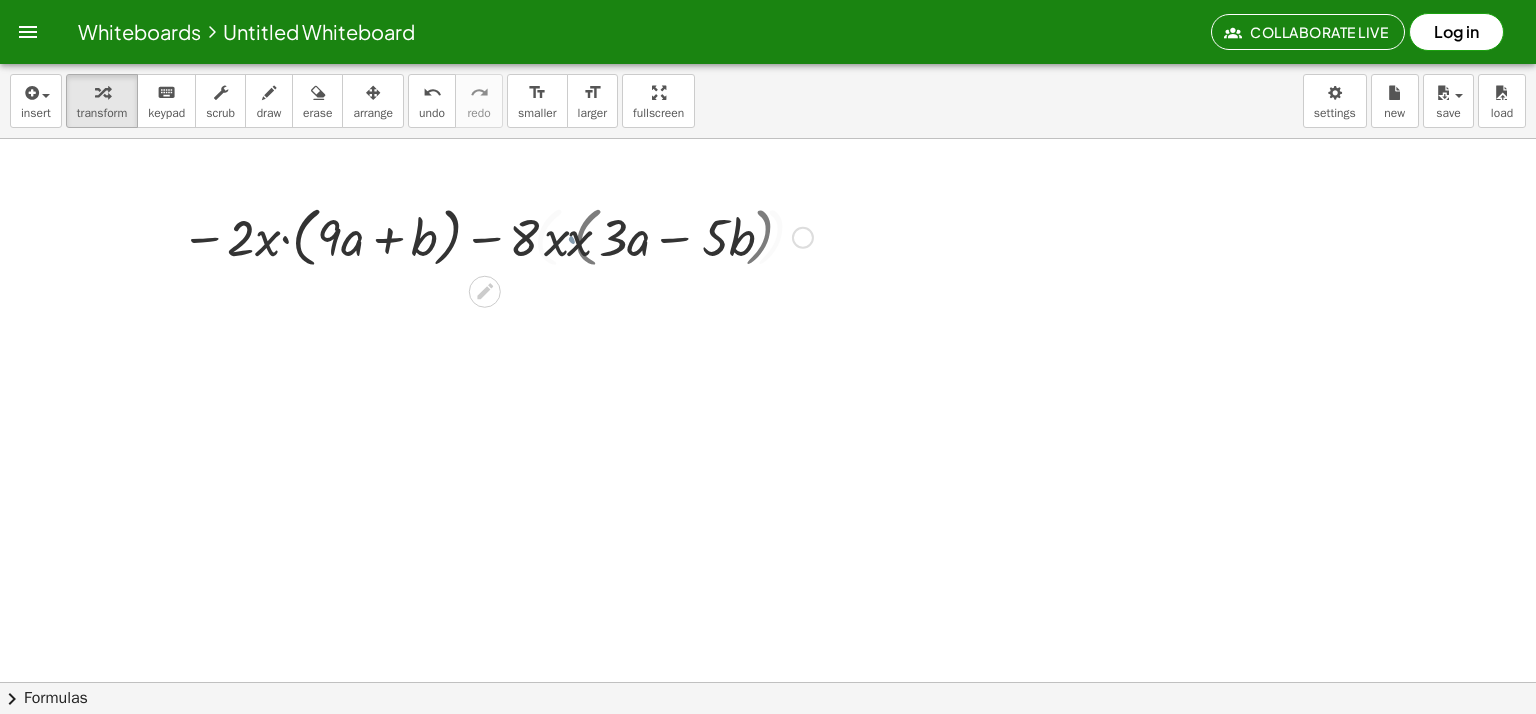 click at bounding box center [494, 236] 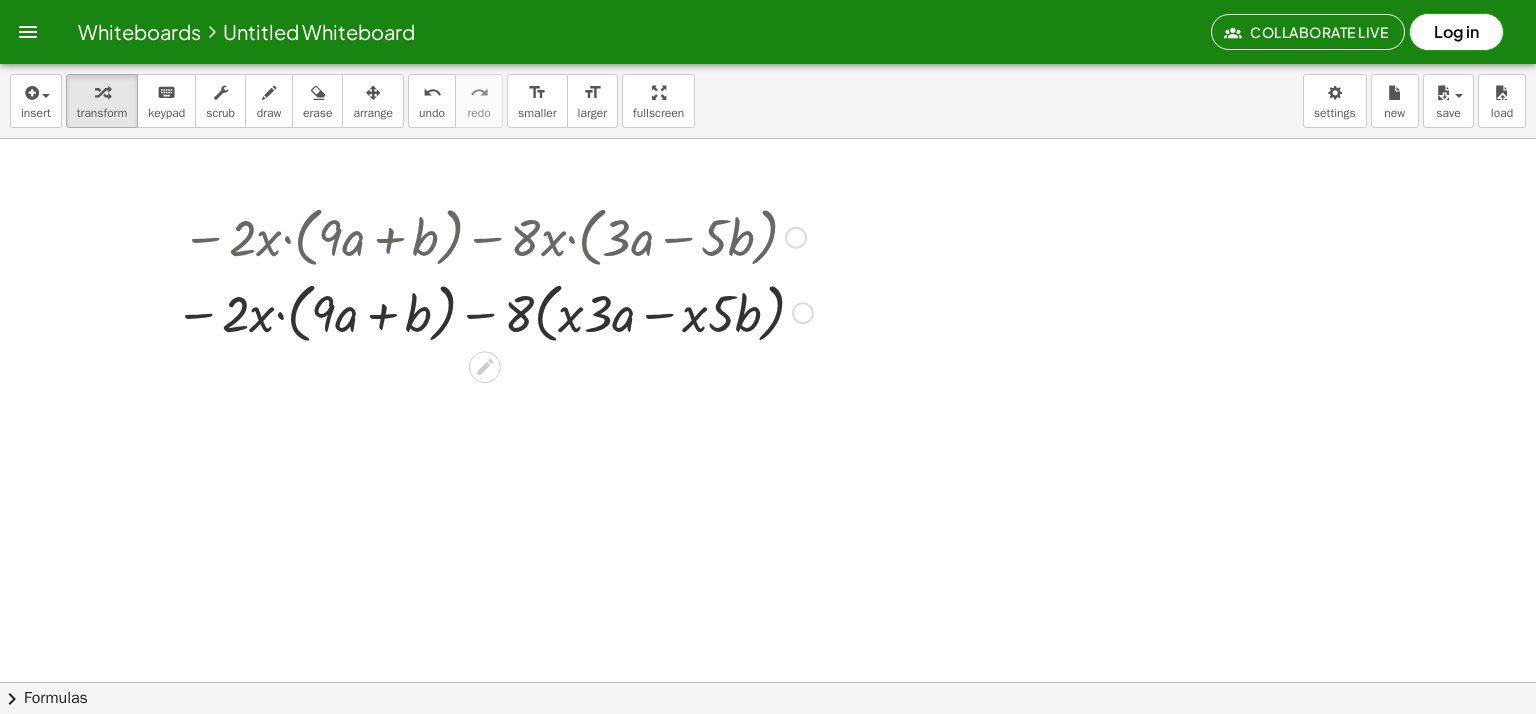 click at bounding box center [494, 312] 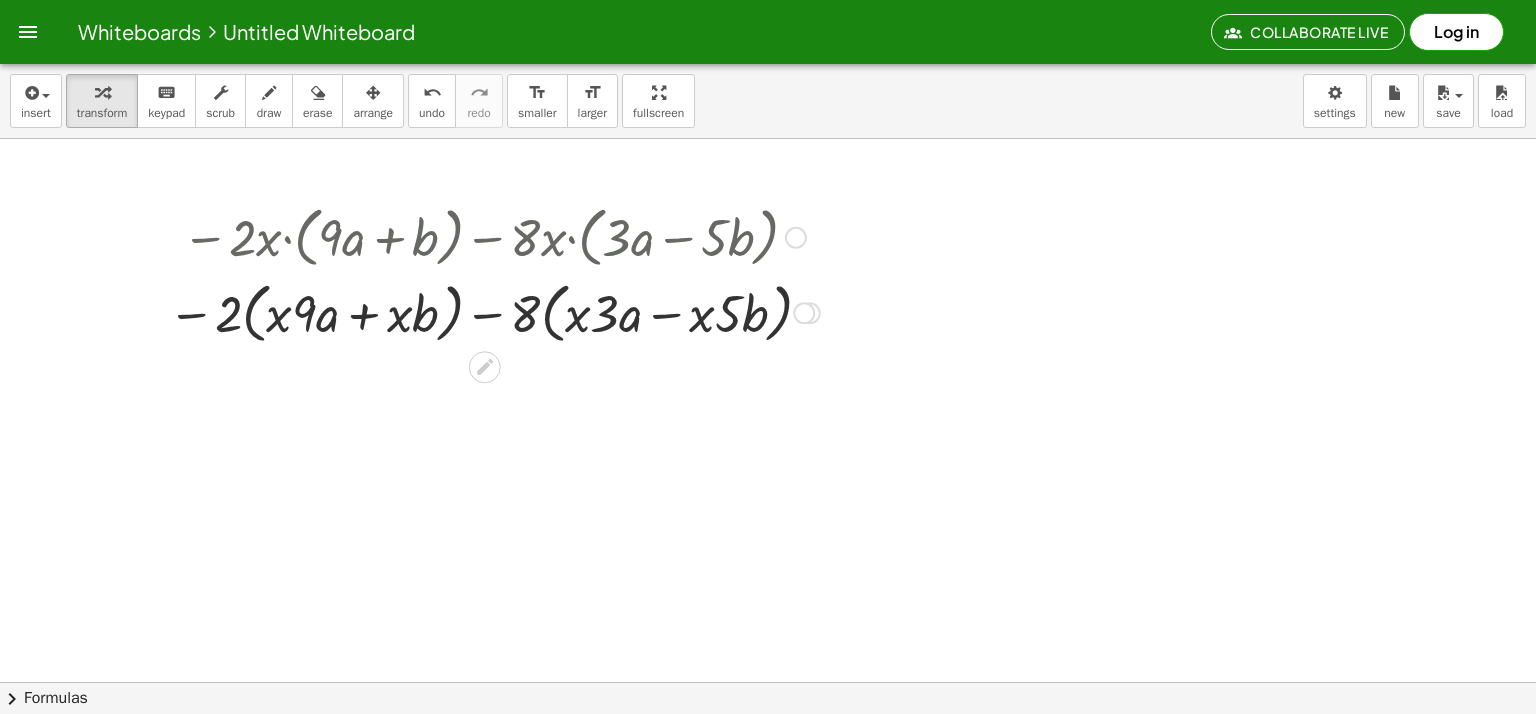 click at bounding box center (494, 312) 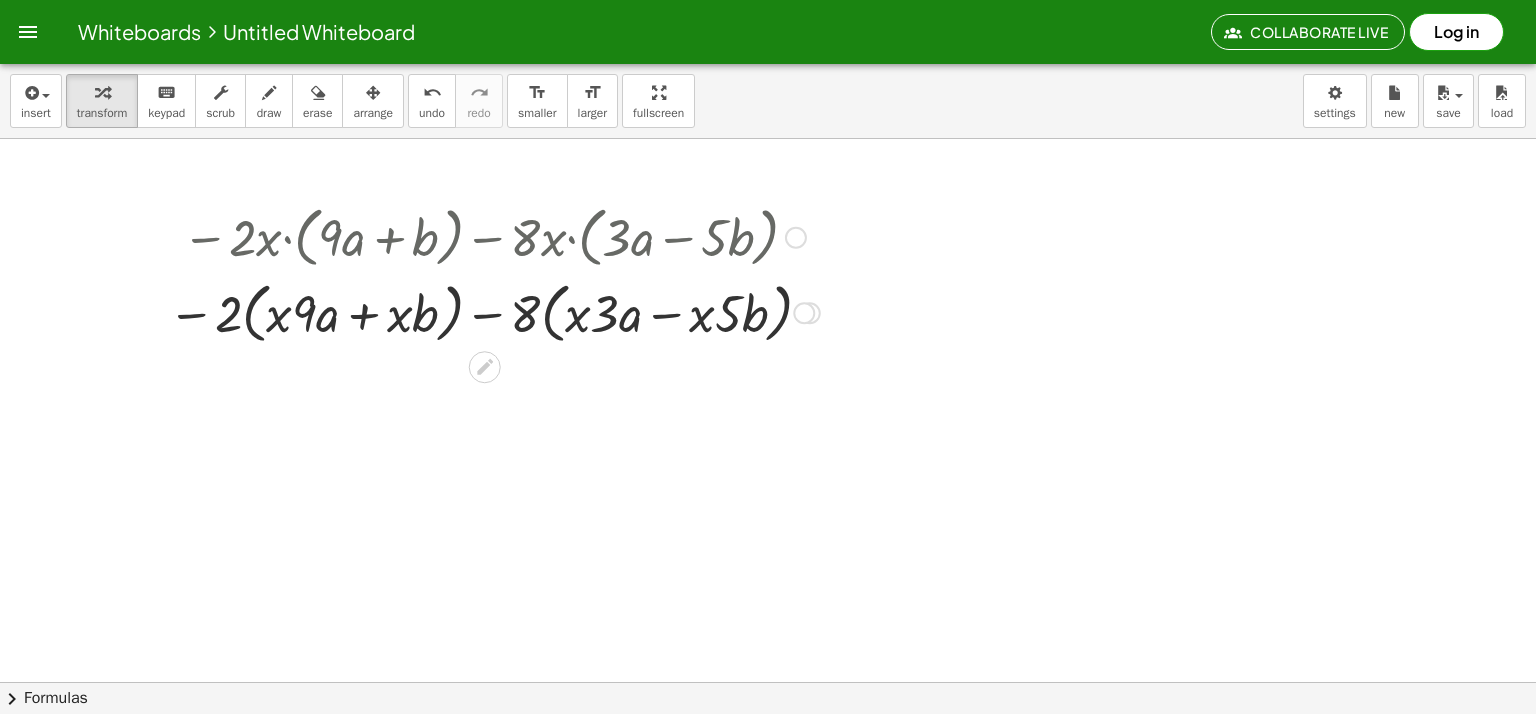 click at bounding box center (494, 312) 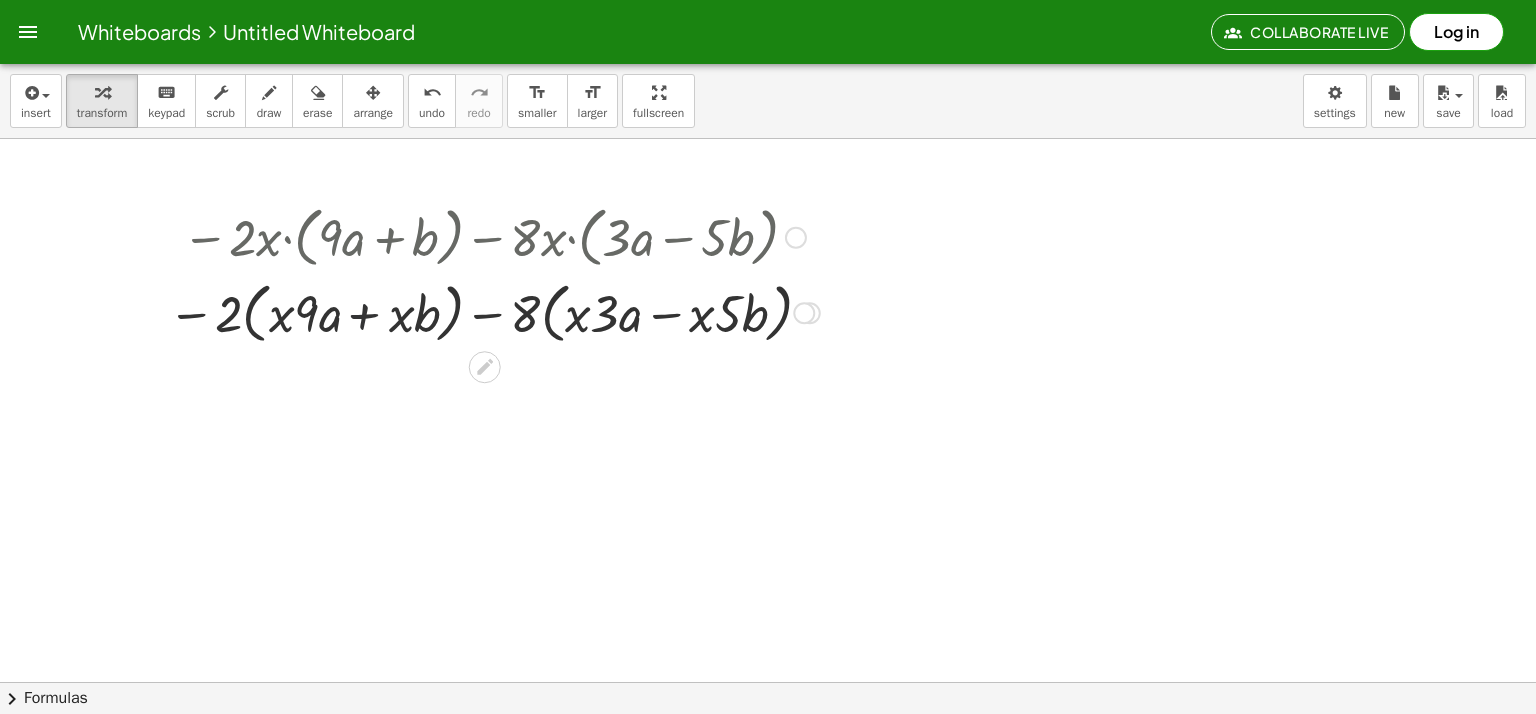 click at bounding box center (494, 312) 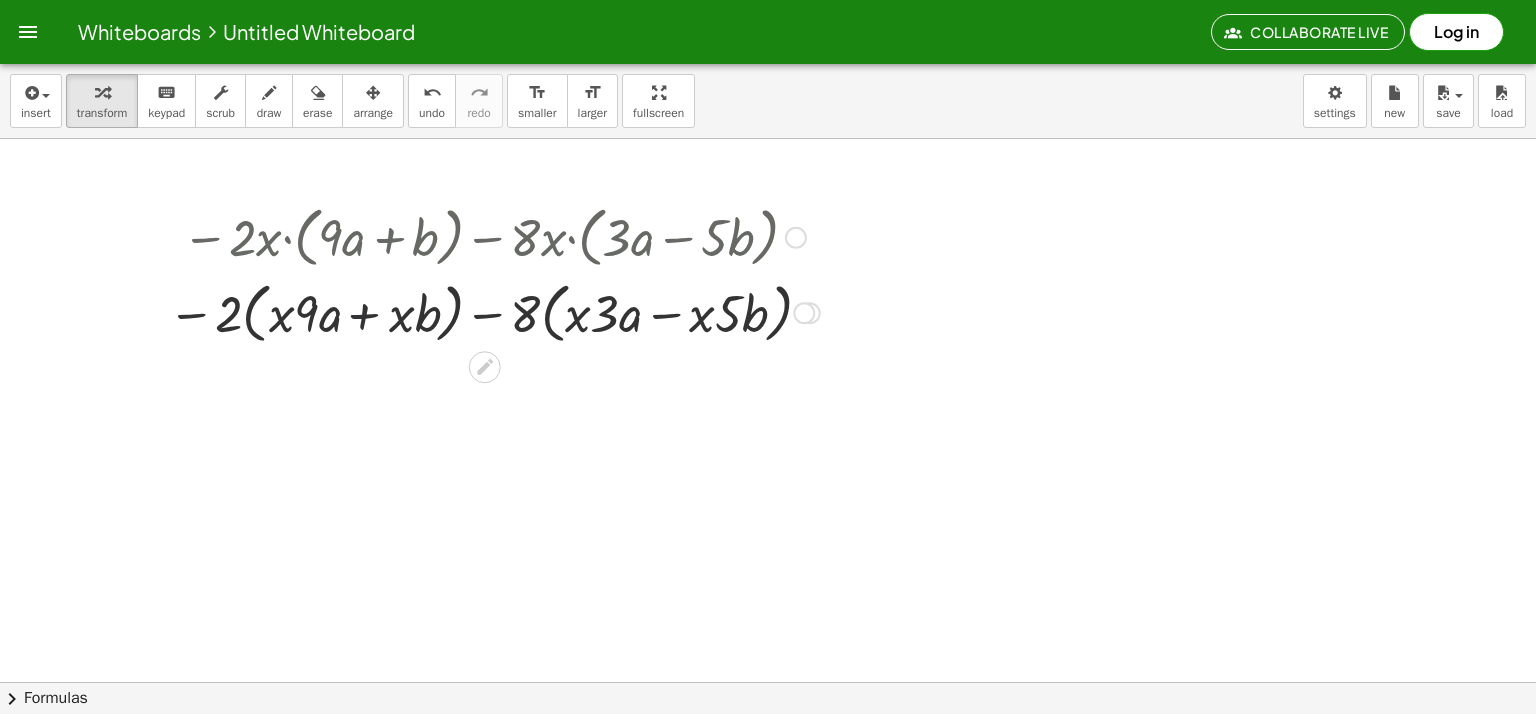 click at bounding box center [494, 312] 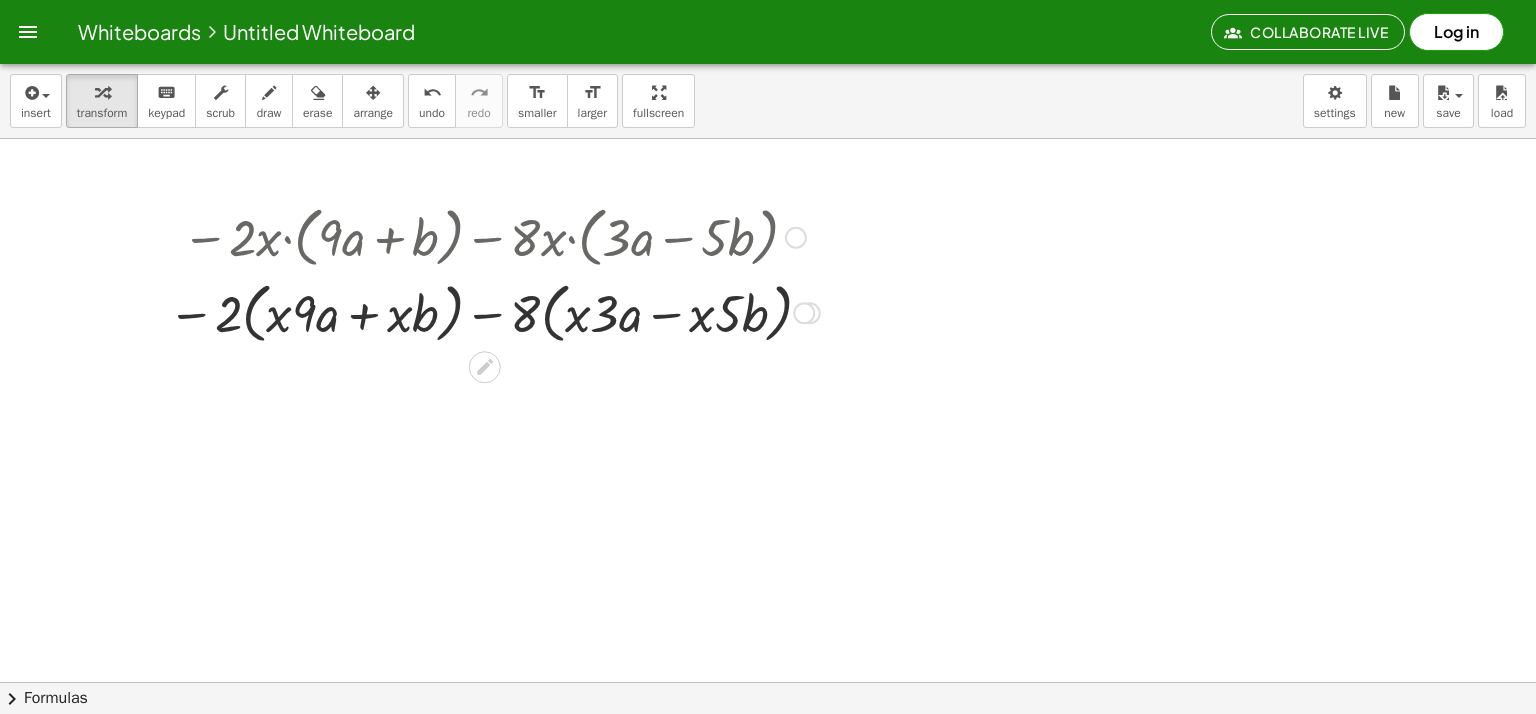 click at bounding box center (494, 312) 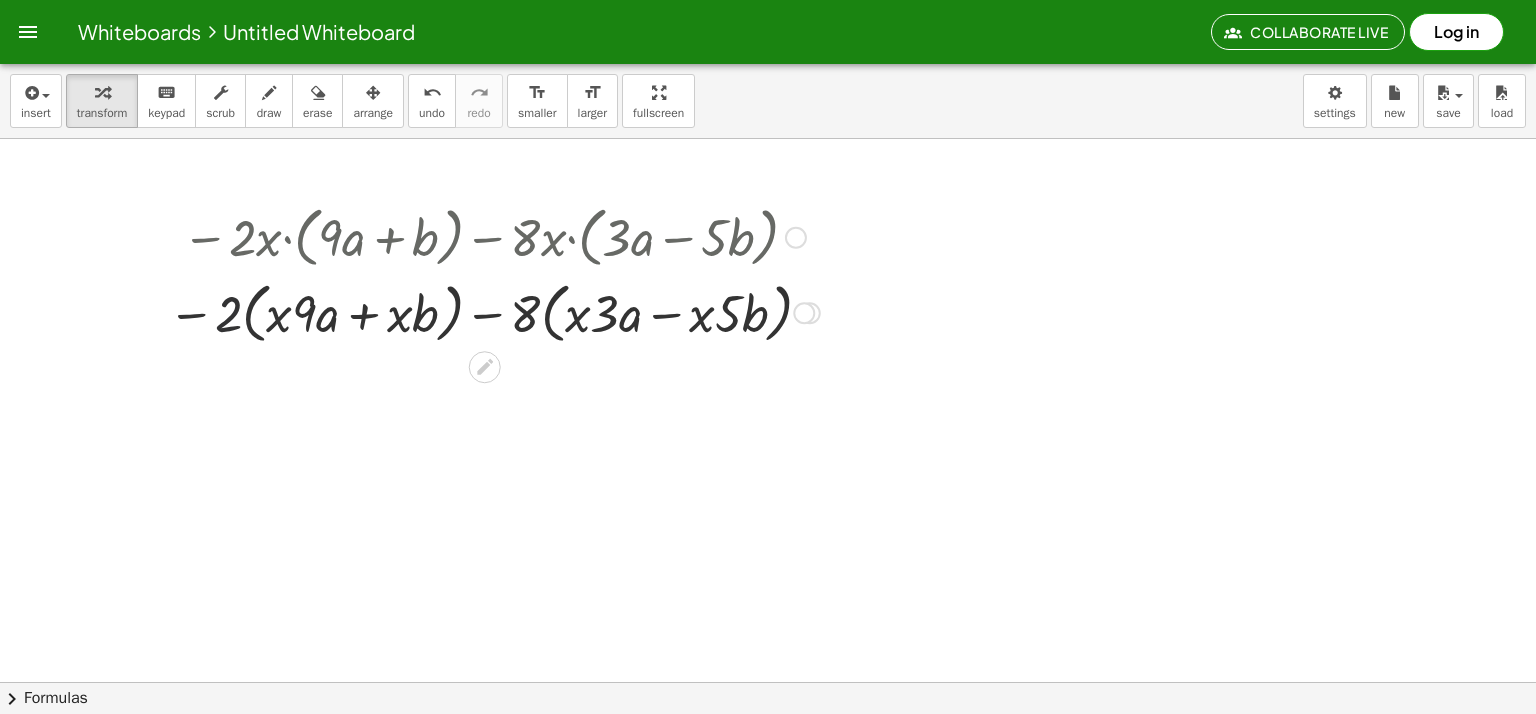 click at bounding box center [494, 312] 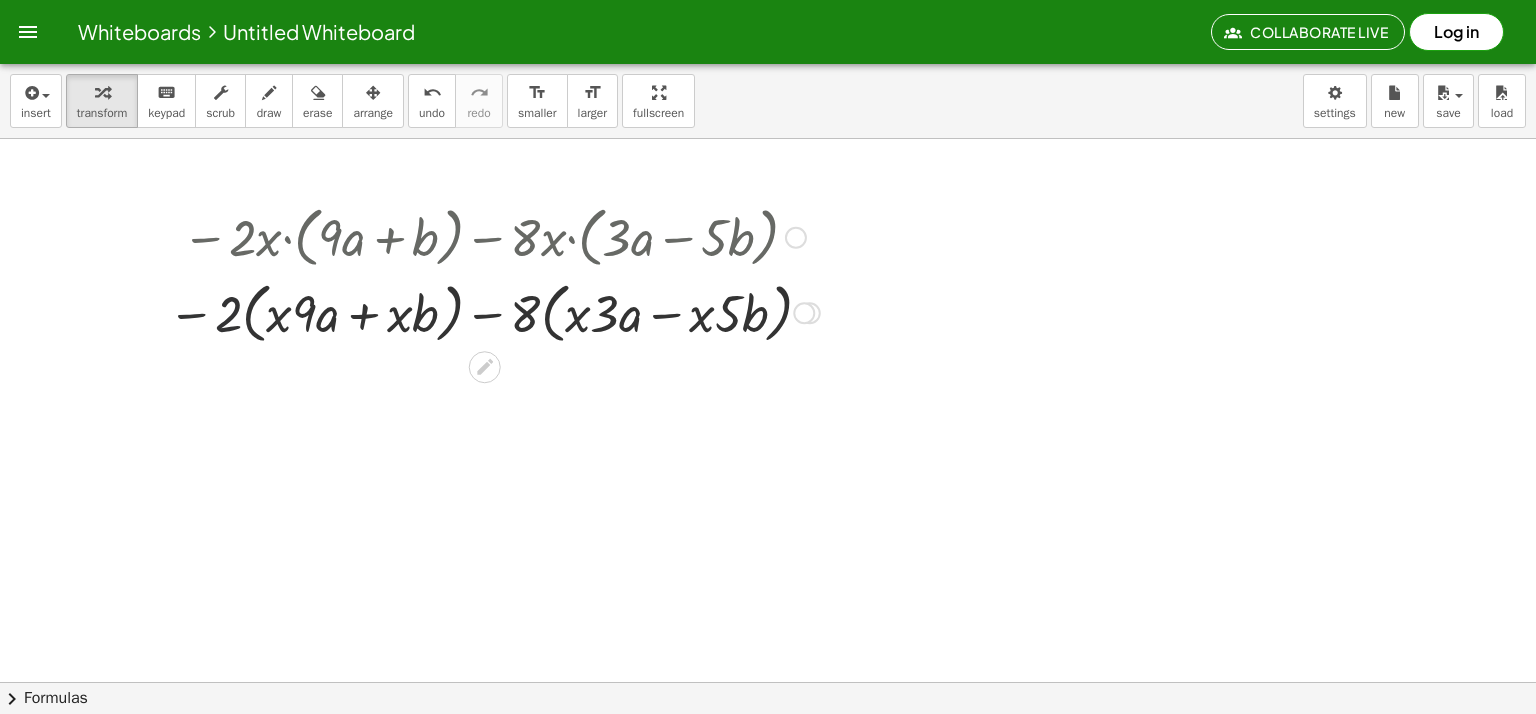 click at bounding box center [494, 312] 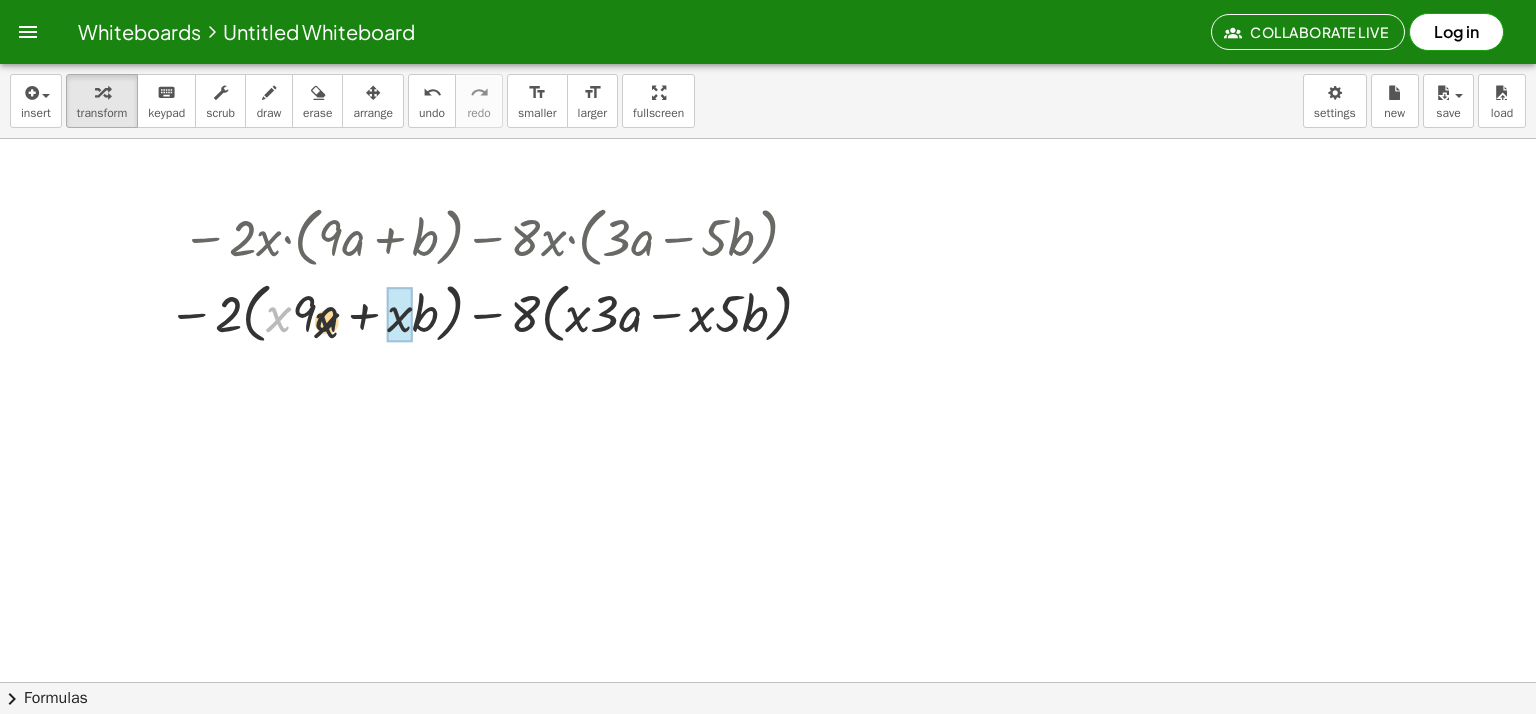 drag, startPoint x: 300, startPoint y: 324, endPoint x: 625, endPoint y: 344, distance: 325.6148 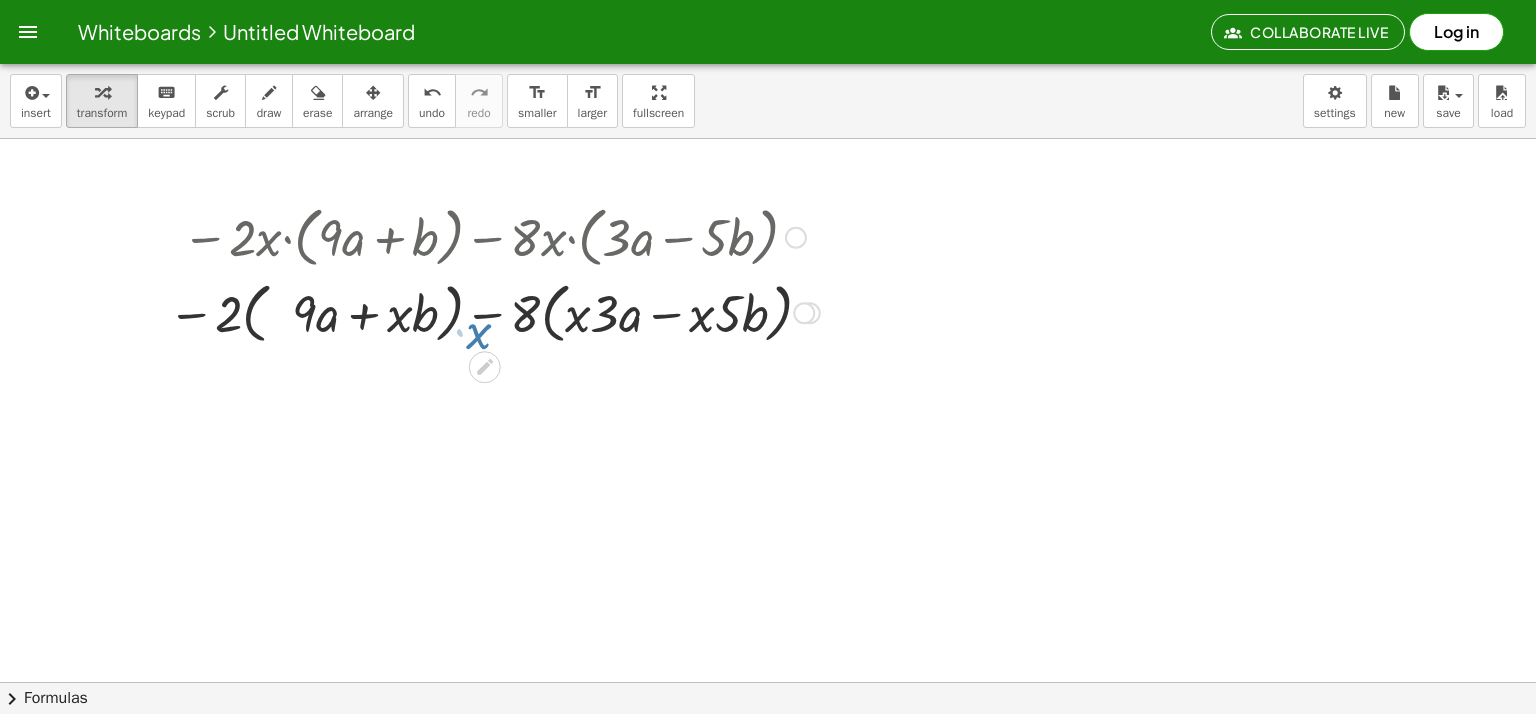 click at bounding box center [494, 312] 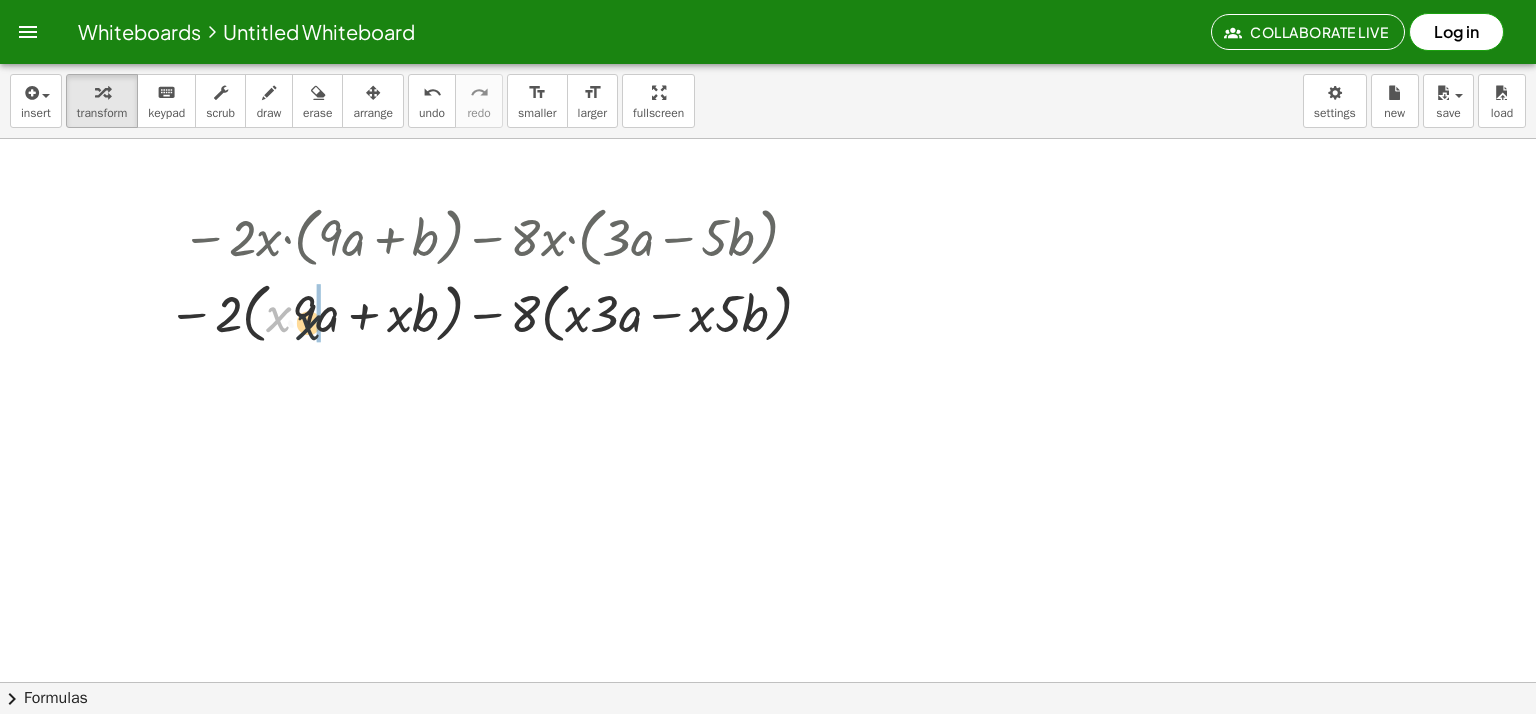 drag, startPoint x: 277, startPoint y: 319, endPoint x: 308, endPoint y: 328, distance: 32.280025 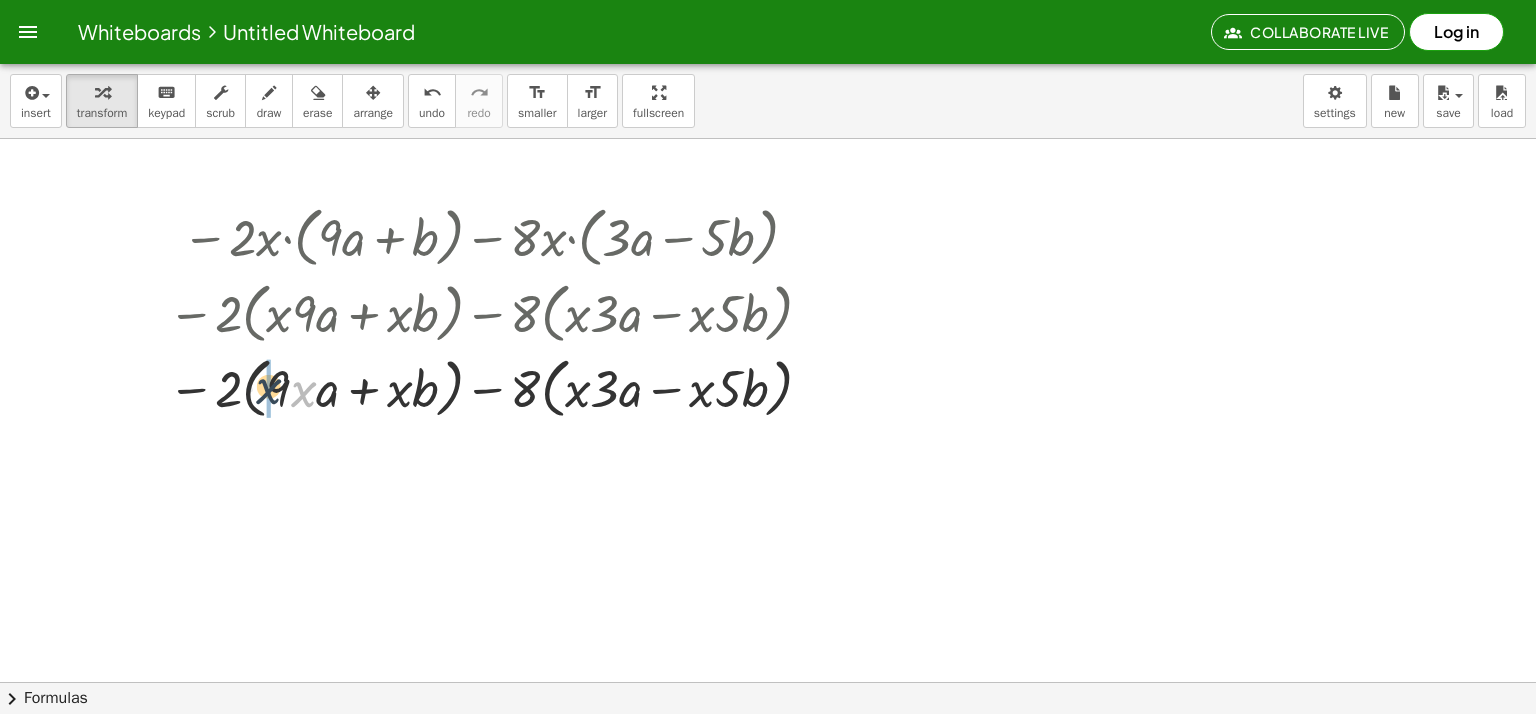 drag, startPoint x: 314, startPoint y: 392, endPoint x: 249, endPoint y: 404, distance: 66.09841 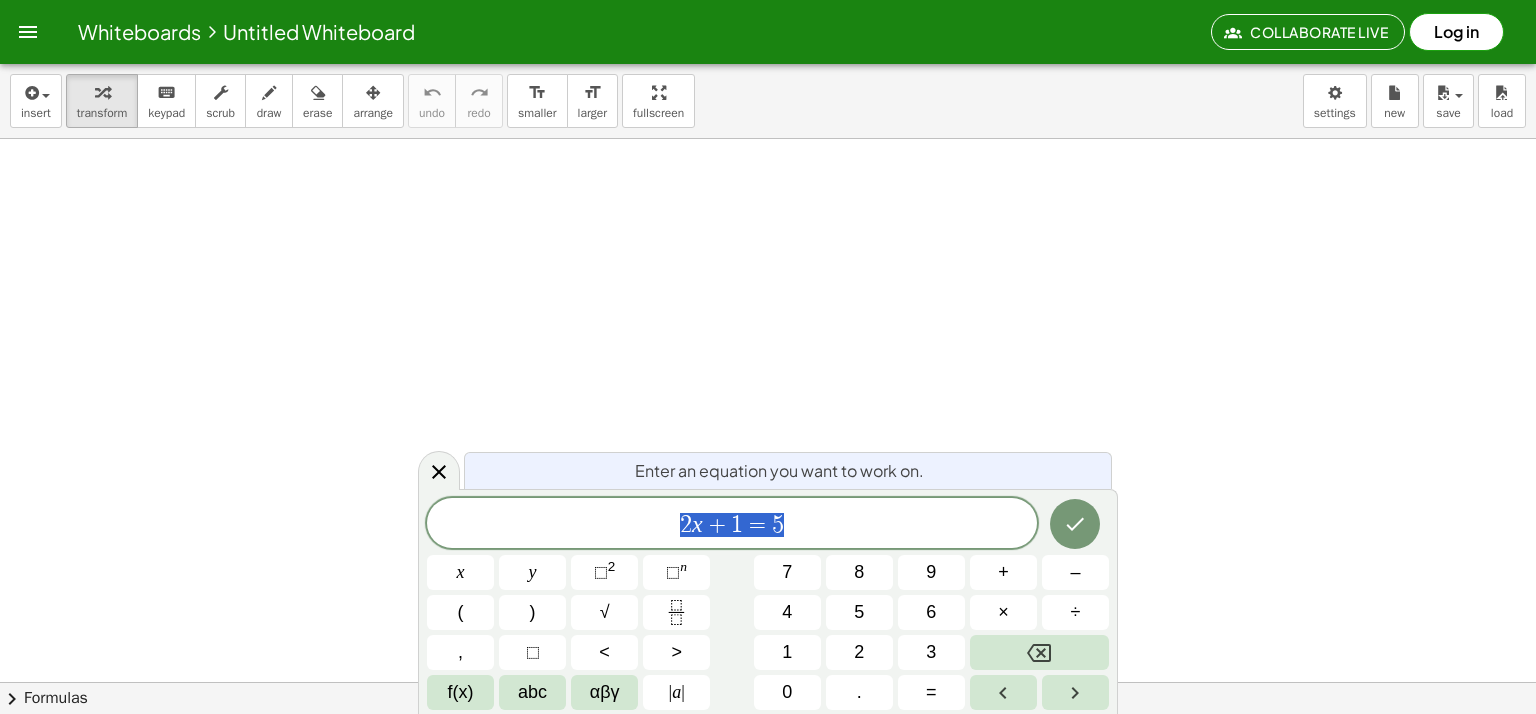 scroll, scrollTop: 0, scrollLeft: 0, axis: both 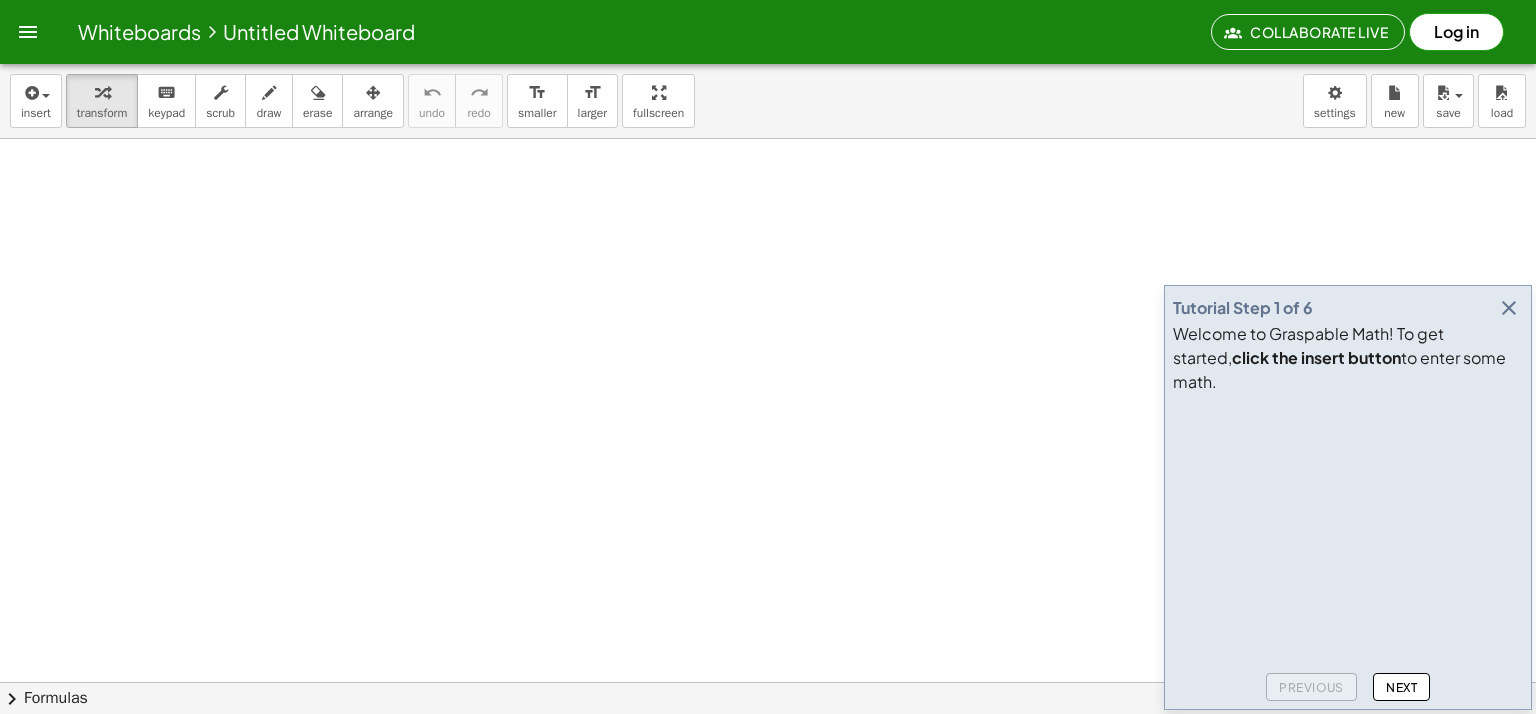click at bounding box center (1509, 308) 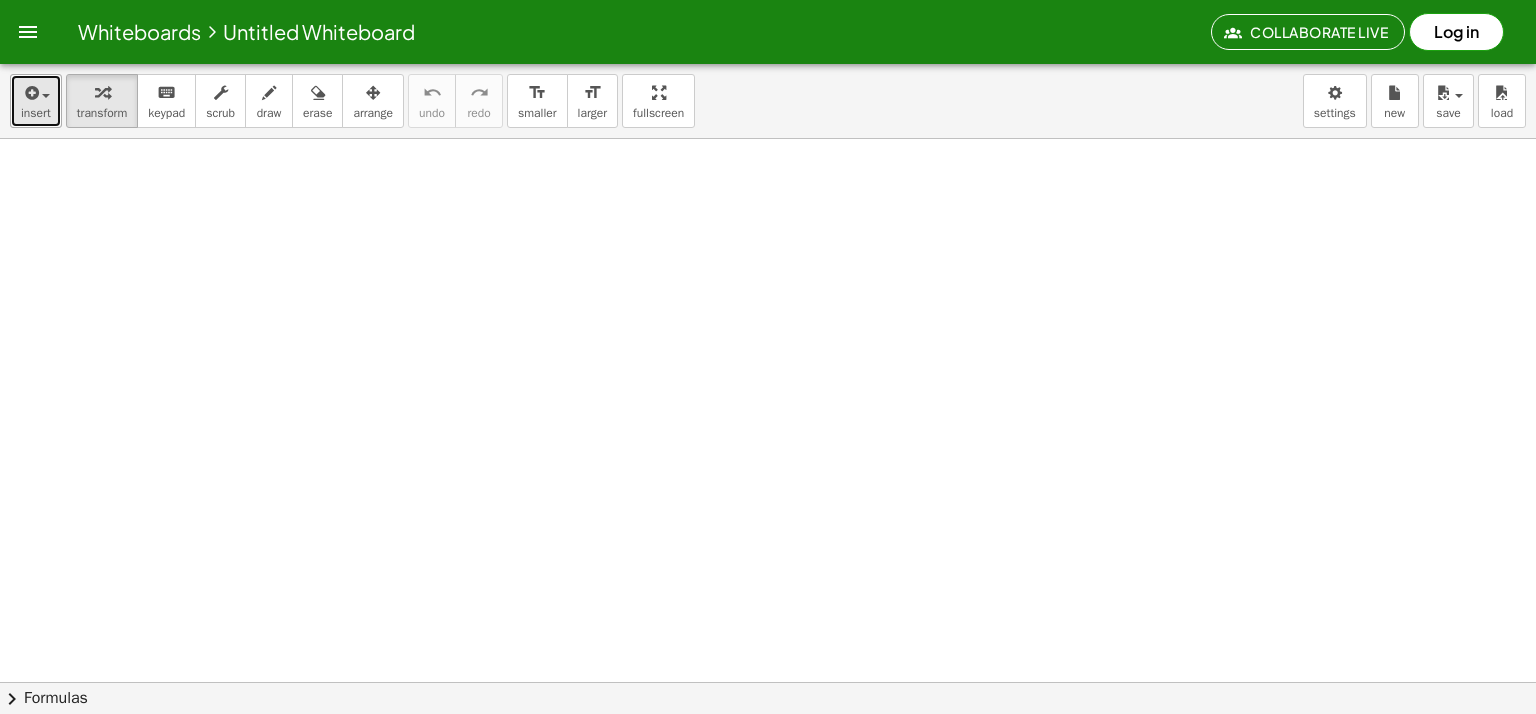 click at bounding box center [30, 93] 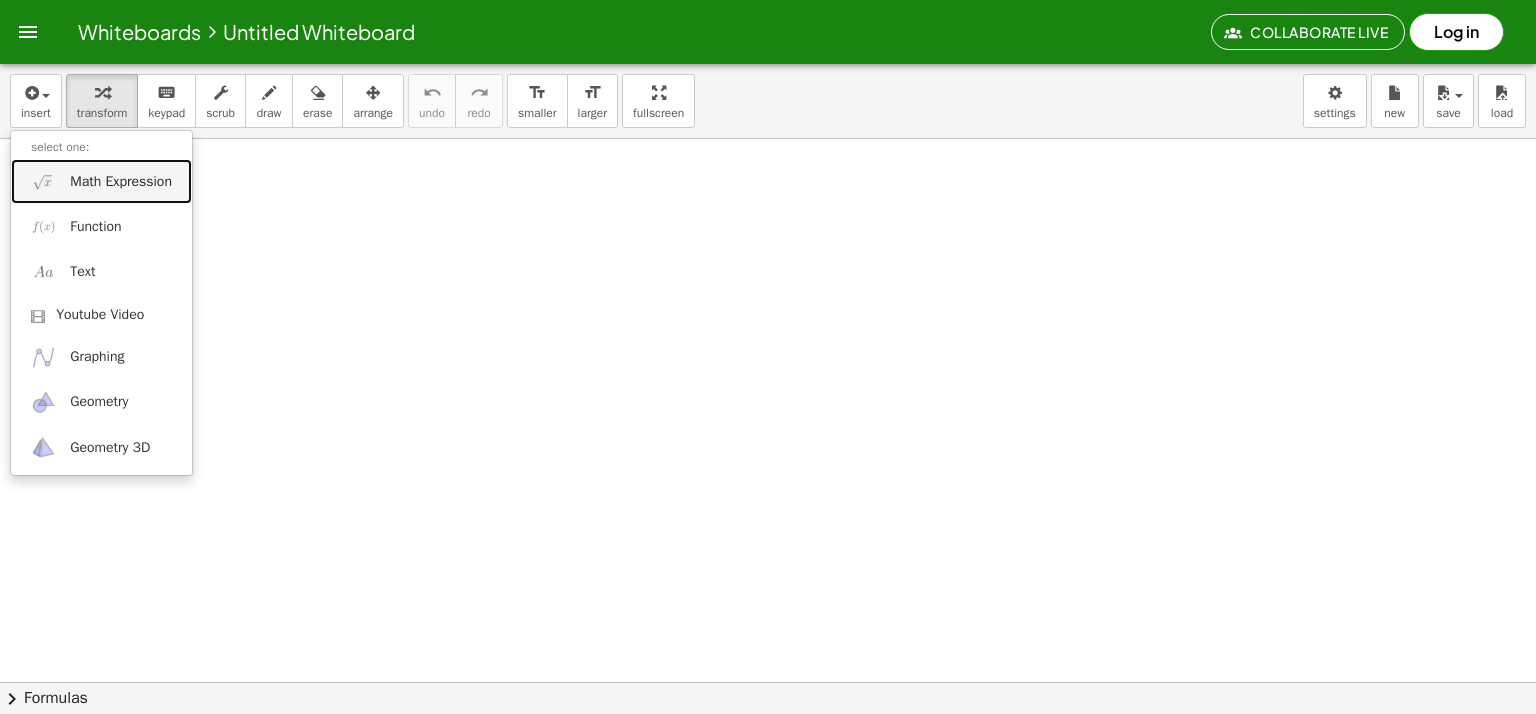 click on "Math Expression" at bounding box center (101, 181) 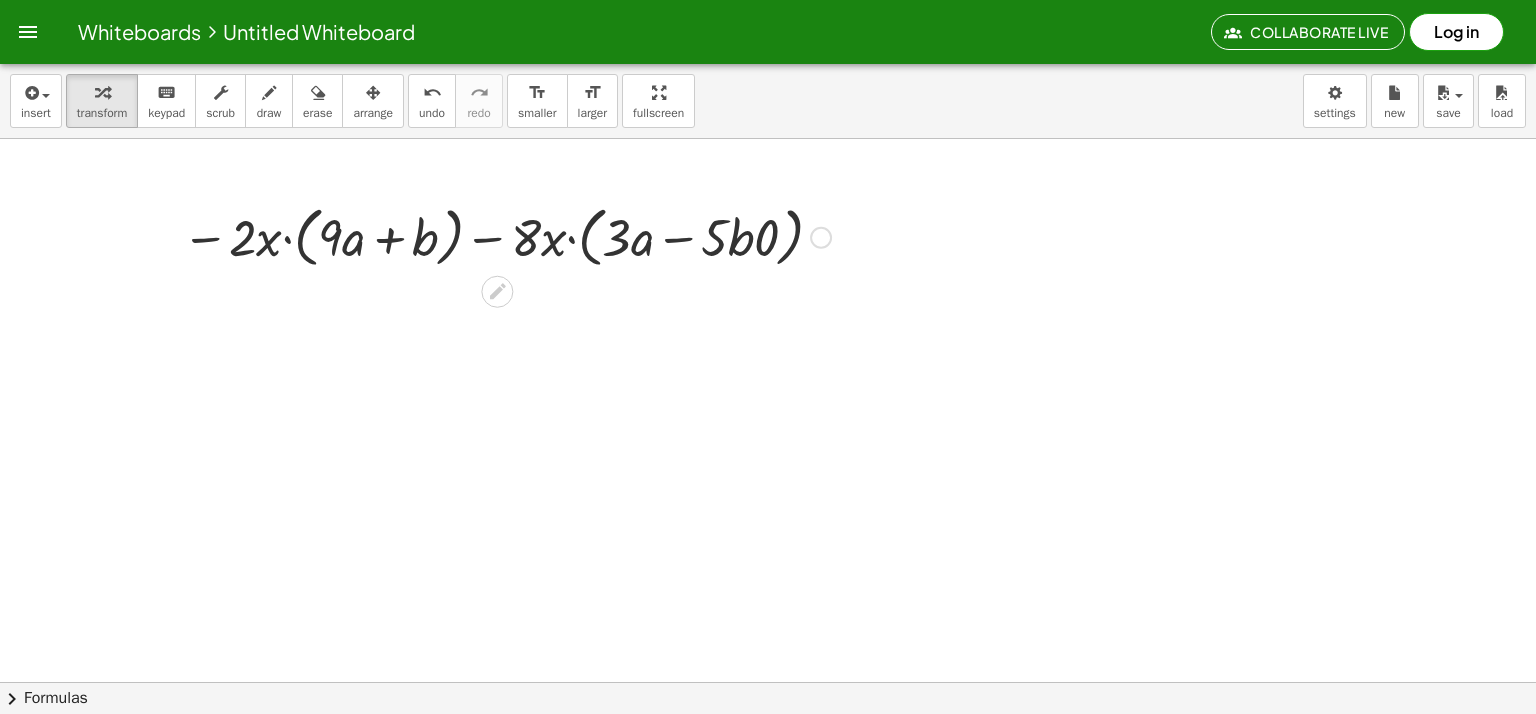 click at bounding box center (506, 236) 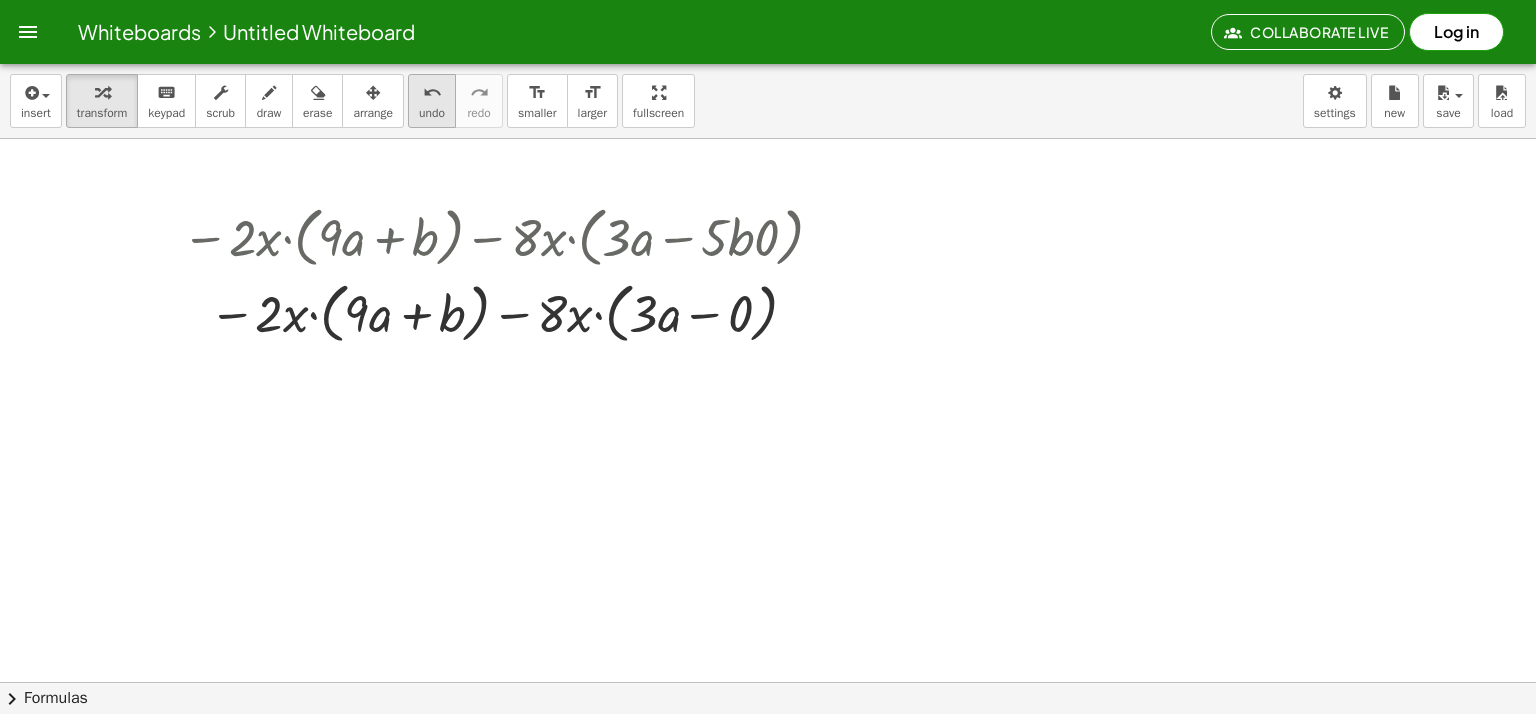 click on "undo" at bounding box center [432, 93] 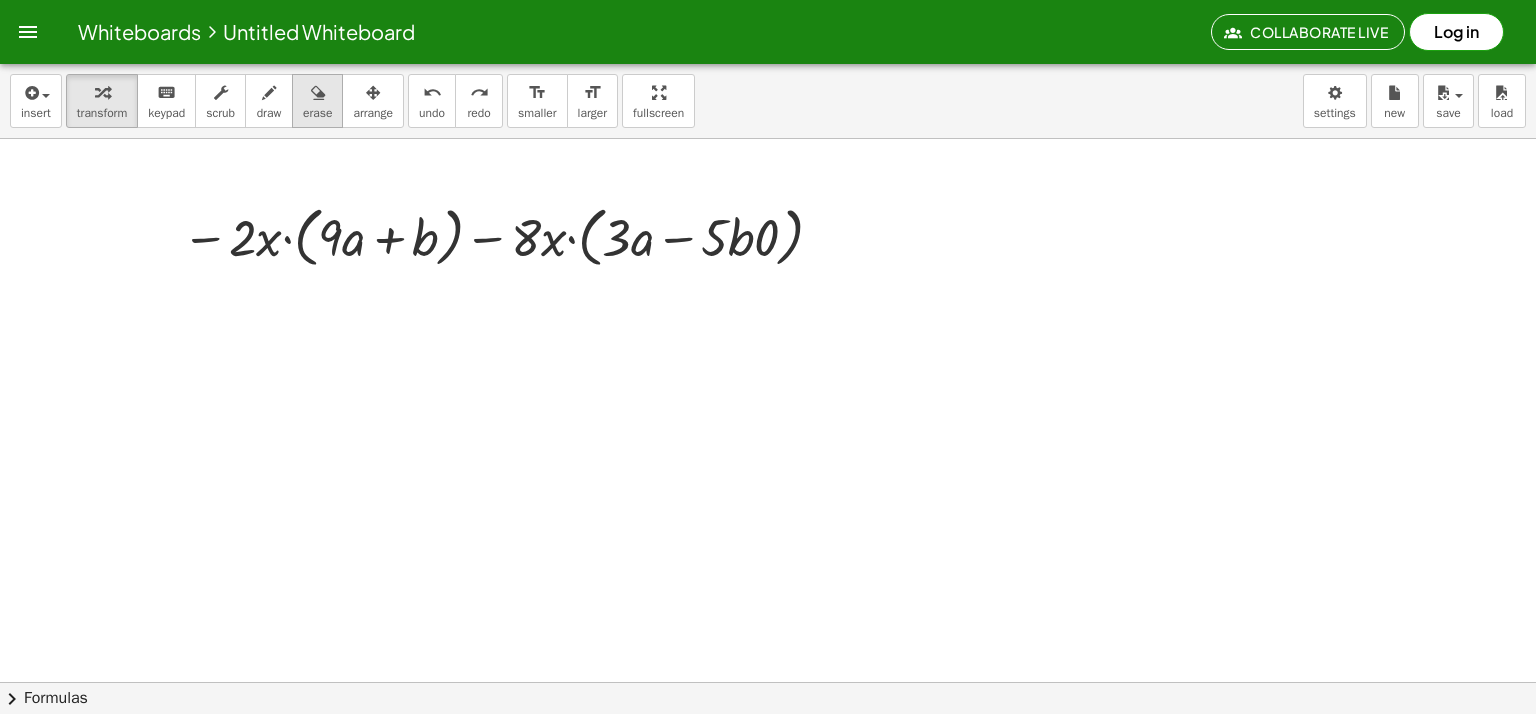 click on "erase" at bounding box center [317, 101] 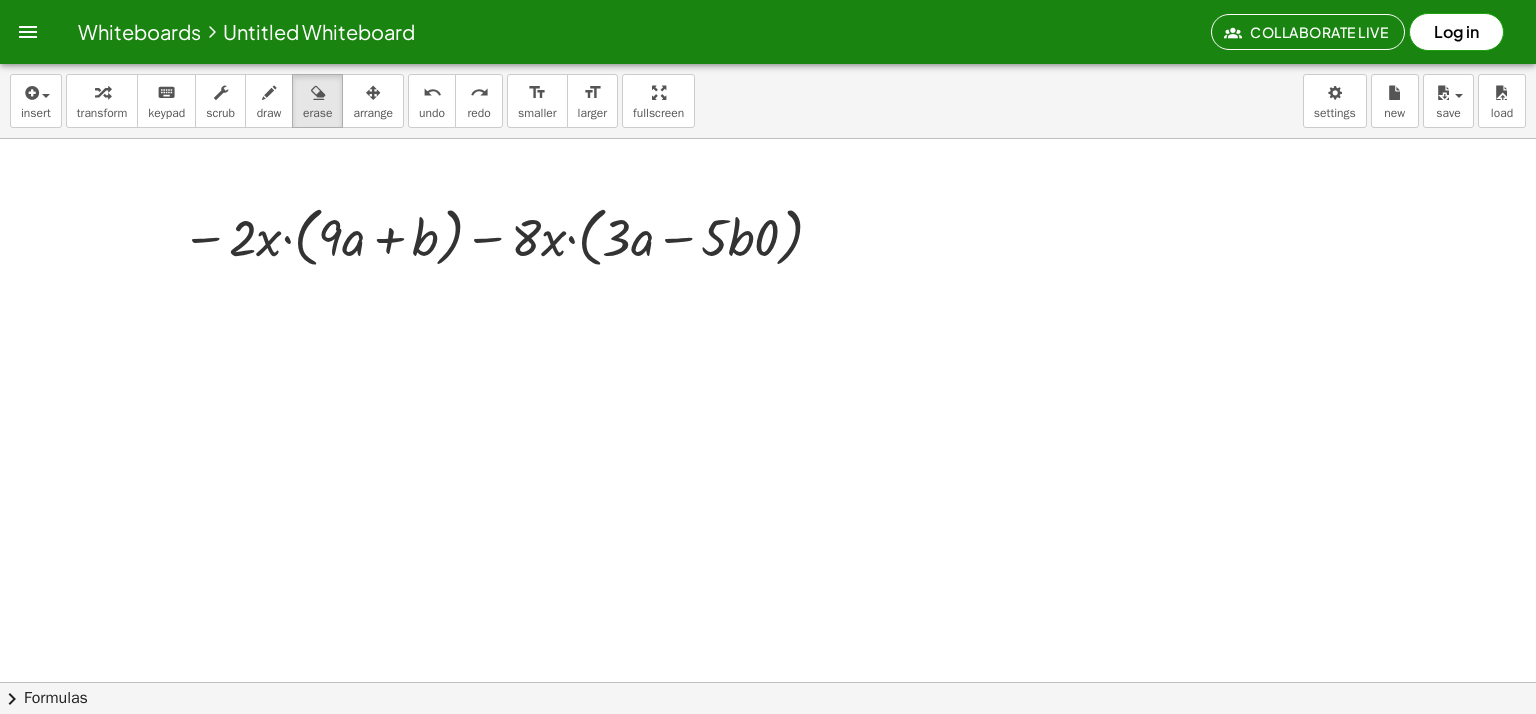 click at bounding box center (768, 746) 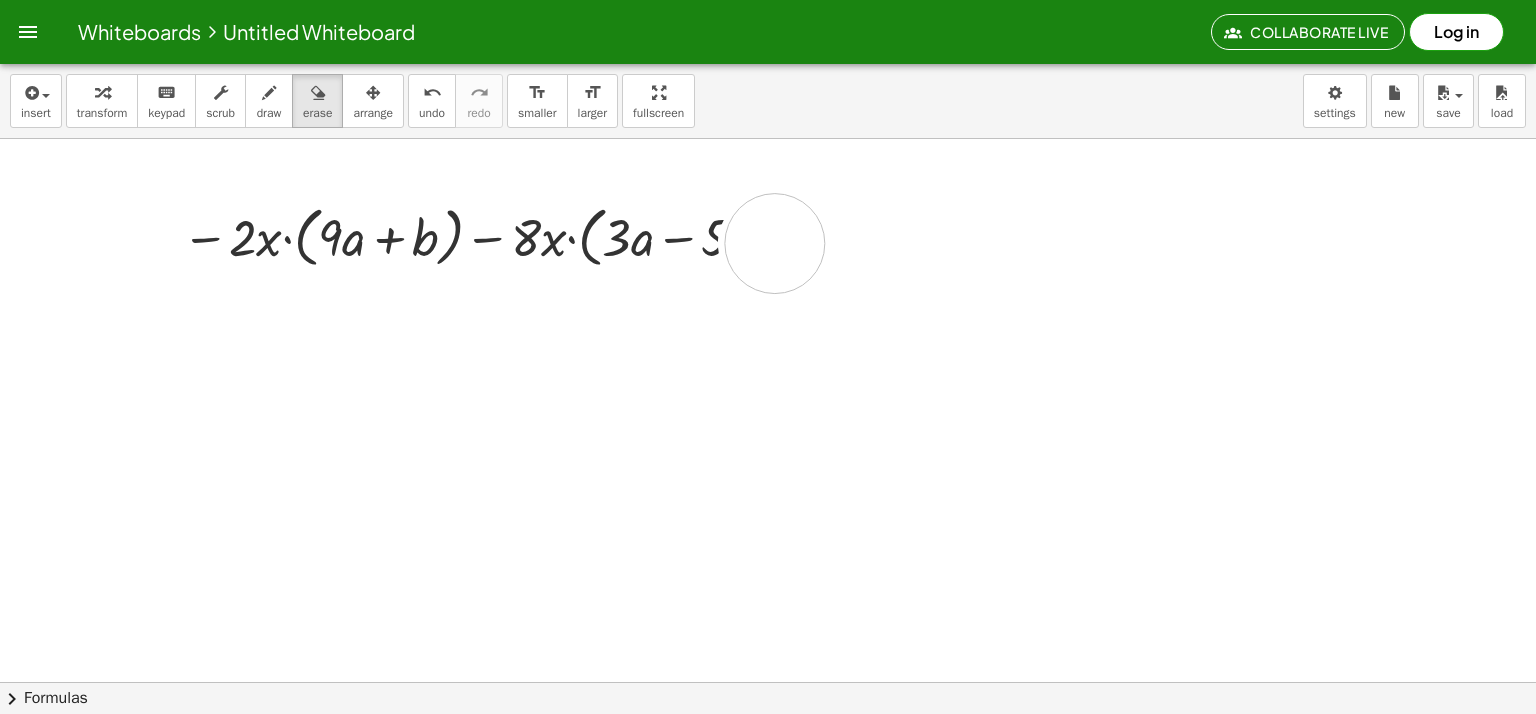 drag, startPoint x: 768, startPoint y: 243, endPoint x: 775, endPoint y: 264, distance: 22.135944 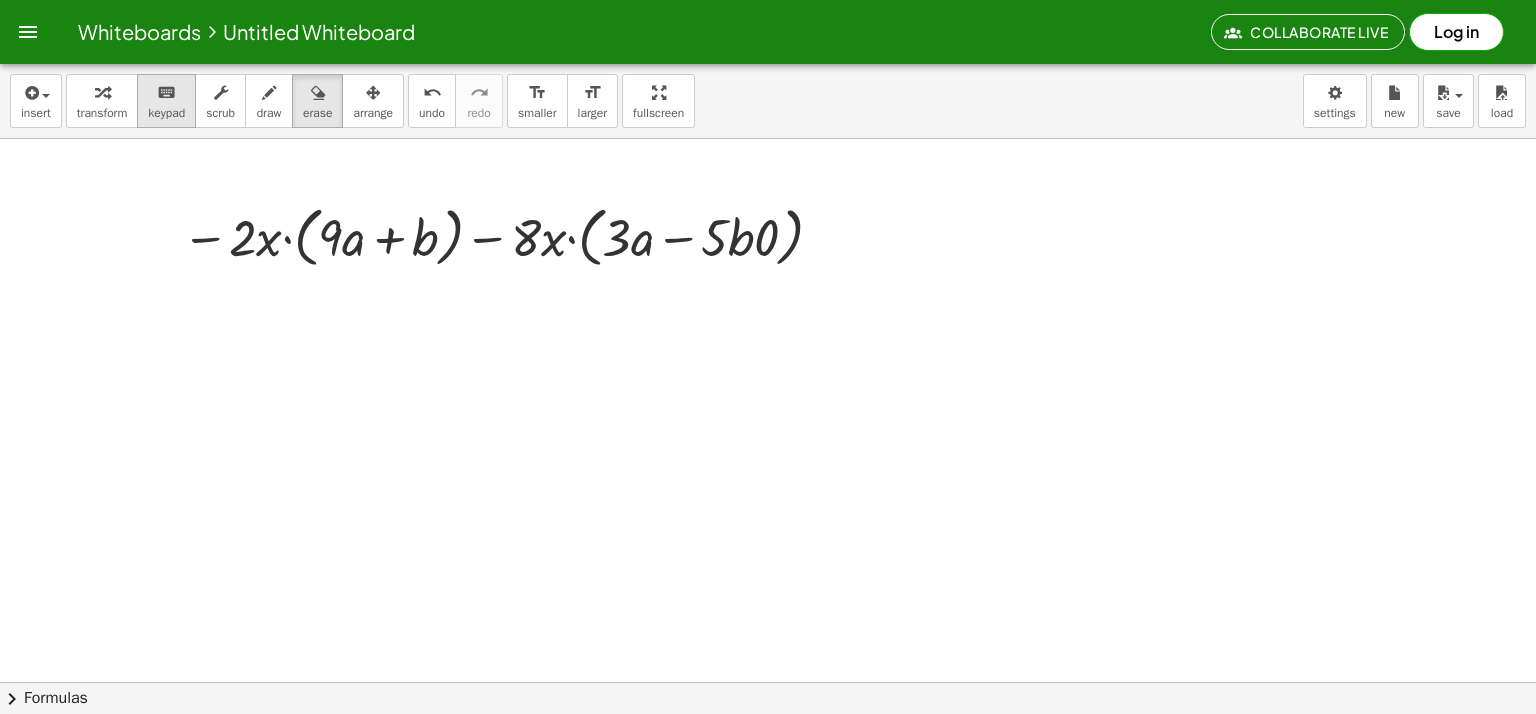 click on "keypad" at bounding box center (166, 113) 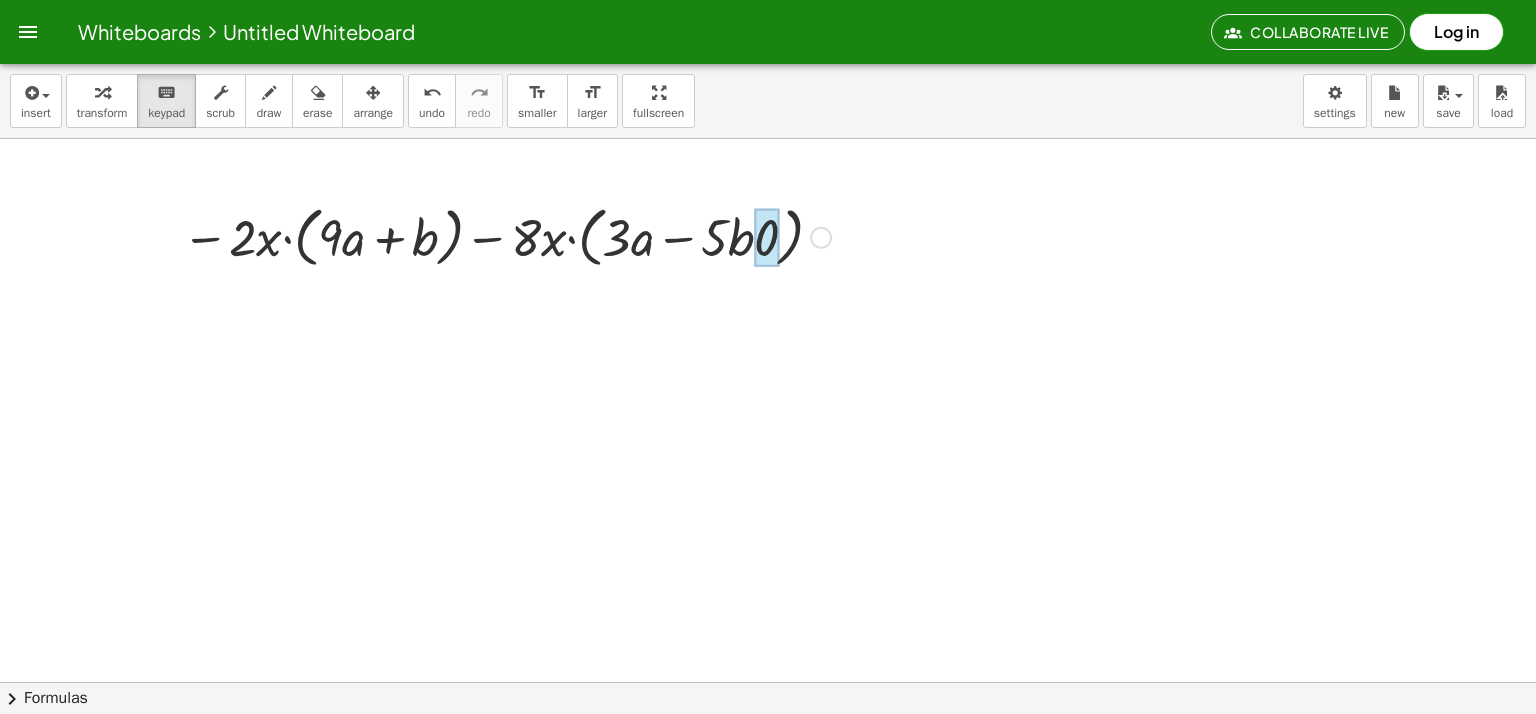 click at bounding box center (766, 238) 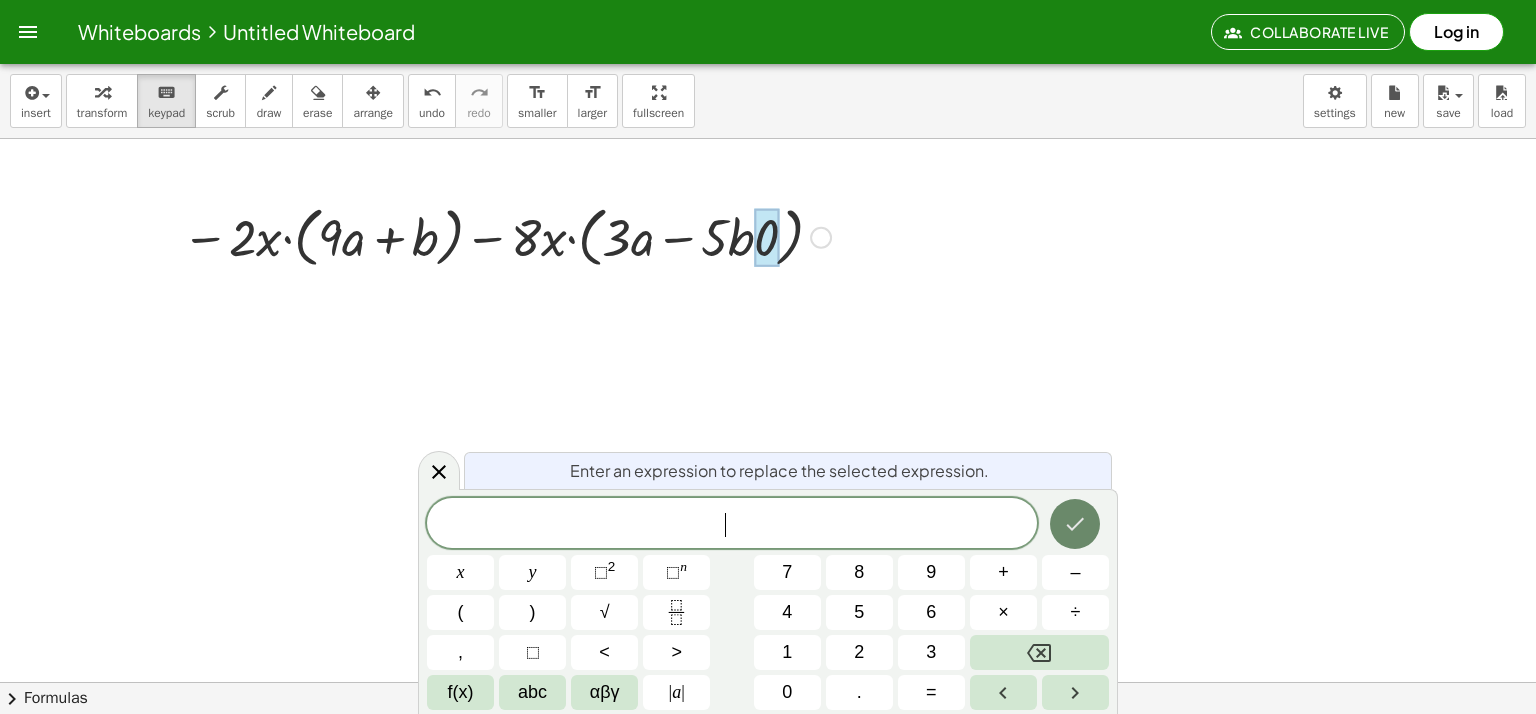 click at bounding box center [1075, 524] 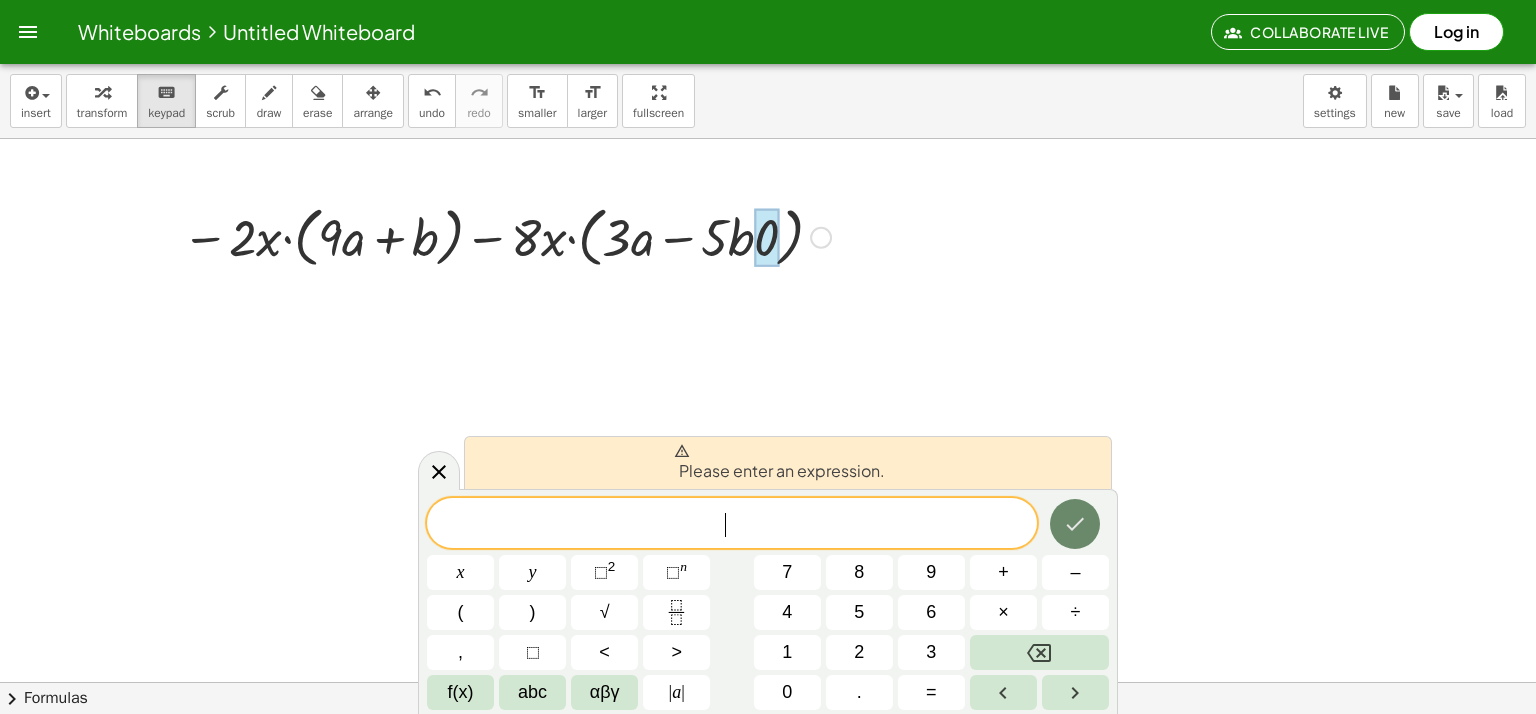 click at bounding box center (1075, 524) 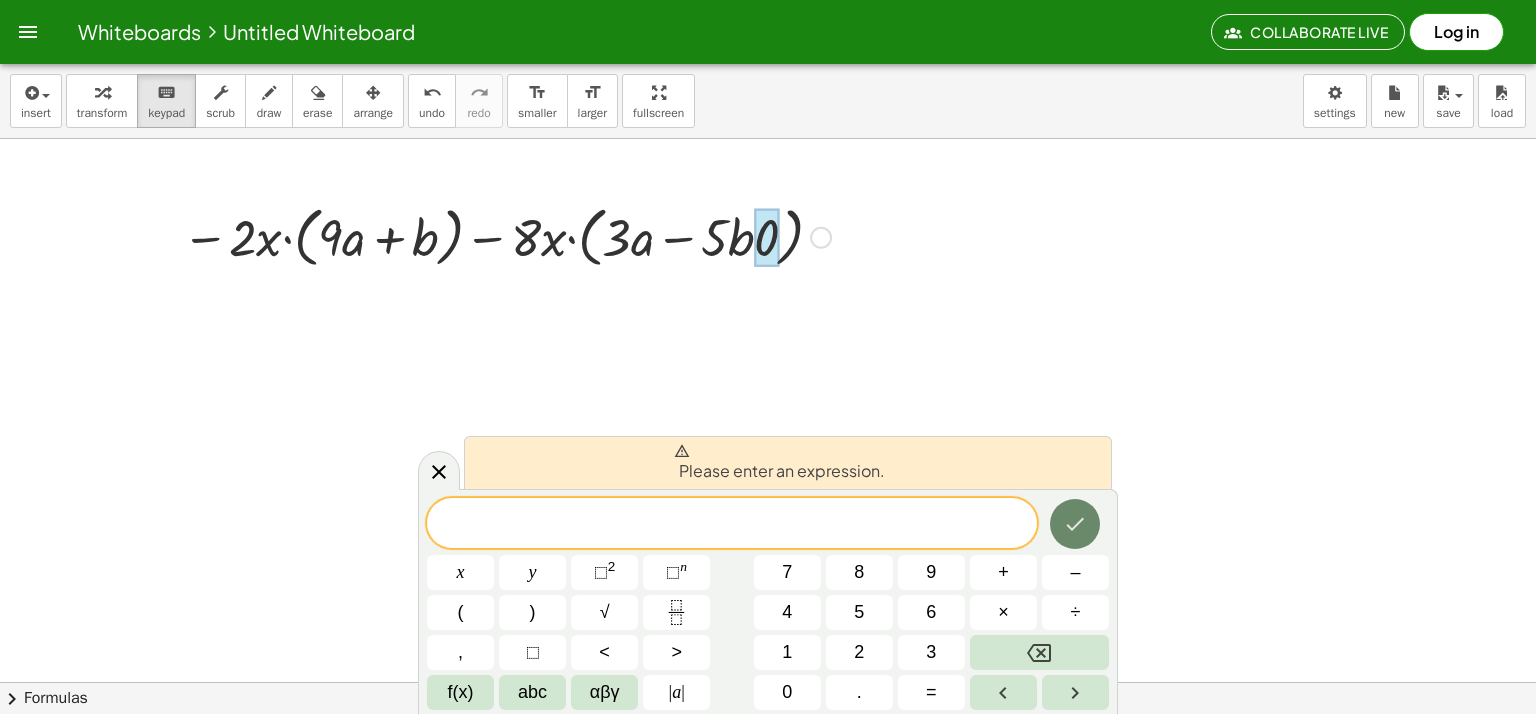 click at bounding box center (1075, 524) 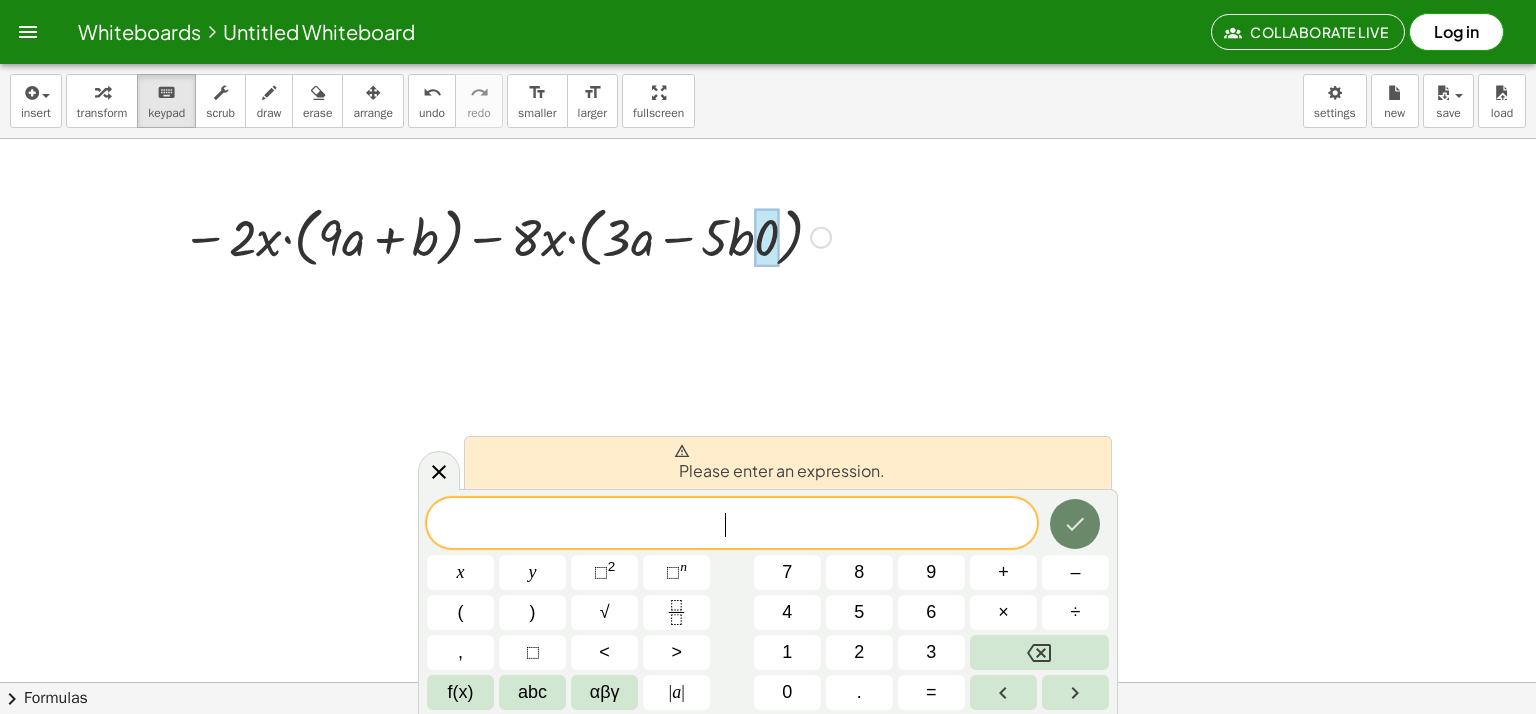 click at bounding box center (1075, 524) 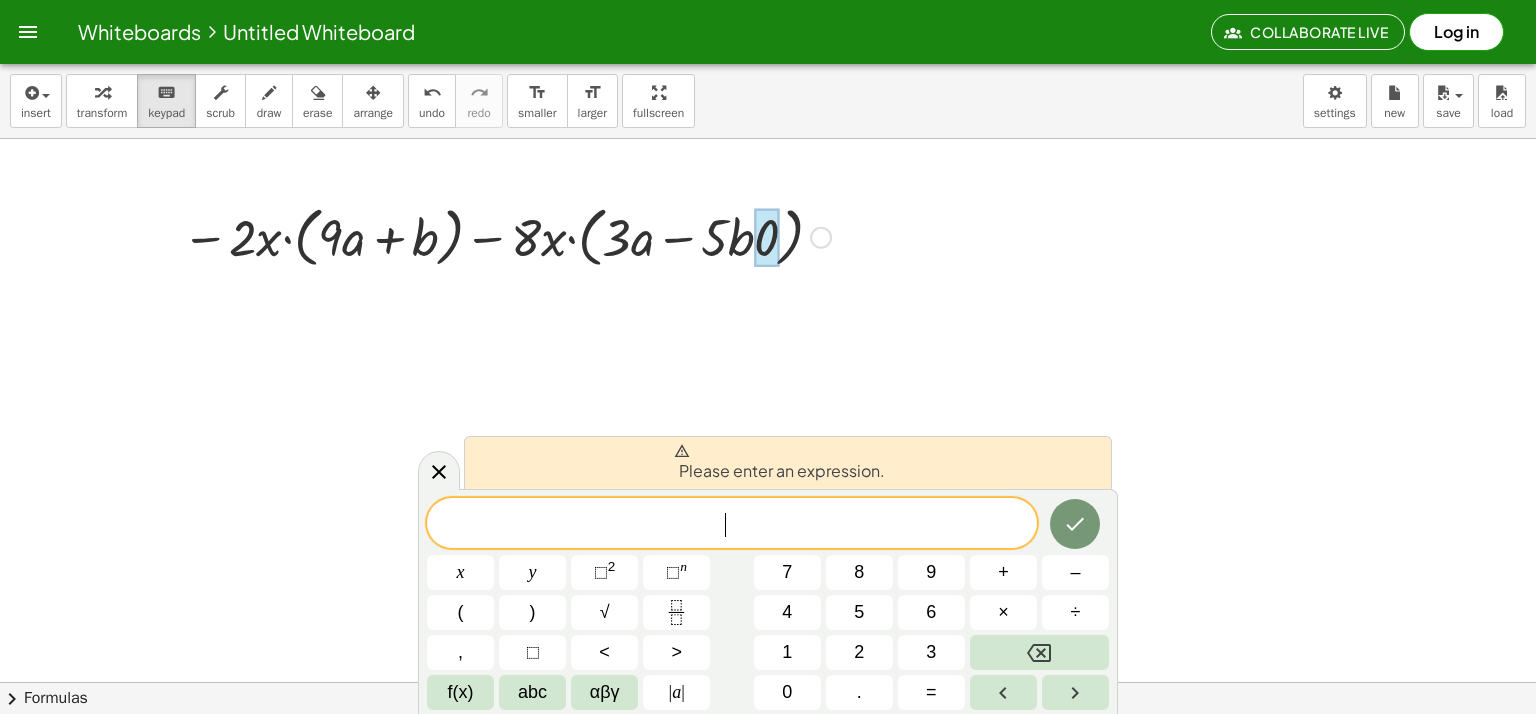 click at bounding box center [768, 746] 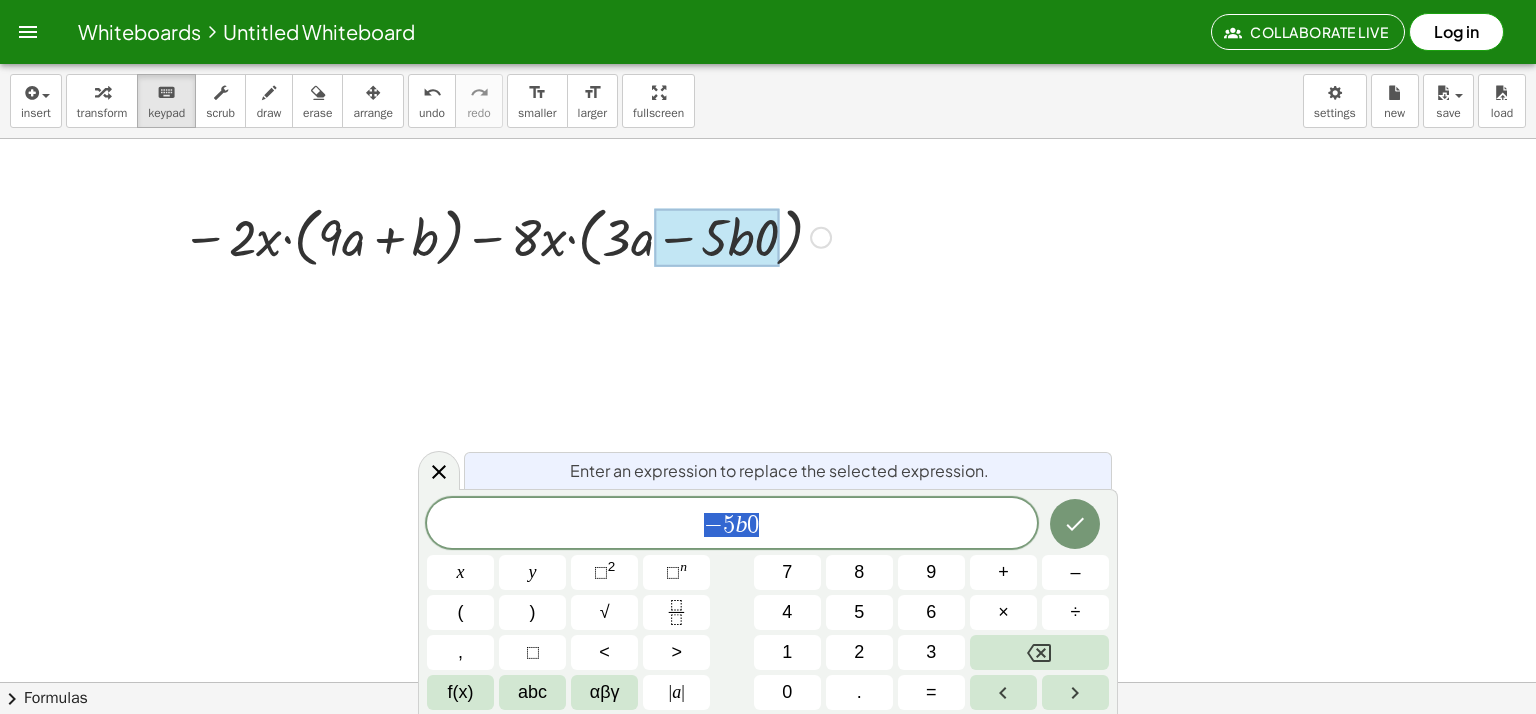 click on "− 5 b 0" at bounding box center [732, 525] 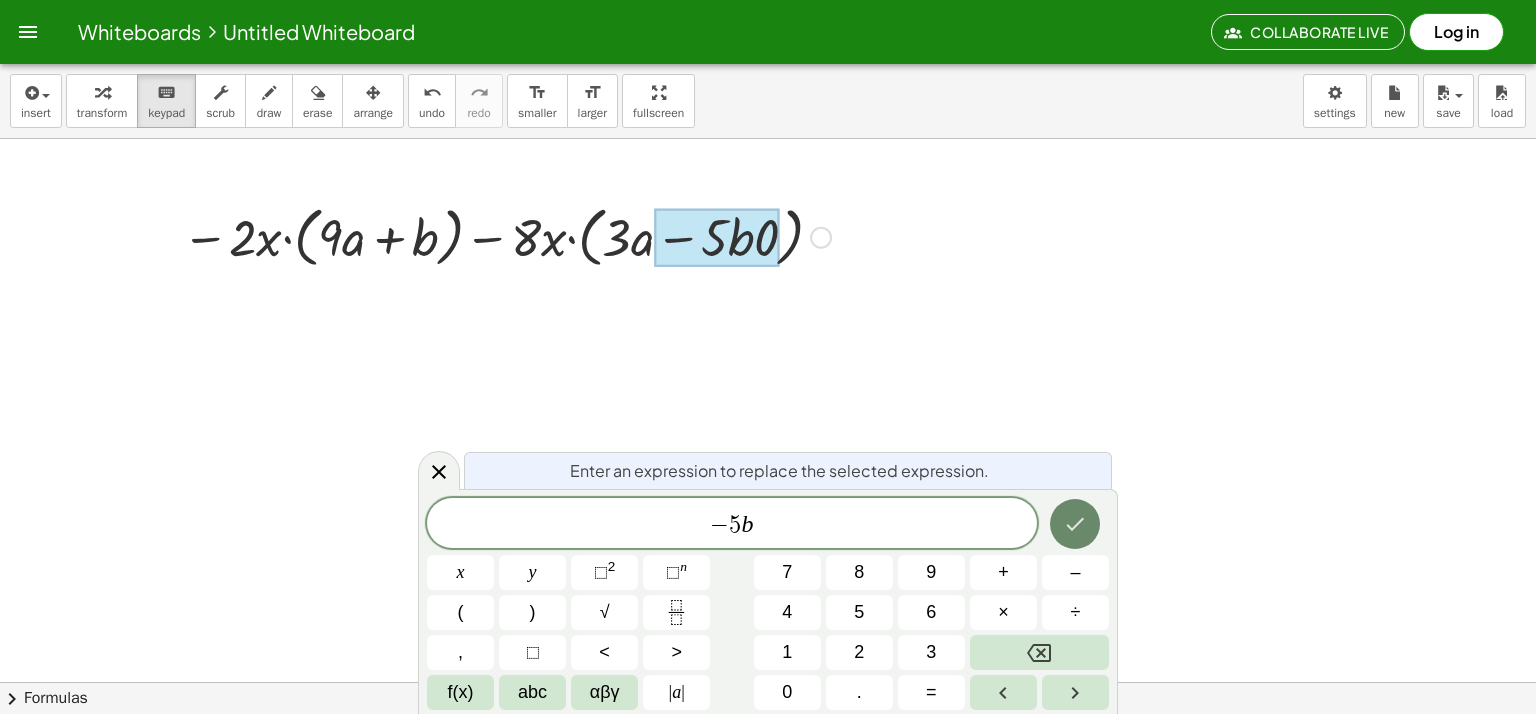 click 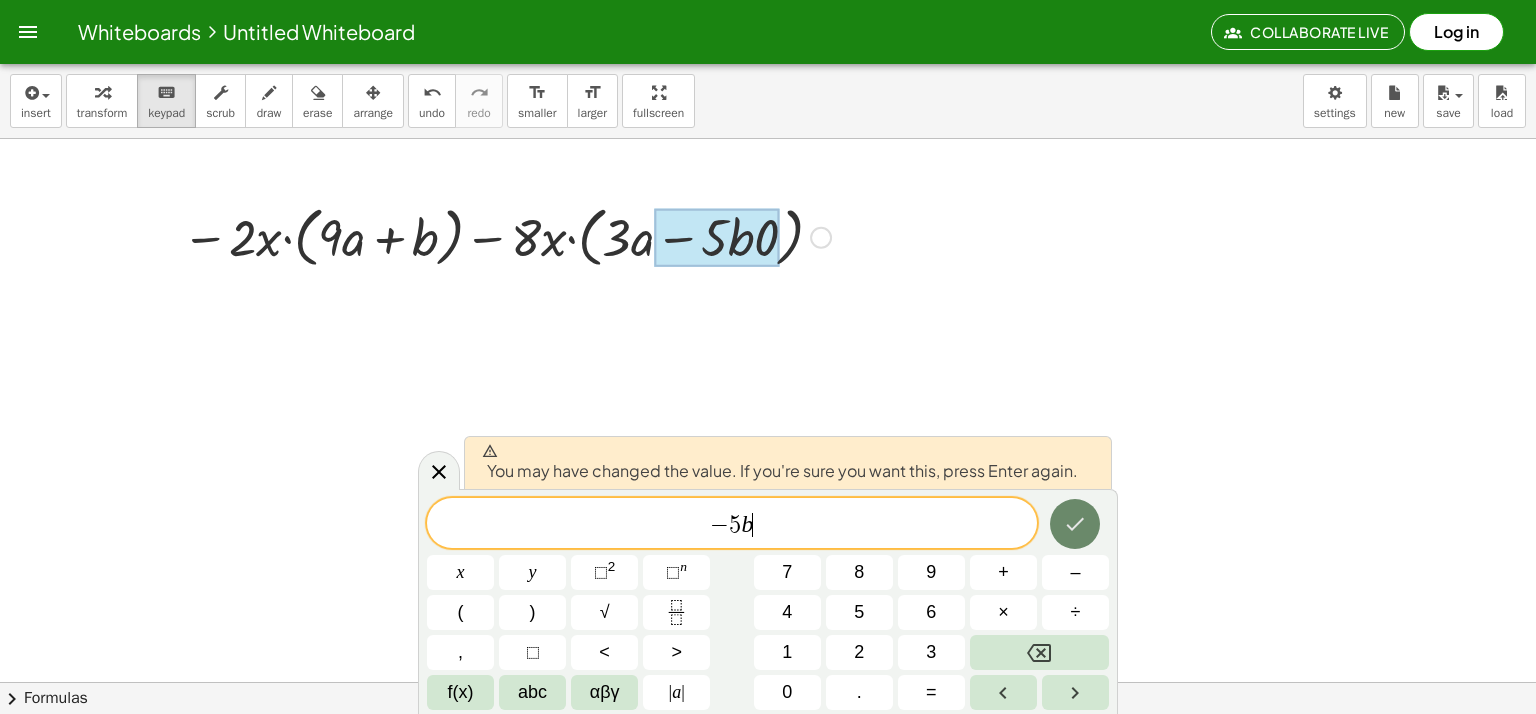 click 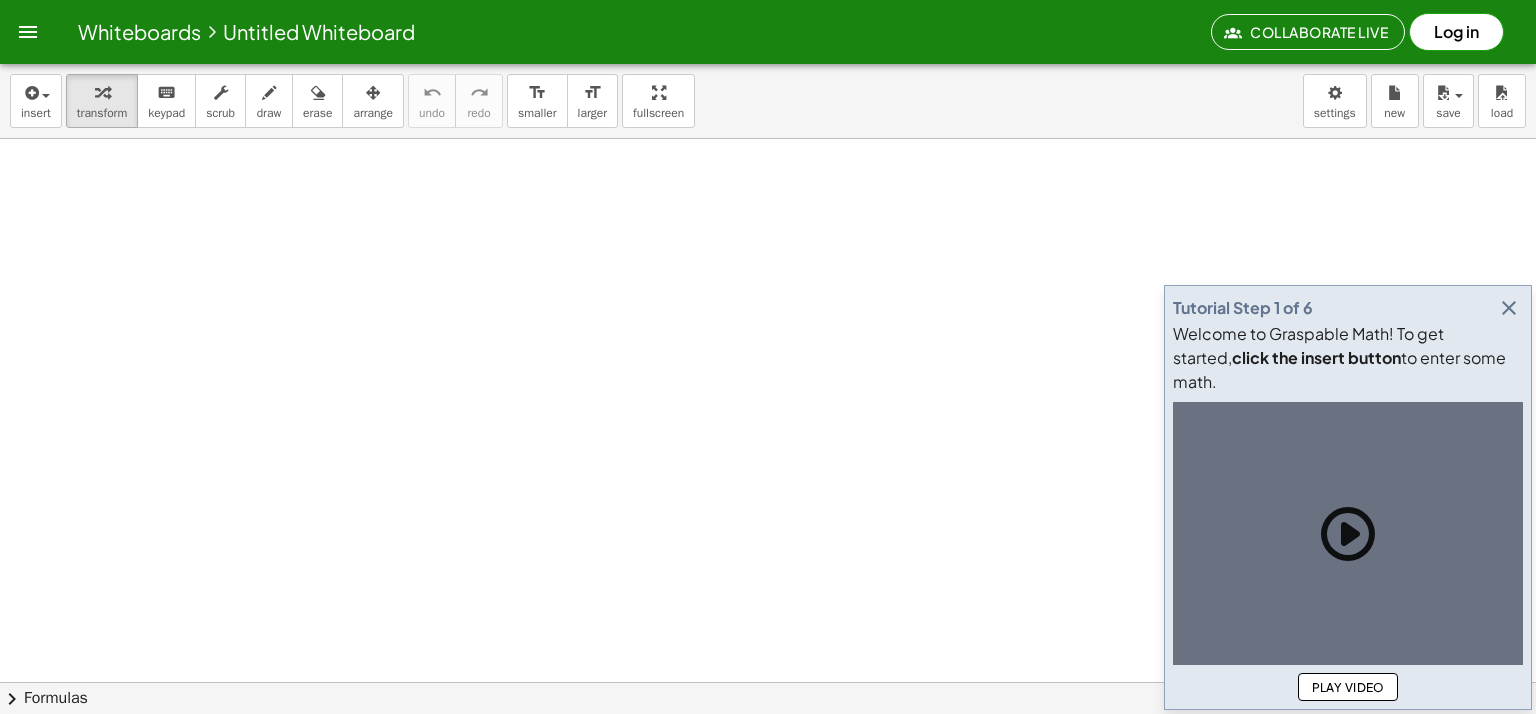 scroll, scrollTop: 0, scrollLeft: 0, axis: both 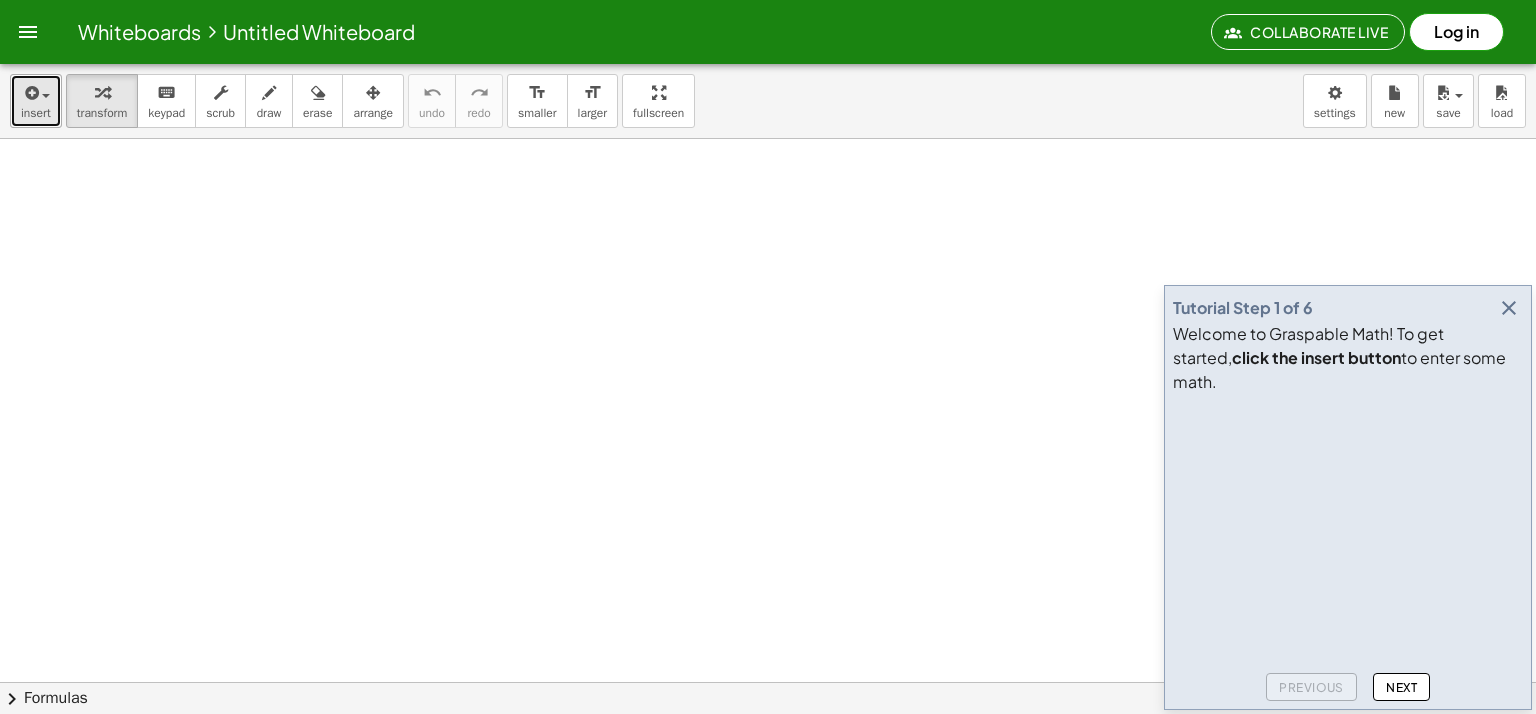 click on "insert" at bounding box center [36, 113] 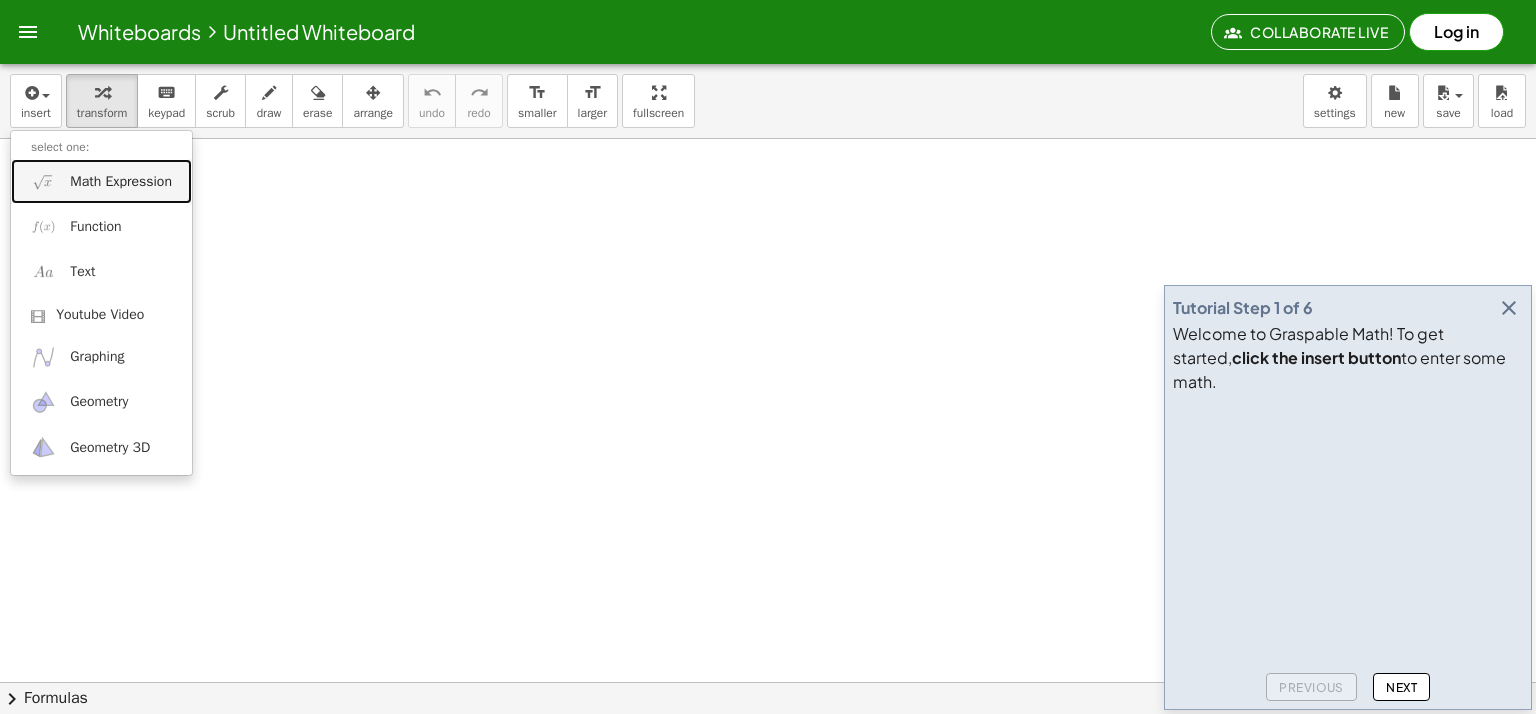 click on "Math Expression" at bounding box center [101, 181] 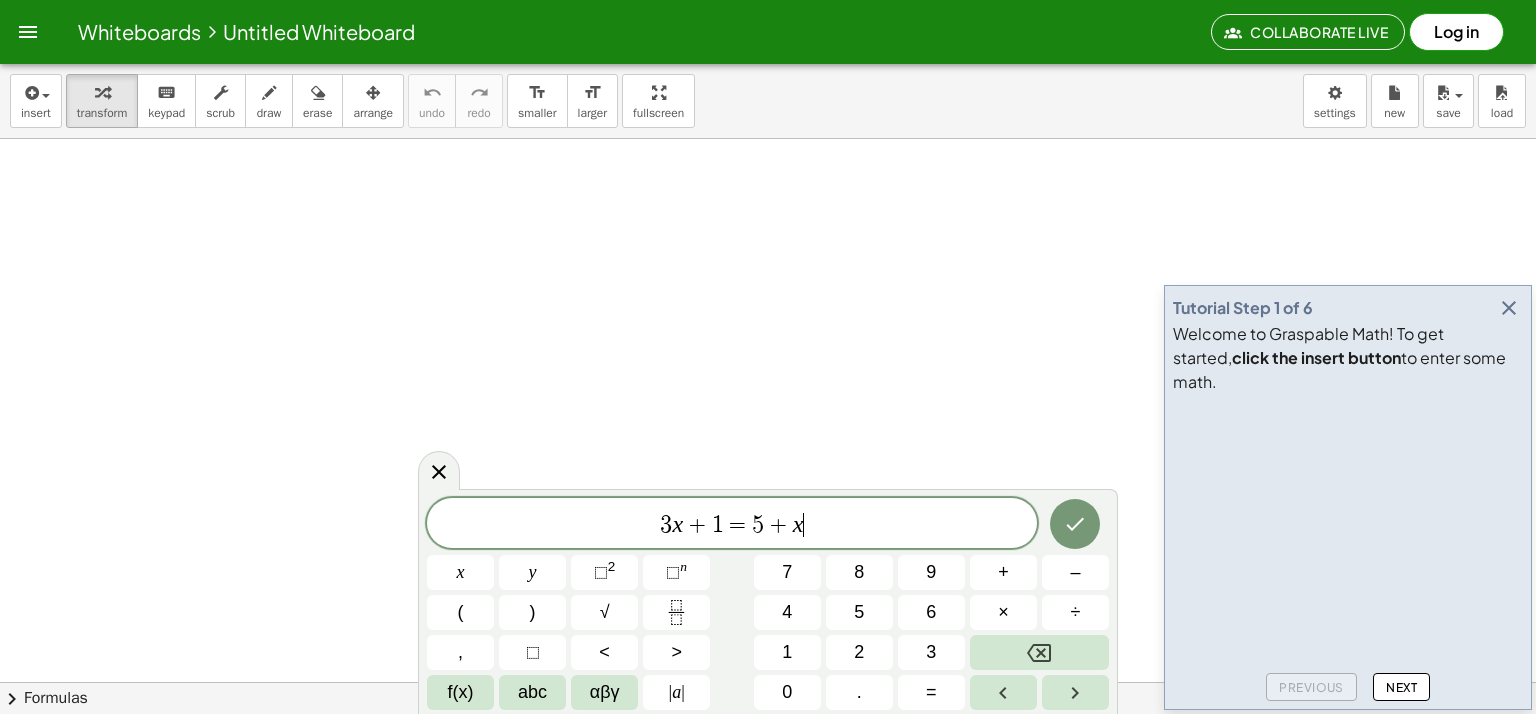 drag, startPoint x: 844, startPoint y: 515, endPoint x: 592, endPoint y: 529, distance: 252.3886 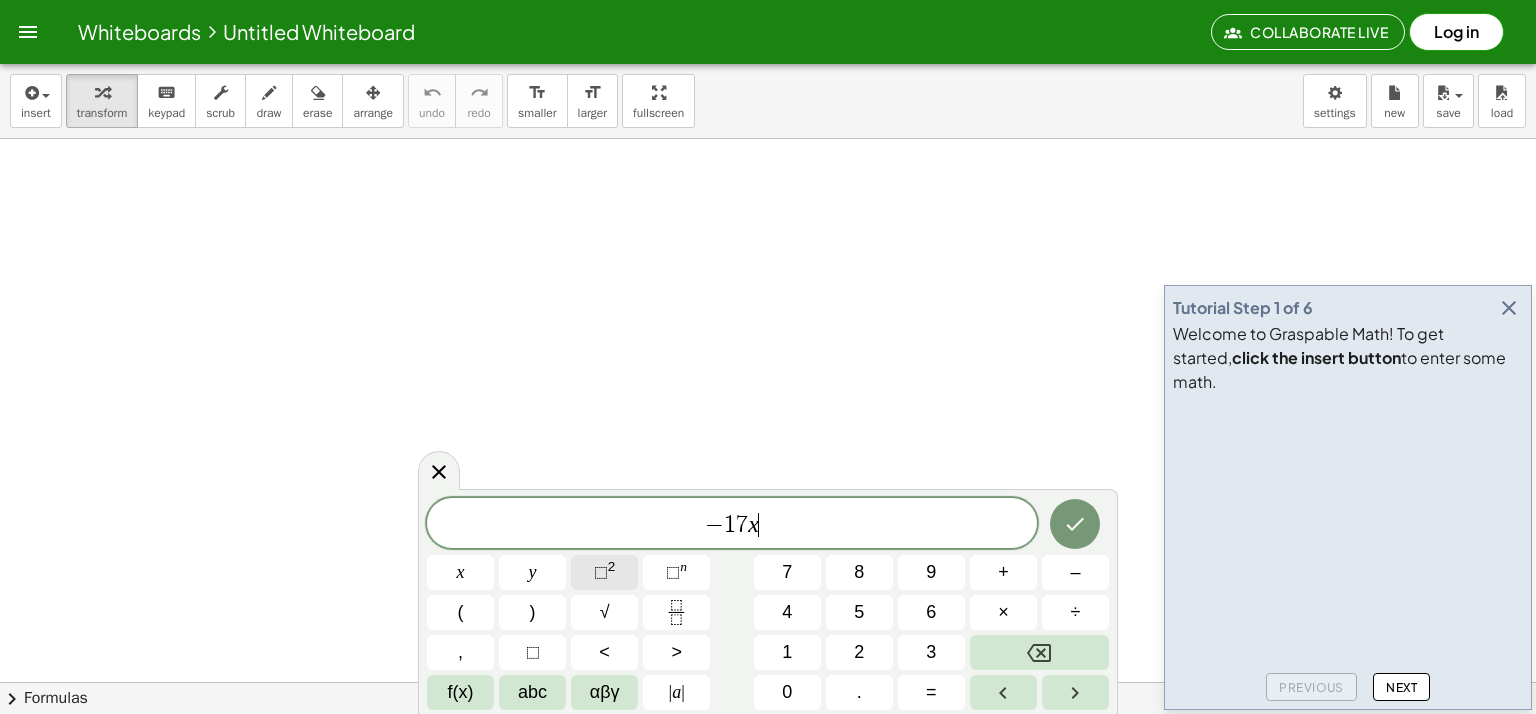 click on "⬚ 2" at bounding box center [604, 572] 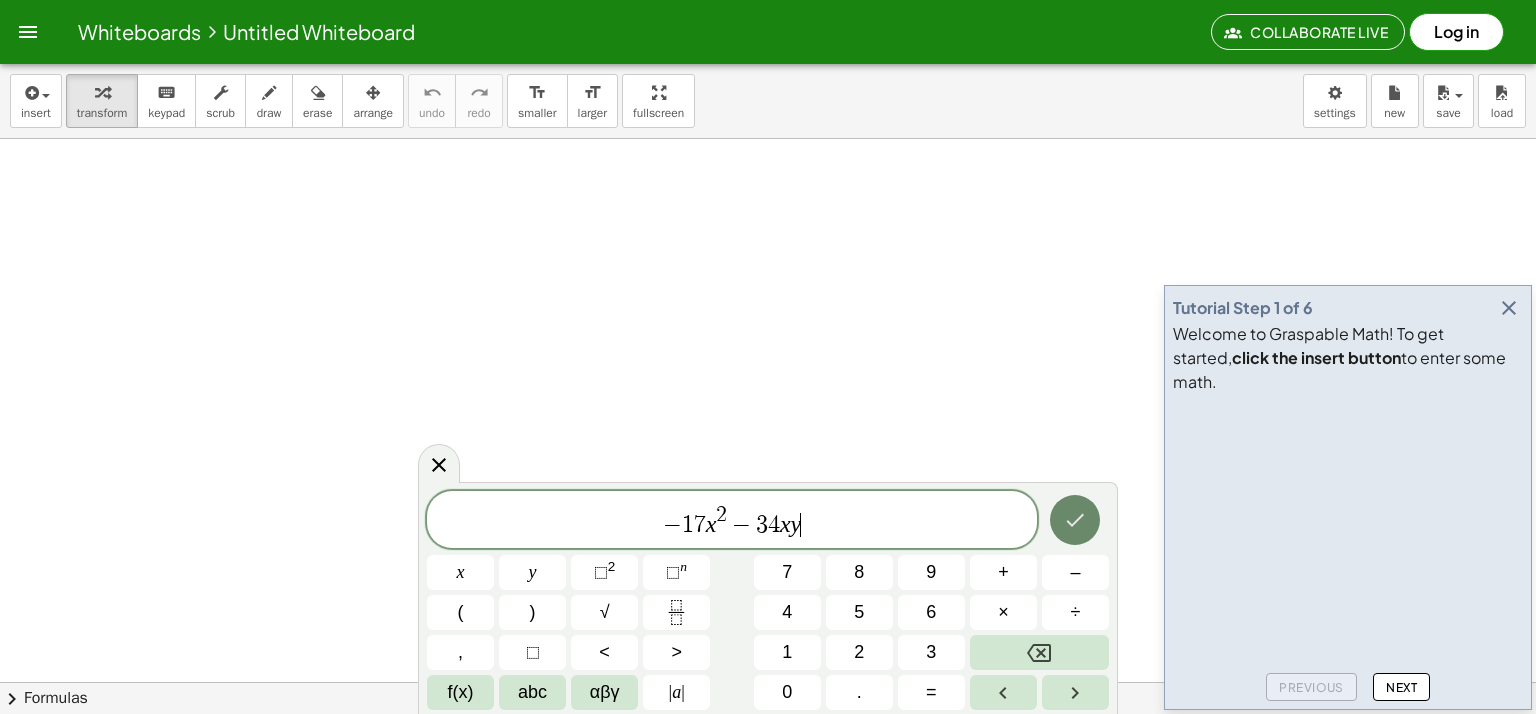 click 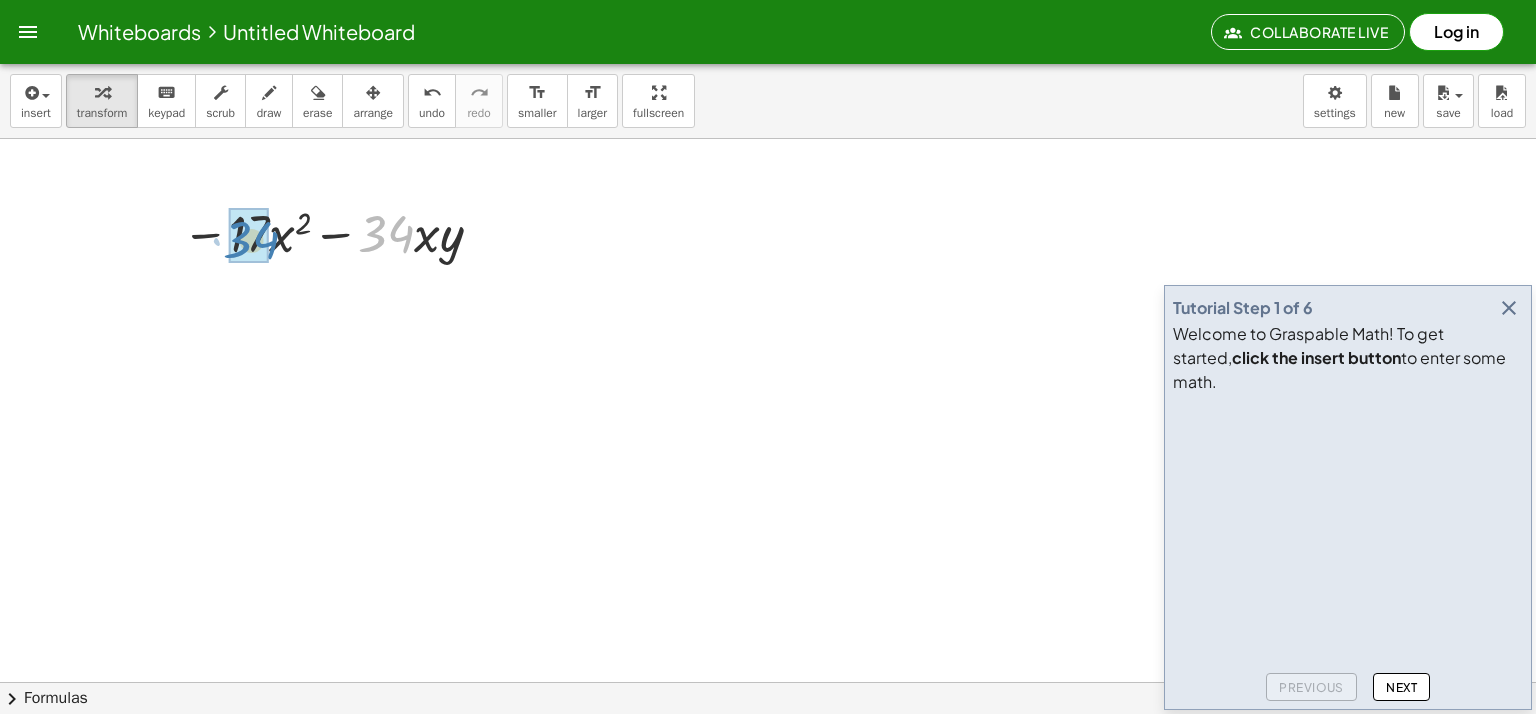 drag, startPoint x: 388, startPoint y: 230, endPoint x: 260, endPoint y: 234, distance: 128.06248 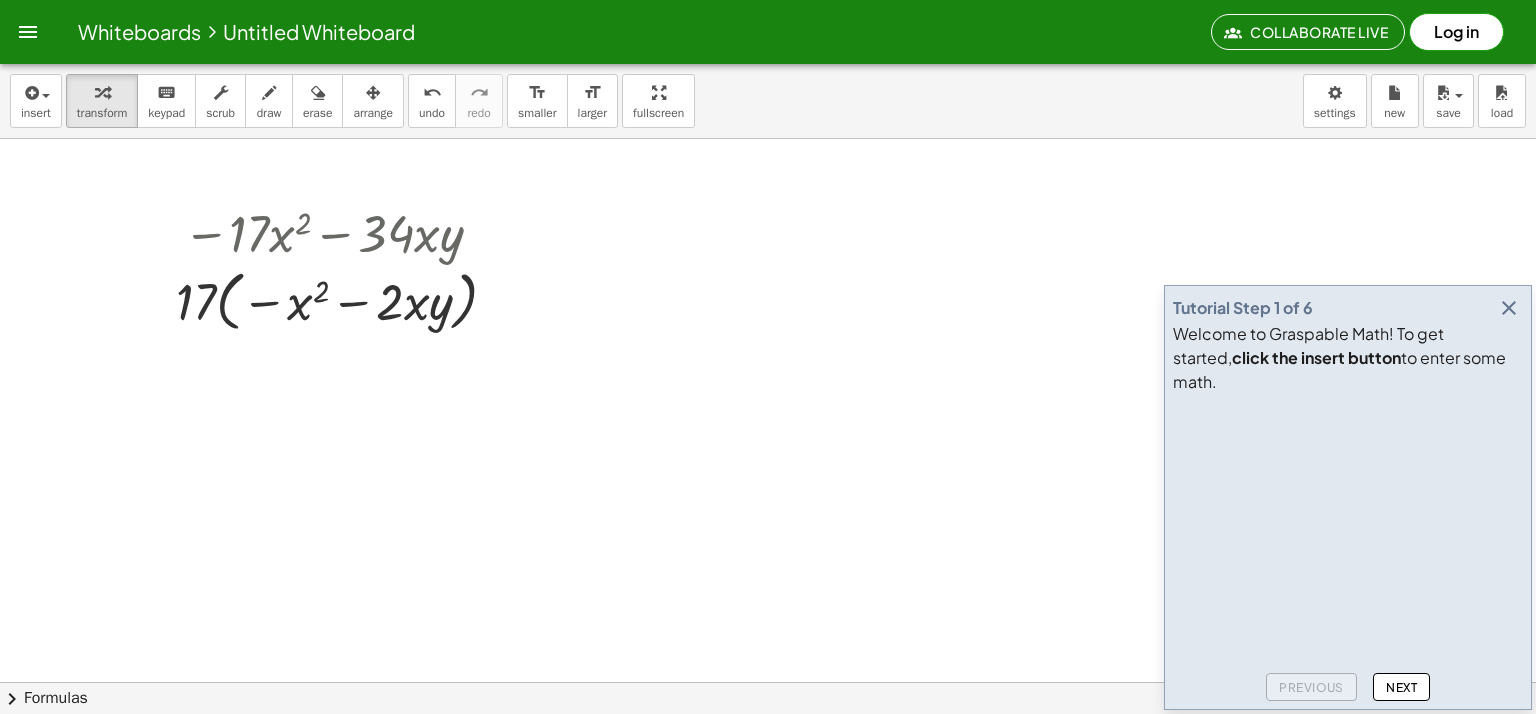 click at bounding box center (1509, 308) 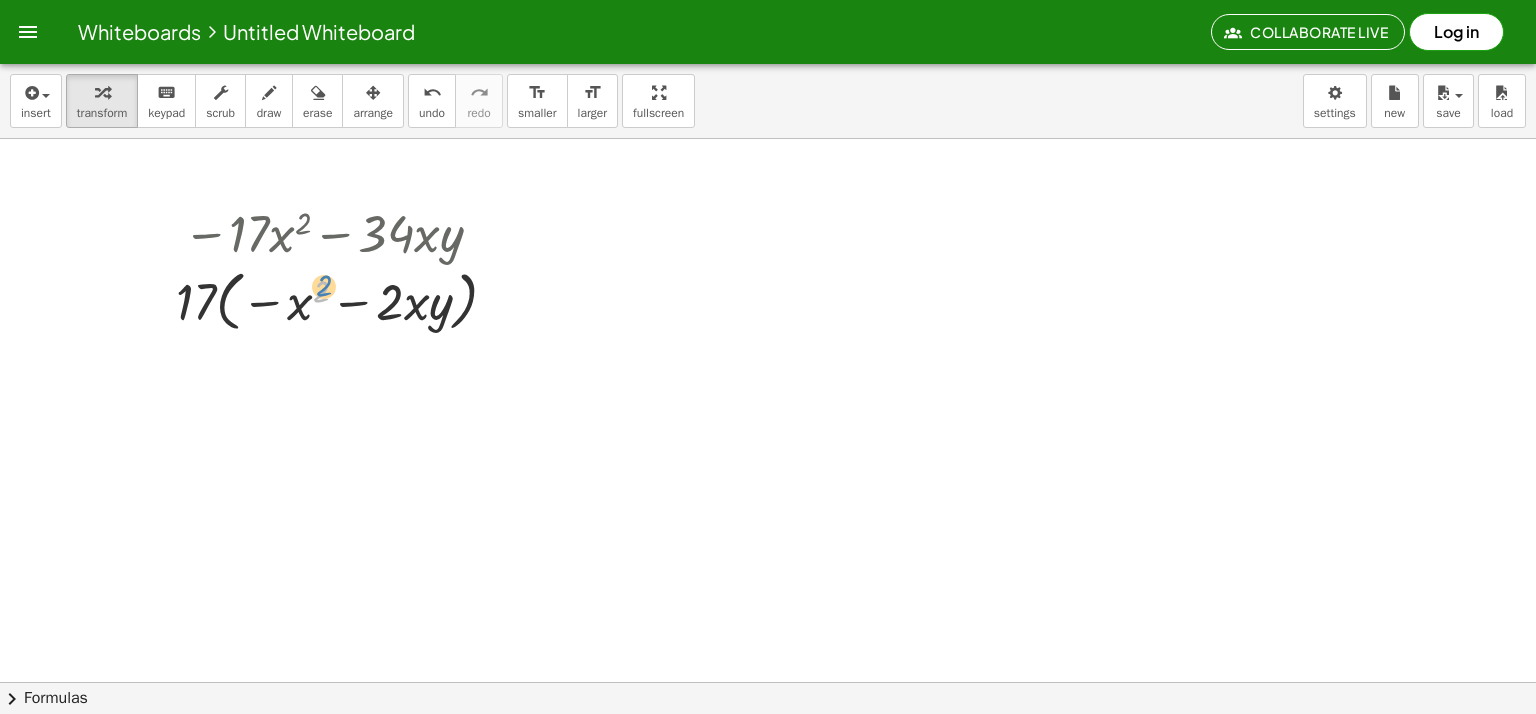 click at bounding box center (344, 300) 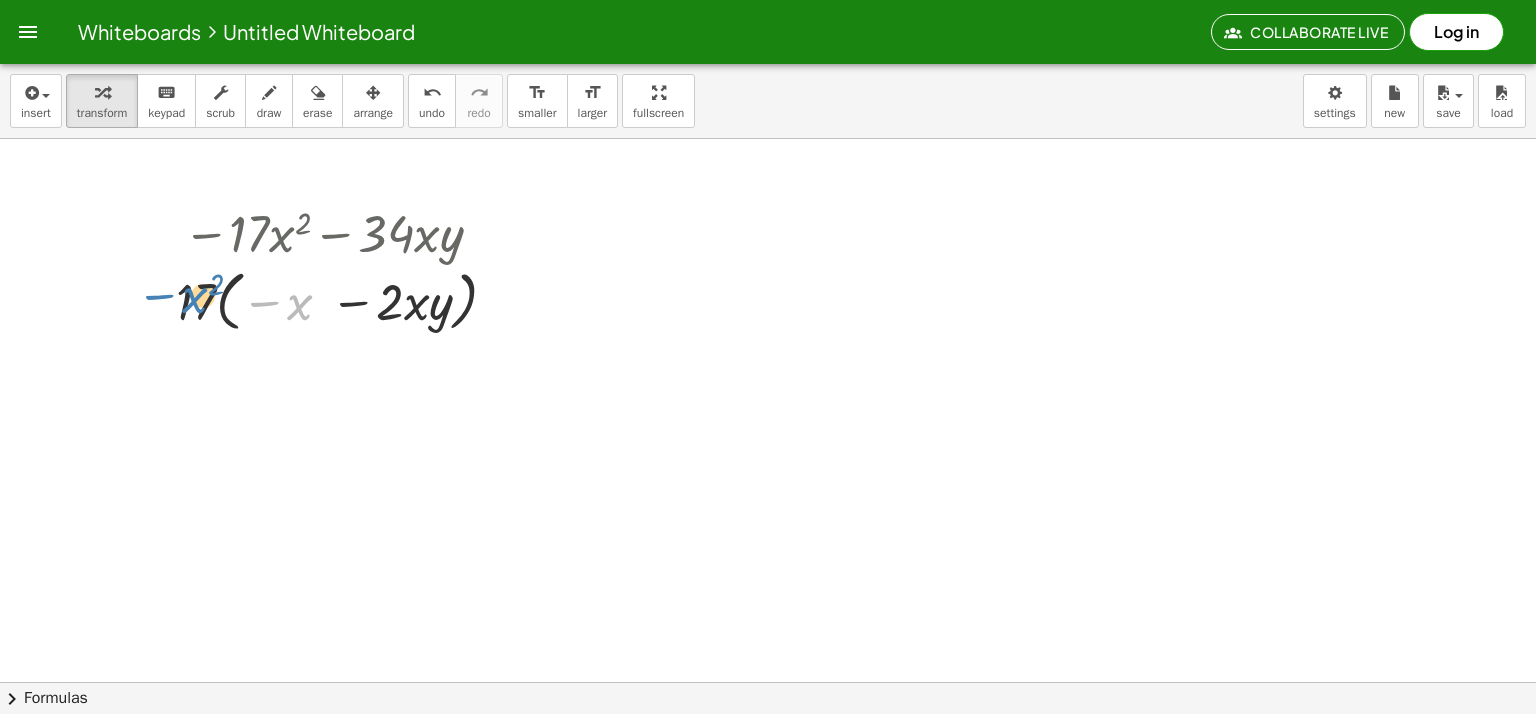 drag, startPoint x: 295, startPoint y: 311, endPoint x: 188, endPoint y: 303, distance: 107.298645 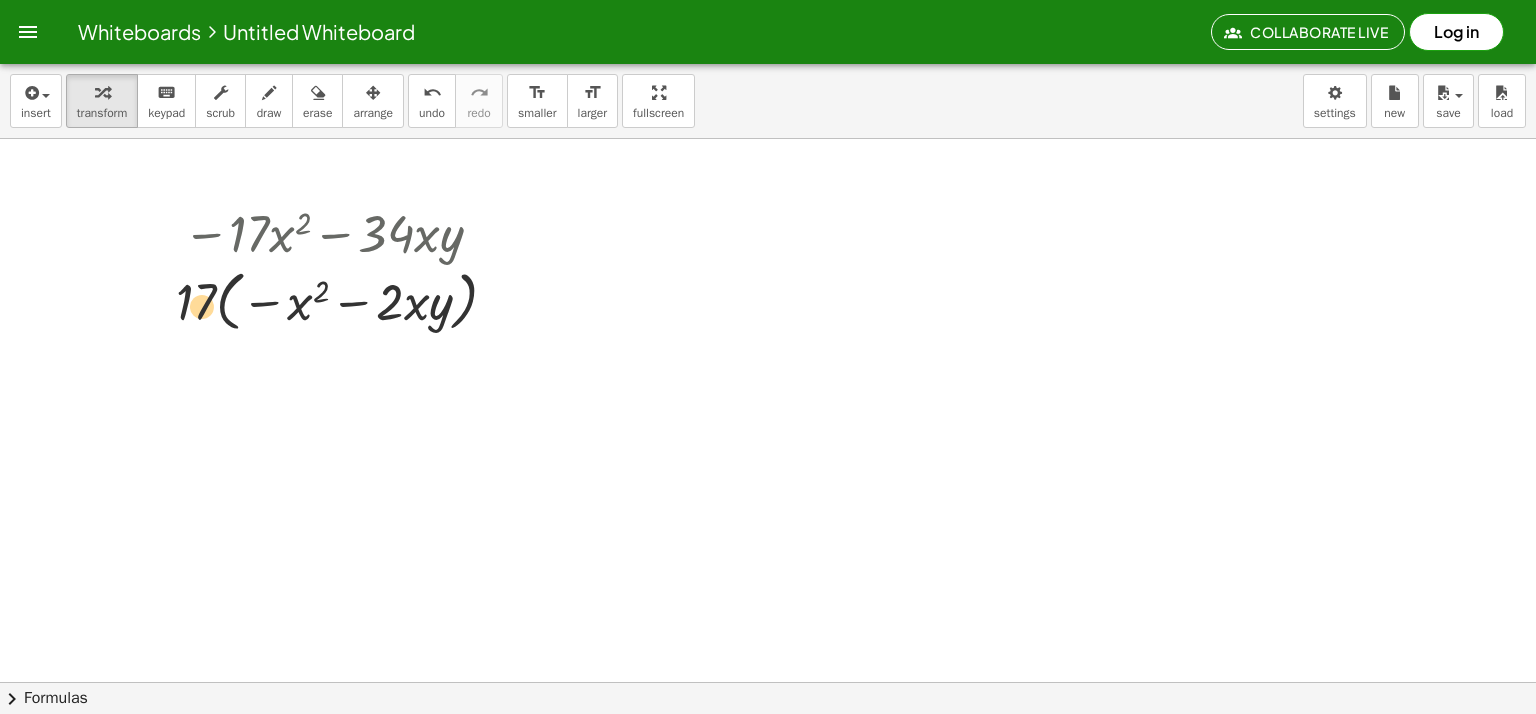 drag, startPoint x: 416, startPoint y: 307, endPoint x: 200, endPoint y: 310, distance: 216.02083 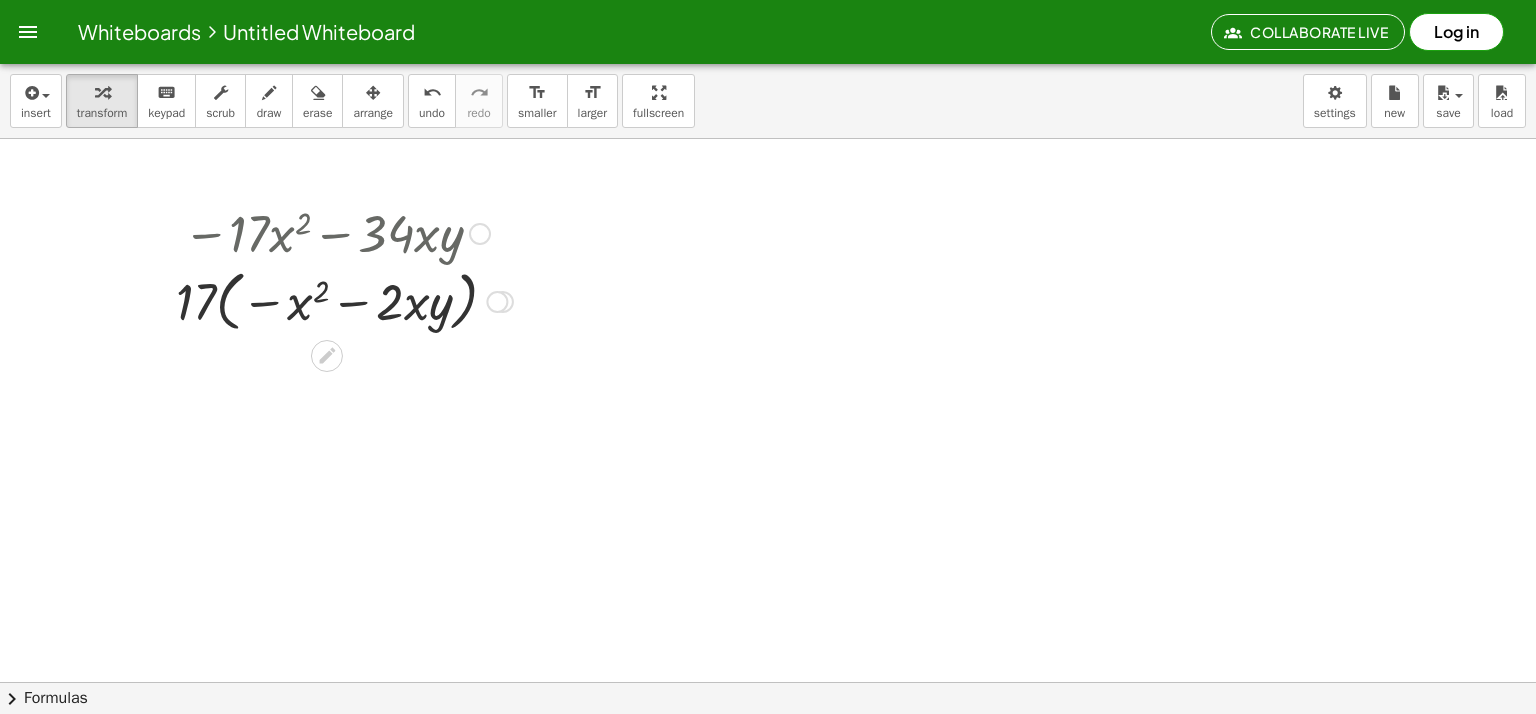 drag, startPoint x: 200, startPoint y: 313, endPoint x: 212, endPoint y: 378, distance: 66.09841 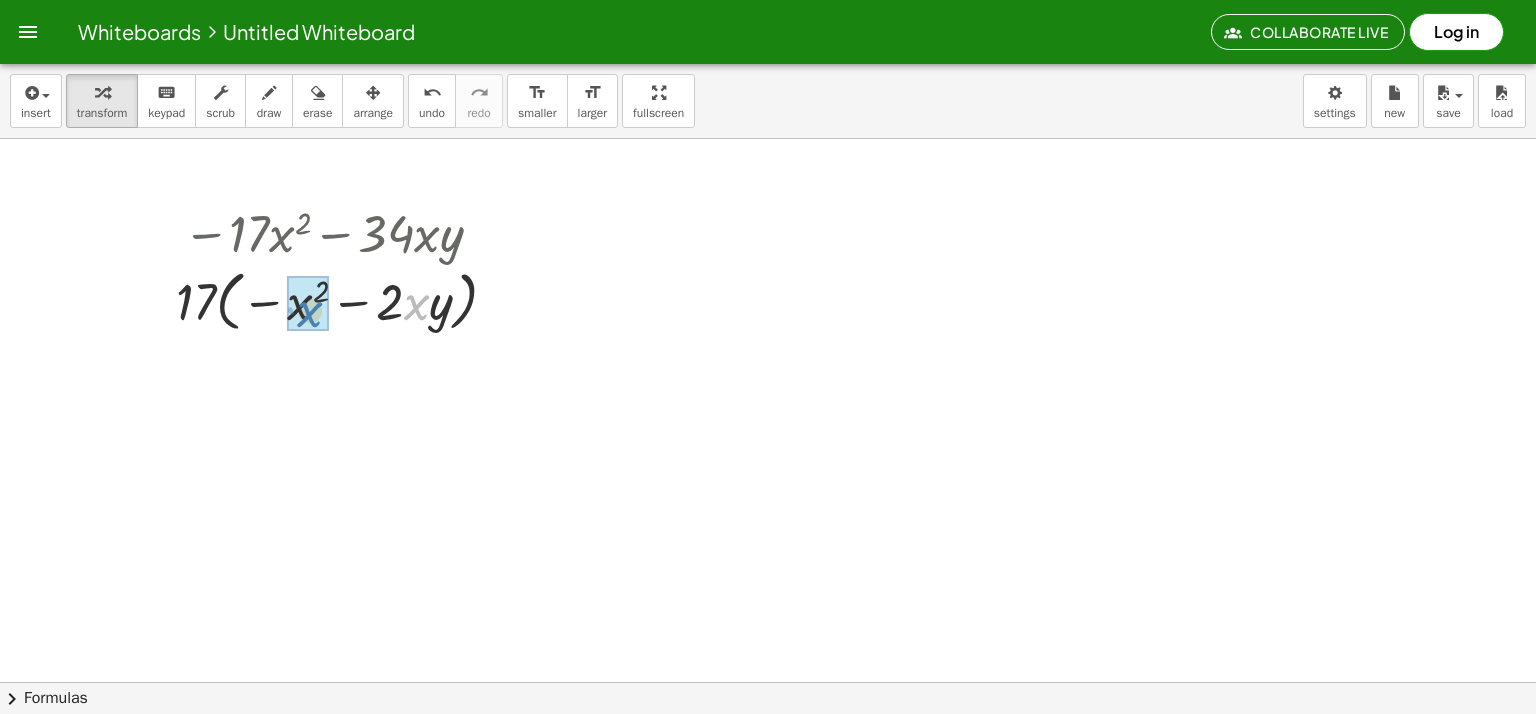 drag, startPoint x: 411, startPoint y: 307, endPoint x: 297, endPoint y: 305, distance: 114.01754 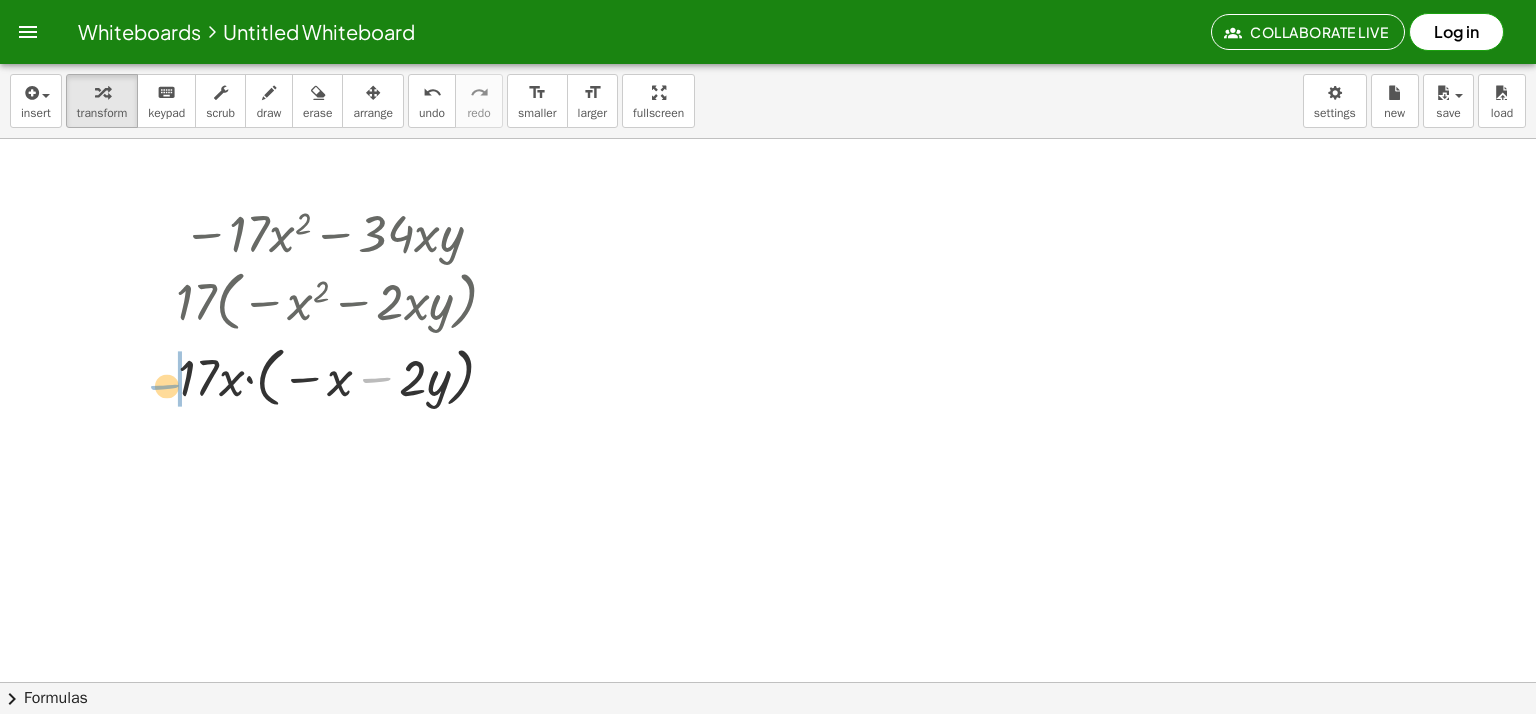 drag, startPoint x: 377, startPoint y: 383, endPoint x: 164, endPoint y: 390, distance: 213.11499 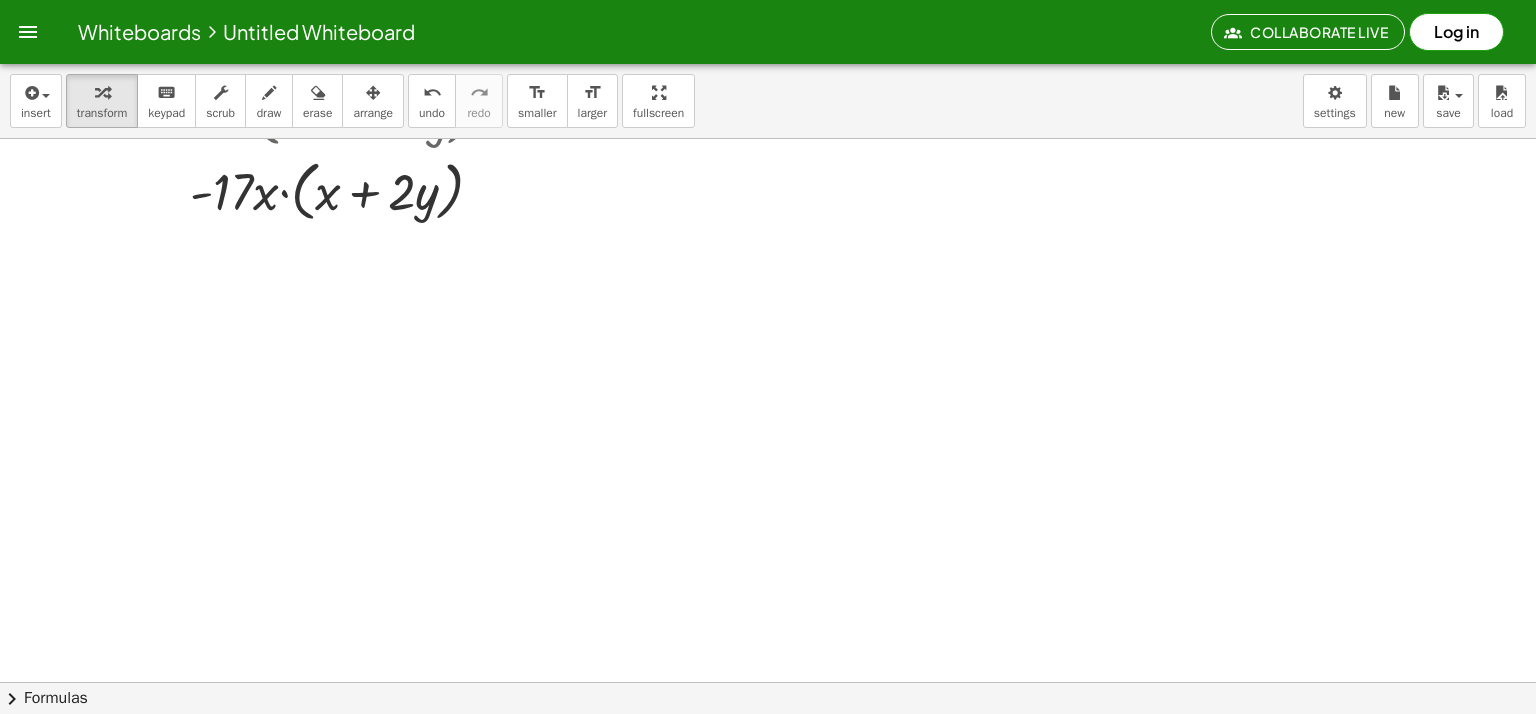 scroll, scrollTop: 100, scrollLeft: 0, axis: vertical 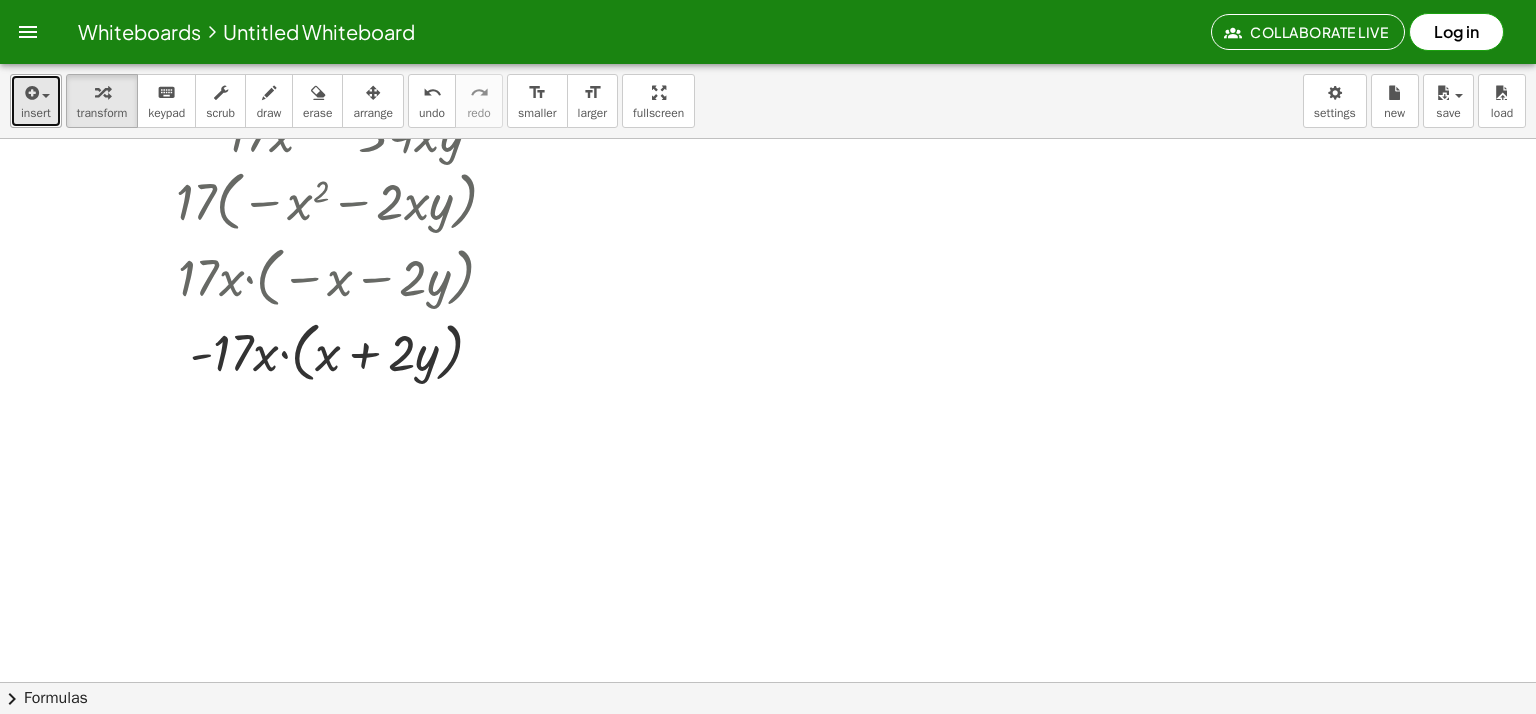 click at bounding box center [30, 93] 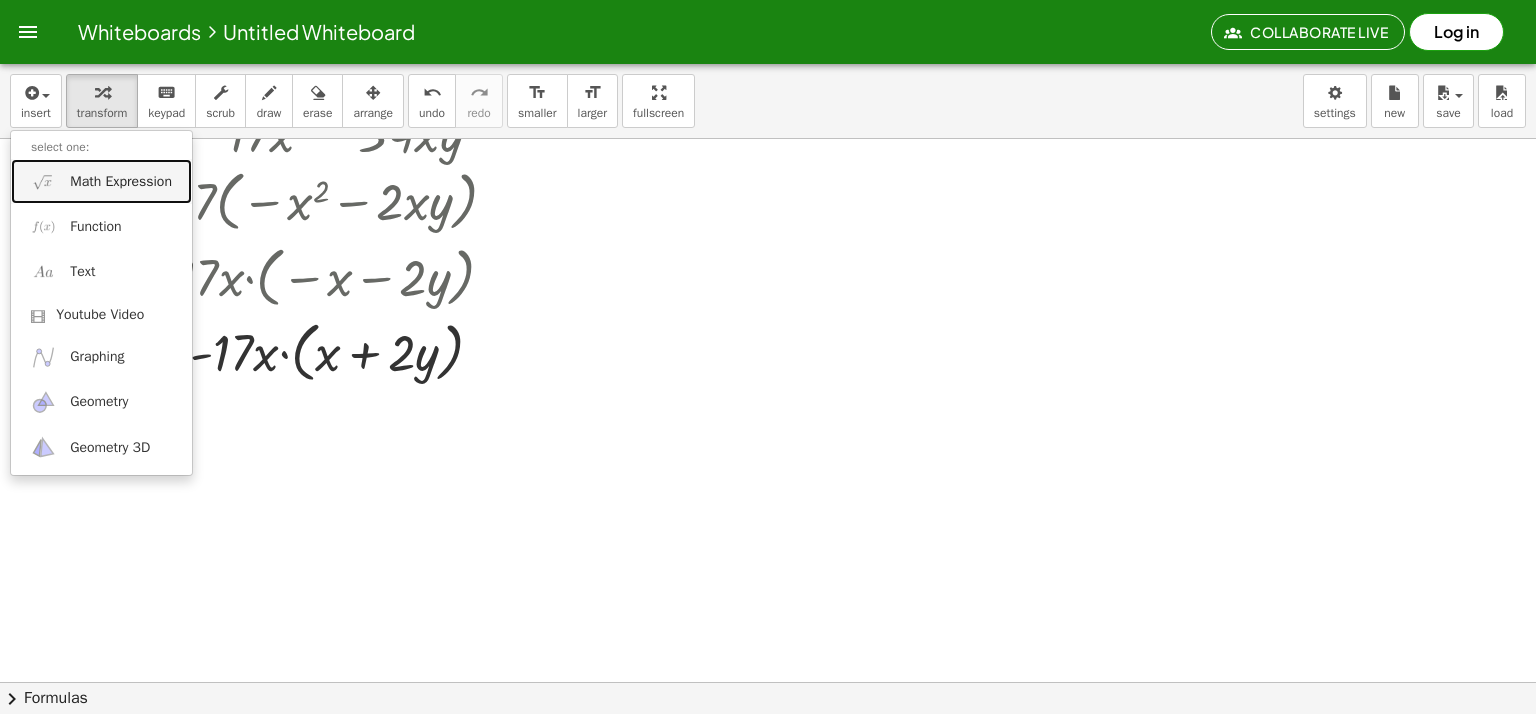 click on "Math Expression" at bounding box center (101, 181) 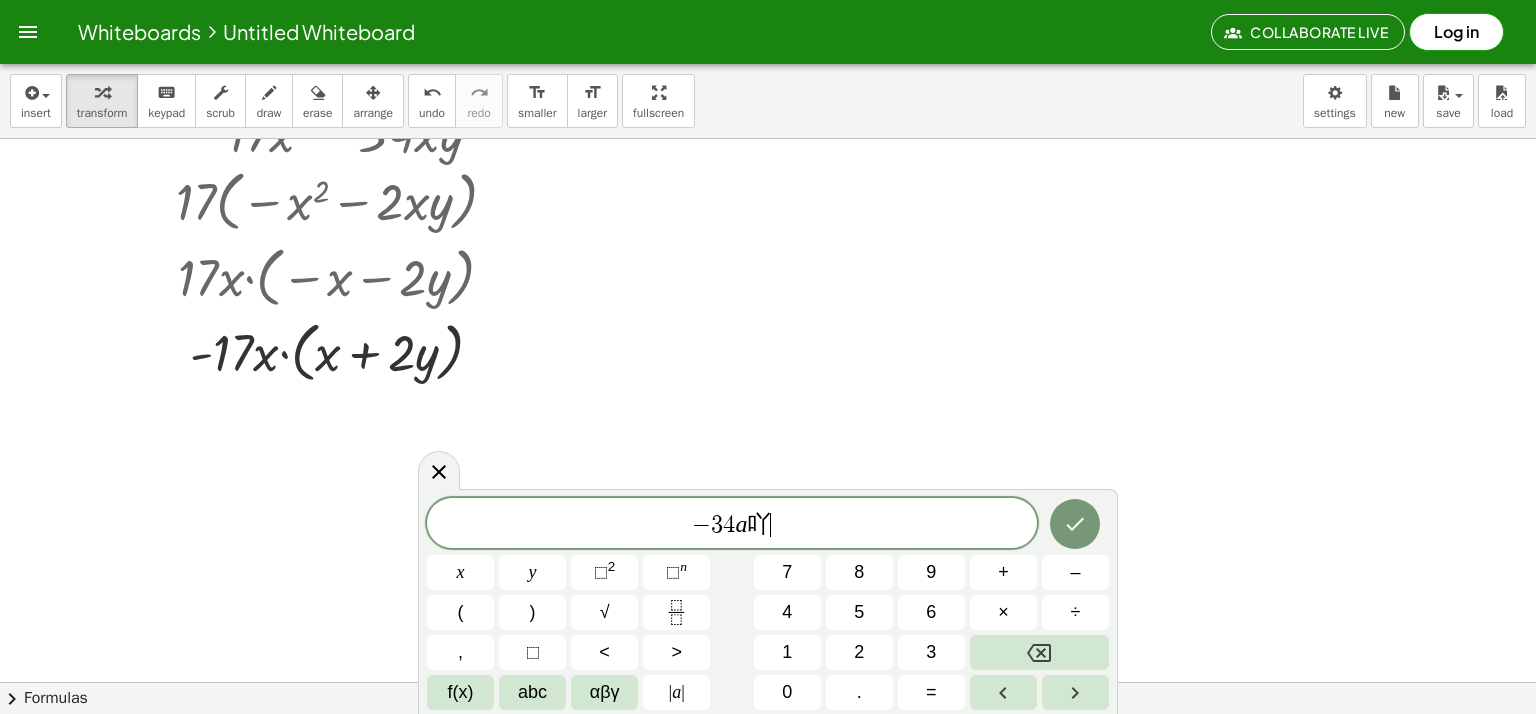 scroll, scrollTop: 0, scrollLeft: 0, axis: both 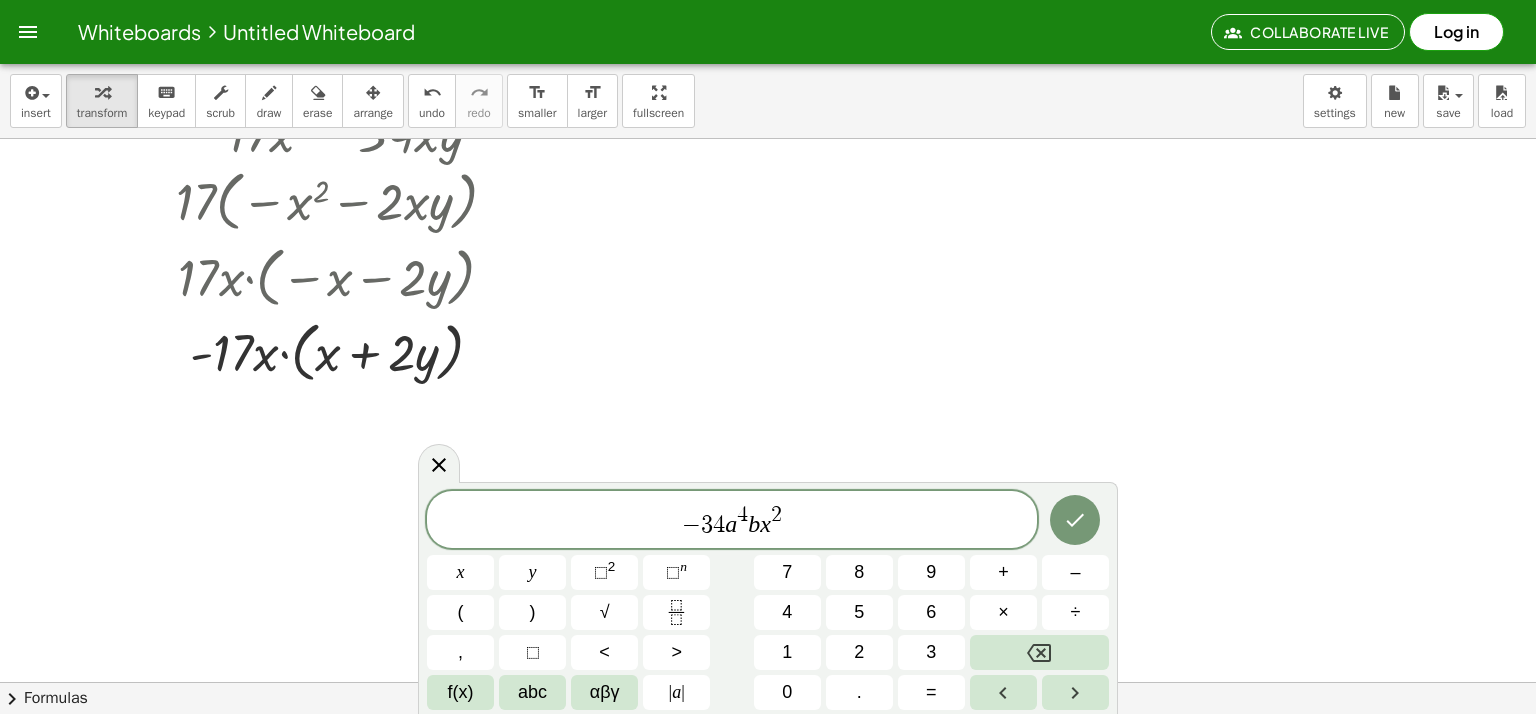 click on "− 3 4 a 4 b x 2 ​" 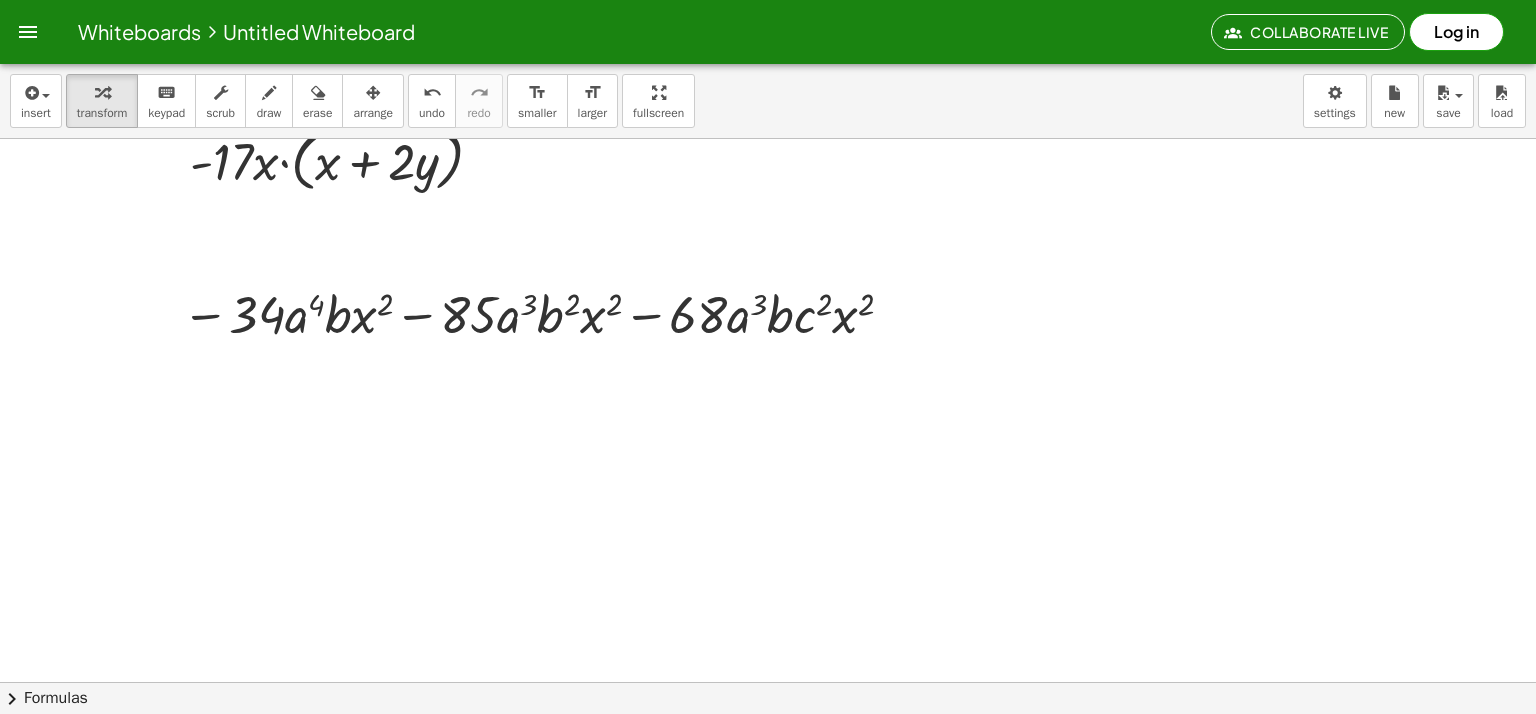scroll, scrollTop: 100, scrollLeft: 0, axis: vertical 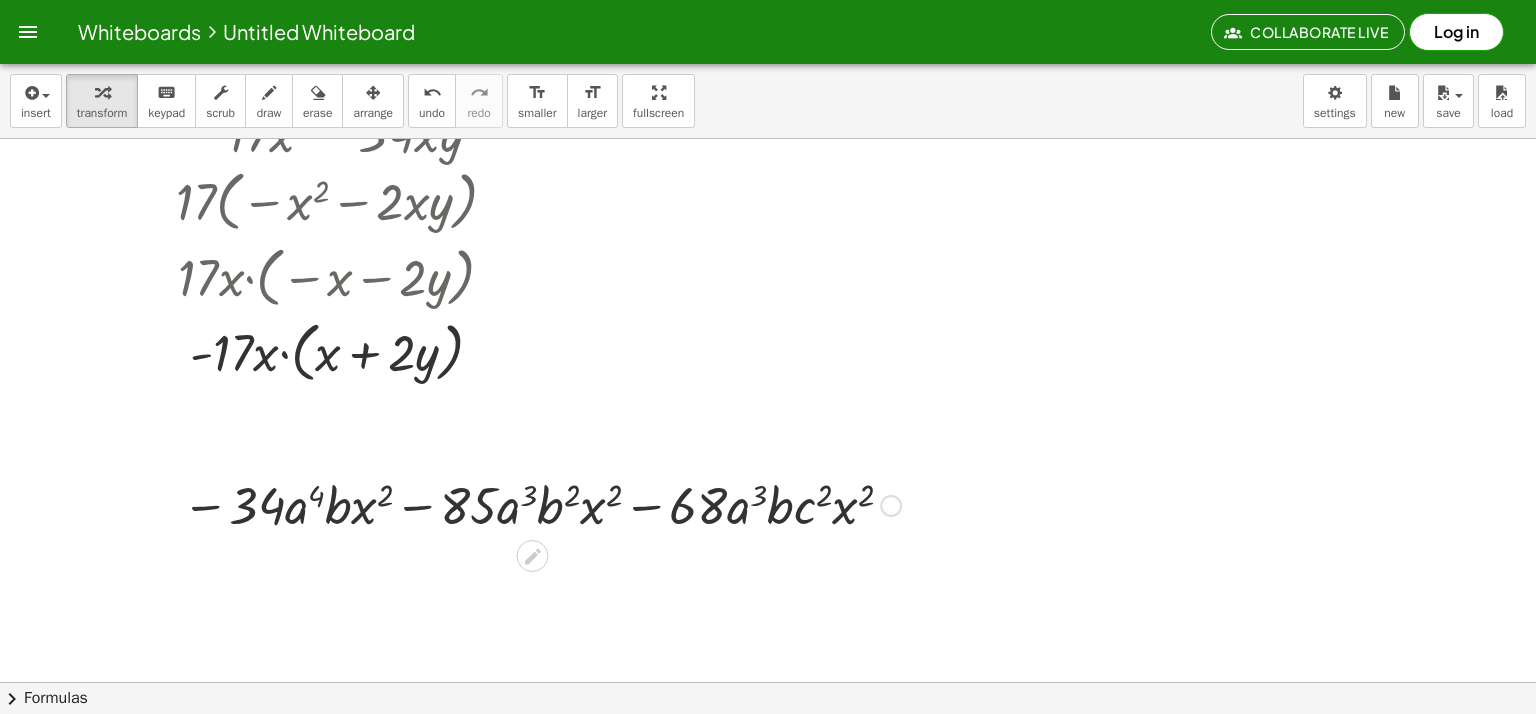 click at bounding box center (541, 504) 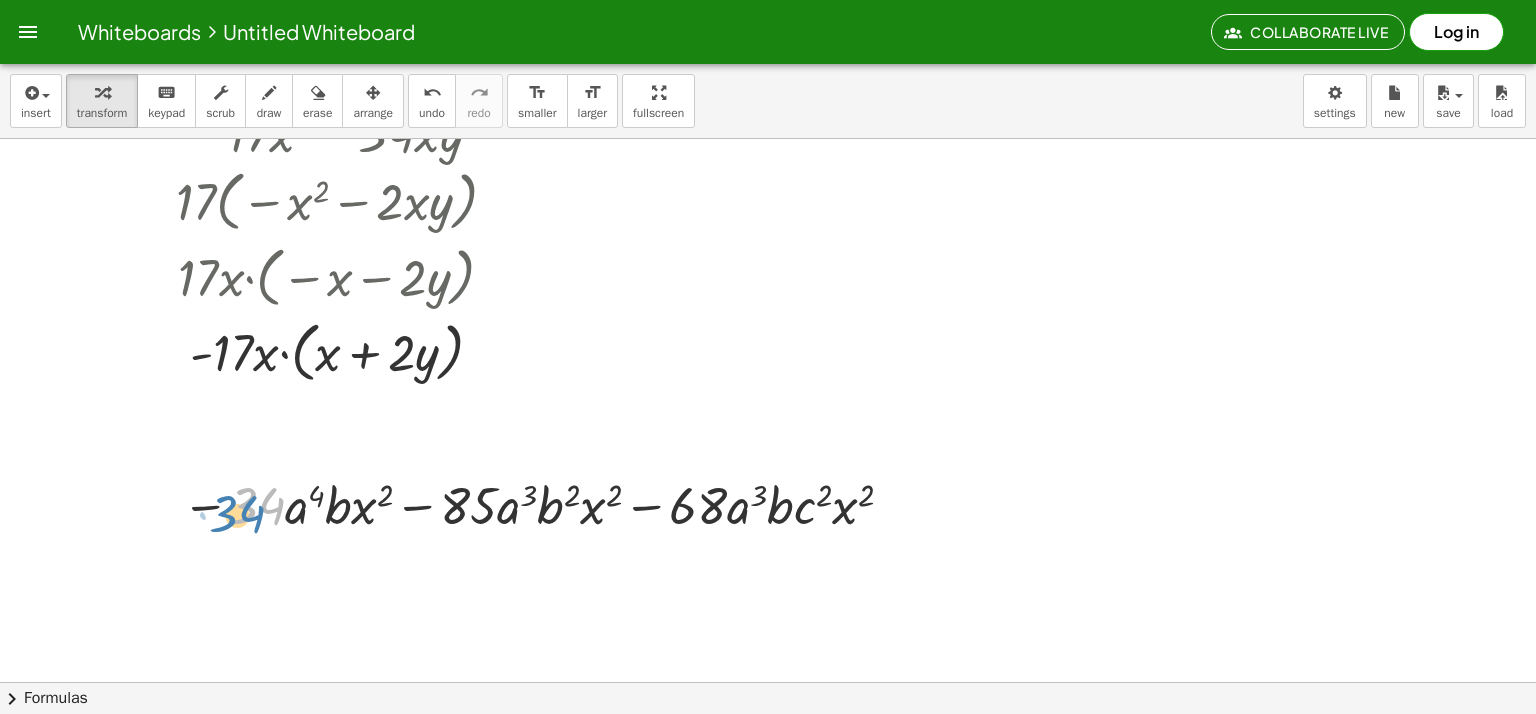 drag, startPoint x: 273, startPoint y: 492, endPoint x: 256, endPoint y: 496, distance: 17.464249 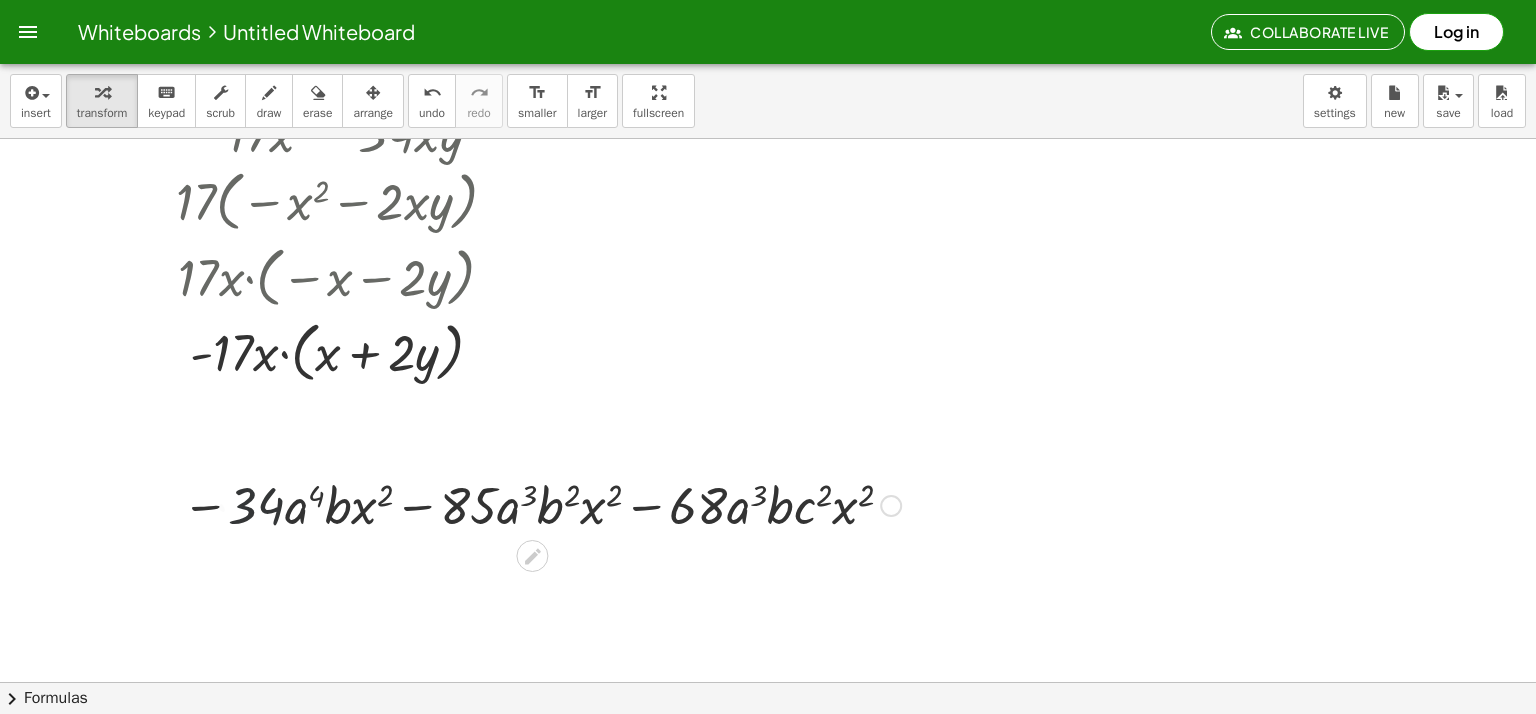 drag, startPoint x: 152, startPoint y: 431, endPoint x: 879, endPoint y: 540, distance: 735.12585 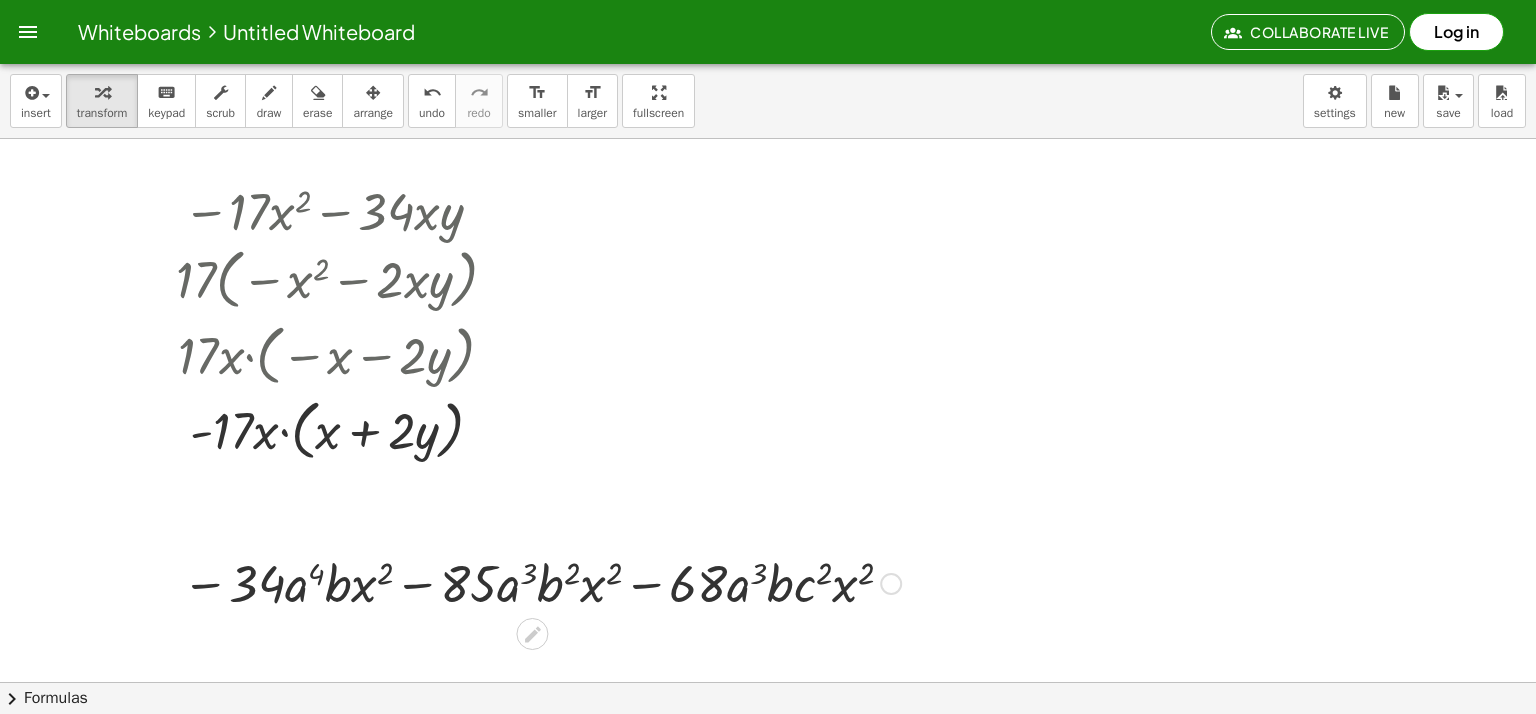 scroll, scrollTop: 0, scrollLeft: 0, axis: both 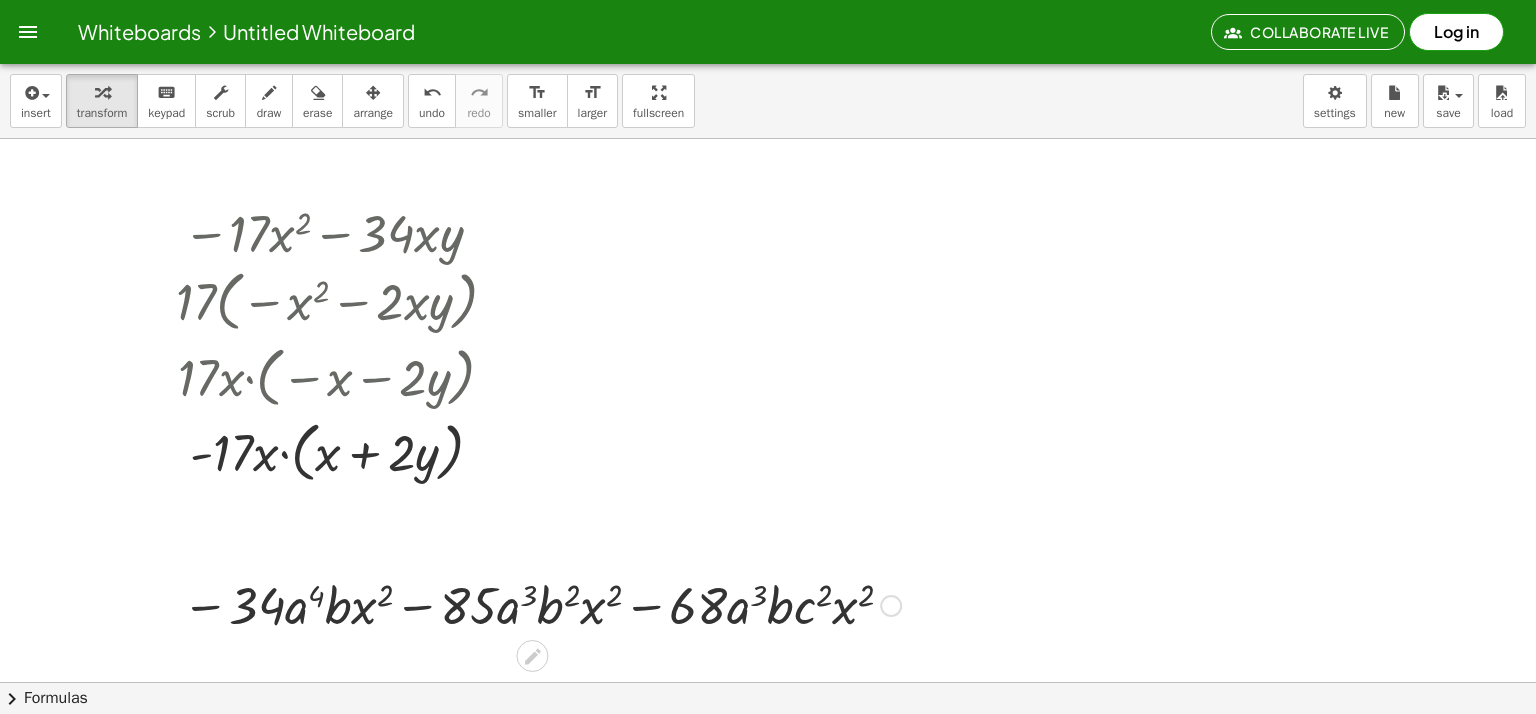 drag, startPoint x: 375, startPoint y: 603, endPoint x: 320, endPoint y: 593, distance: 55.9017 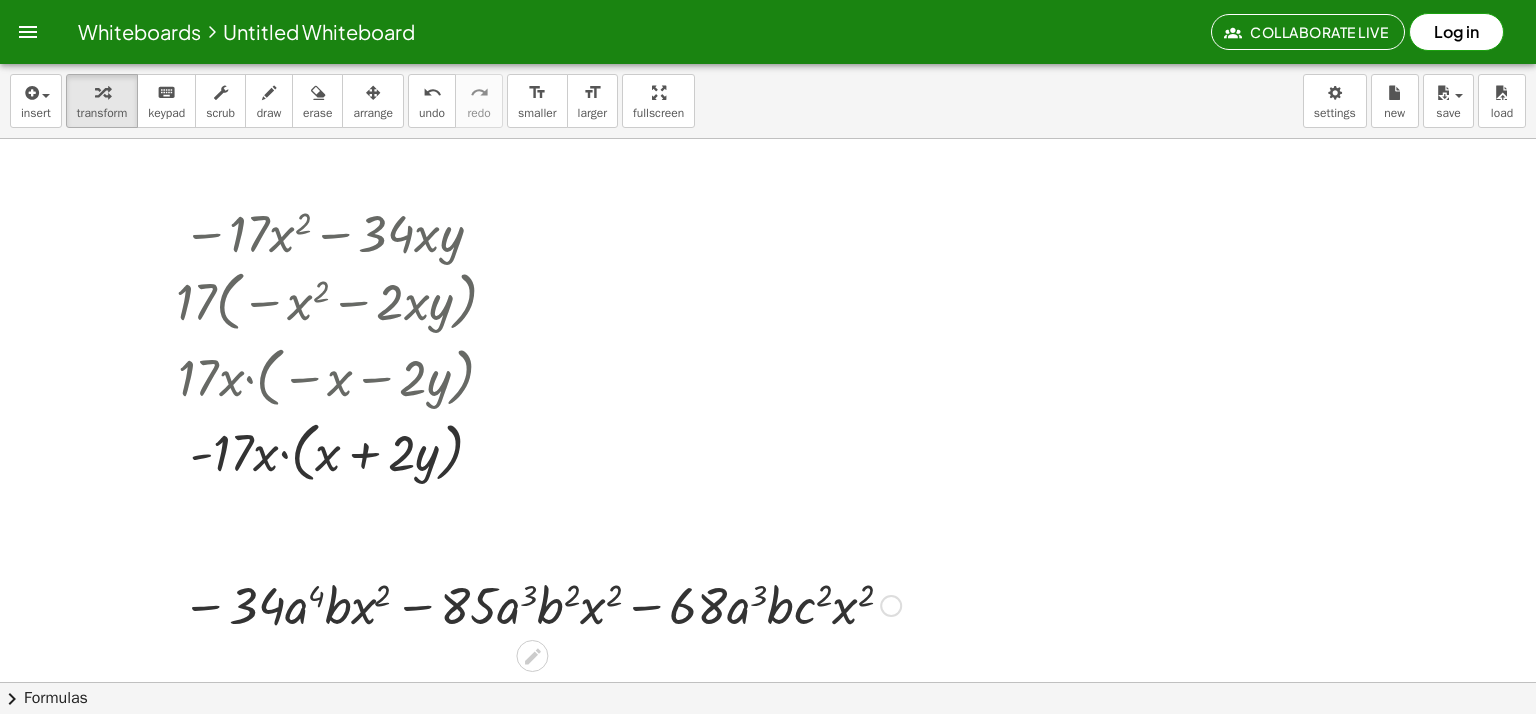drag, startPoint x: 318, startPoint y: 597, endPoint x: 371, endPoint y: 609, distance: 54.34151 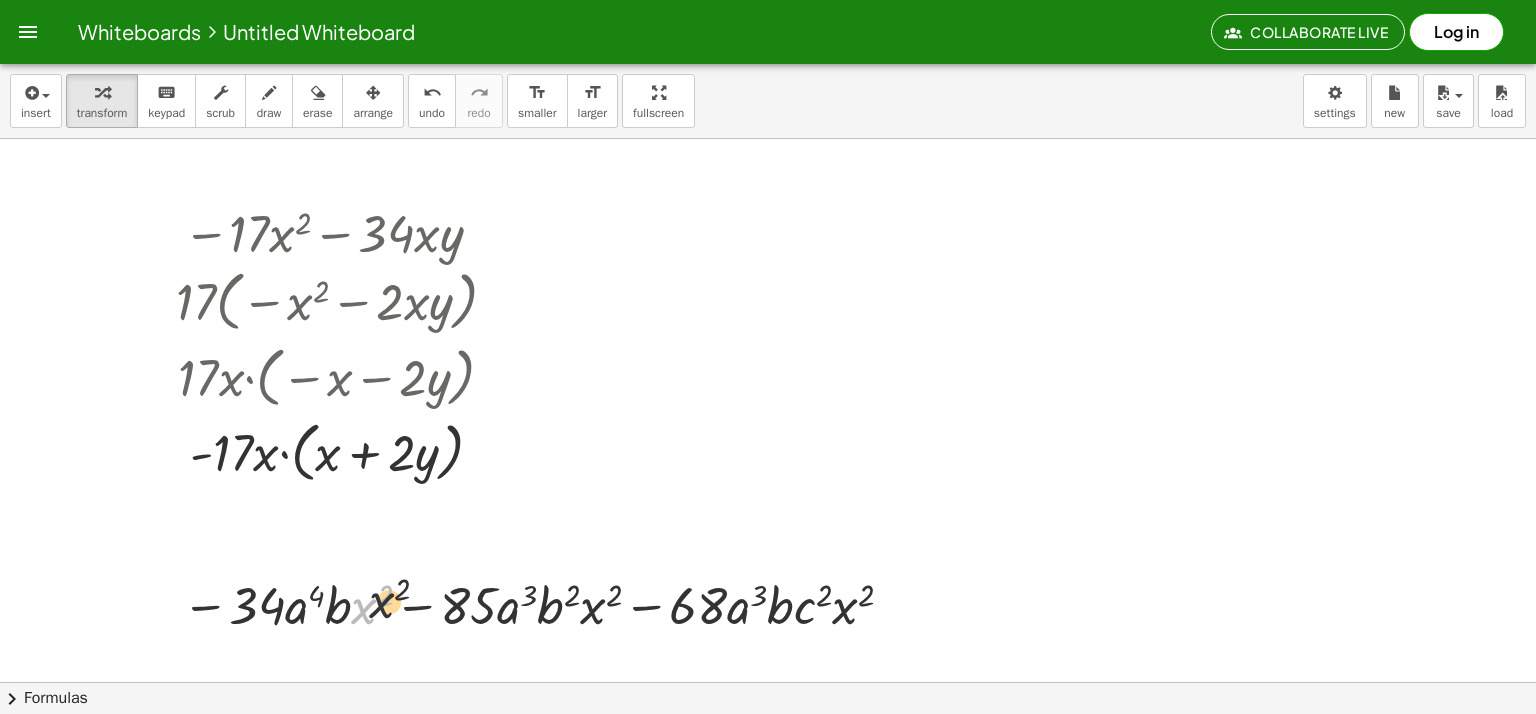 drag, startPoint x: 368, startPoint y: 612, endPoint x: 705, endPoint y: 585, distance: 338.07986 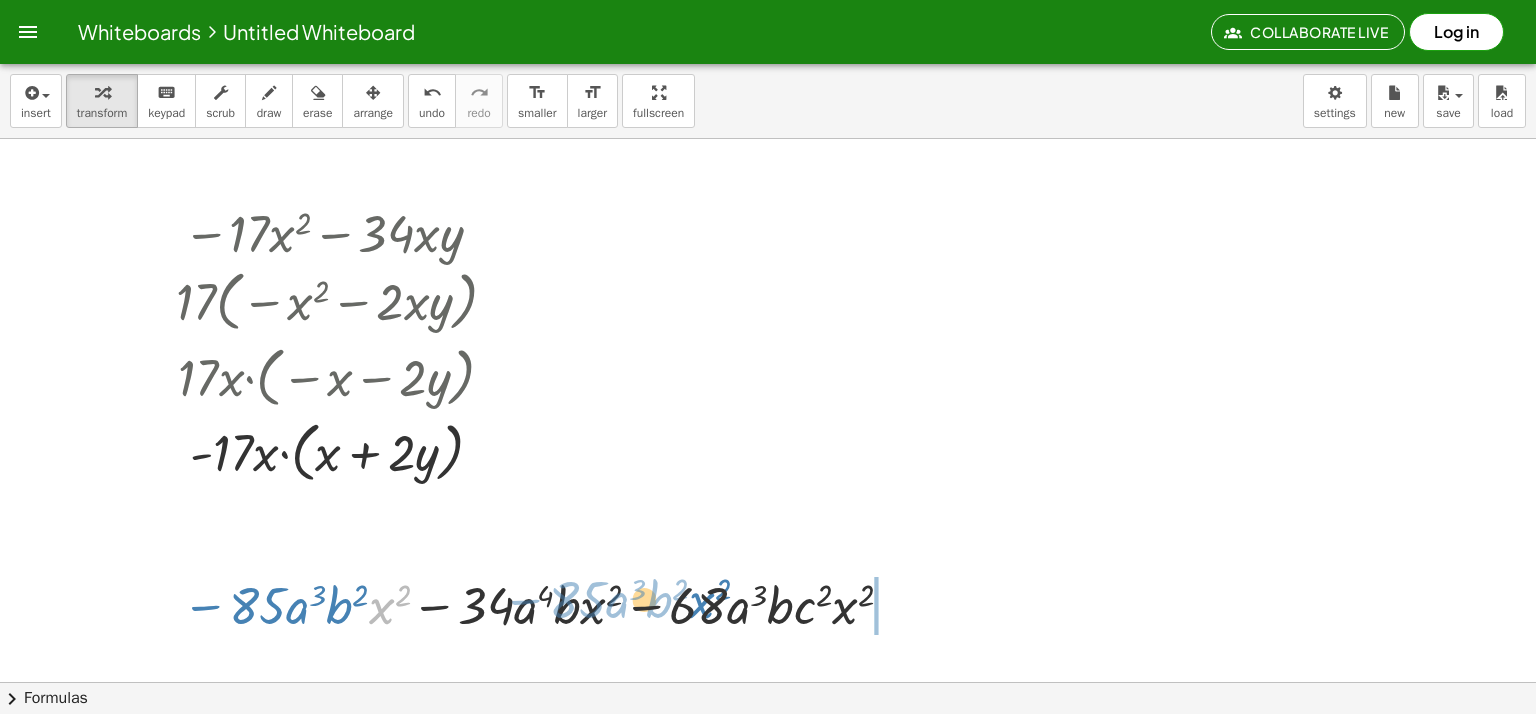 drag, startPoint x: 429, startPoint y: 586, endPoint x: 886, endPoint y: 607, distance: 457.48224 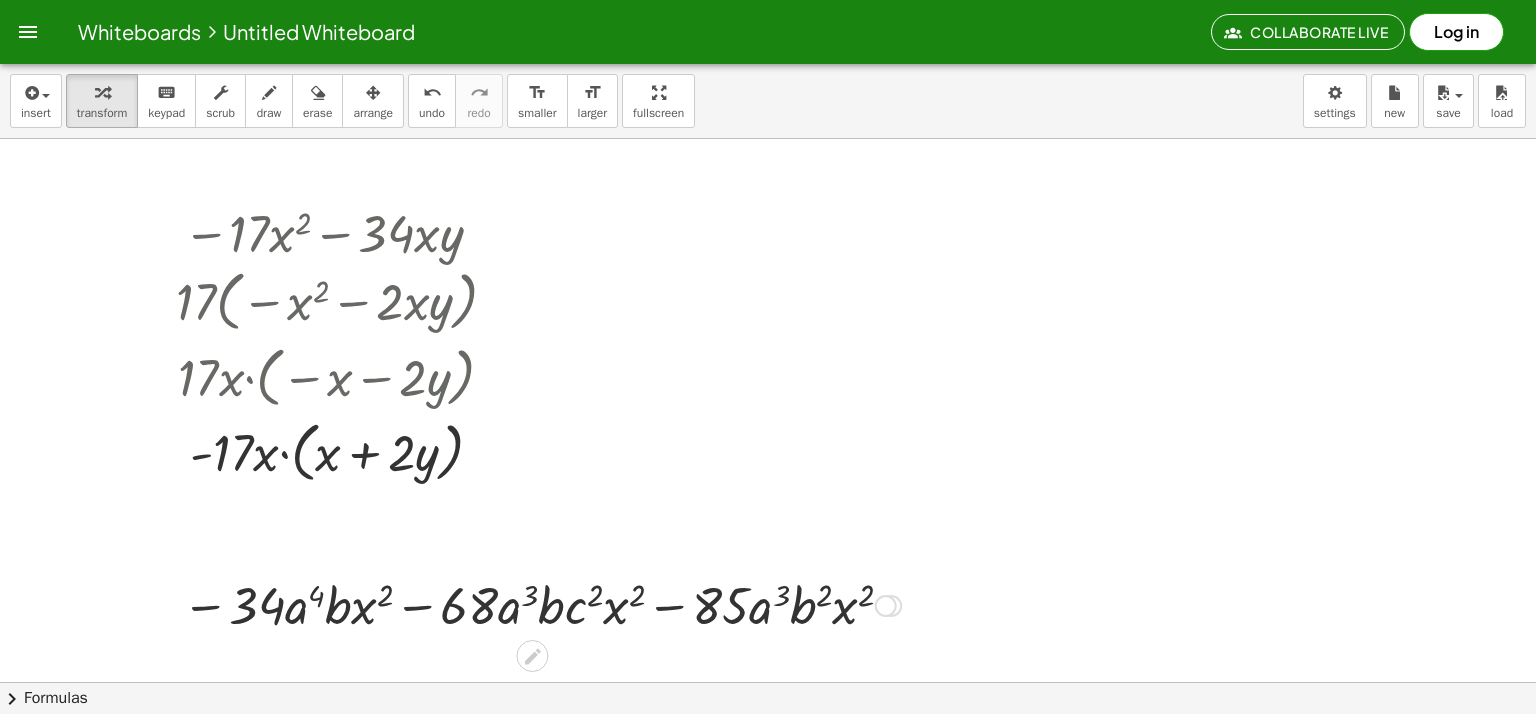 drag, startPoint x: 767, startPoint y: 589, endPoint x: 207, endPoint y: 566, distance: 560.4721 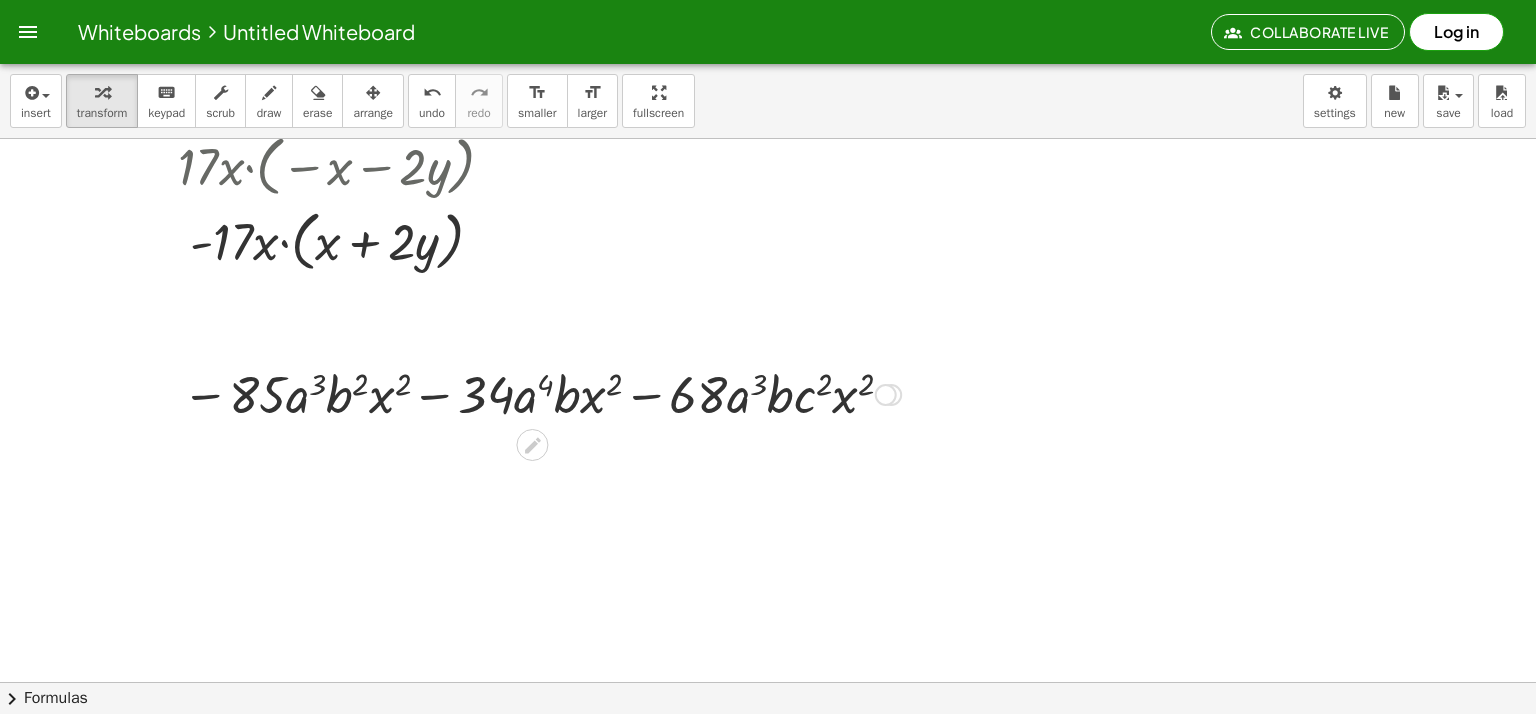 scroll, scrollTop: 200, scrollLeft: 0, axis: vertical 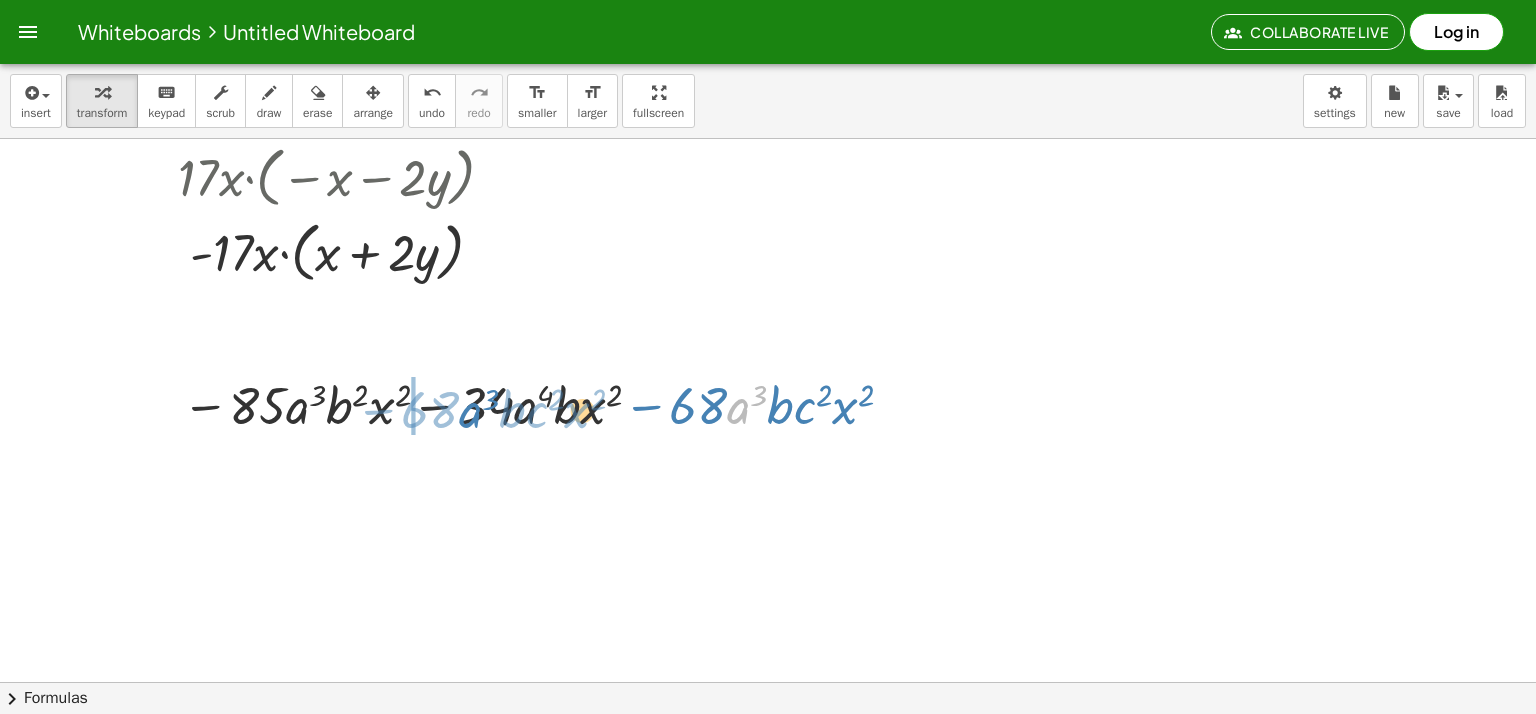 drag, startPoint x: 720, startPoint y: 415, endPoint x: 366, endPoint y: 417, distance: 354.00565 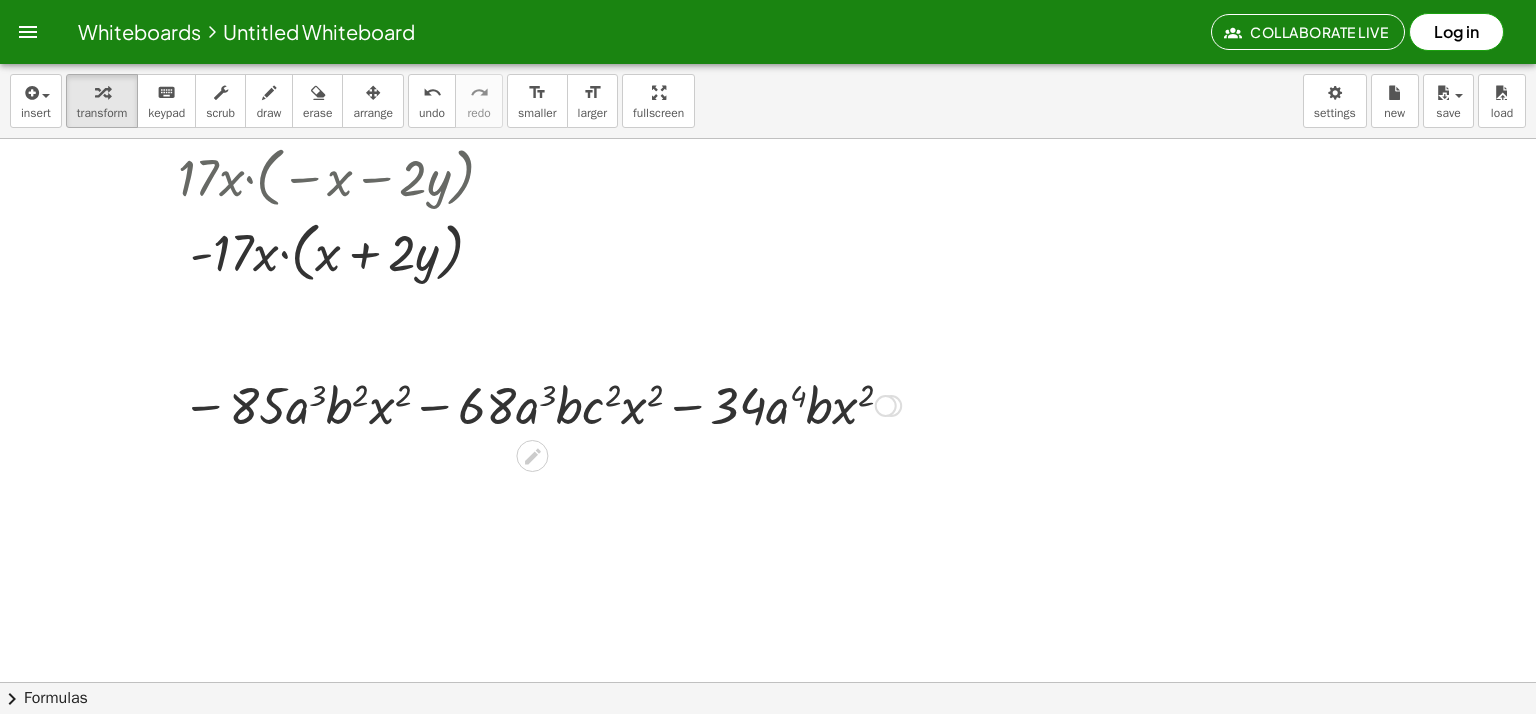 drag, startPoint x: 508, startPoint y: 415, endPoint x: 905, endPoint y: 419, distance: 397.02014 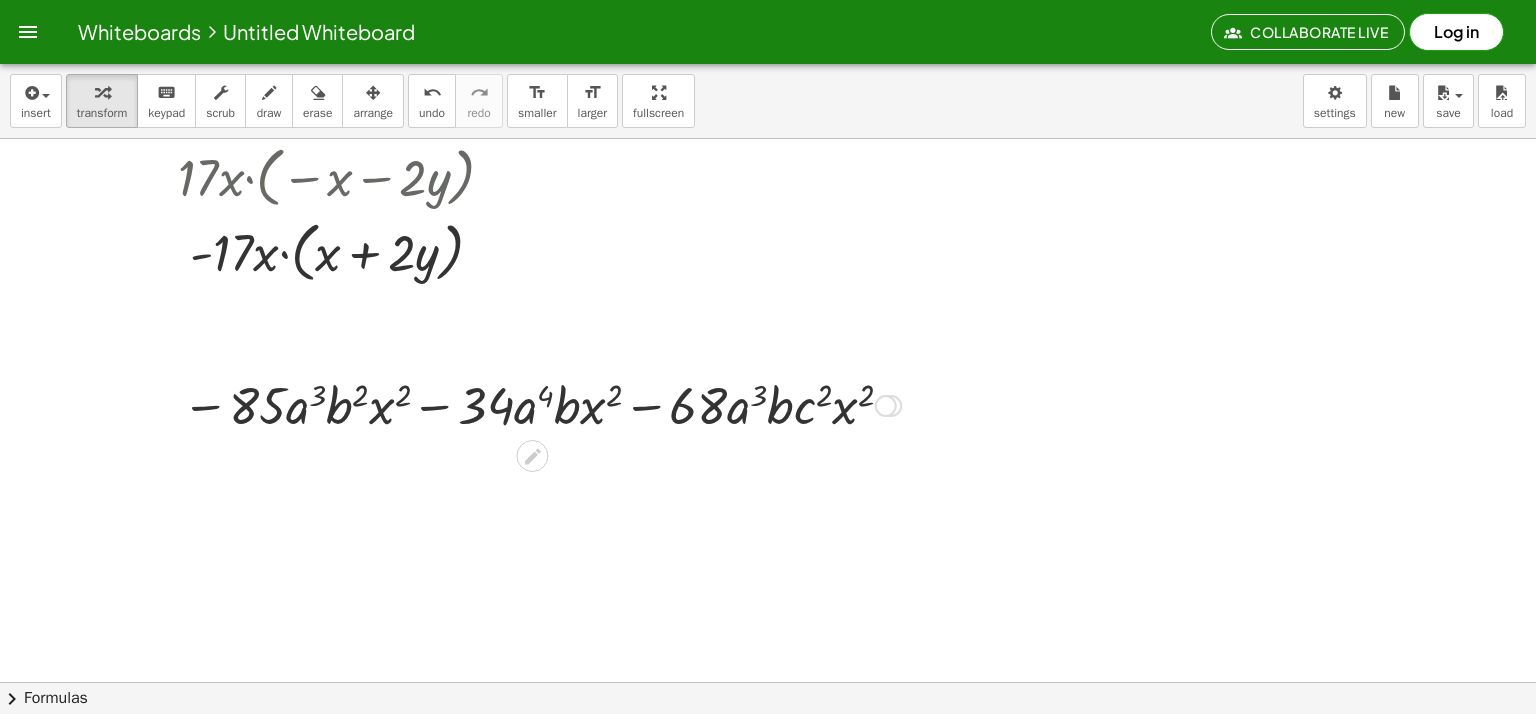 click at bounding box center (541, 404) 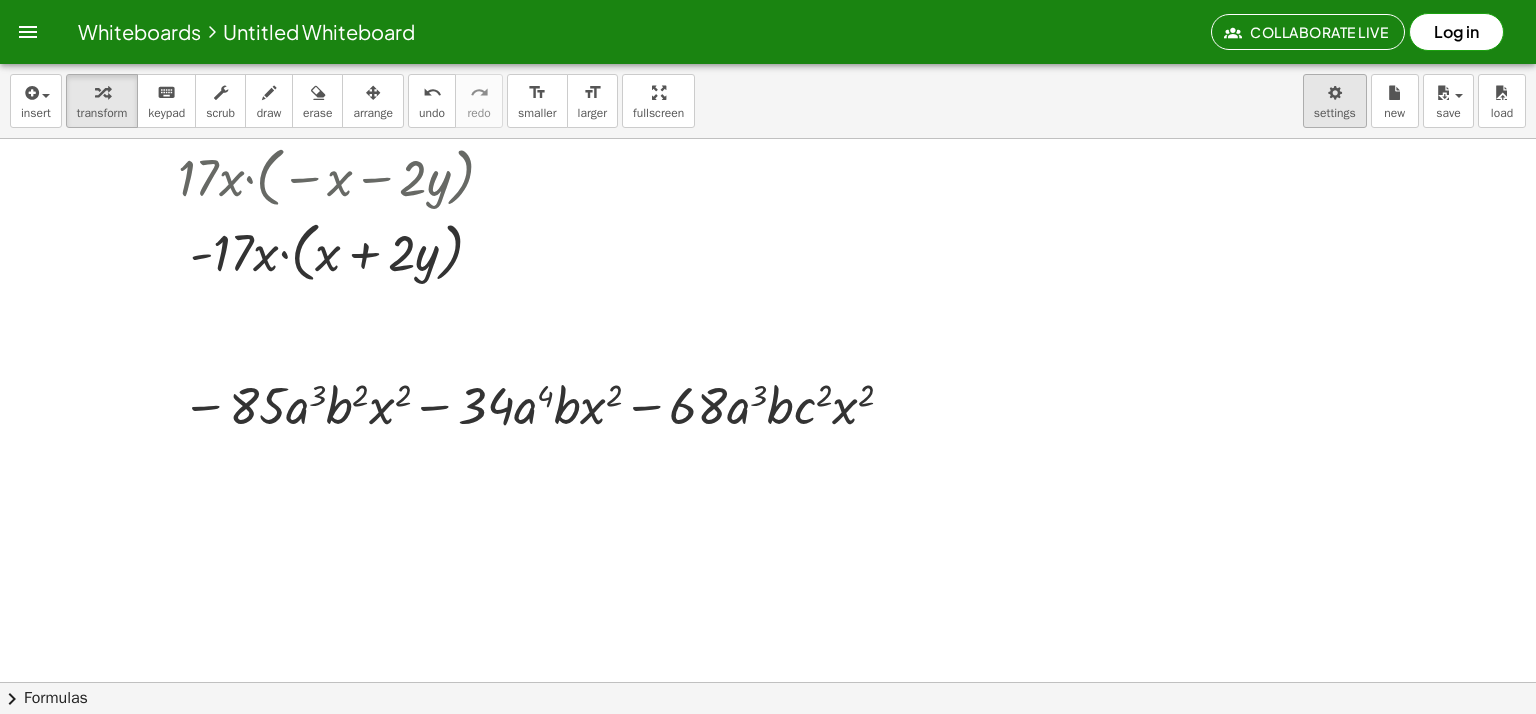 click on "Whiteboards     Untitled Whiteboard Collaborate Live  Log in  Graspable Math Activities Get Started Activity Bank Assigned Work Classes Whiteboards Reference   insert select one: Math Expression Function Text Youtube Video Graphing Geometry Geometry 3D transform keyboard keypad scrub draw erase arrange undo undo redo redo format_size smaller format_size larger fullscreen load   save new settings − · 17 · x 2 − · 34 · x · y − · 17 · x 2 − · 17 · 2 · x · y · 17 · ( − x 2 − · 2 · x · y ) · 17 · ( − · x · x − · 2 · x · y ) · 17 · x · ( − x − · 2 · y ) 17 · · y · 2 · x x · ( ) - + + − · 34 · a 4 · b · x 2 − · 85 · a 3 · b 2 · x 2 − · 68 · a 3 · b · c 2 · x 2 − · 85 · a 3 · b 2 · x 2 − · 34 · a 4 · b · x 2 − · 68 · a 3 · b · c 2 · x 2 − · 34 · a 4 · b · x 2 − · 68 · a 3 · b · c 2 · x 2 − · 85 · a 3 · b 2 · x 2 − · 85 · a 3 · b 2 · x 2 − · 34 · a 4 · b · x 2 − · 68 · a 3" at bounding box center (768, 357) 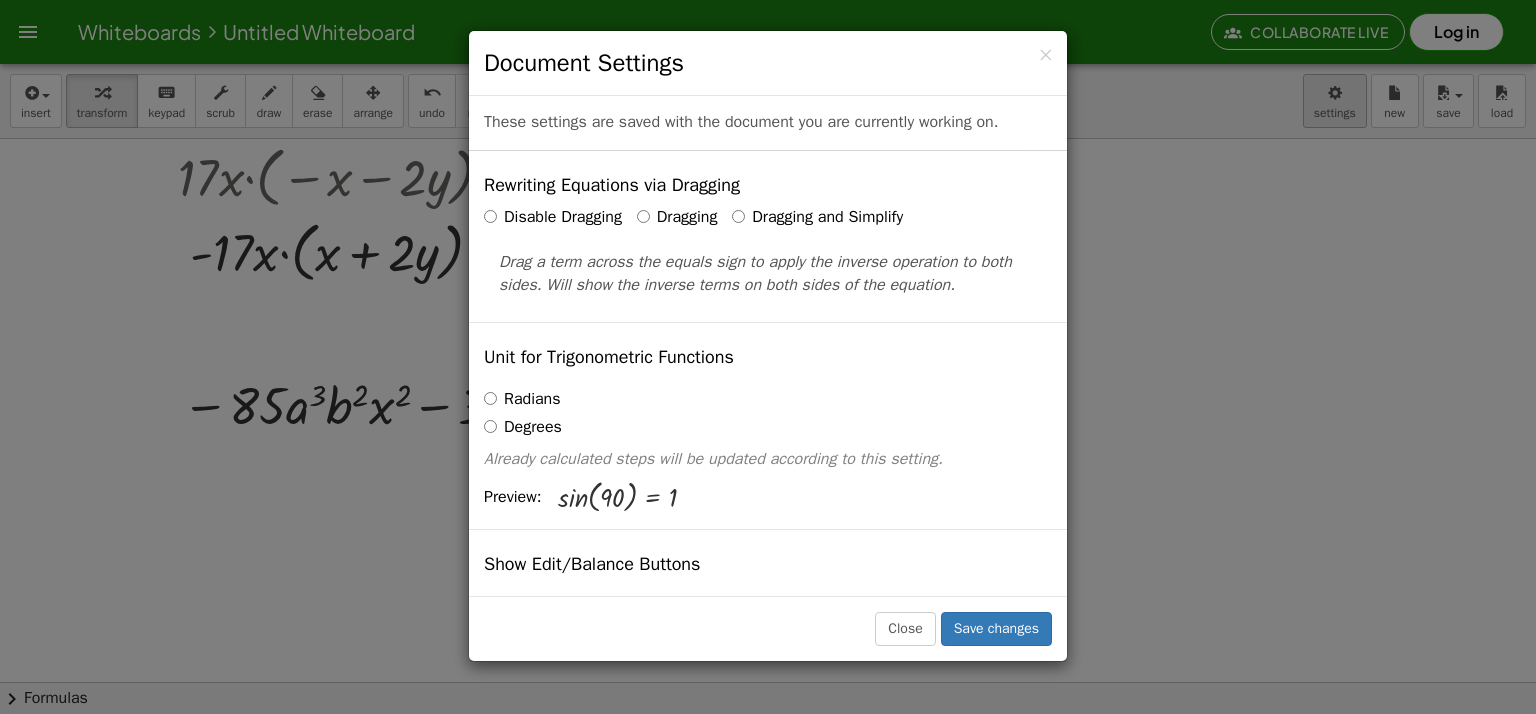 click on "× Document Settings These settings are saved with the document you are currently working on.
Rewriting Equations via Dragging
Disable Dragging
Dragging
Dragging and Simplify
Drag a term across the equals sign to apply the inverse operation to both sides. Will show the inverse terms on both sides of the equation.
Unit for Trigonometric Functions
Radians
Degrees
Already calculated steps will be updated according to this setting.
Preview:
sin ( , 90 ) = 1
Show Edit/Balance Buttons
Show Edit/Balance Buttons
Show or hide the edit or balance button beneath each derivation.
Substitute with parenthesis
+ a 2" at bounding box center (768, 357) 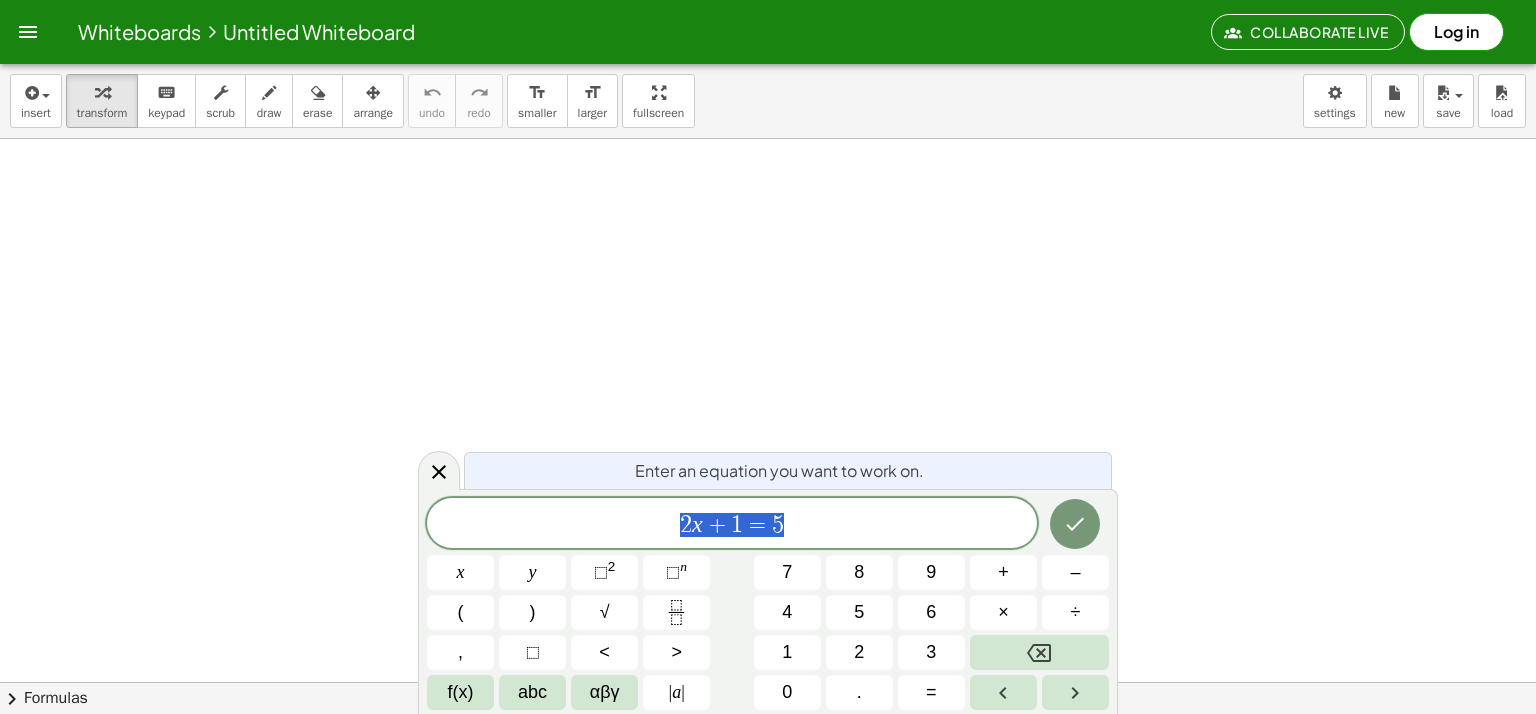 scroll, scrollTop: 0, scrollLeft: 0, axis: both 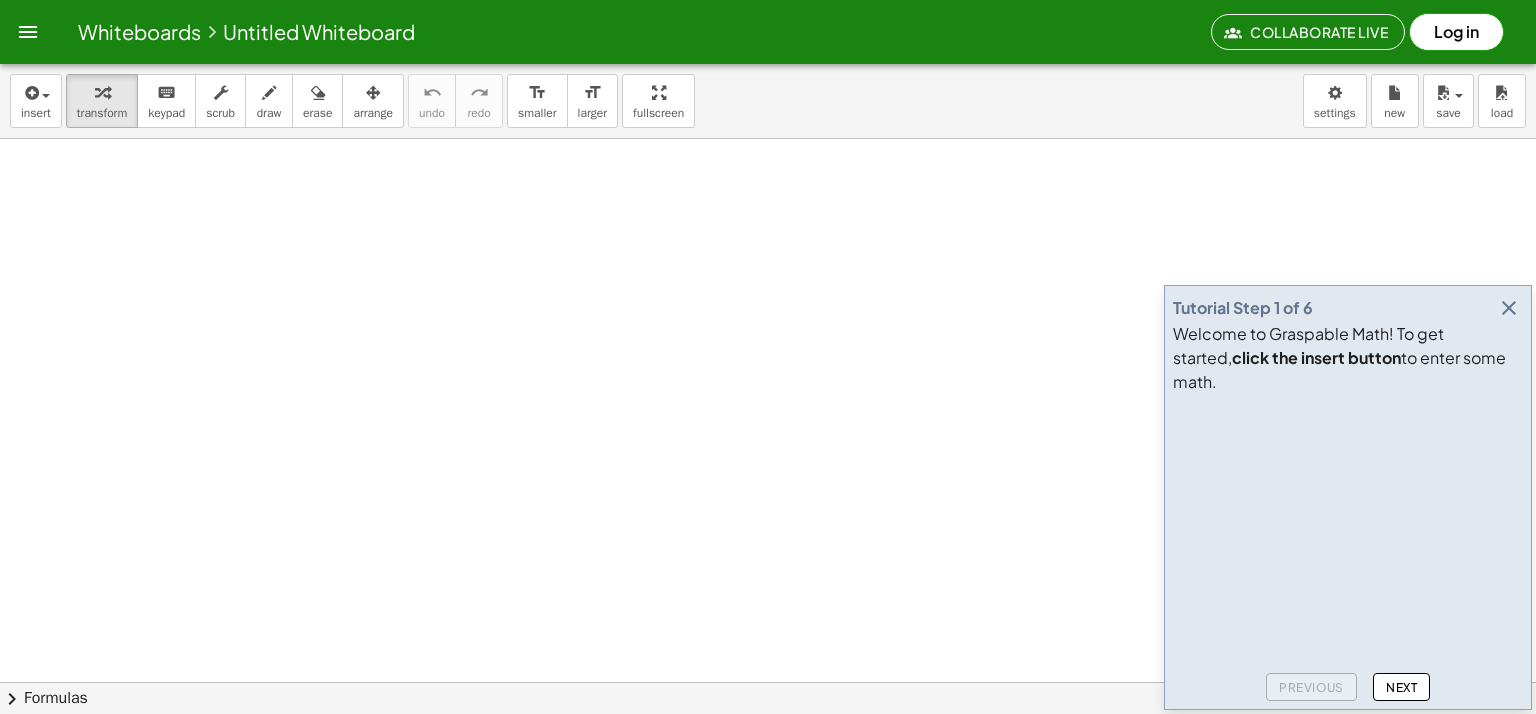 click on "Tutorial Step 1 of 6" at bounding box center (1348, 308) 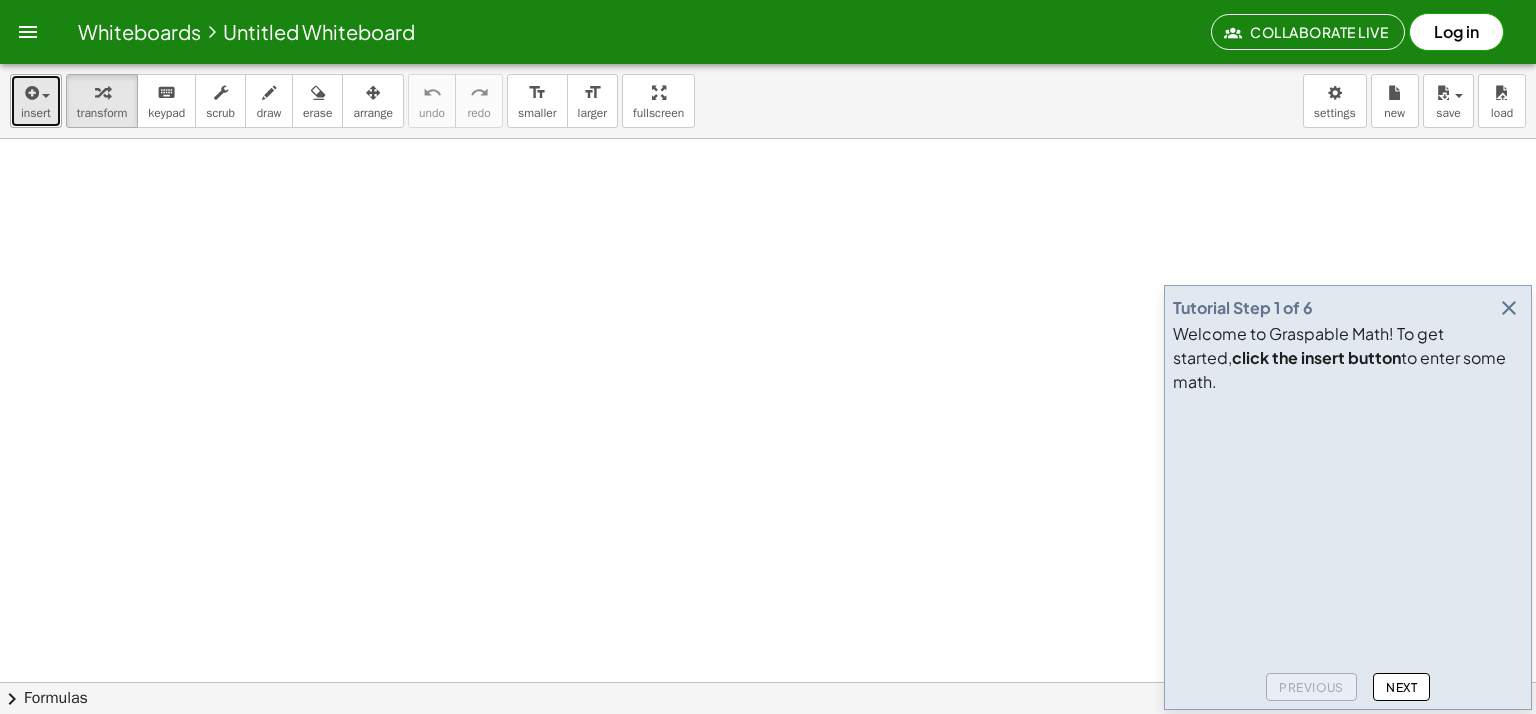 click on "insert" at bounding box center (36, 113) 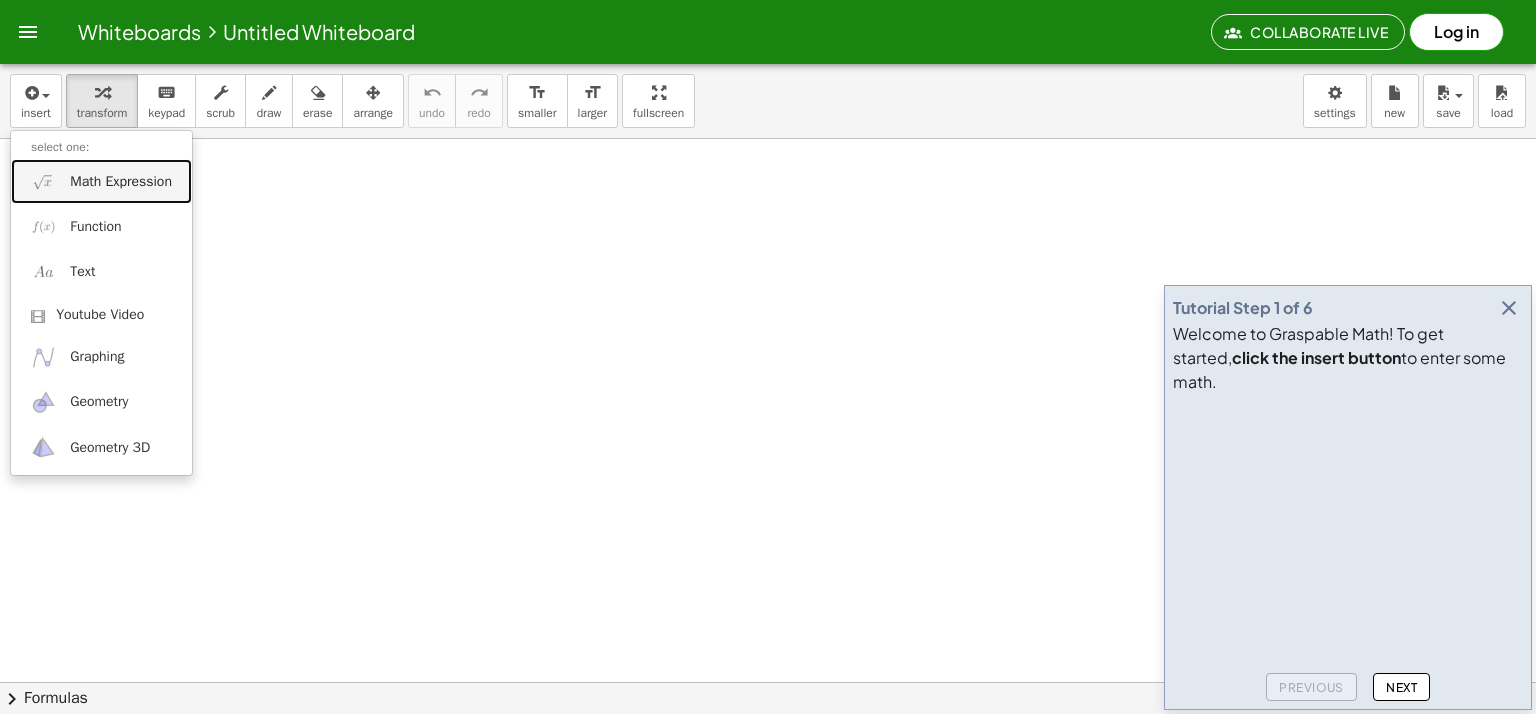 click on "Math Expression" at bounding box center [121, 182] 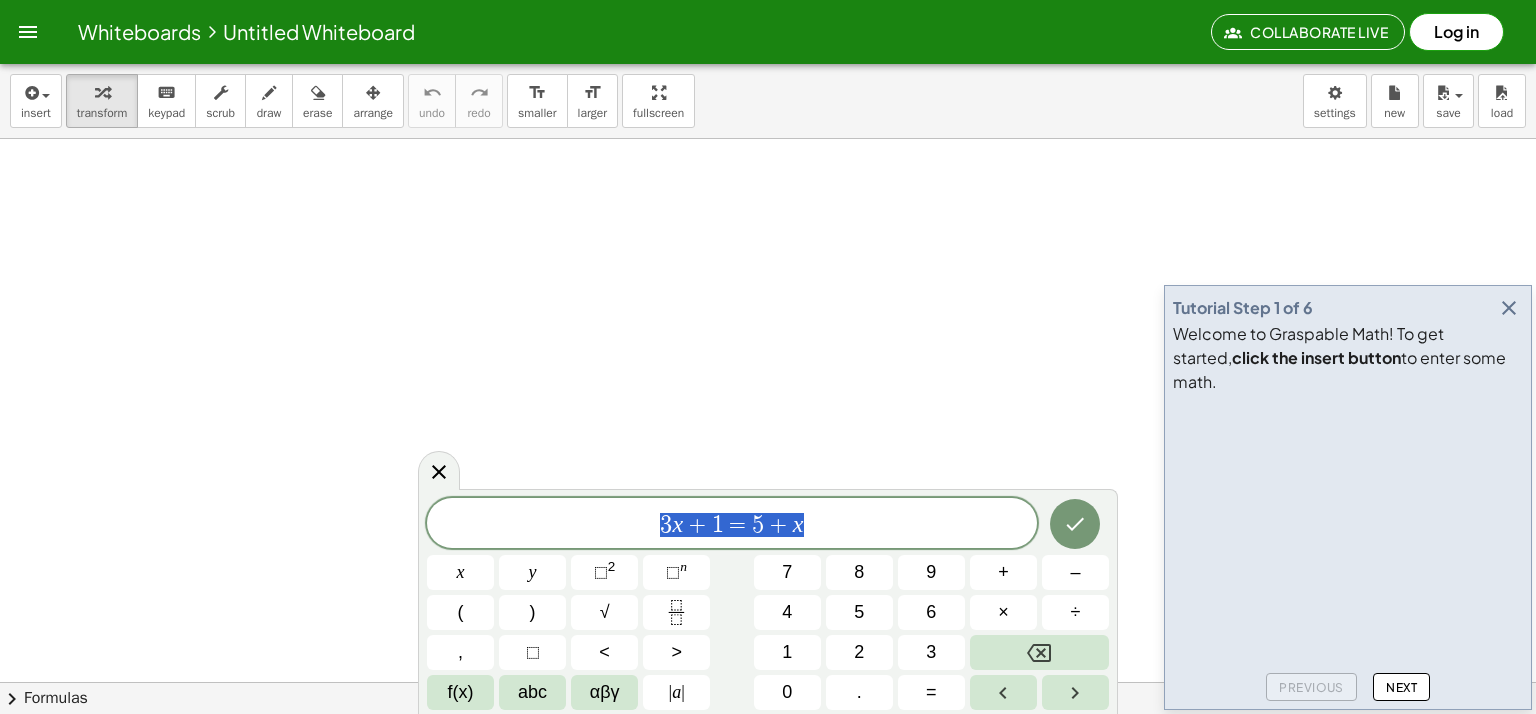 drag, startPoint x: 826, startPoint y: 523, endPoint x: 473, endPoint y: 503, distance: 353.56613 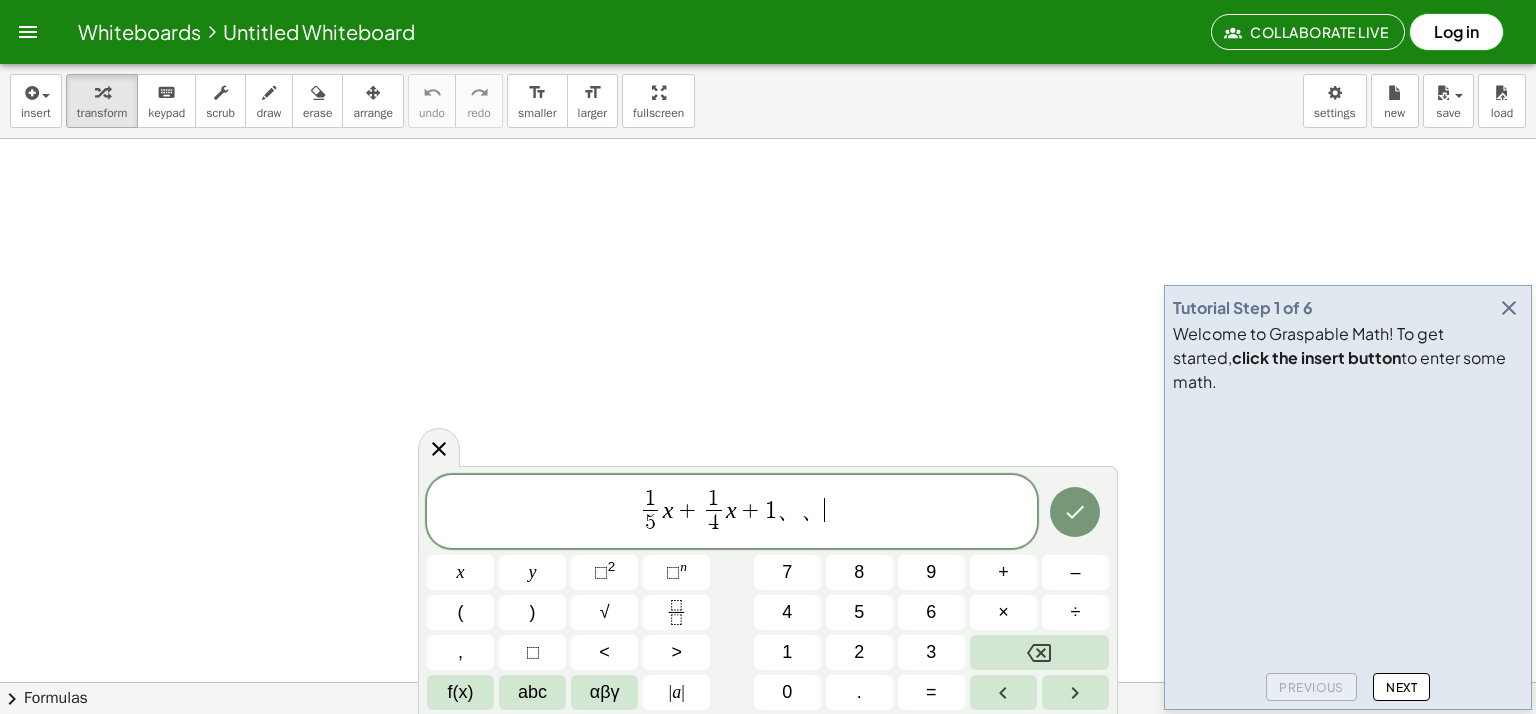scroll, scrollTop: 0, scrollLeft: 0, axis: both 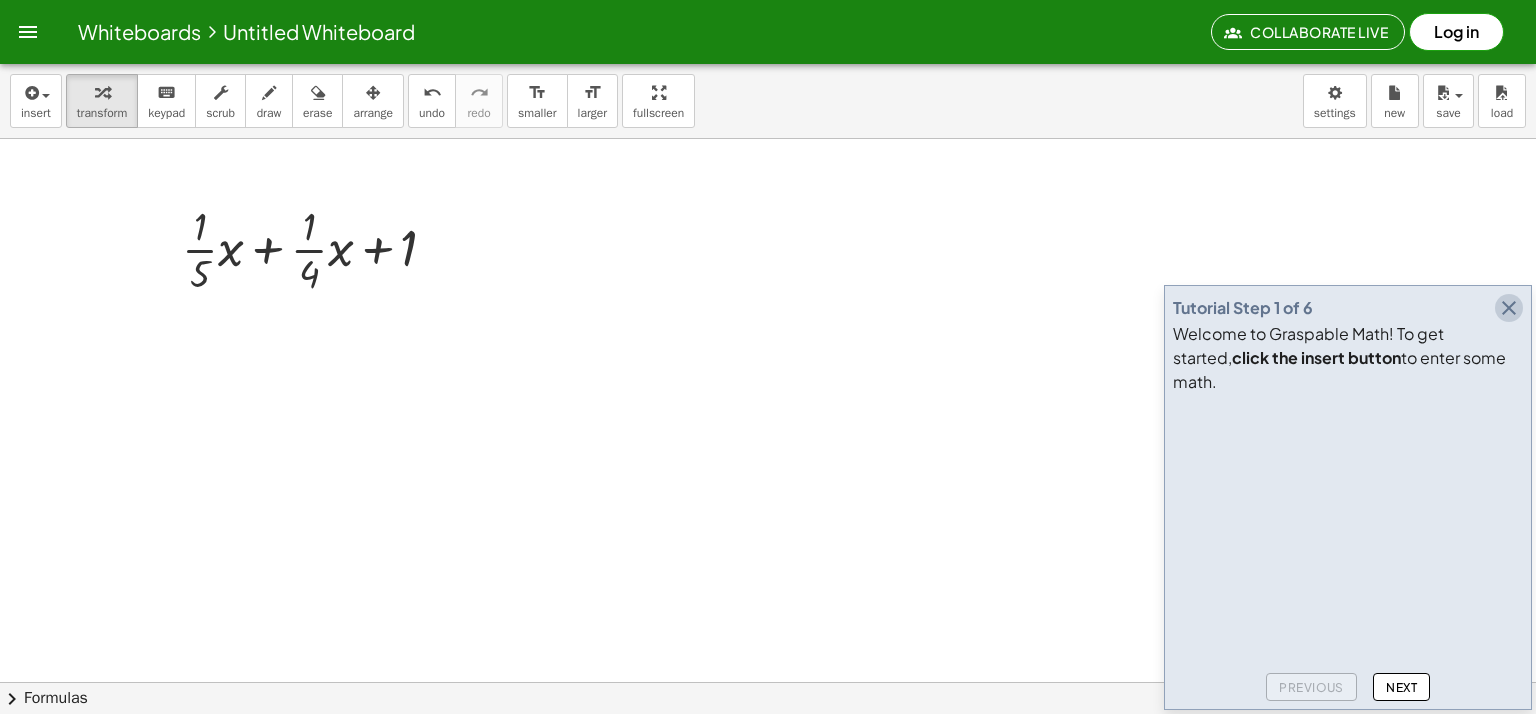 click at bounding box center (1509, 308) 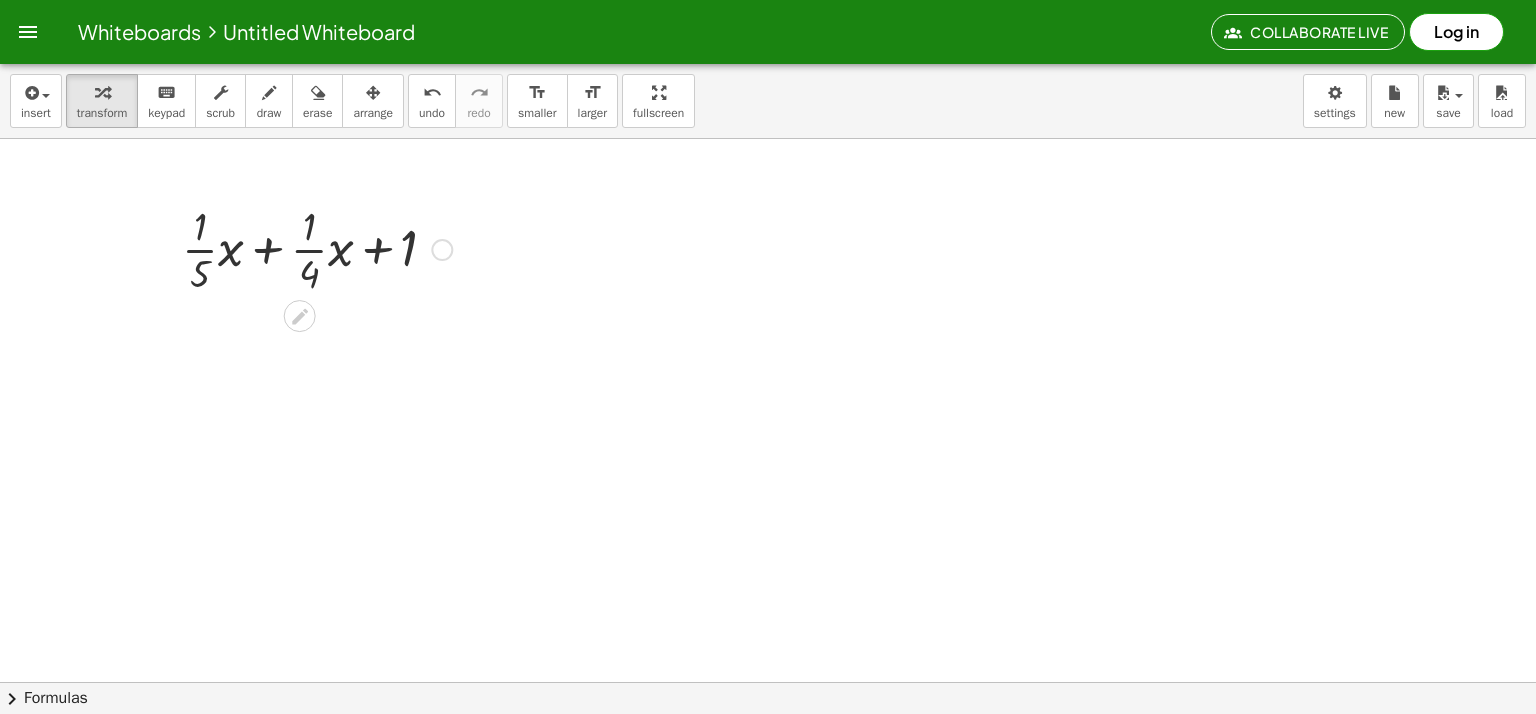 click at bounding box center (317, 248) 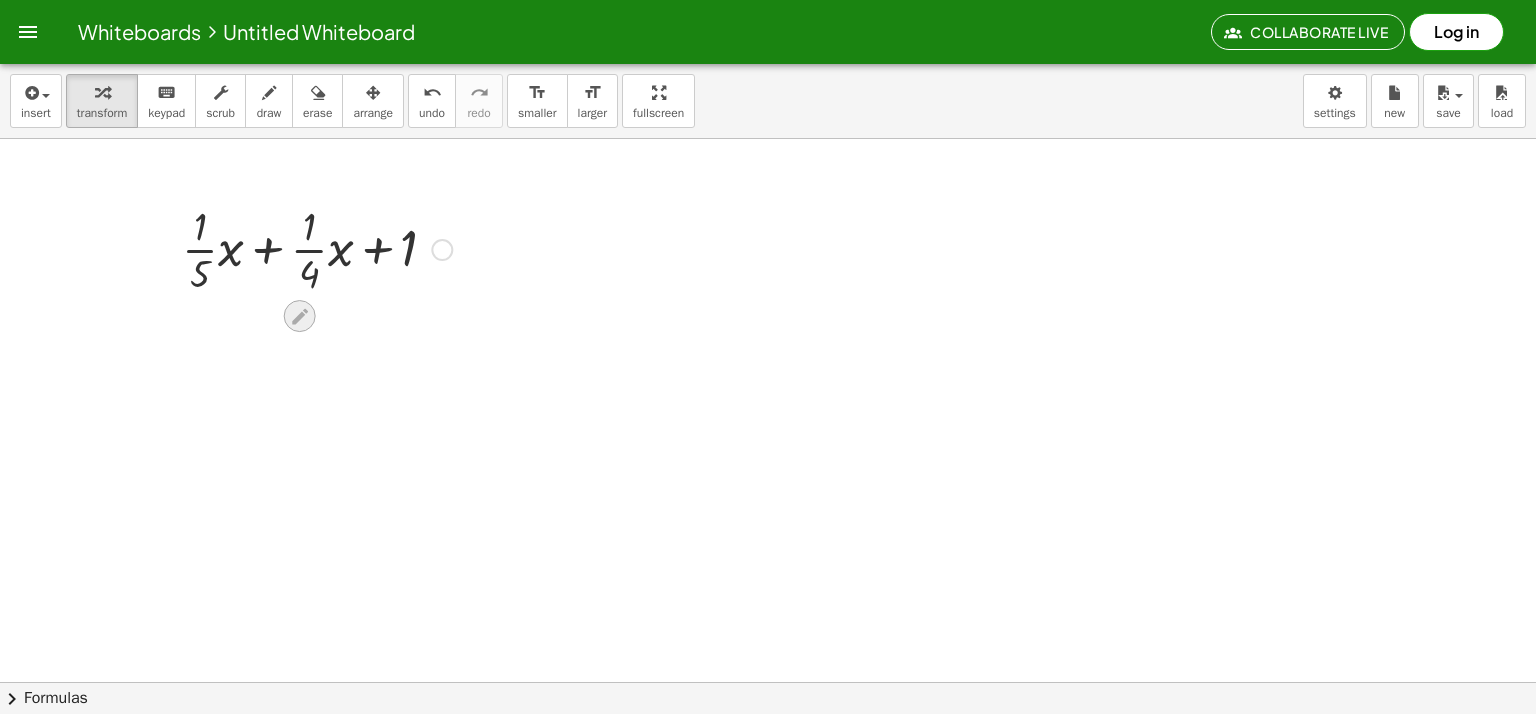 click at bounding box center (300, 316) 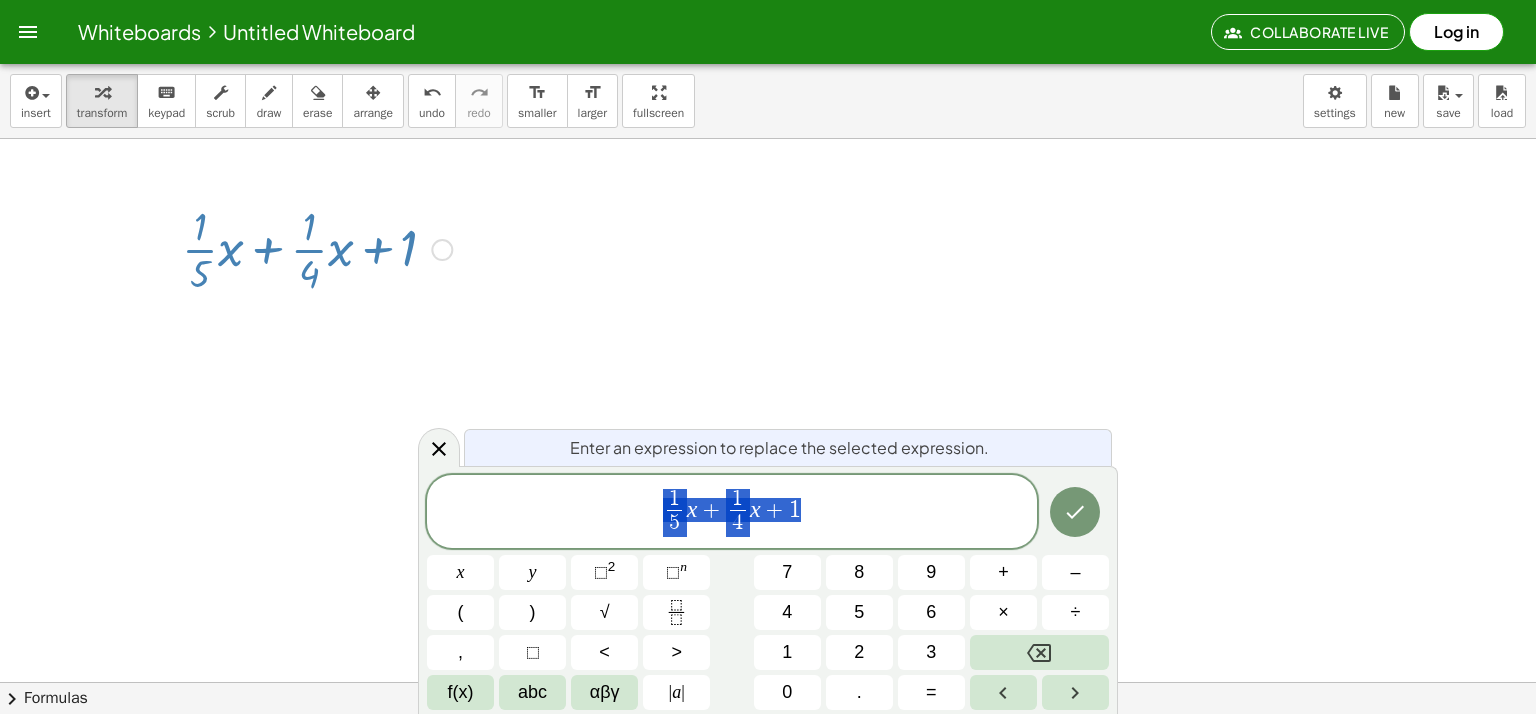 click on "1 5 ​ x + 1 4 ​ x + 1" at bounding box center [732, 513] 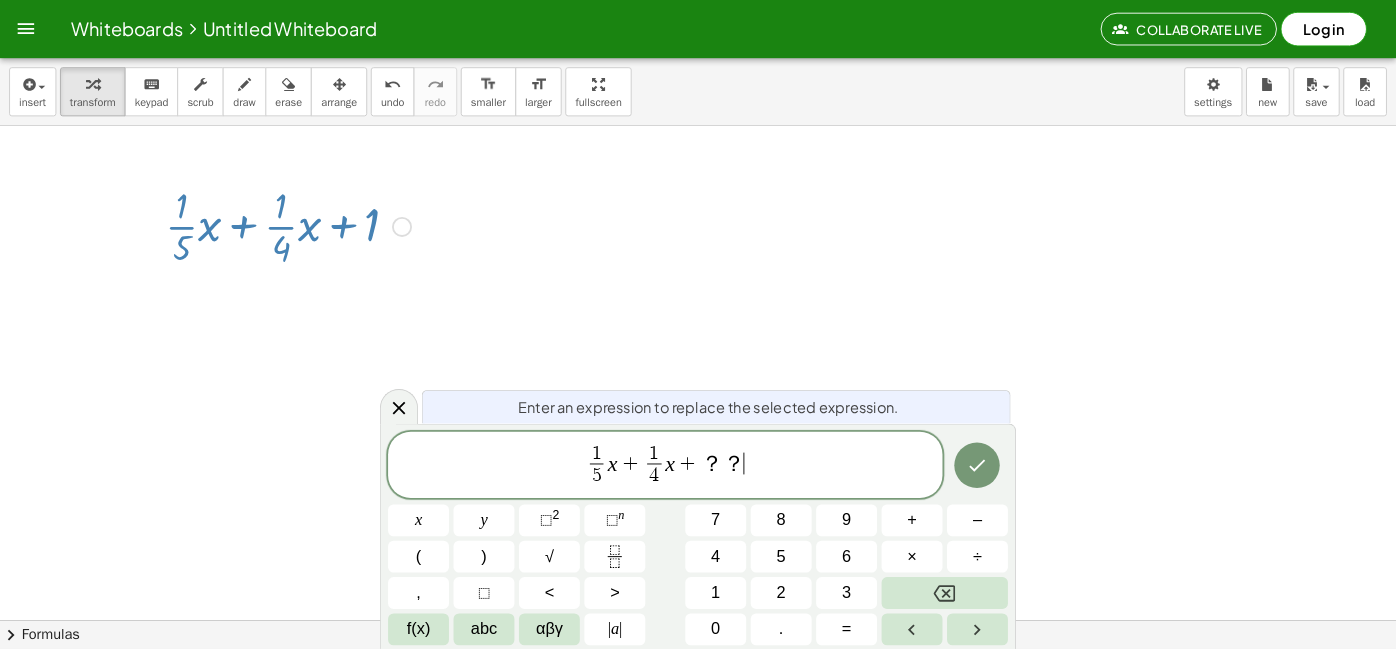 scroll, scrollTop: 0, scrollLeft: 0, axis: both 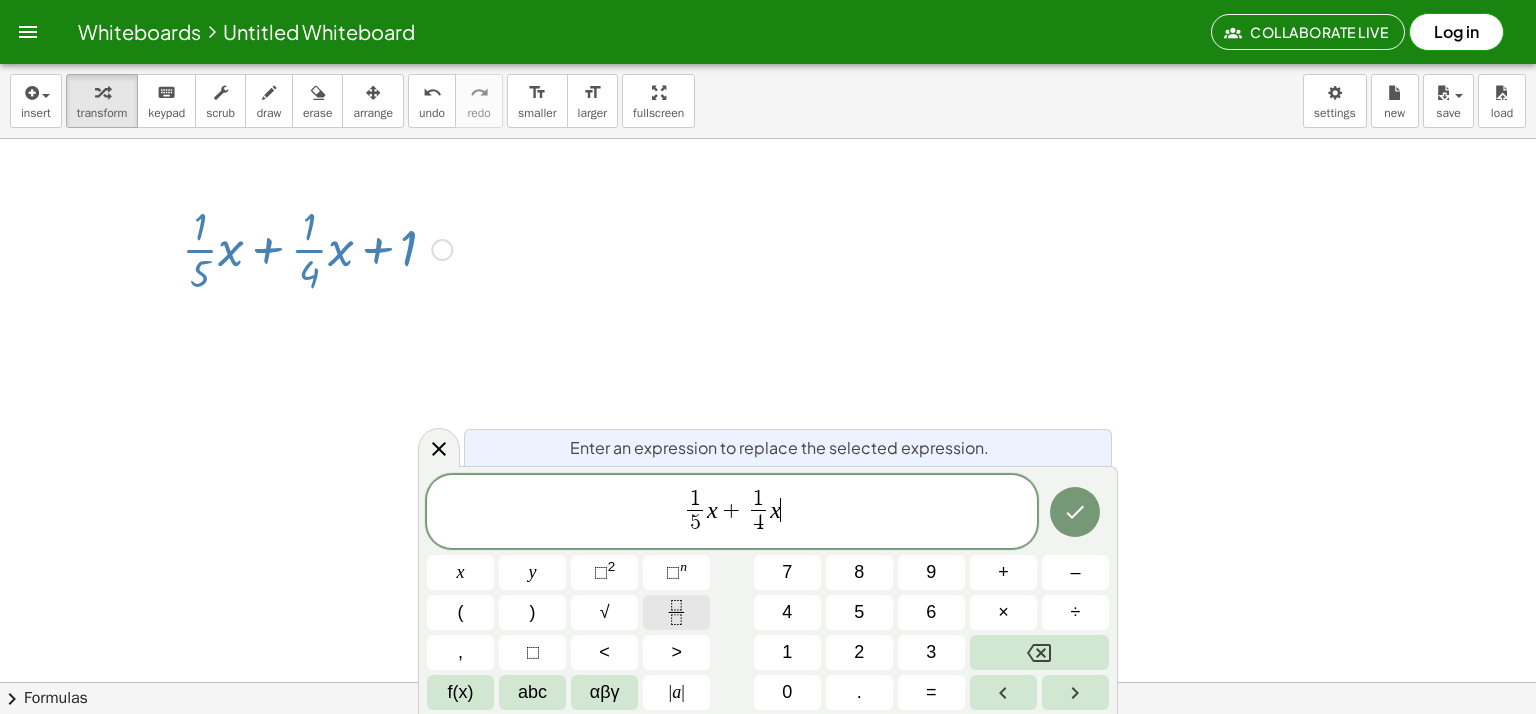 click at bounding box center [676, 612] 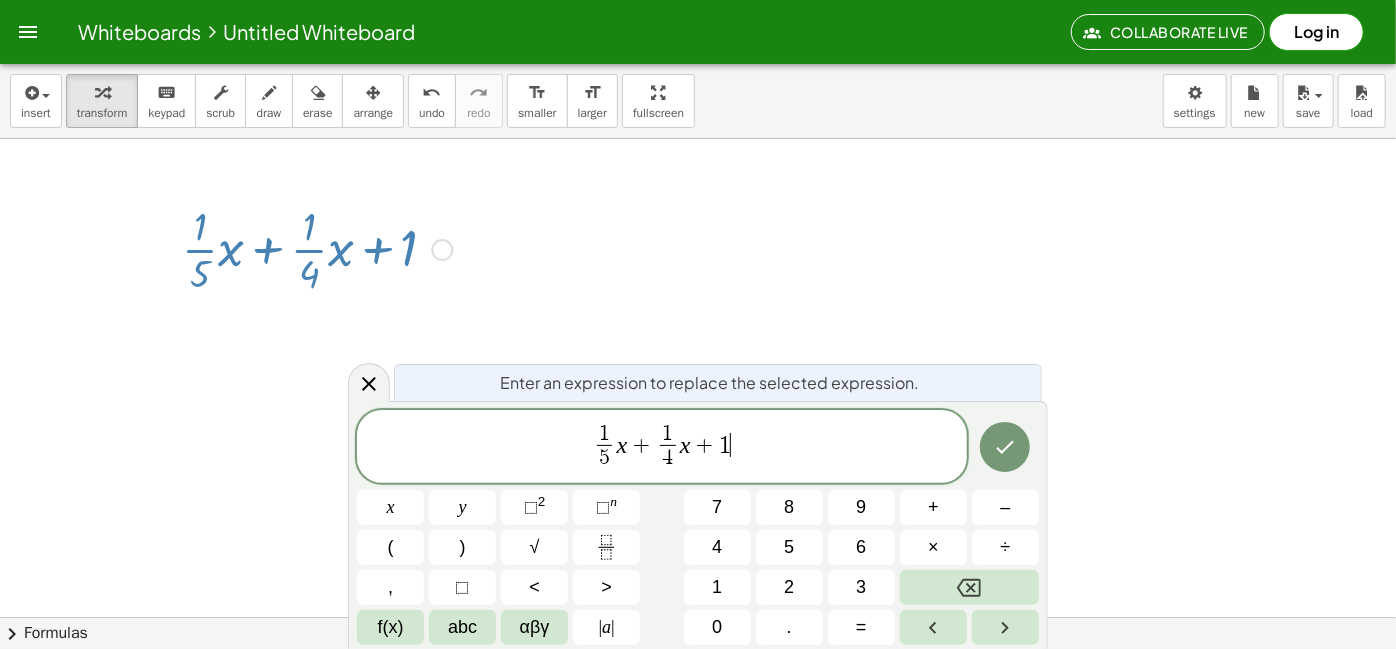 scroll, scrollTop: 0, scrollLeft: 0, axis: both 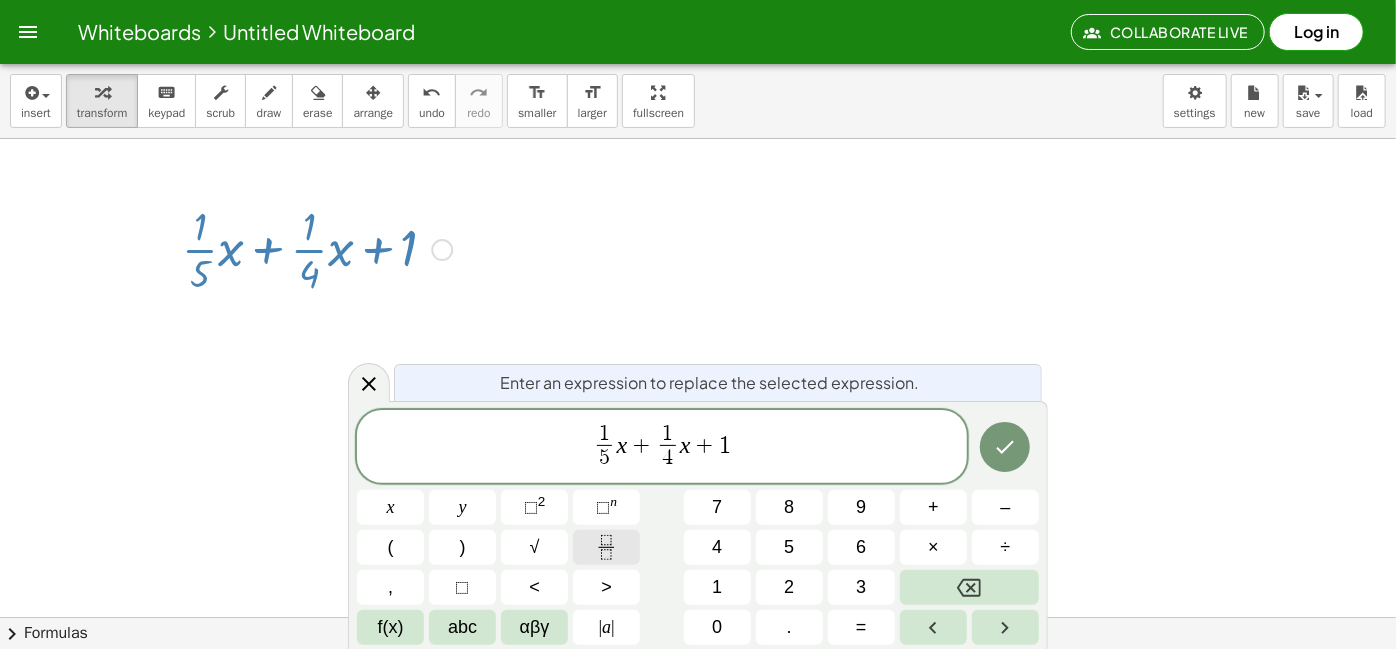 click 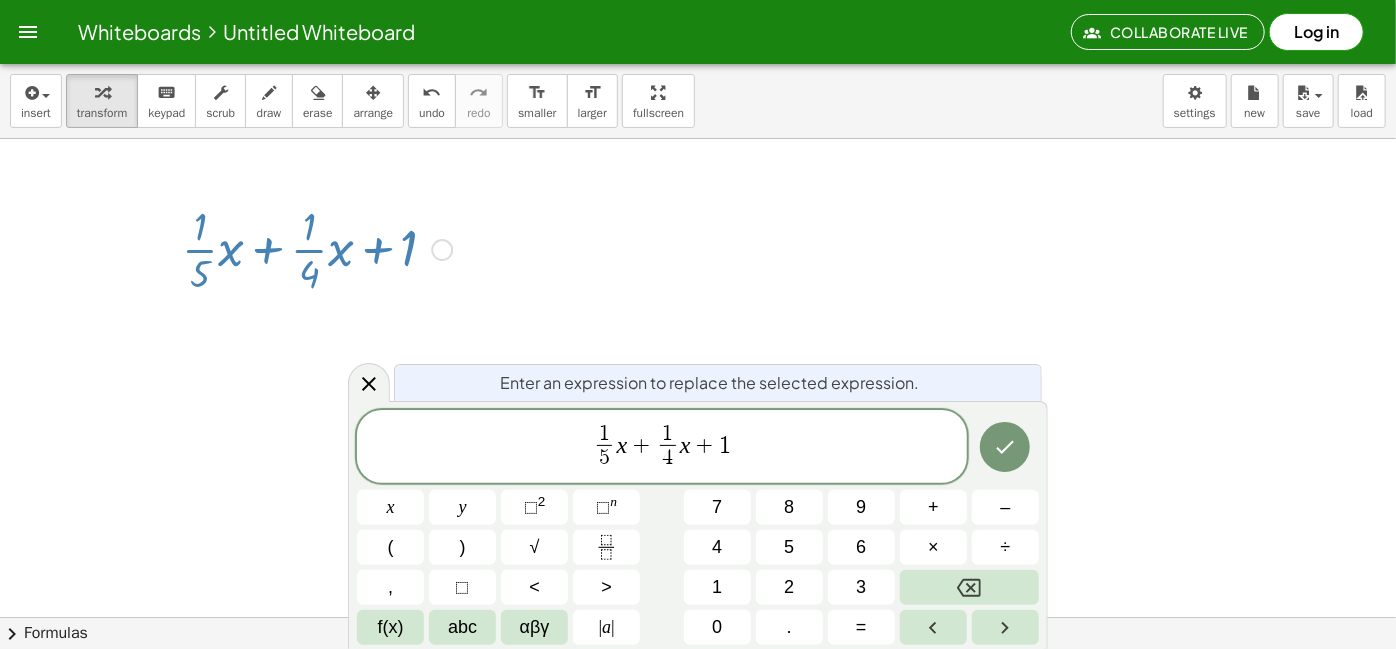scroll, scrollTop: 0, scrollLeft: 0, axis: both 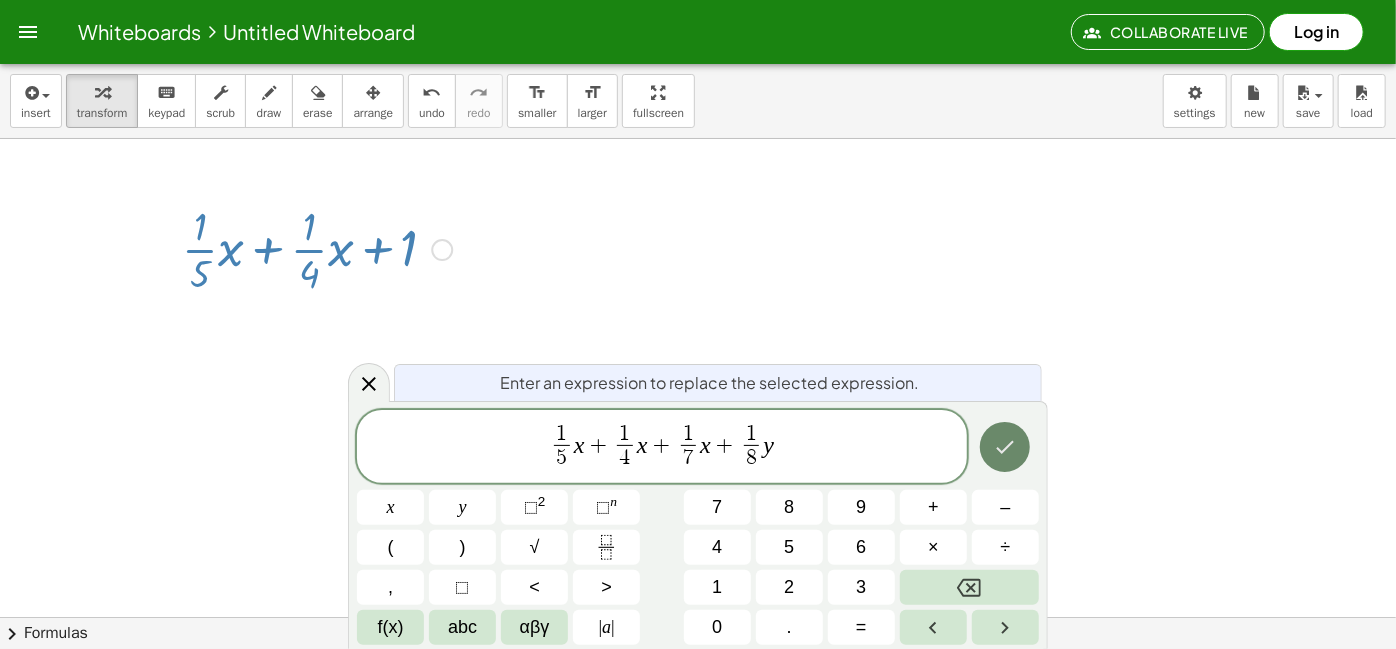 click 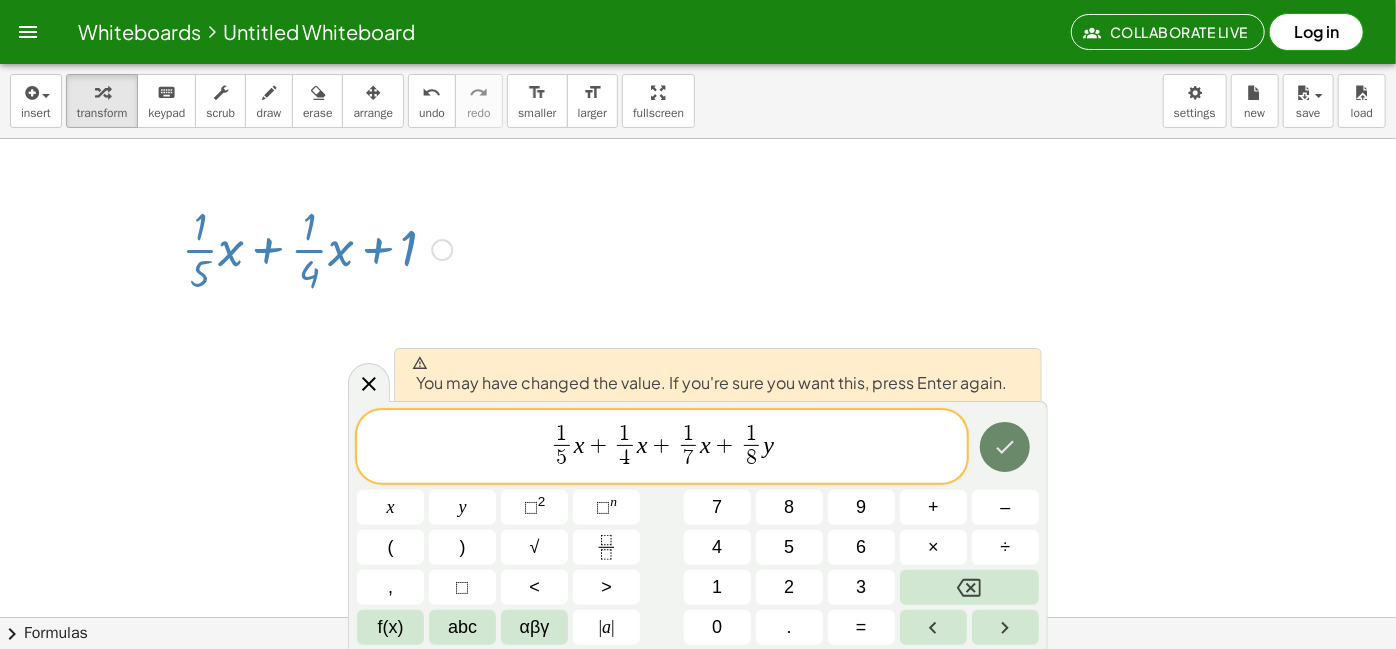 click at bounding box center (1005, 447) 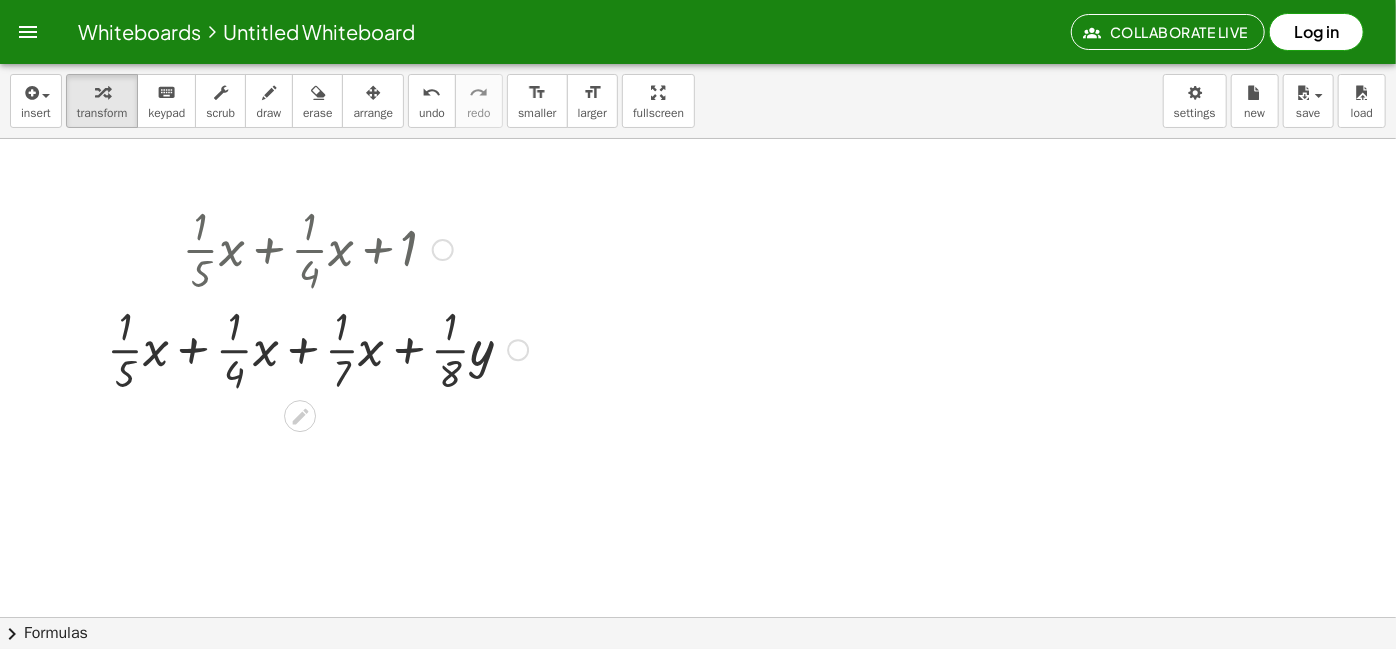 click at bounding box center [317, 348] 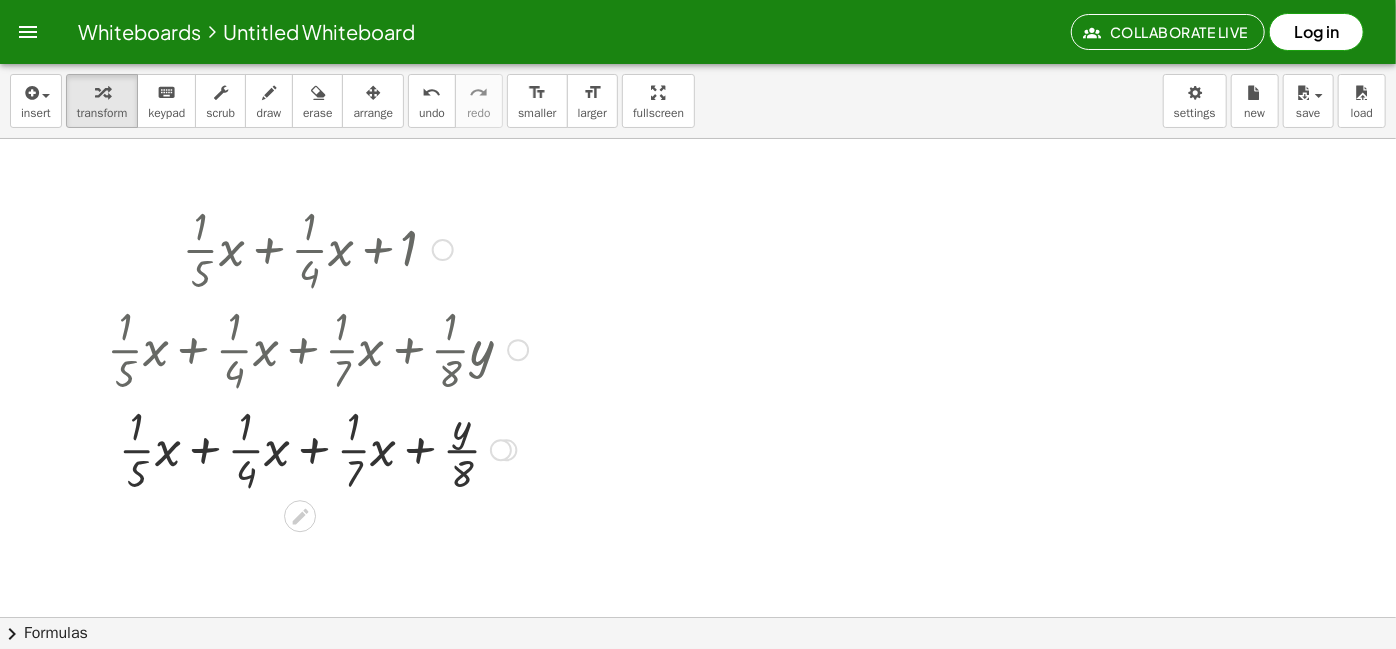 click at bounding box center [501, 450] 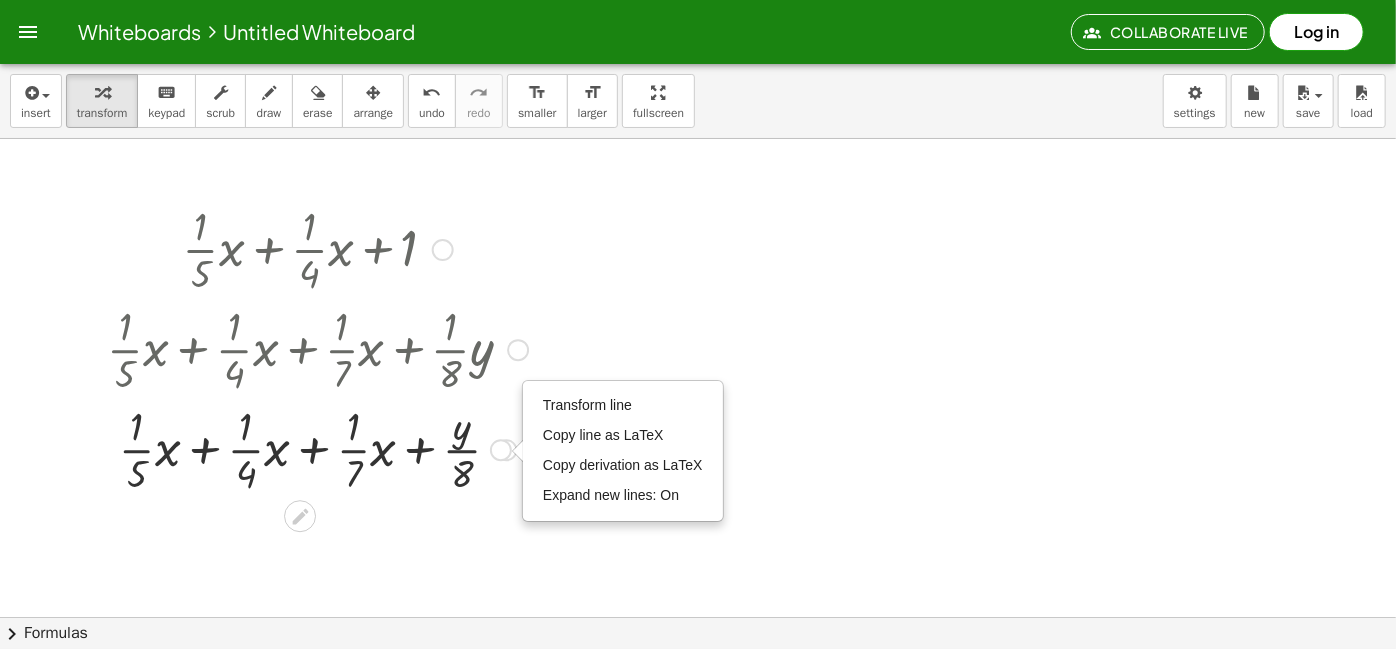 click at bounding box center (317, 448) 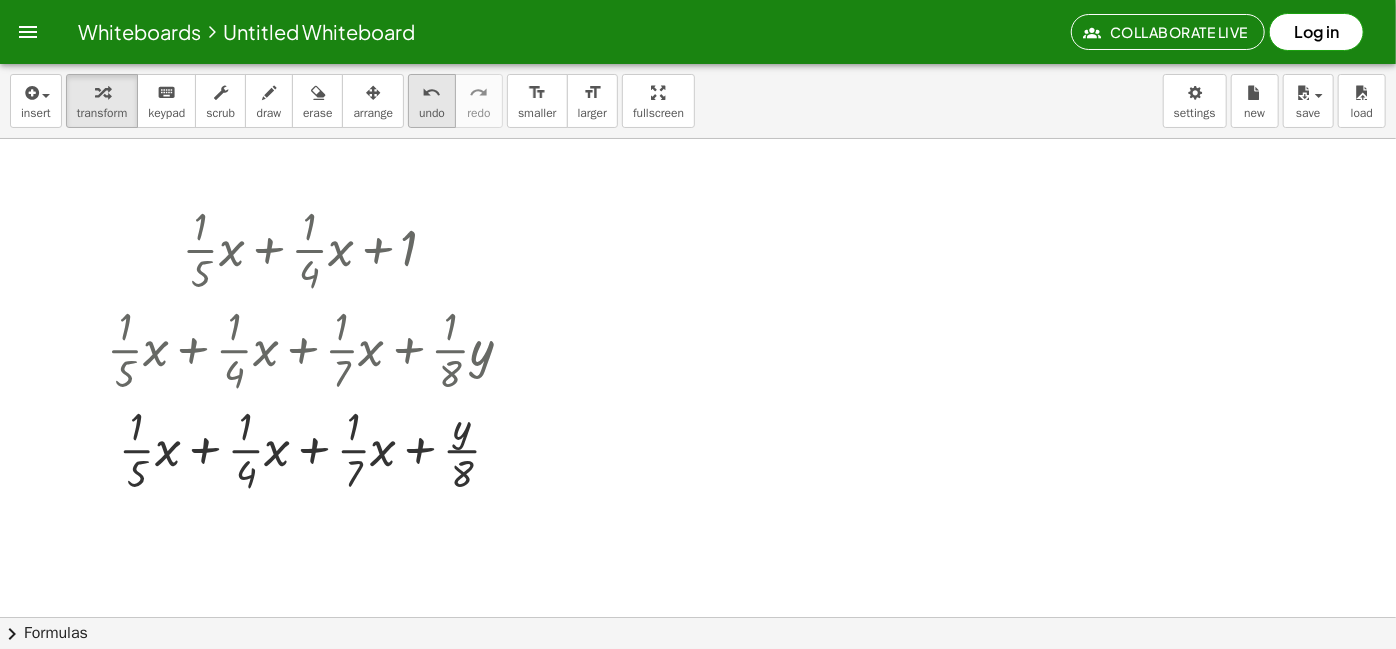 click on "undo" at bounding box center [432, 93] 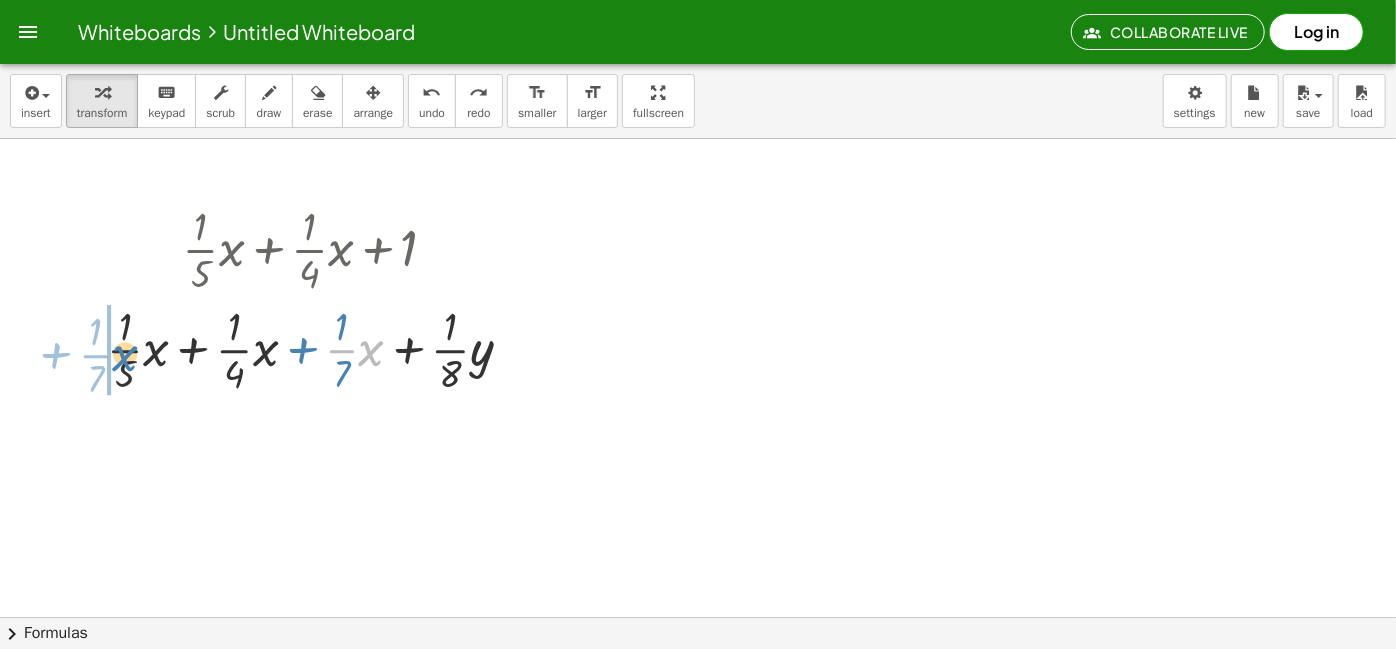 drag, startPoint x: 359, startPoint y: 355, endPoint x: 112, endPoint y: 360, distance: 247.0506 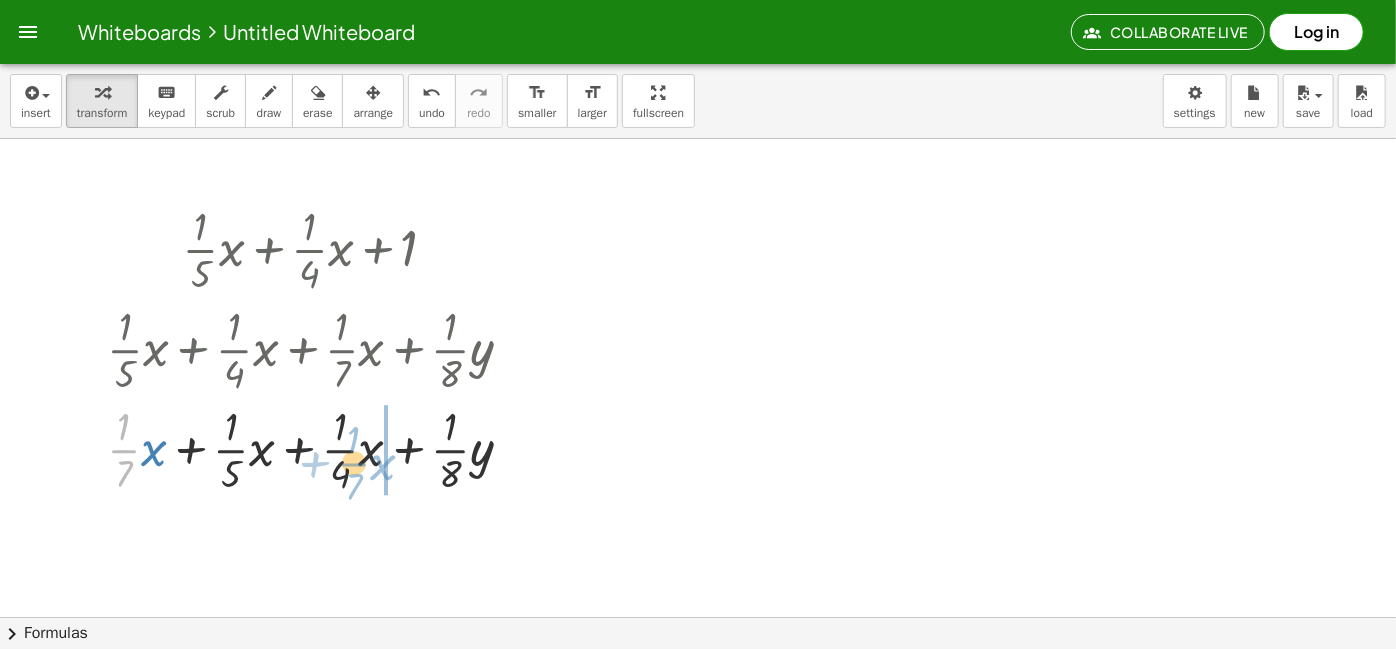 drag, startPoint x: 122, startPoint y: 455, endPoint x: 358, endPoint y: 469, distance: 236.41489 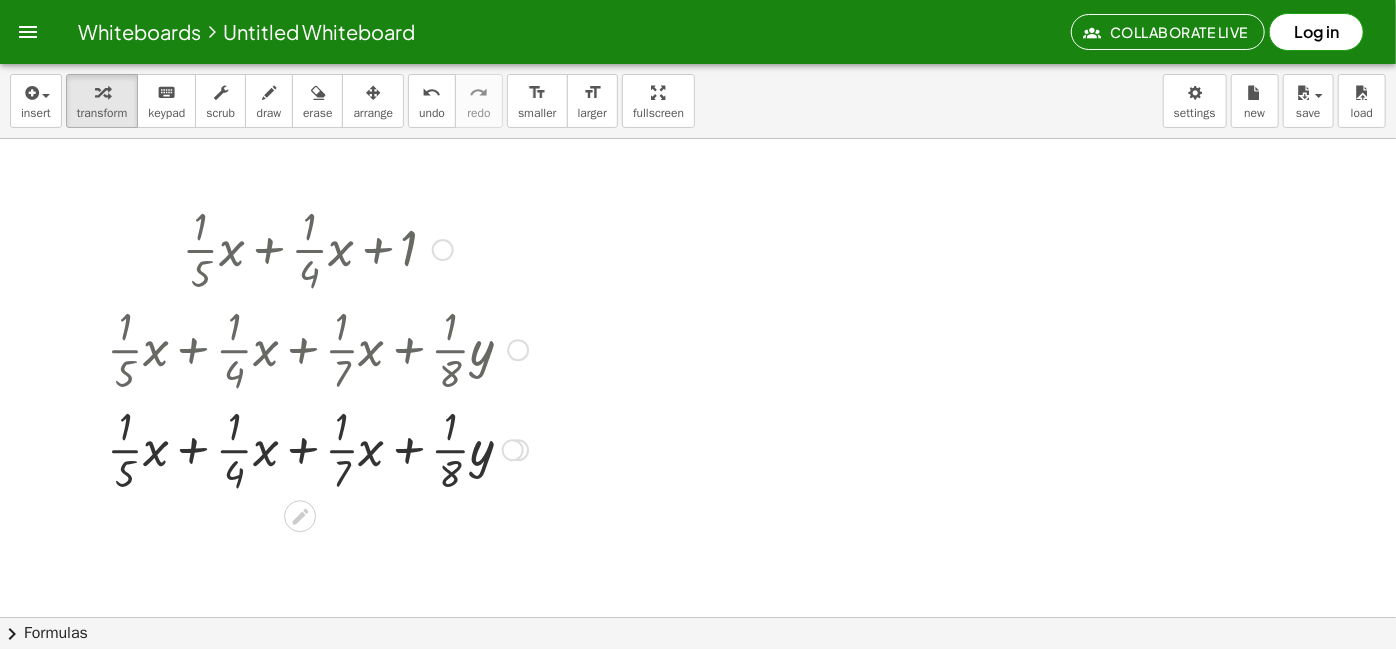 click at bounding box center (317, 448) 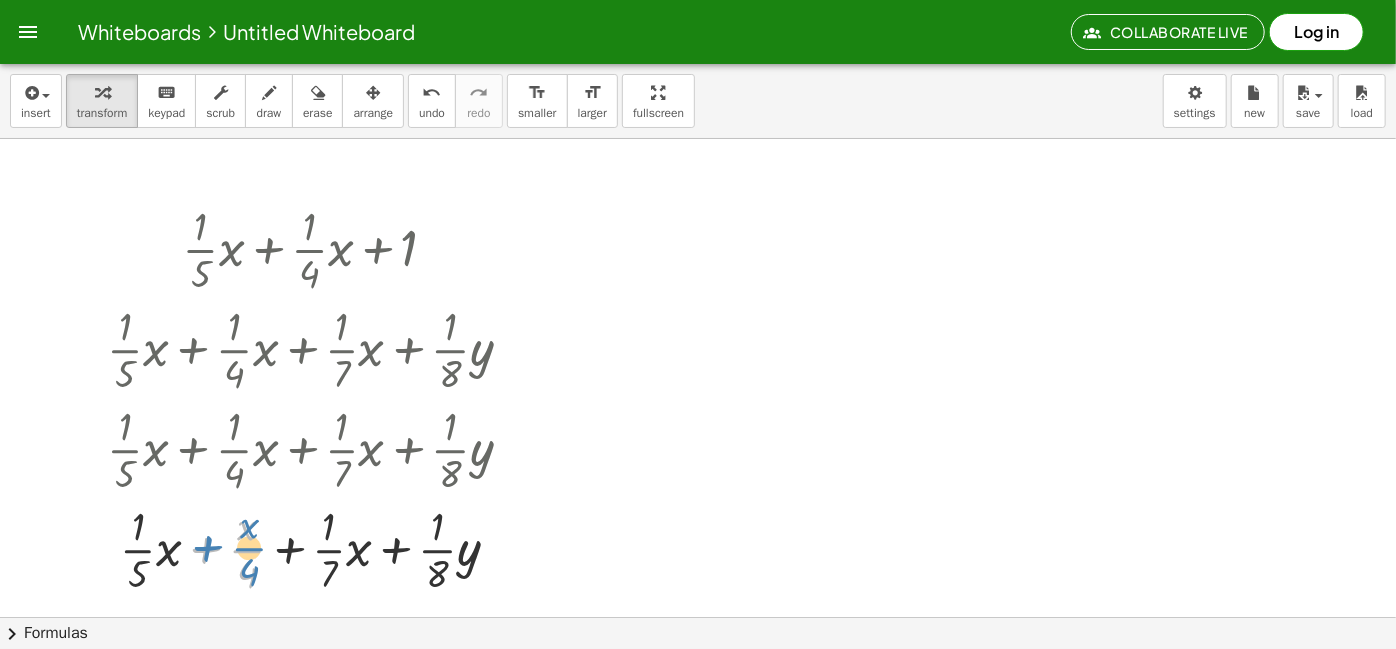 click on "+ · · 1 · 5 · x + · · 1 · 4 · x + 1 + · · 1 · 5 · x + · · 1 · 4 · x + · · 1 · 7 · x + · · 1 · 8 · y + · · 1 · 7 · x + · · 1 · 5 · x + · · 1 · 4 · x + · · 1 · 8 · y + · · 1 · 5 · x + · · 1 · 4 · x + · · 1 · 7 · x + · · 1 · 8 · y + · · 1 · 5 · x + · 1 · x · 4 + · · 1 · 7 · x + · · 1 · 8 · y + · x · 4 + · · 1 · 5 · x + · 4 · x + · · 1 · 7 · x + · · 1 · 8 · y" at bounding box center [300, 250] 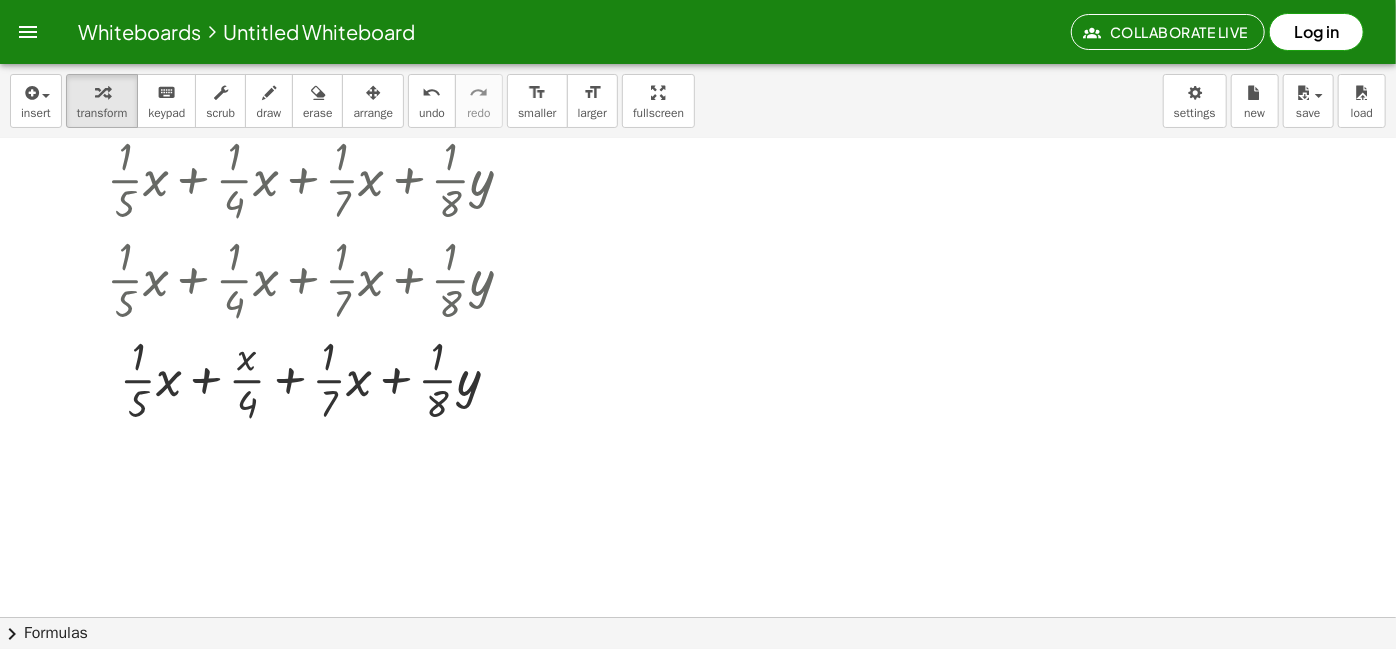 scroll, scrollTop: 181, scrollLeft: 0, axis: vertical 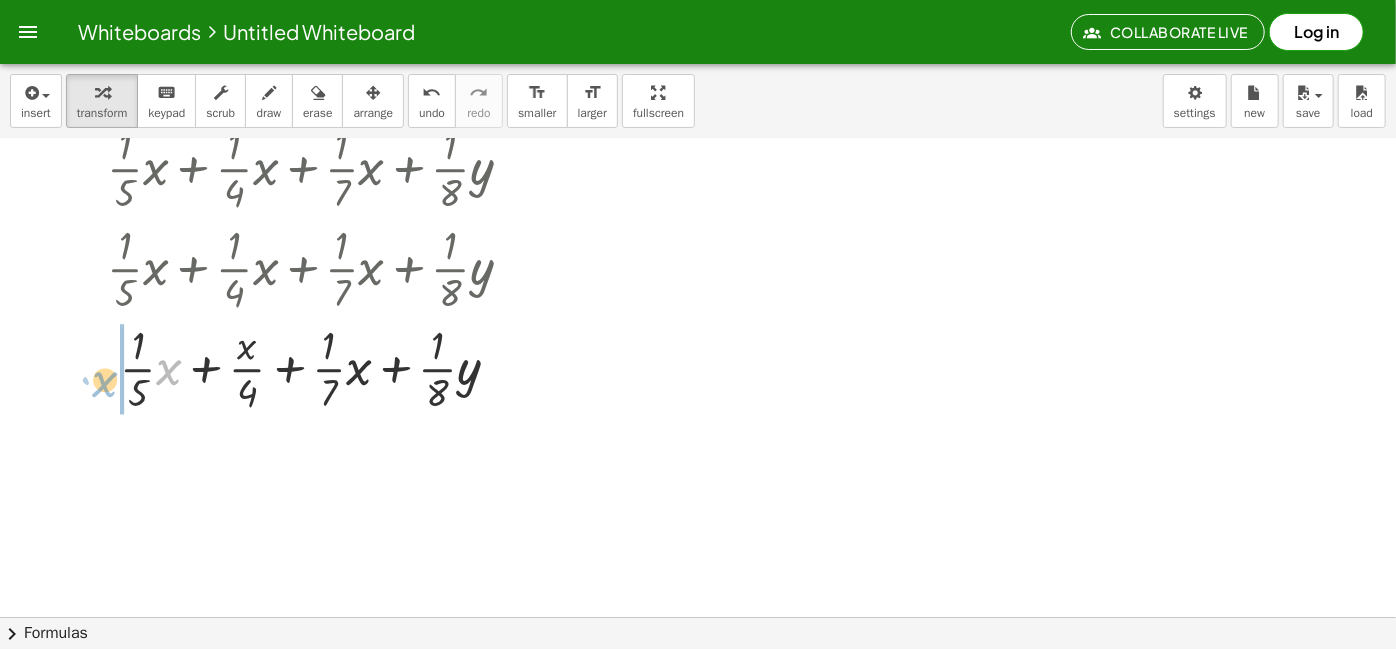 drag, startPoint x: 170, startPoint y: 365, endPoint x: 105, endPoint y: 383, distance: 67.44627 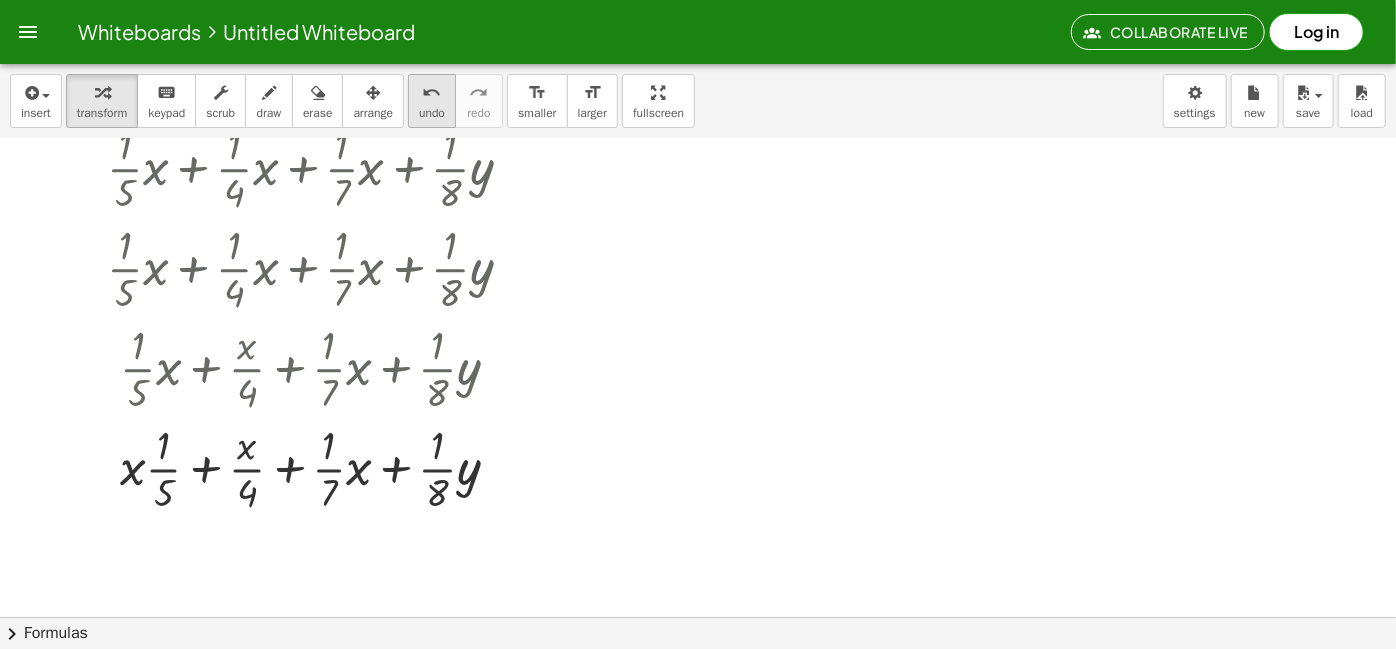 click on "undo" at bounding box center (432, 93) 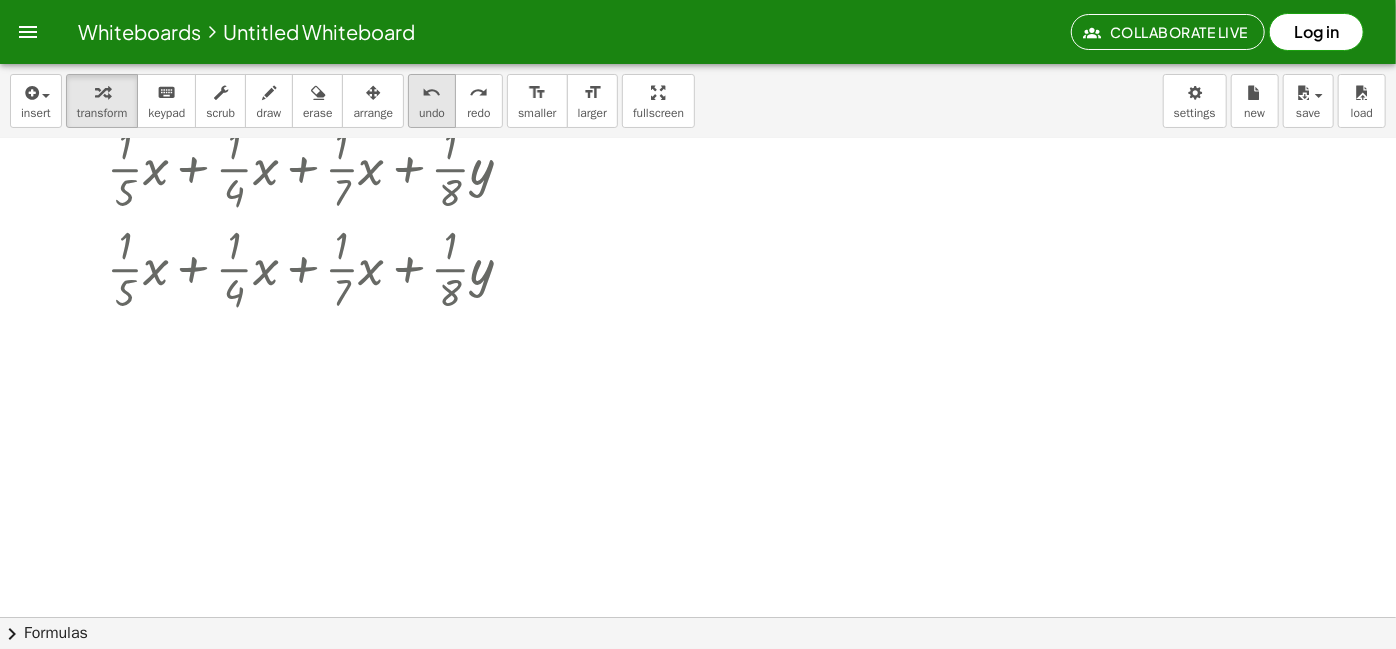 click on "undo" at bounding box center [432, 93] 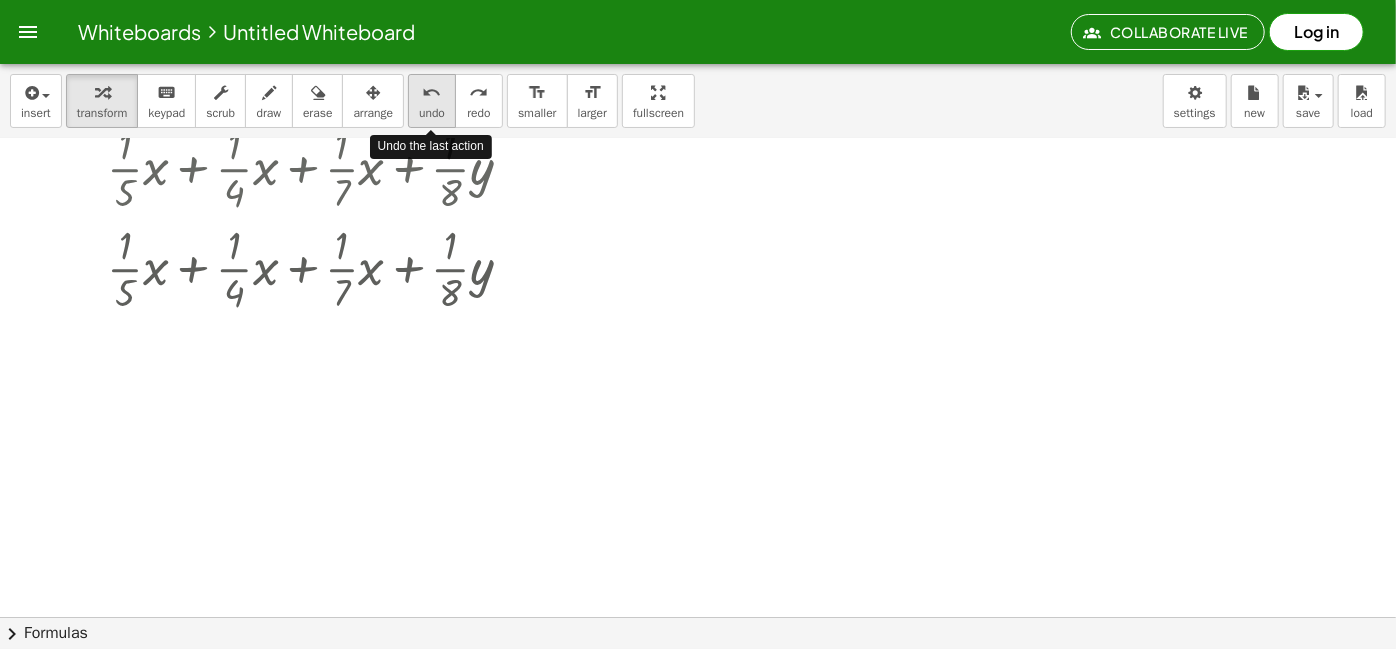 click on "undo" at bounding box center [432, 93] 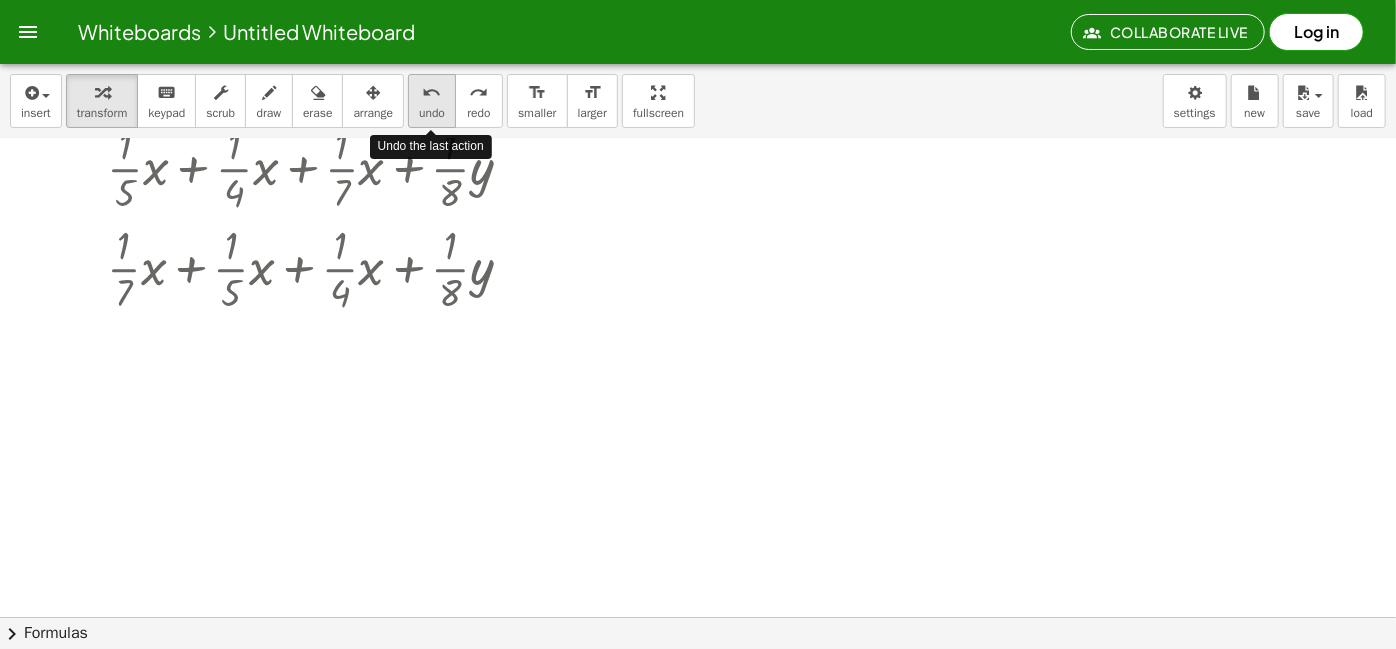 click on "undo" at bounding box center [432, 93] 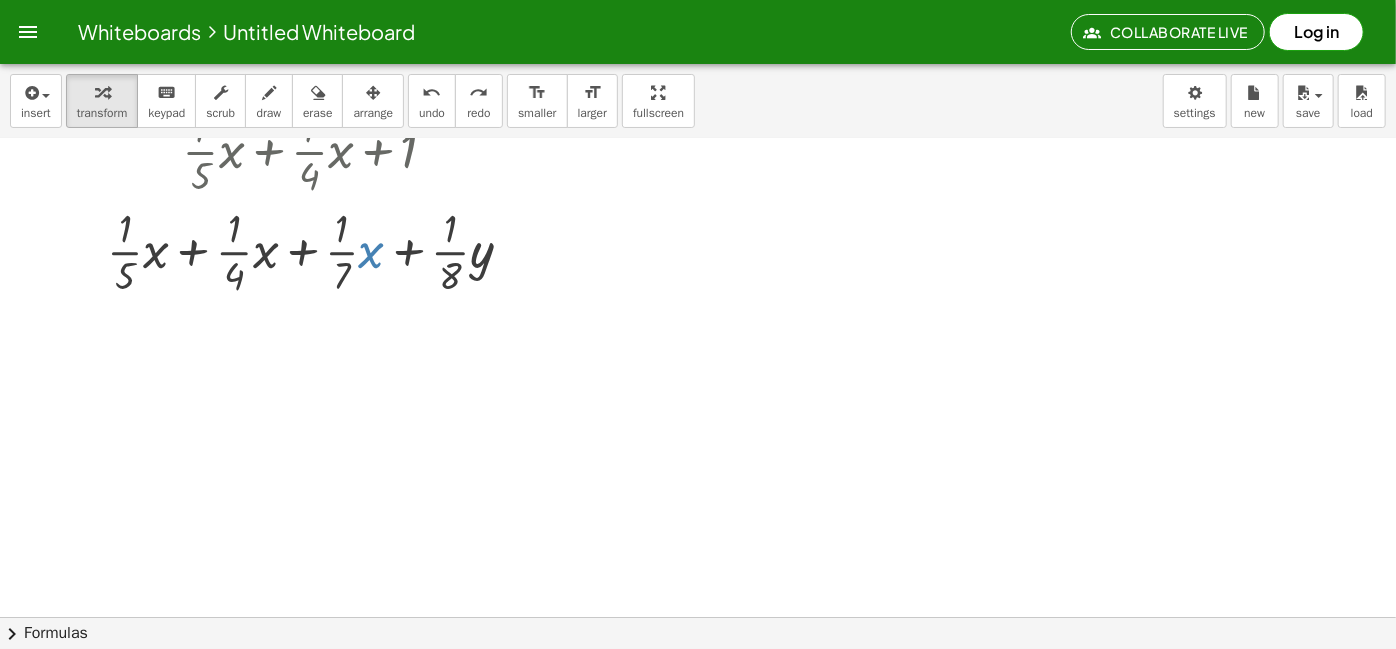 scroll, scrollTop: 0, scrollLeft: 0, axis: both 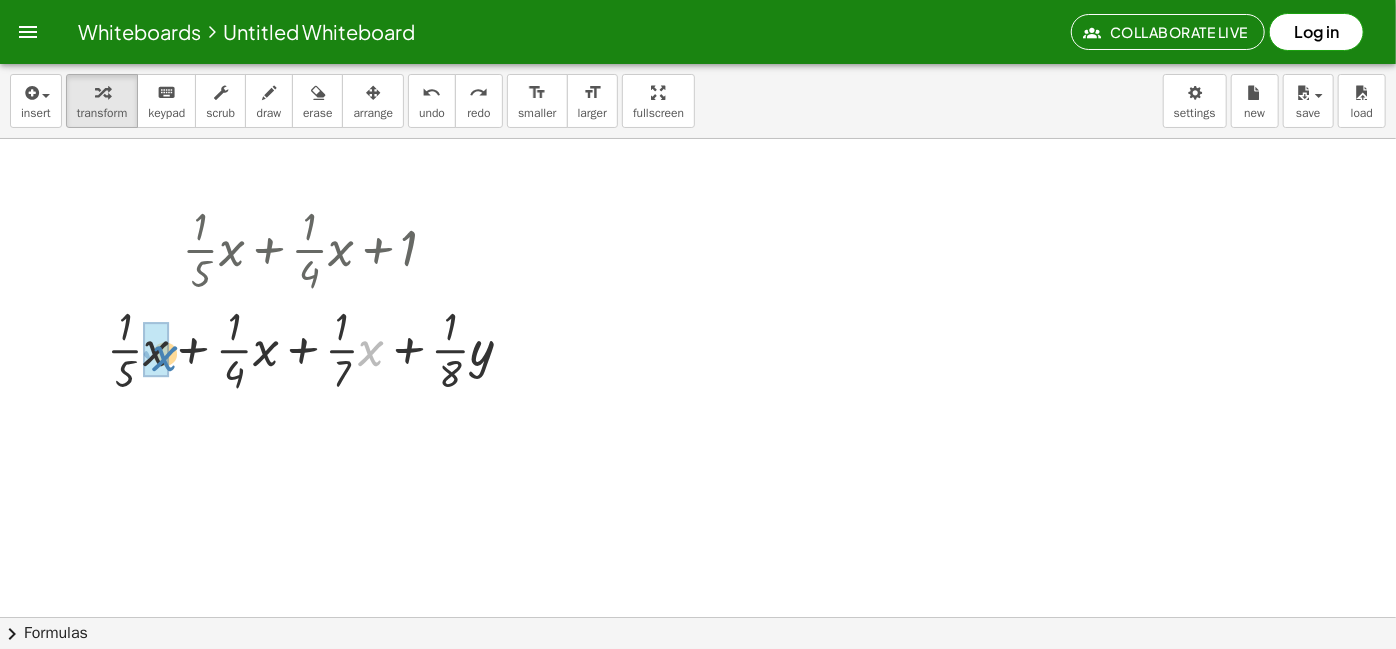 drag, startPoint x: 370, startPoint y: 354, endPoint x: 163, endPoint y: 359, distance: 207.06038 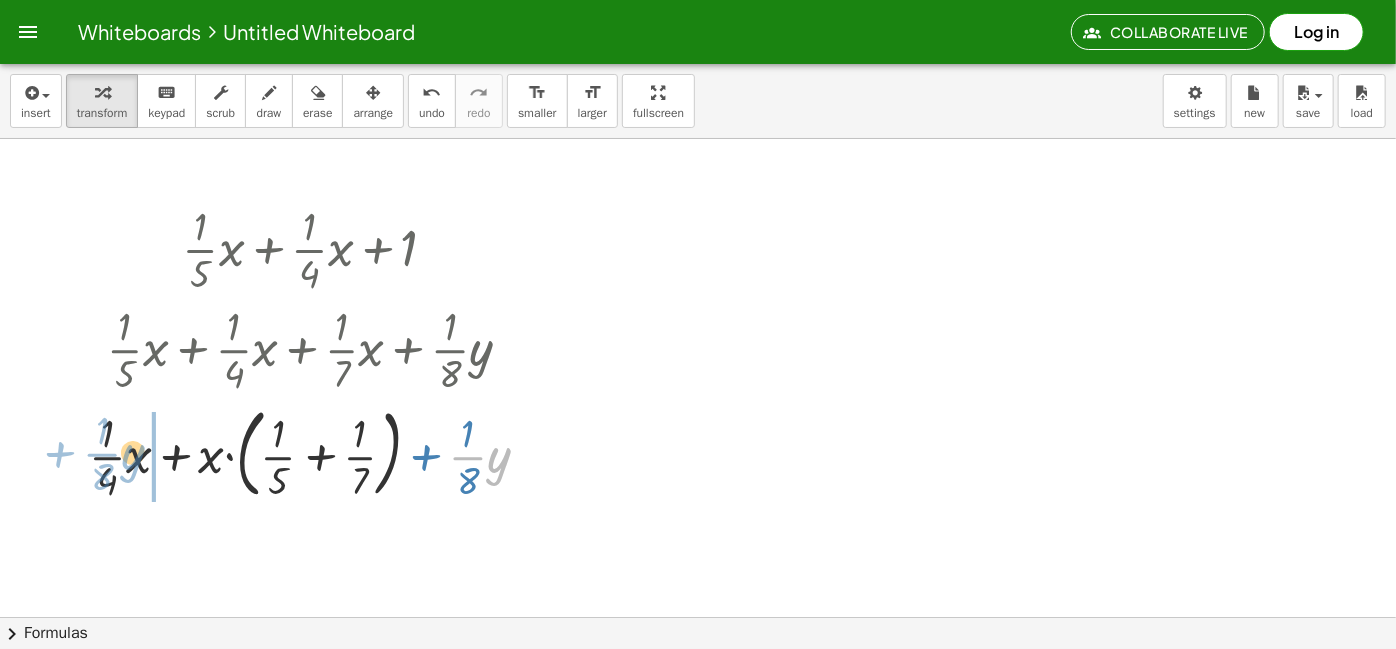 drag, startPoint x: 506, startPoint y: 463, endPoint x: 138, endPoint y: 460, distance: 368.01224 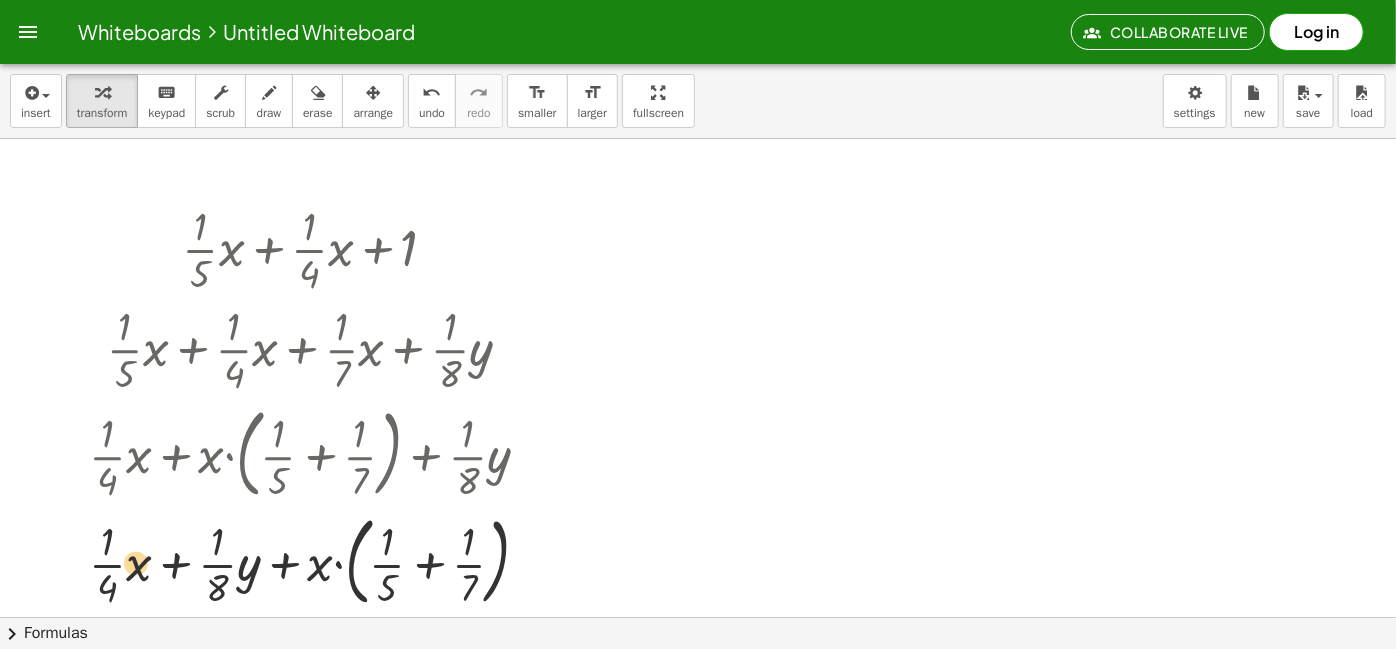 drag, startPoint x: 247, startPoint y: 562, endPoint x: 132, endPoint y: 561, distance: 115.00435 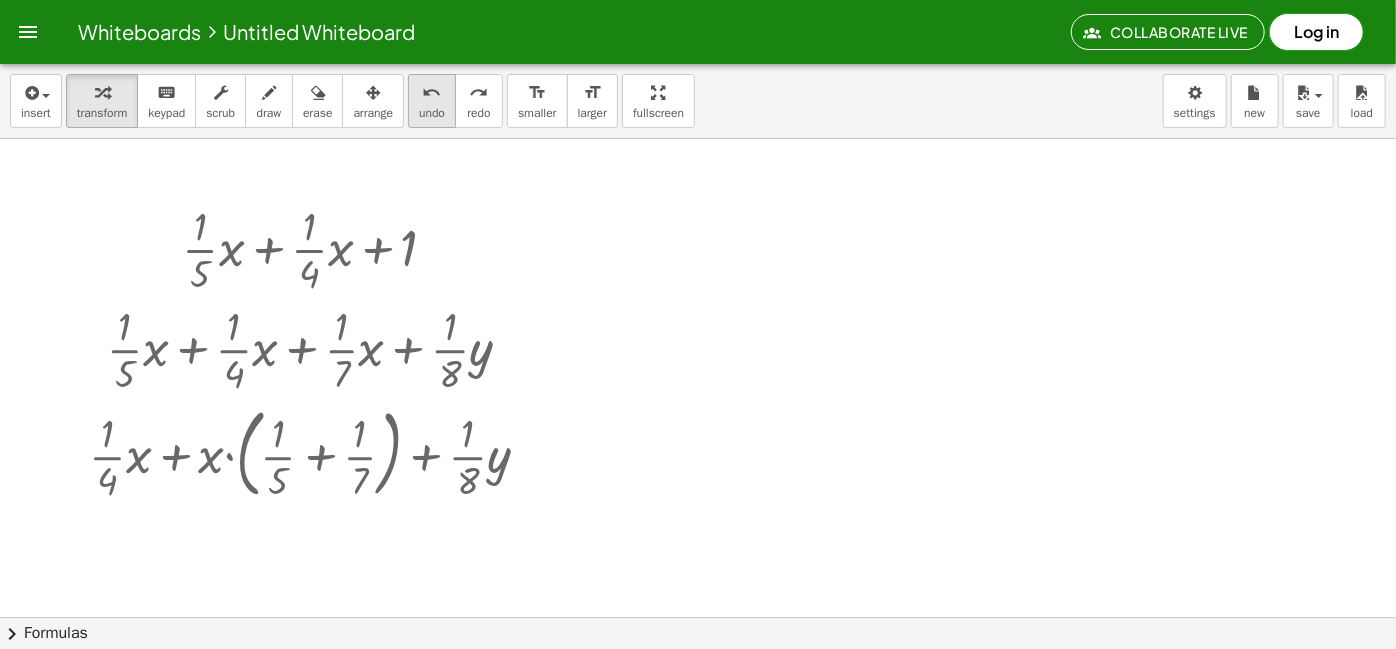 click on "undo" at bounding box center [432, 93] 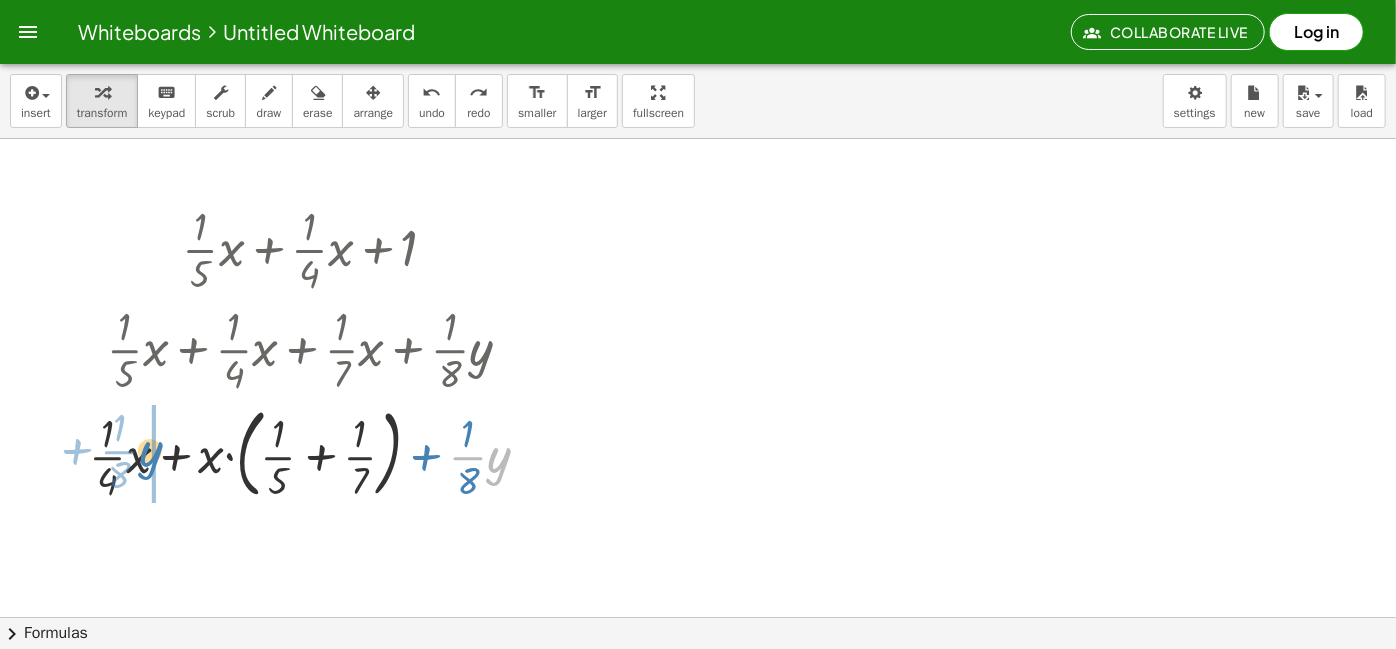 drag, startPoint x: 504, startPoint y: 469, endPoint x: 162, endPoint y: 465, distance: 342.02338 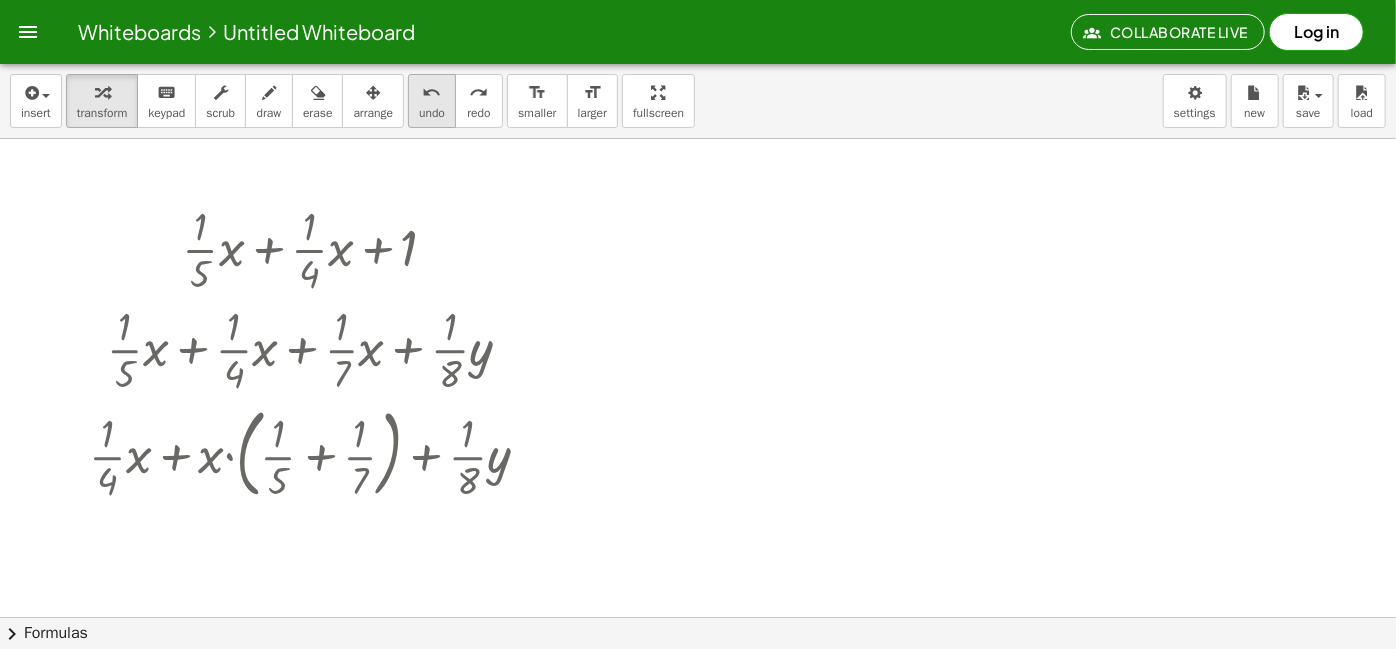 click on "undo" at bounding box center [432, 93] 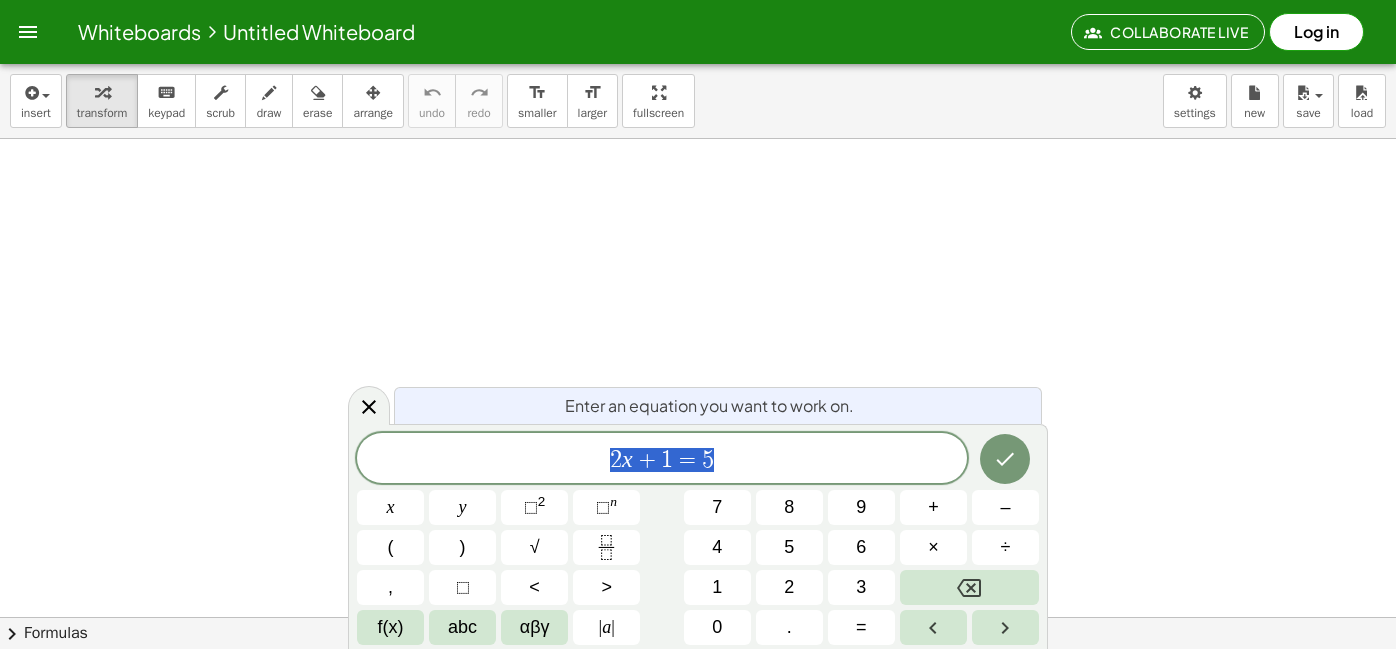 scroll, scrollTop: 0, scrollLeft: 0, axis: both 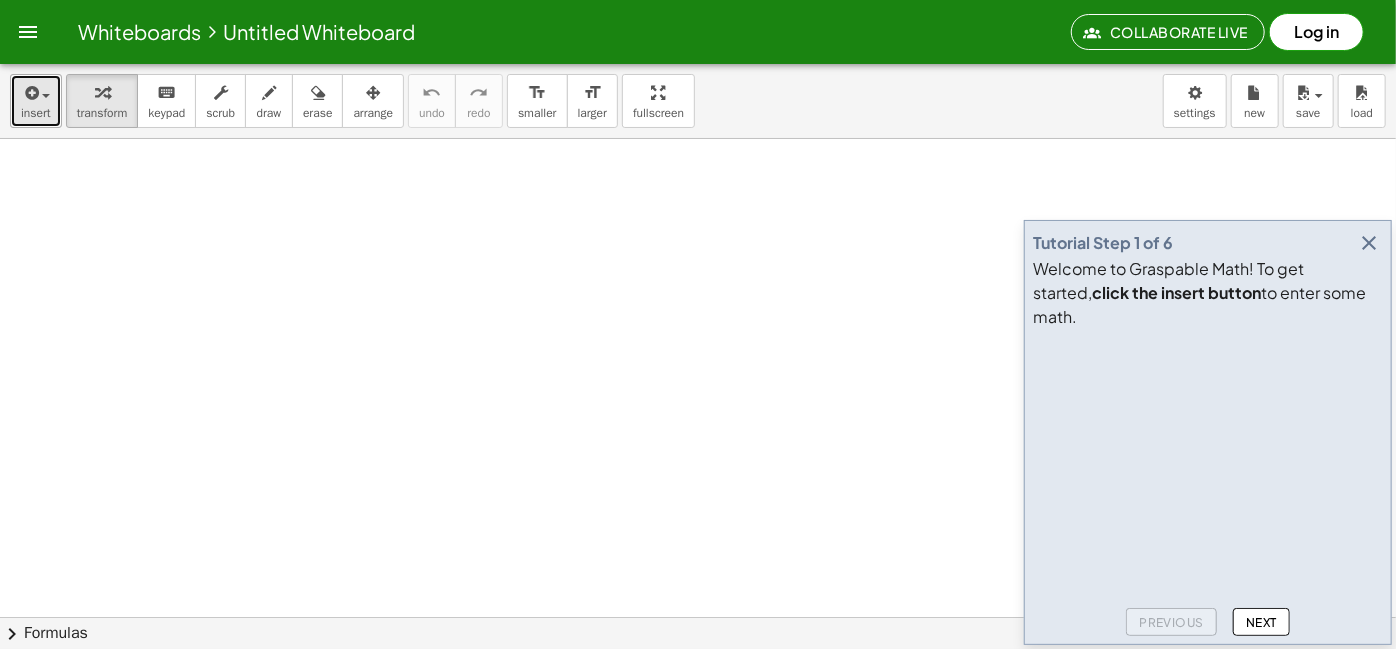 click at bounding box center (36, 92) 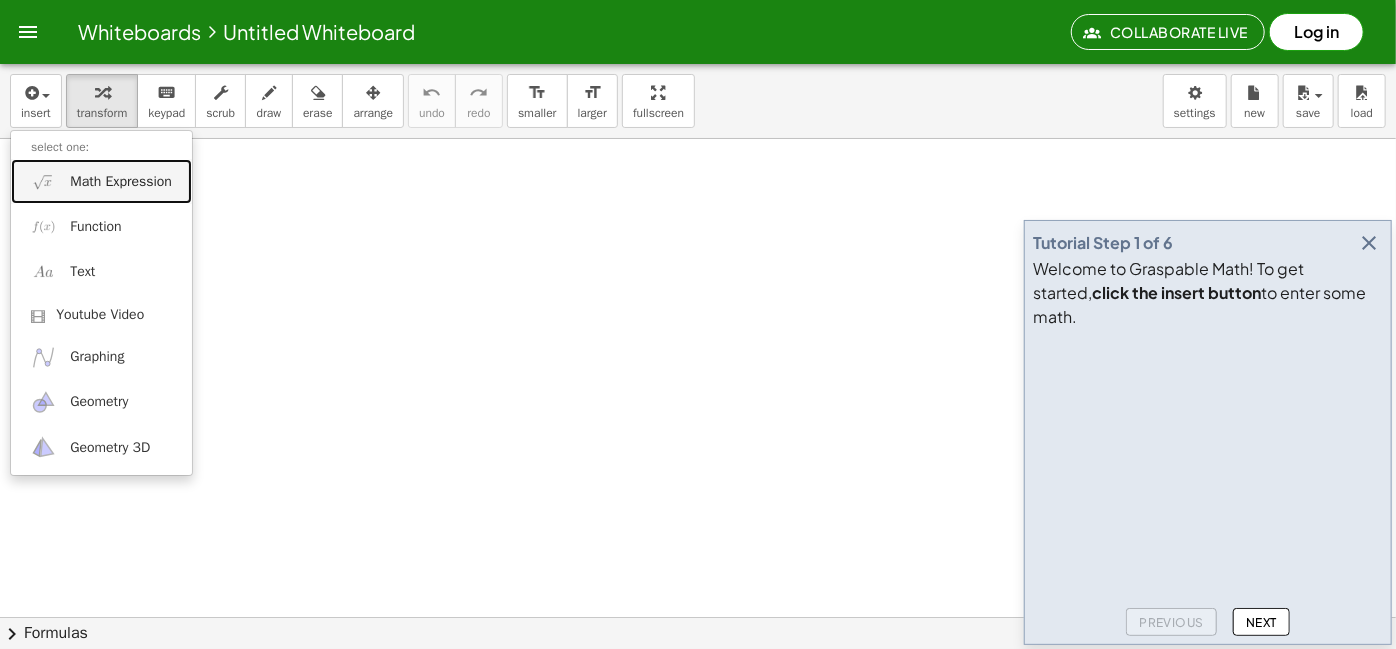 click on "Math Expression" at bounding box center [121, 182] 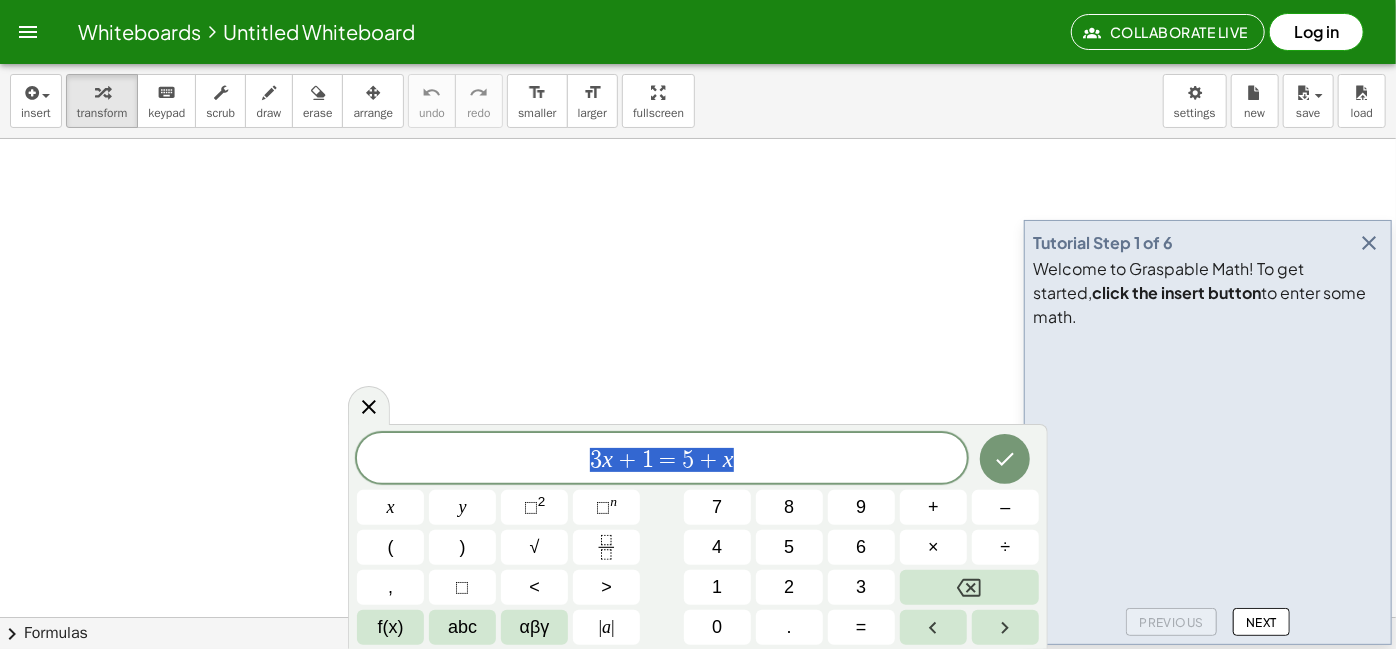 drag, startPoint x: 799, startPoint y: 459, endPoint x: 513, endPoint y: 465, distance: 286.06293 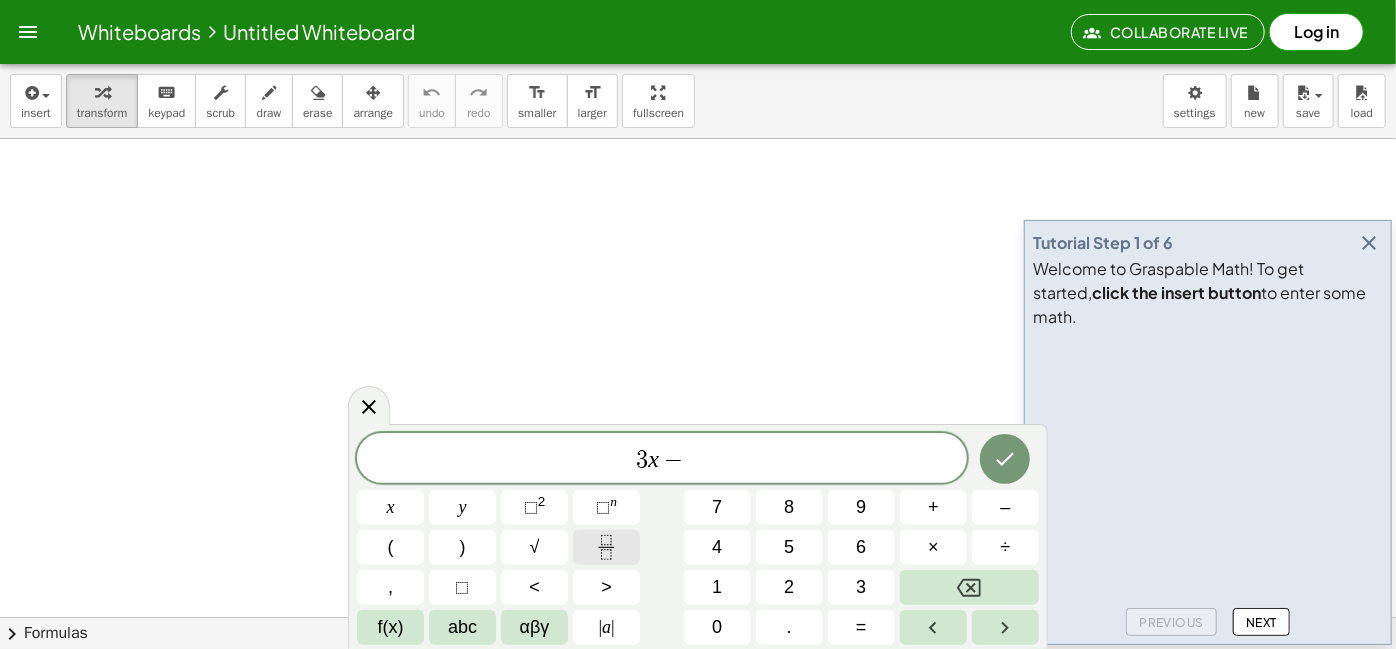 click 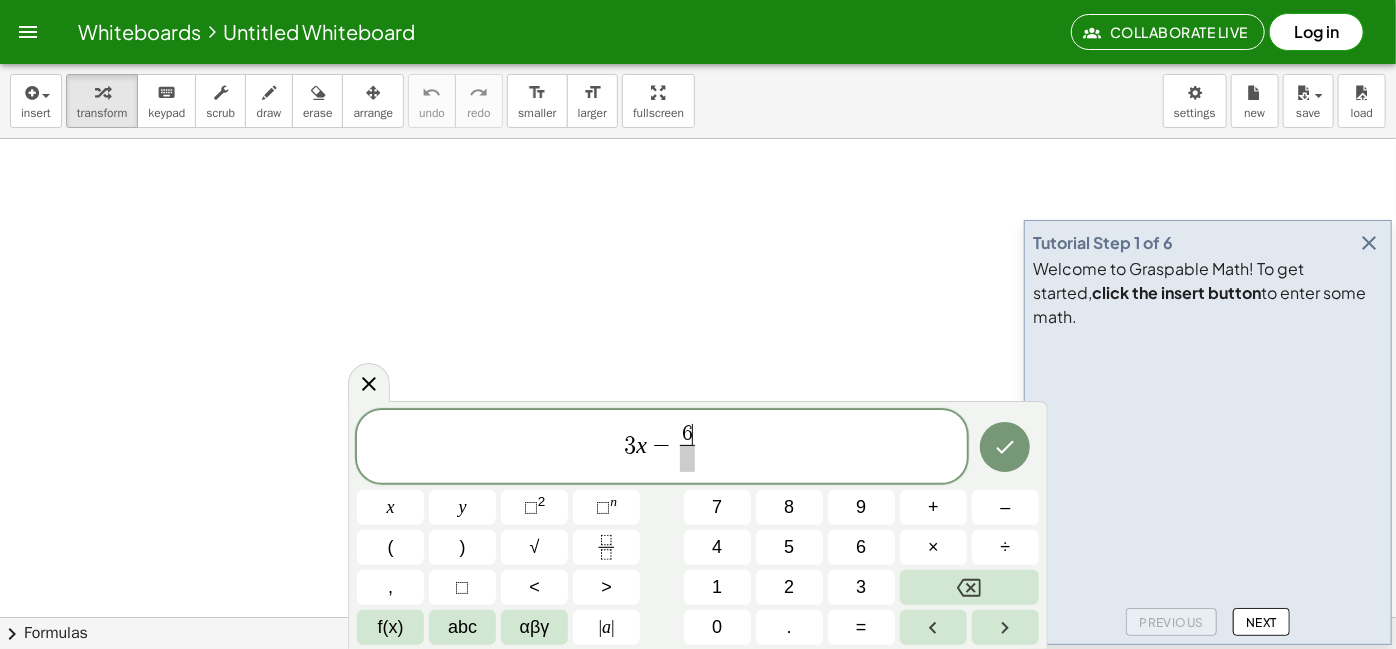 click at bounding box center [687, 458] 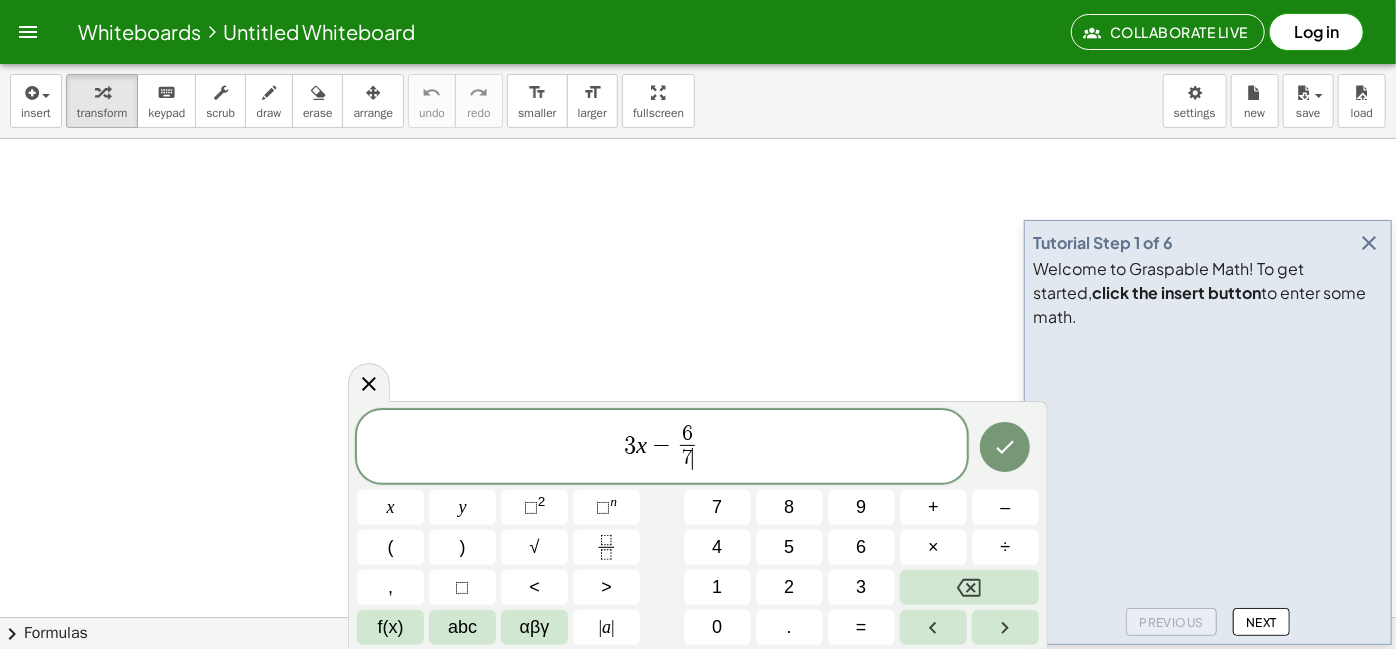 click on "3 x − 6 7 ​ ​" at bounding box center [662, 448] 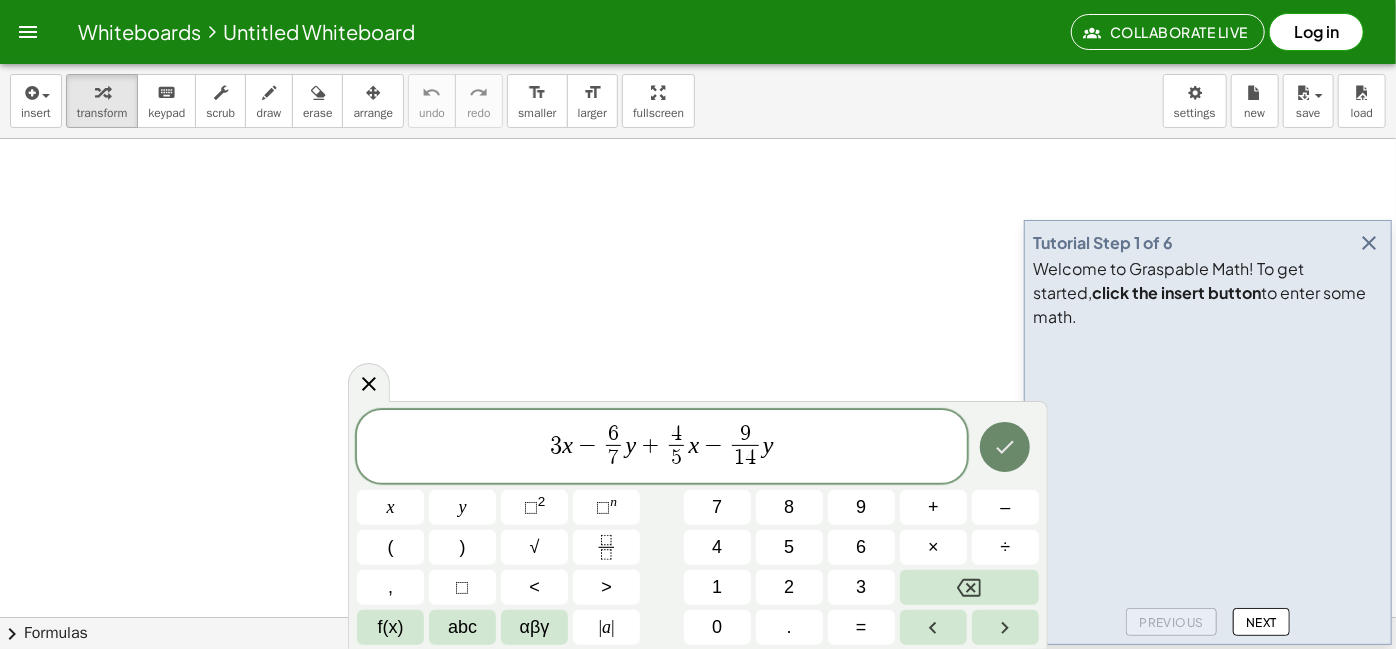 click 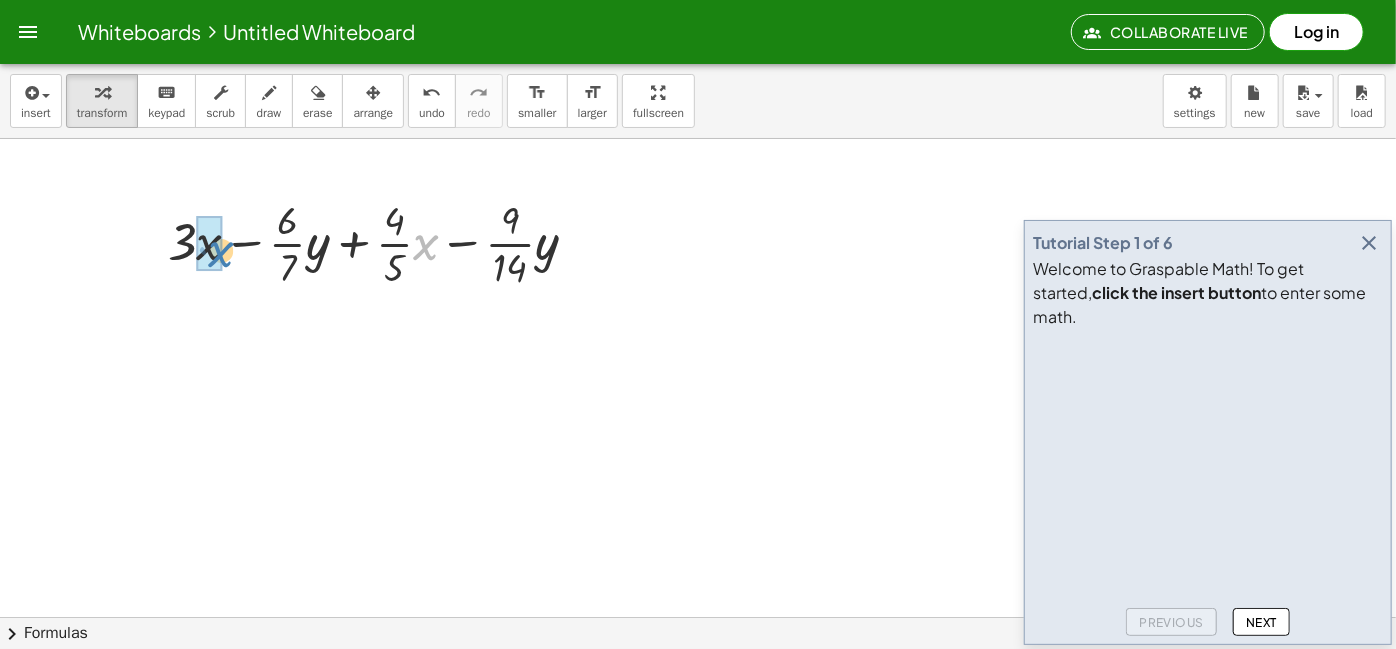 drag, startPoint x: 427, startPoint y: 256, endPoint x: 218, endPoint y: 261, distance: 209.0598 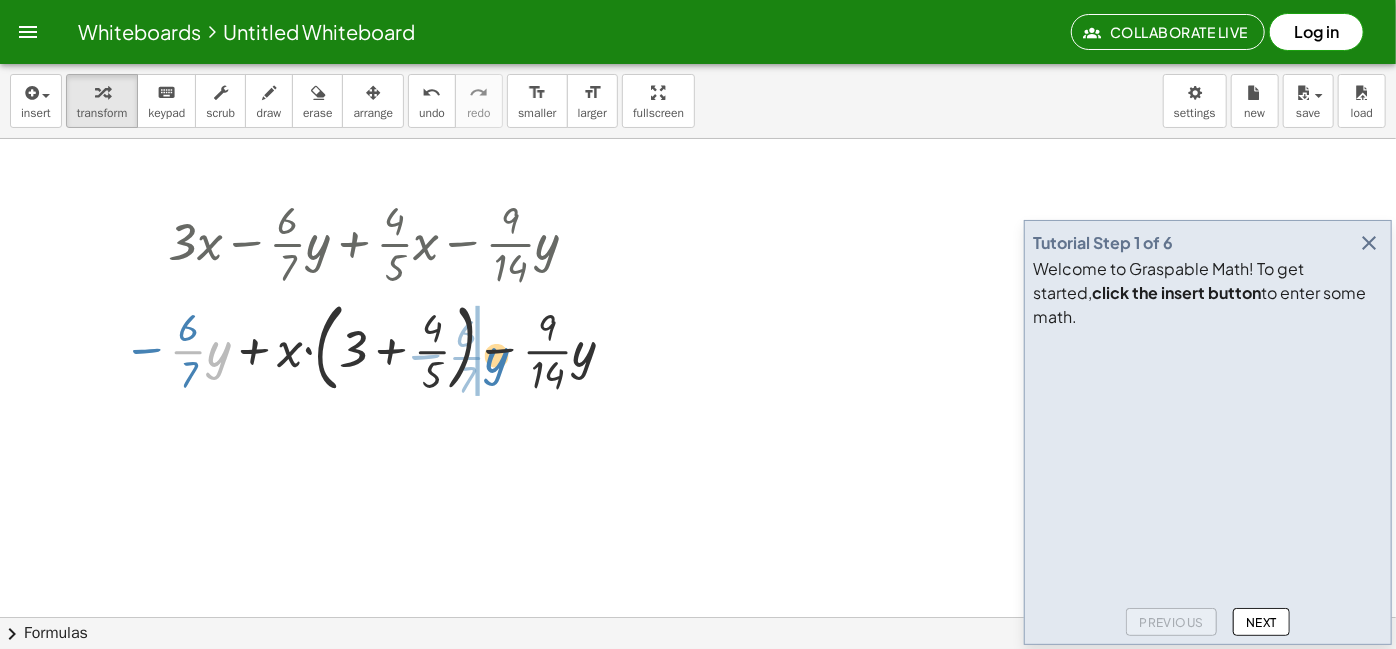 drag, startPoint x: 222, startPoint y: 359, endPoint x: 491, endPoint y: 365, distance: 269.0669 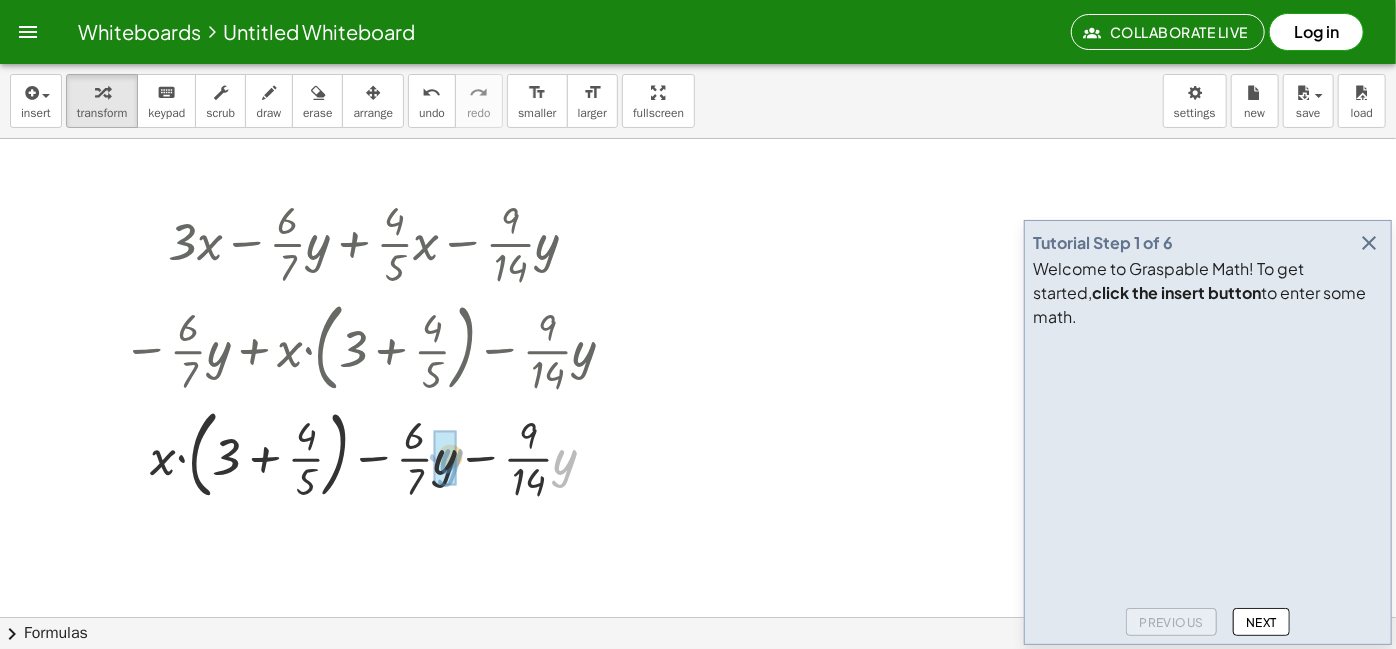drag, startPoint x: 571, startPoint y: 471, endPoint x: 452, endPoint y: 471, distance: 119 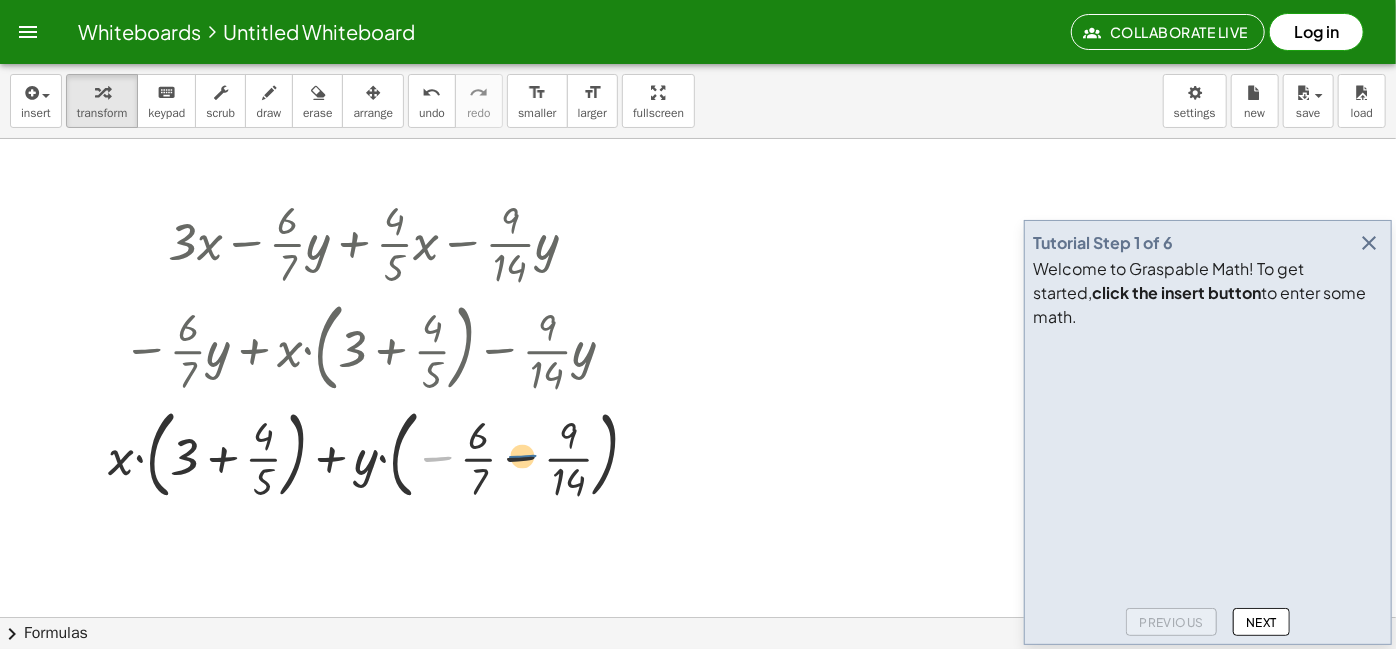 drag, startPoint x: 448, startPoint y: 460, endPoint x: 543, endPoint y: 459, distance: 95.005264 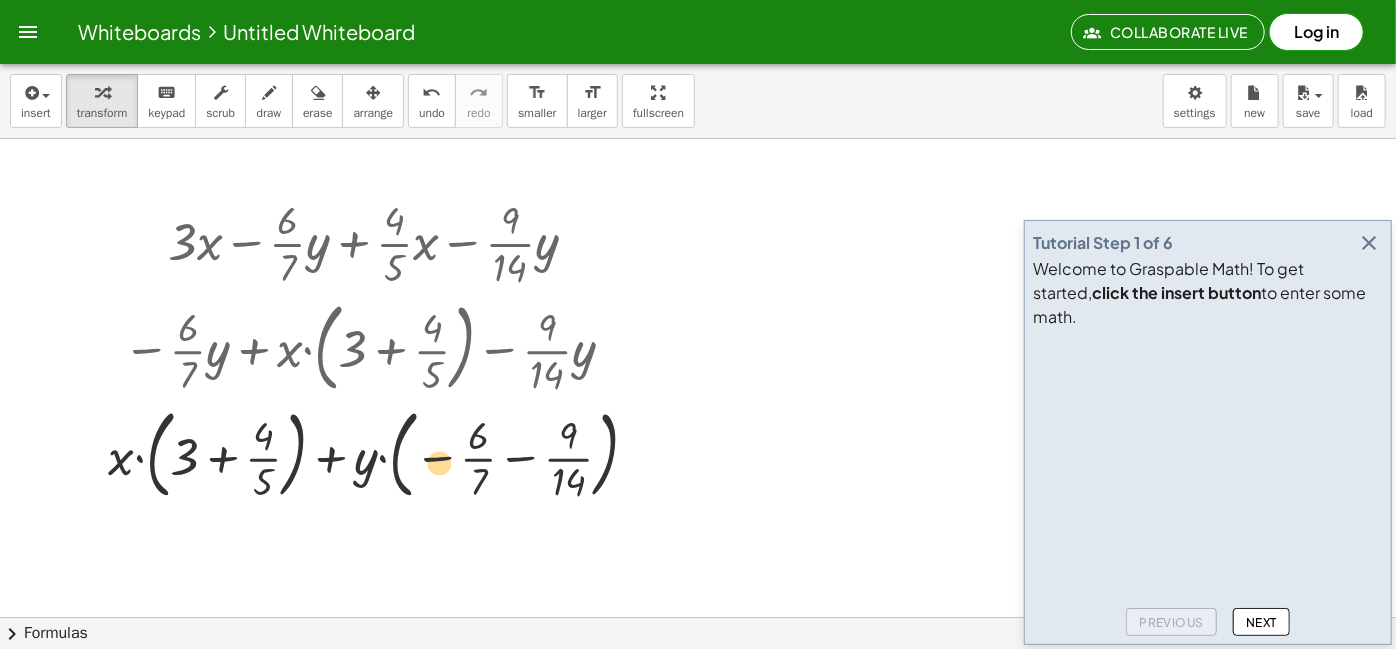 drag, startPoint x: 521, startPoint y: 463, endPoint x: 432, endPoint y: 468, distance: 89.140335 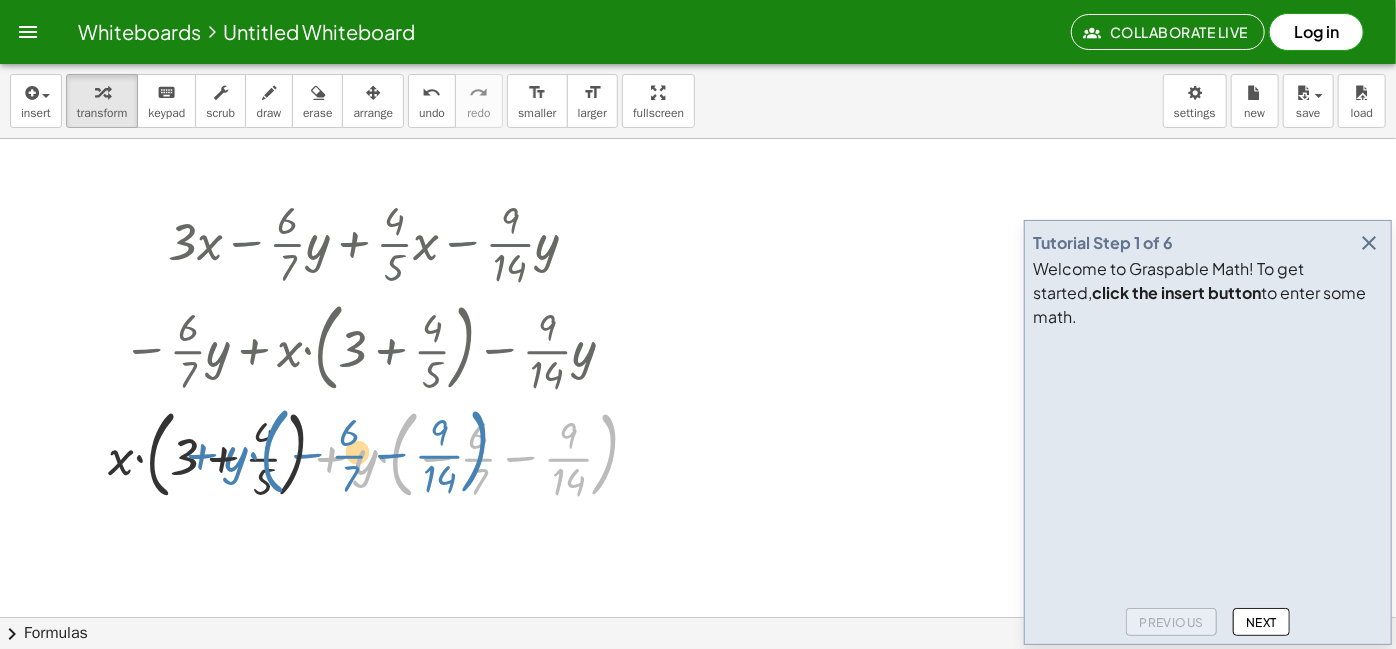 drag, startPoint x: 322, startPoint y: 459, endPoint x: 190, endPoint y: 457, distance: 132.01515 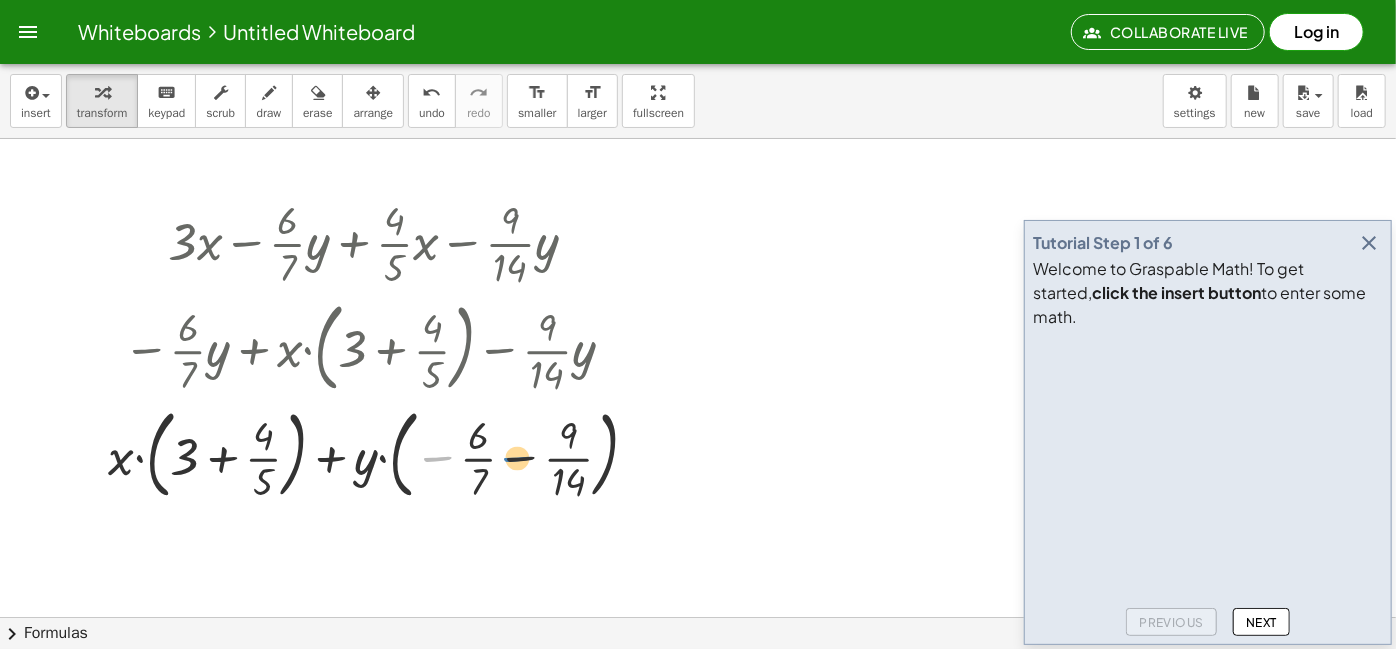 drag, startPoint x: 441, startPoint y: 460, endPoint x: 533, endPoint y: 460, distance: 92 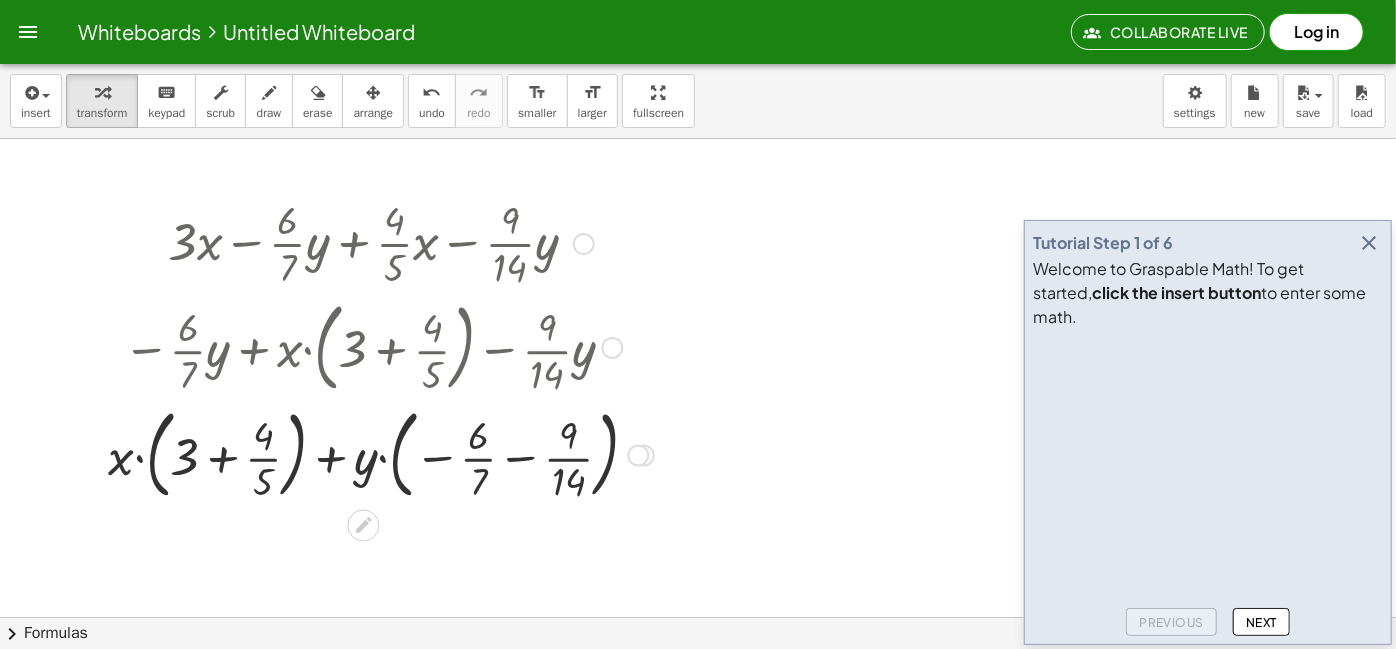 click at bounding box center [381, 454] 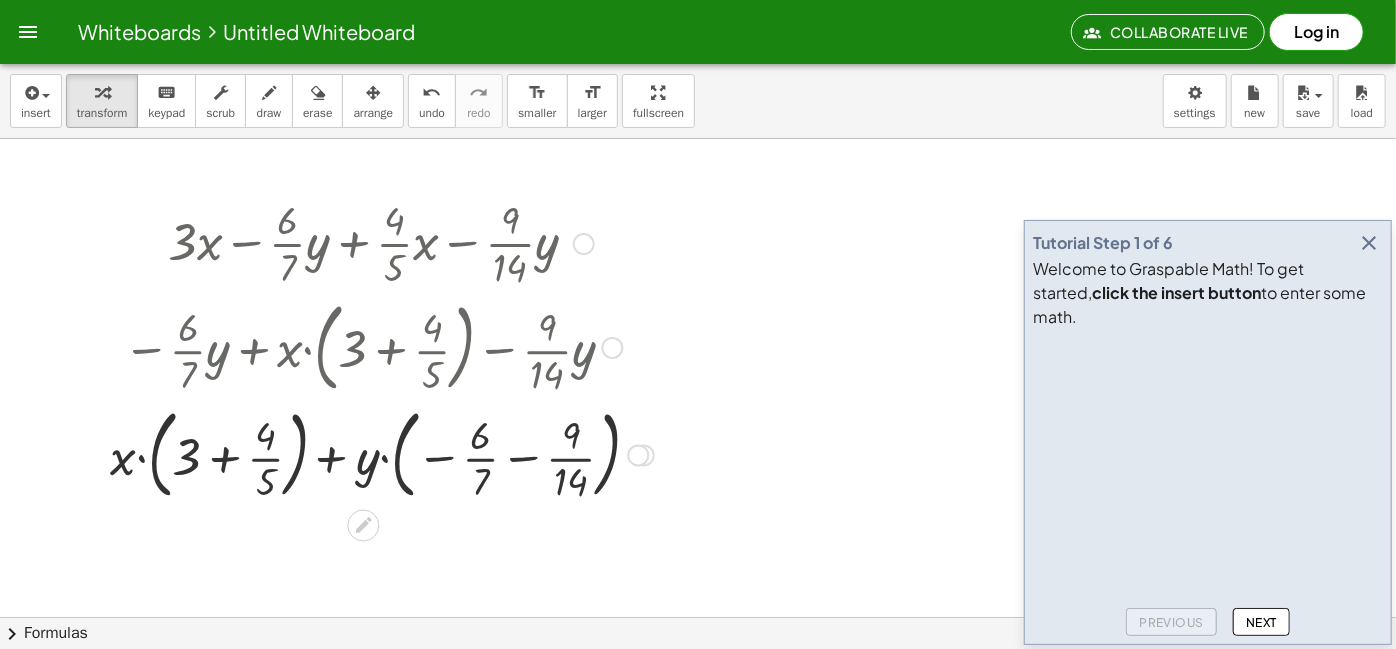 click at bounding box center [381, 454] 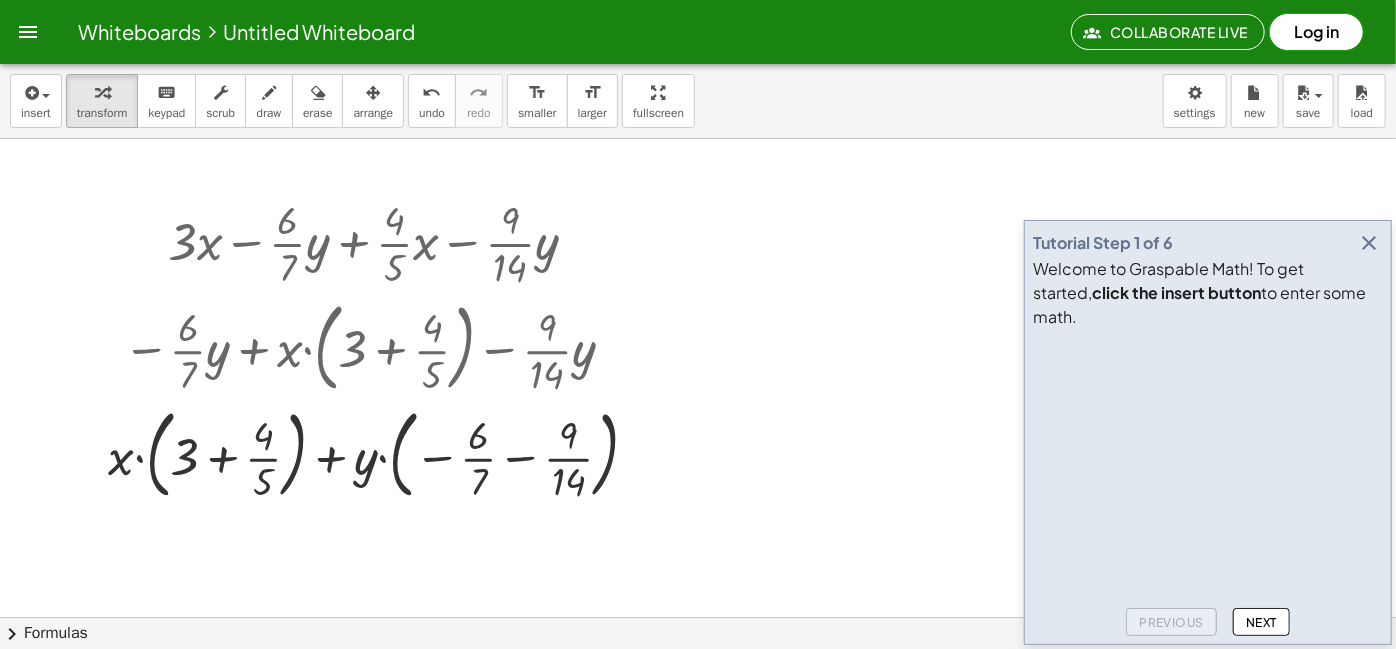 drag, startPoint x: 1265, startPoint y: 0, endPoint x: 838, endPoint y: 132, distance: 446.93735 